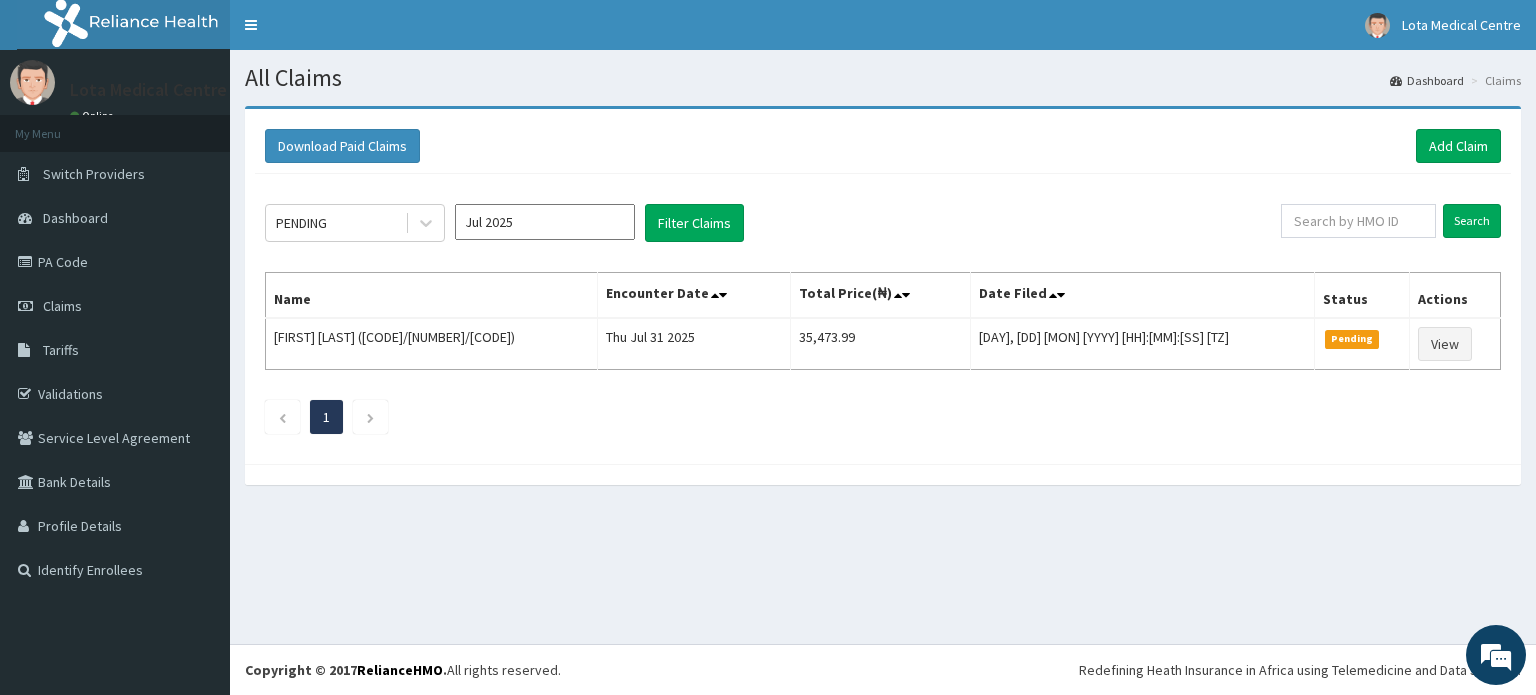 scroll, scrollTop: 0, scrollLeft: 0, axis: both 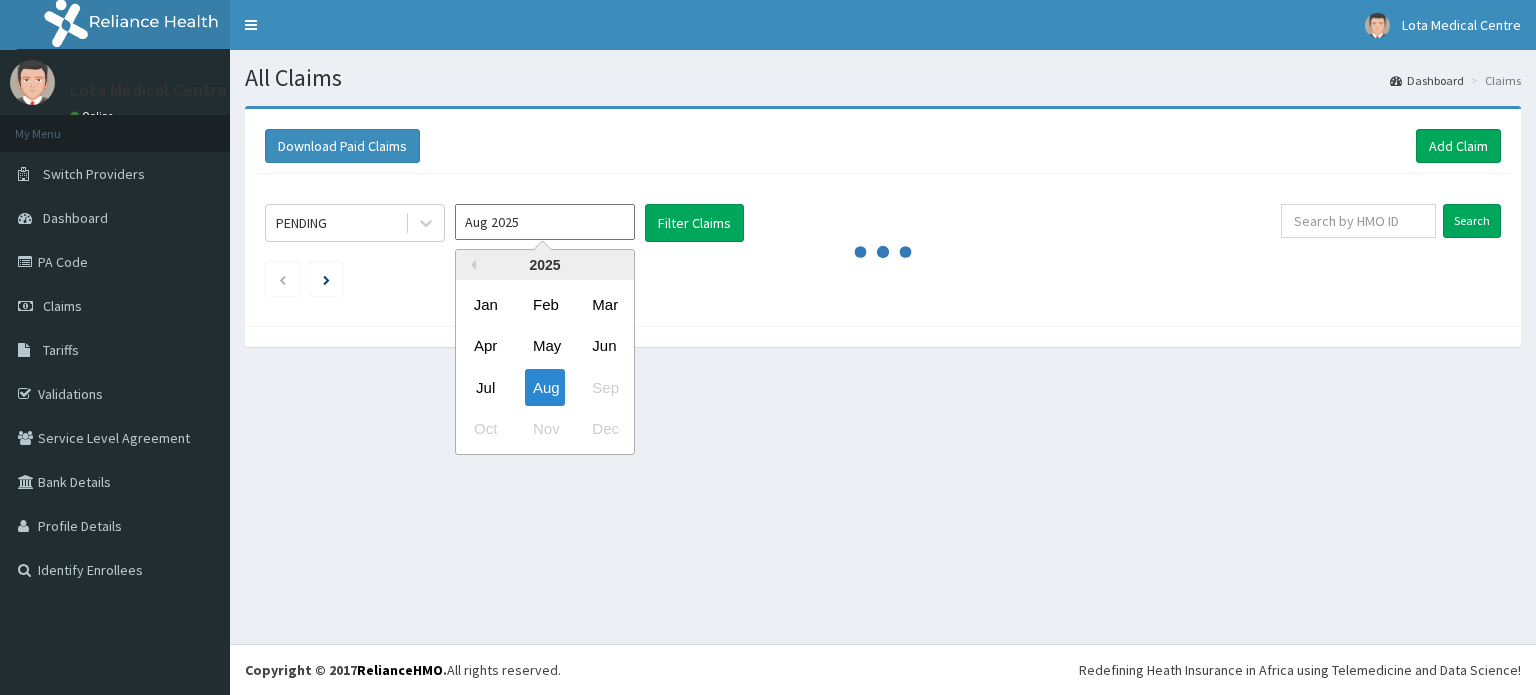 click on "Aug 2025" at bounding box center [545, 222] 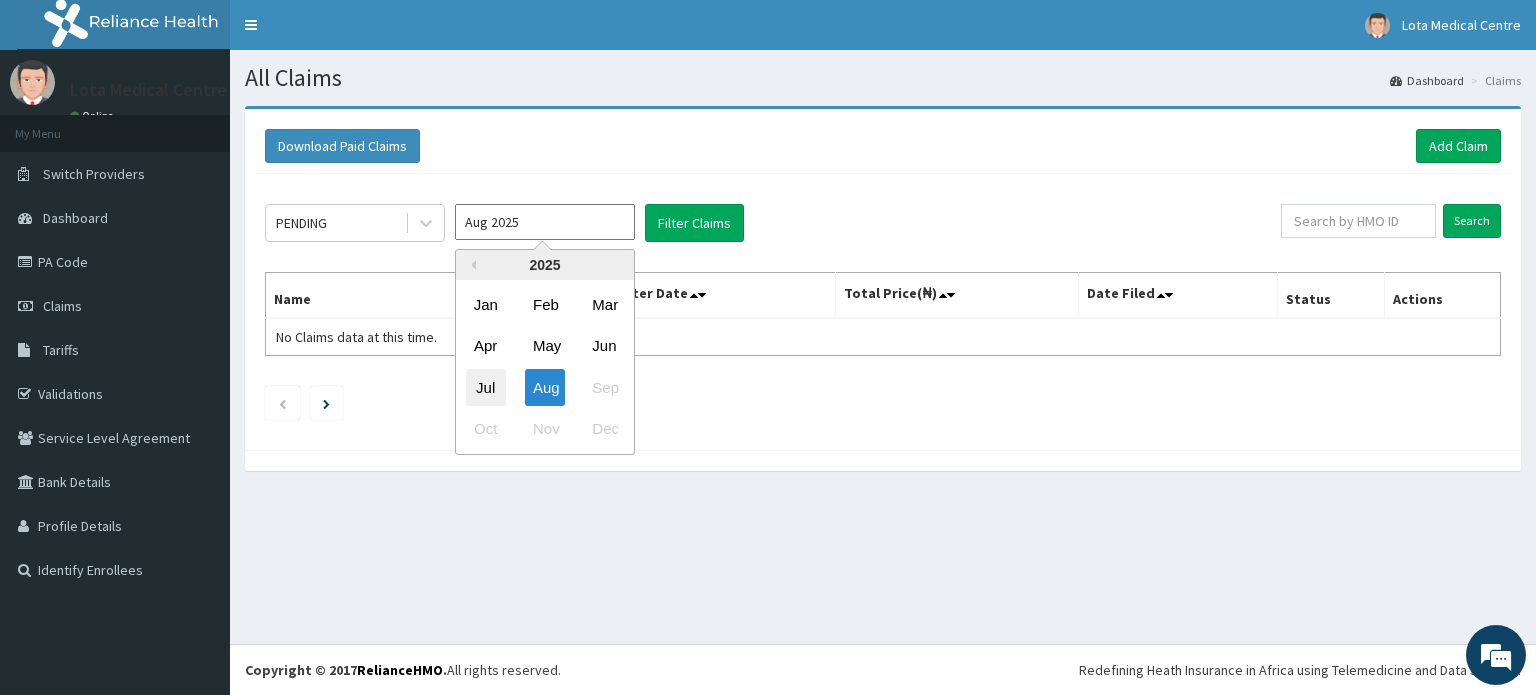 click on "Jul" at bounding box center [486, 387] 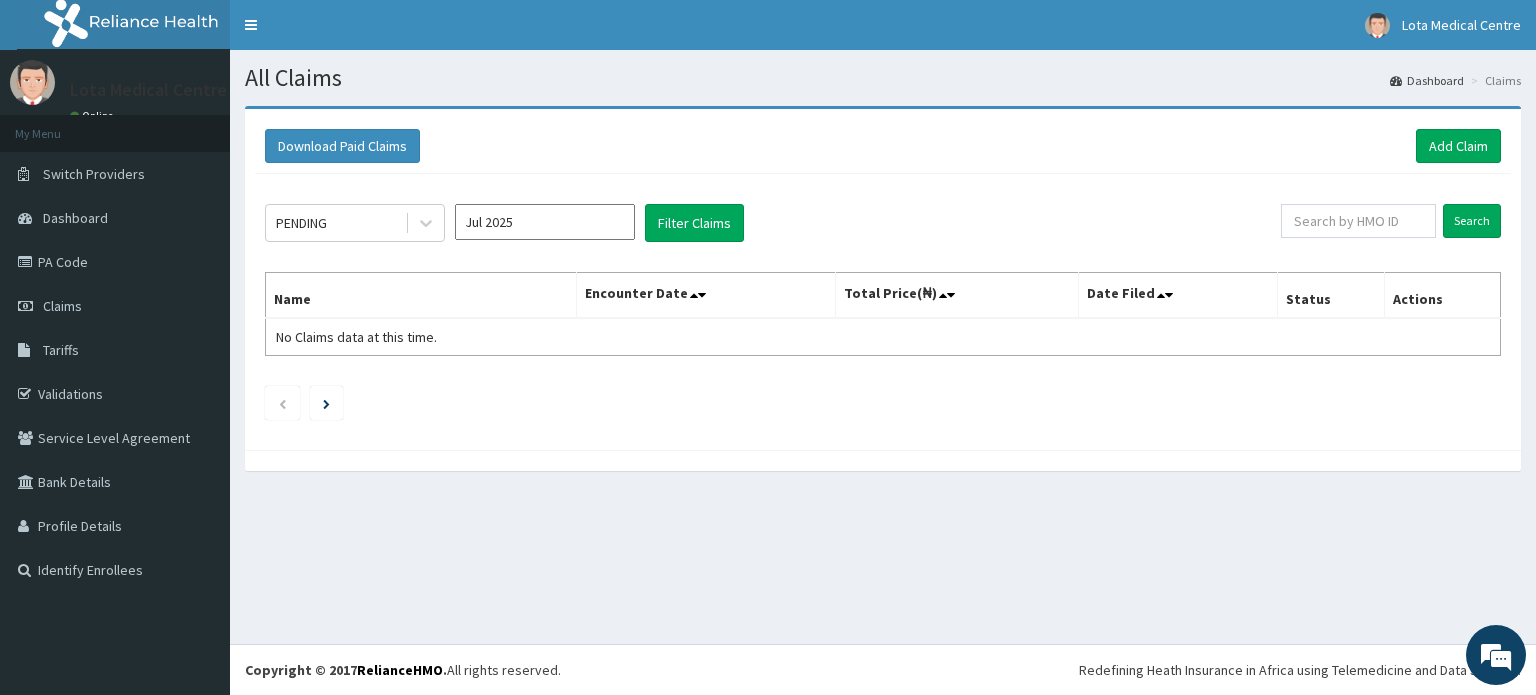 click on "PENDING Jul 2025 Filter Claims Search Name Encounter Date Total Price(₦) Date Filed Status Actions No Claims data at this time." 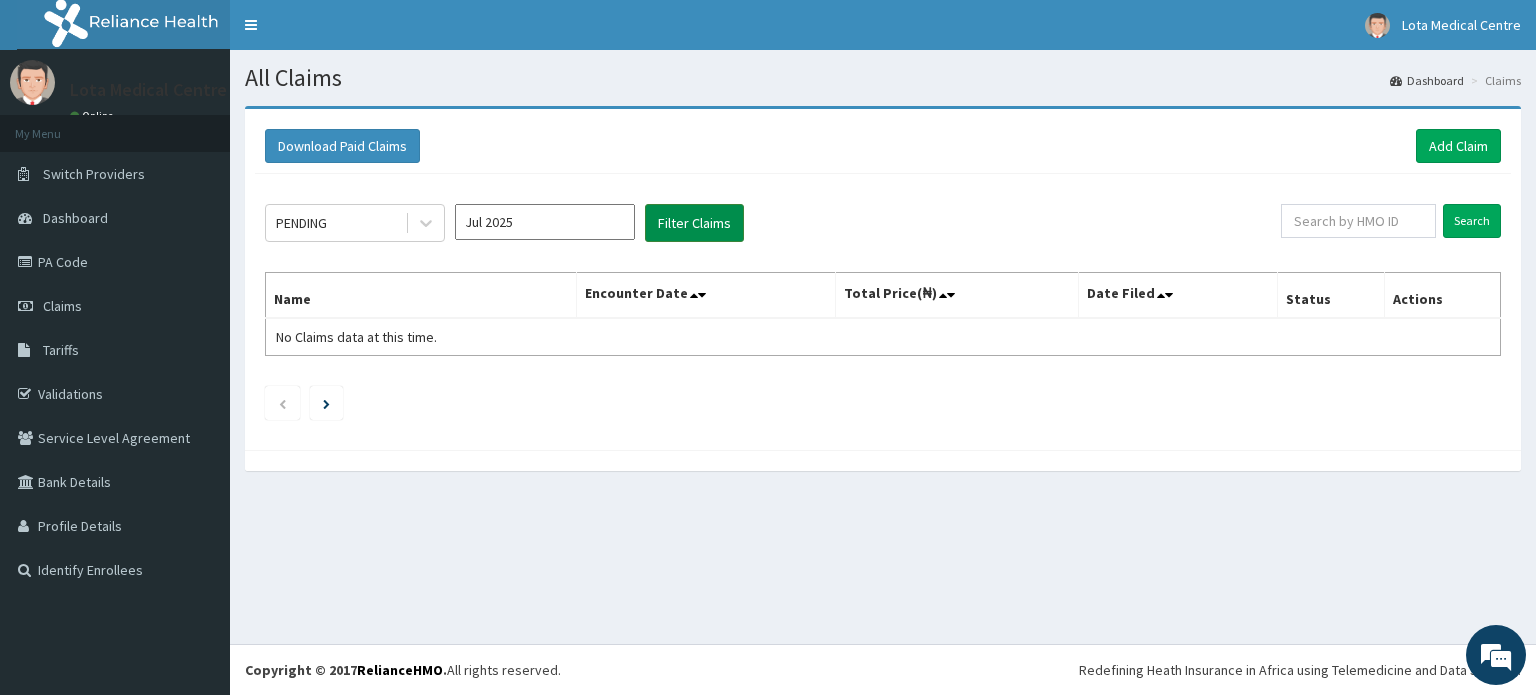 click on "Filter Claims" at bounding box center [694, 223] 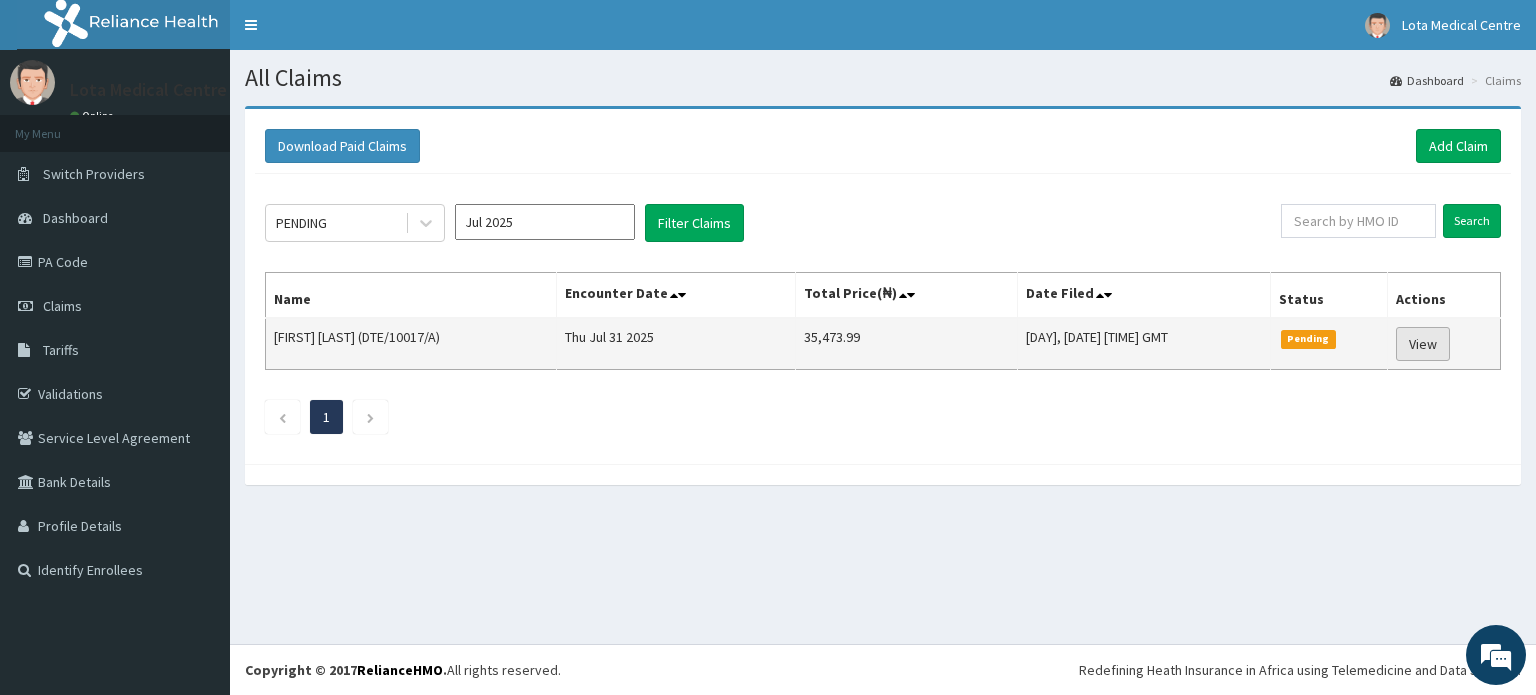 click on "View" at bounding box center [1423, 344] 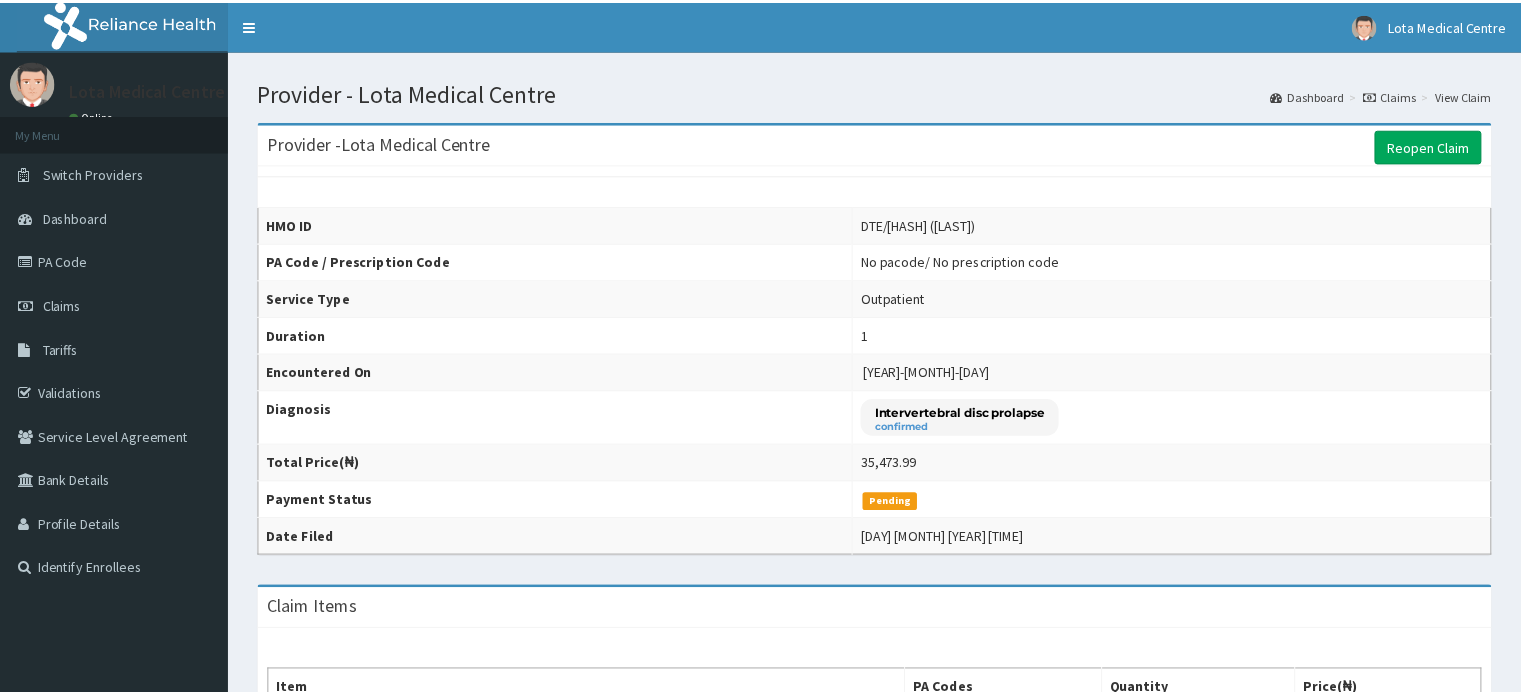 scroll, scrollTop: 0, scrollLeft: 0, axis: both 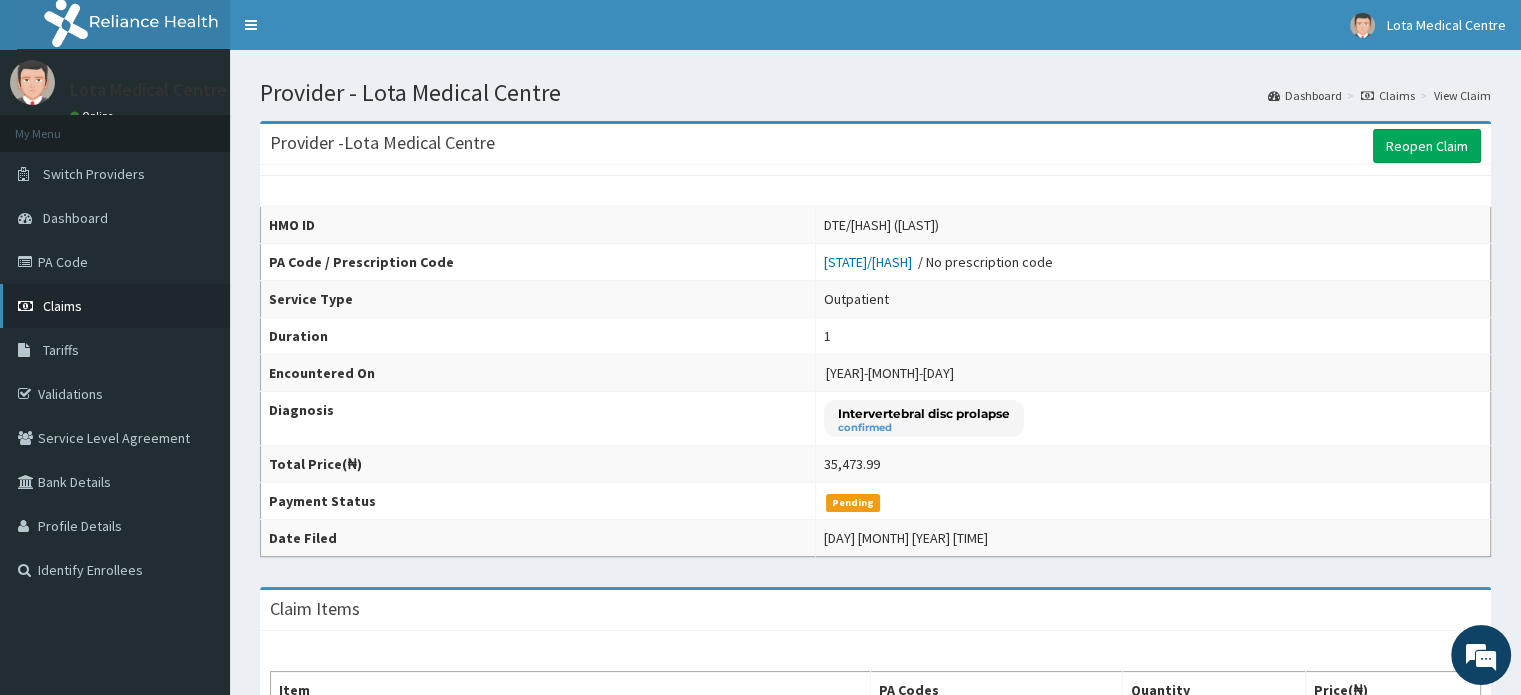 click on "Claims" at bounding box center (115, 306) 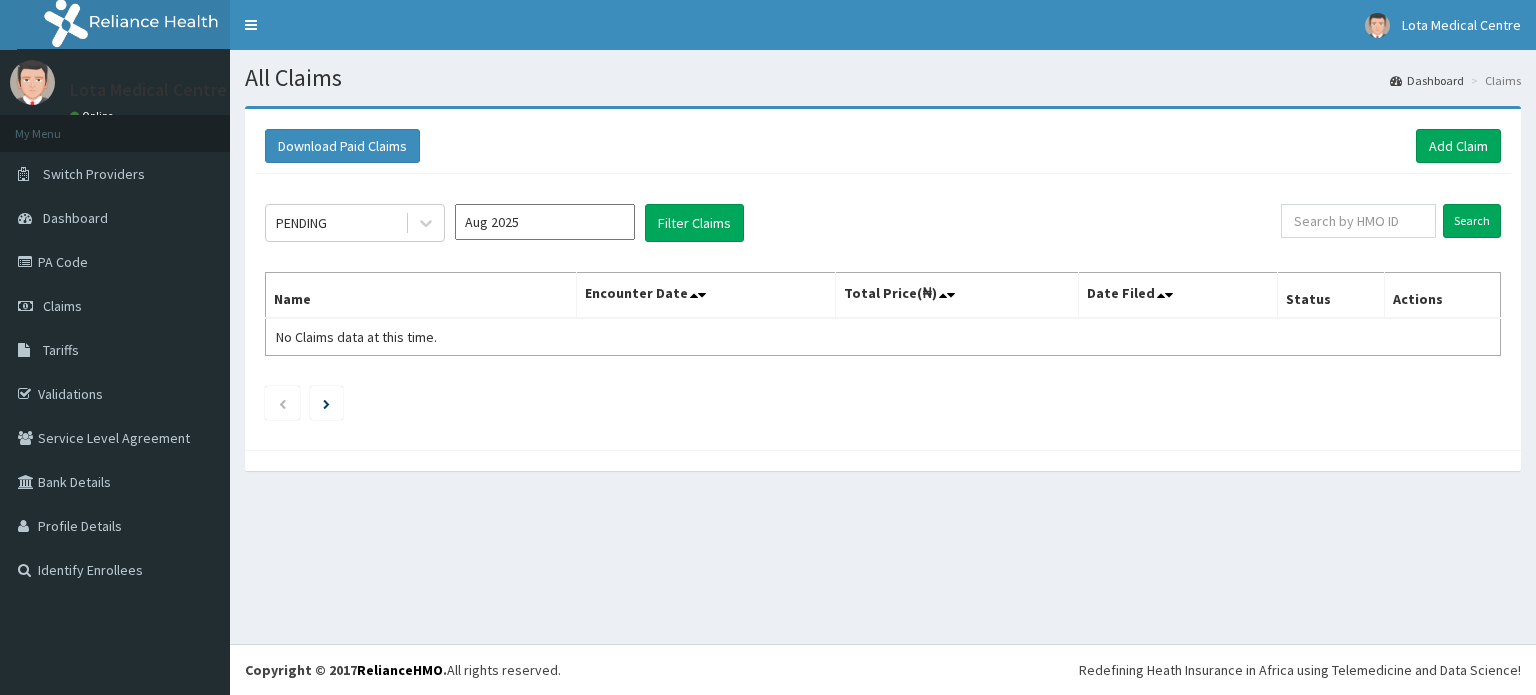 scroll, scrollTop: 0, scrollLeft: 0, axis: both 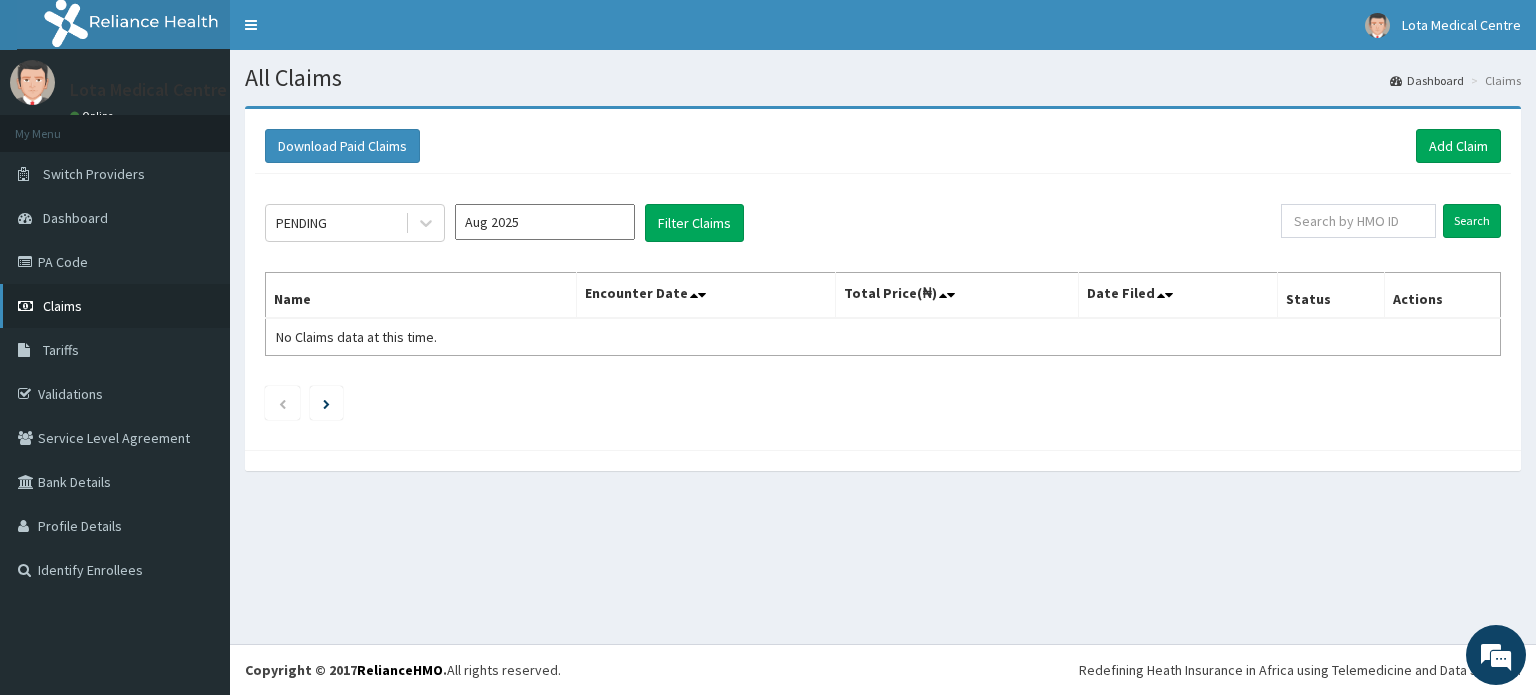 click on "Claims" at bounding box center [115, 306] 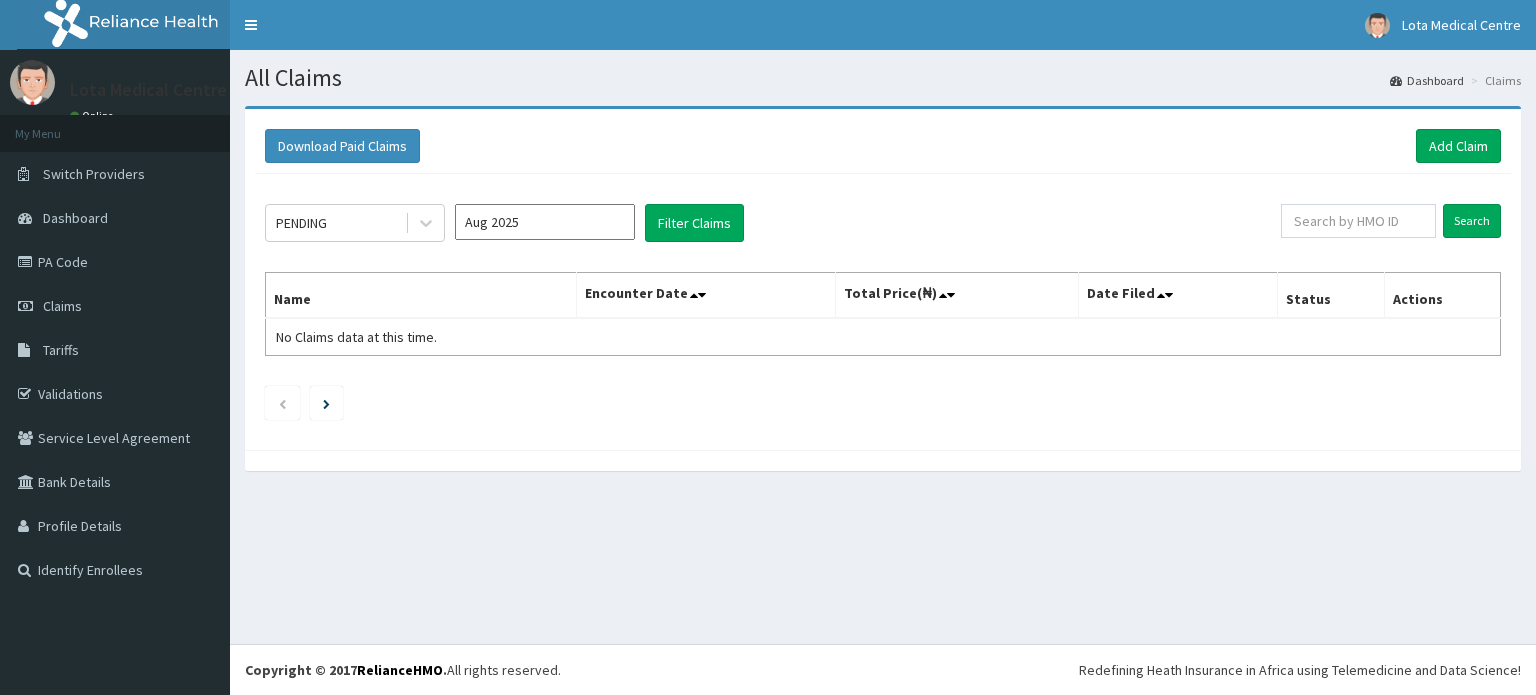 scroll, scrollTop: 0, scrollLeft: 0, axis: both 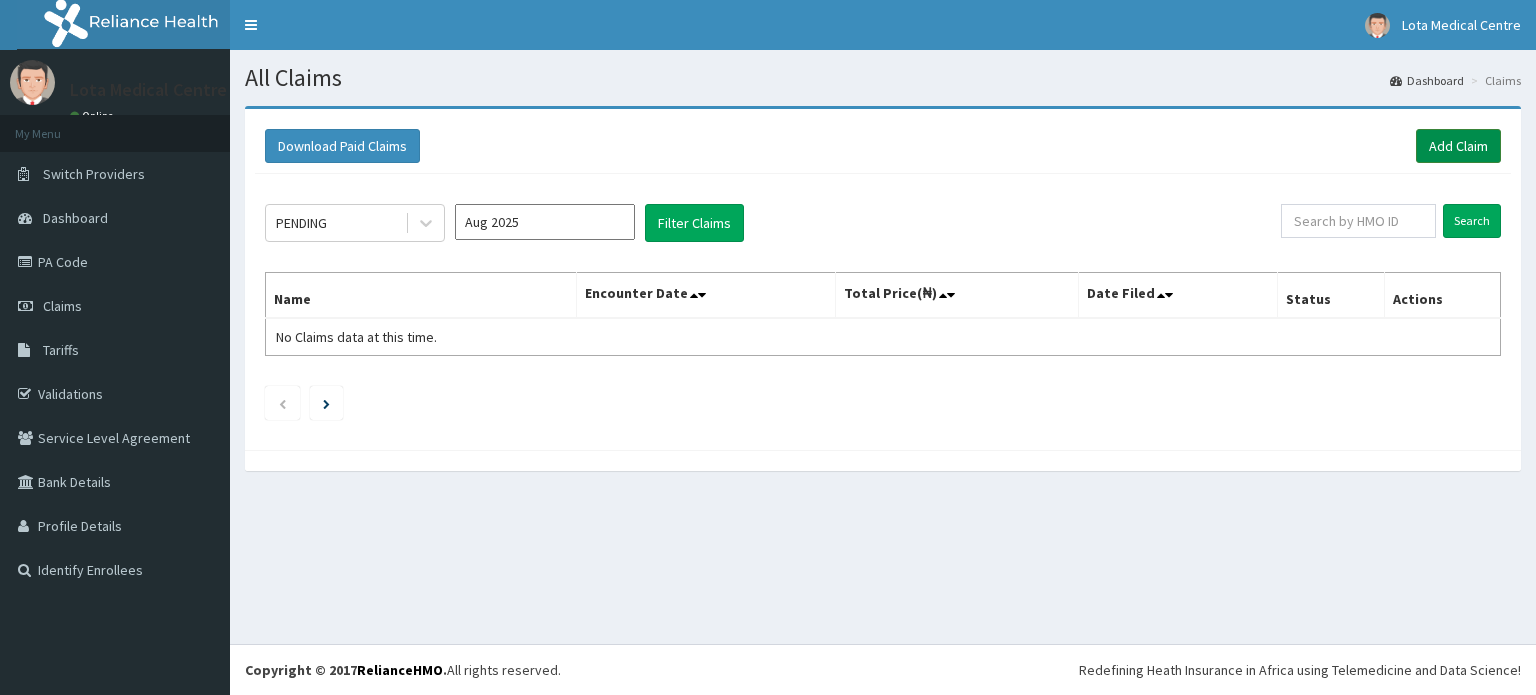 click on "Add Claim" at bounding box center [1458, 146] 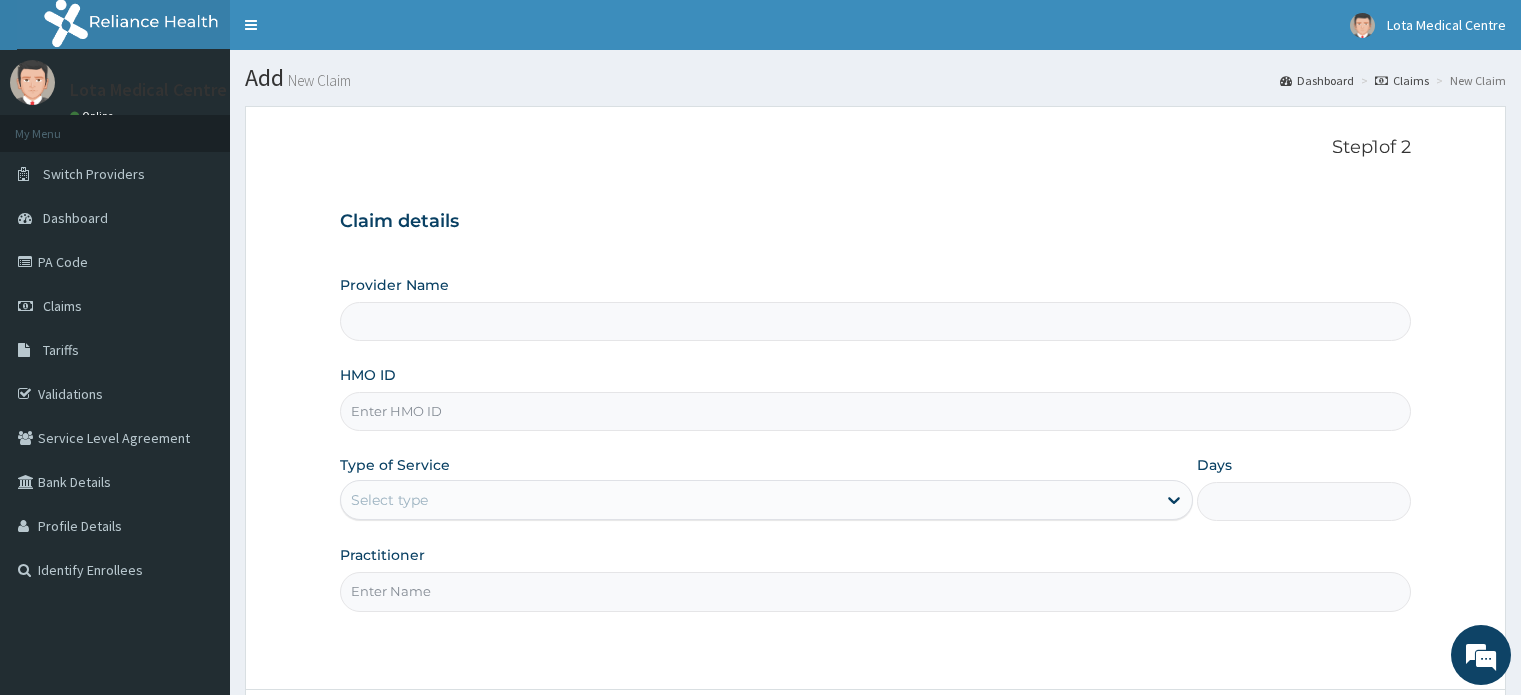 scroll, scrollTop: 0, scrollLeft: 0, axis: both 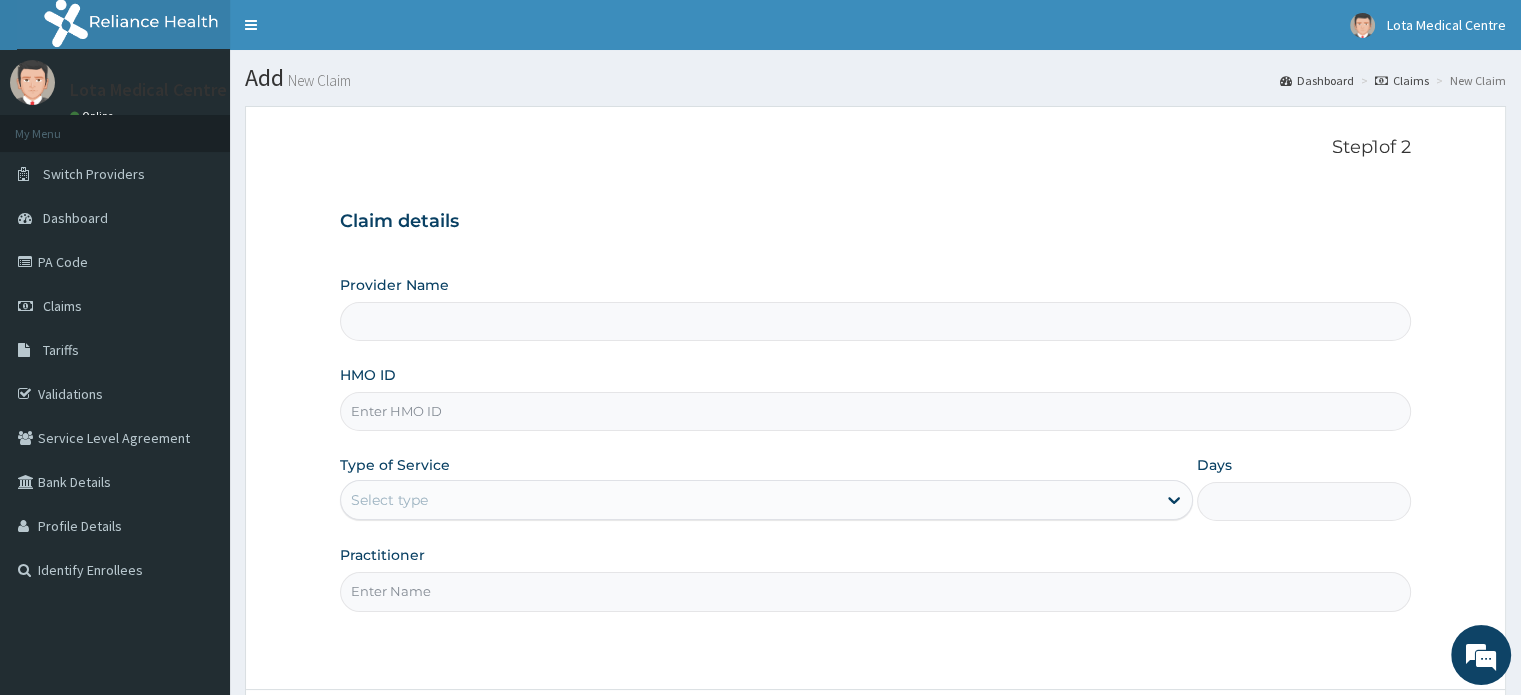 type on "Lota Medical Centre" 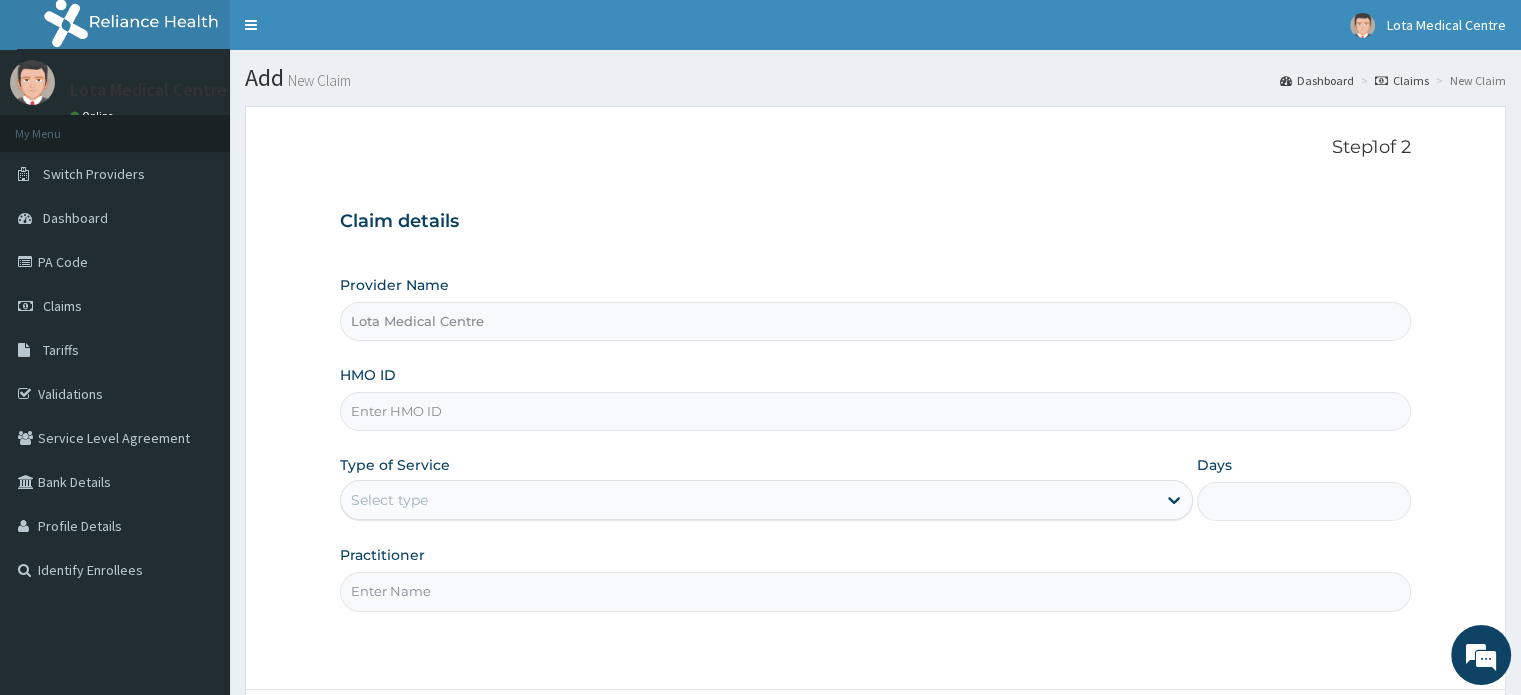 click on "HMO ID" at bounding box center [875, 411] 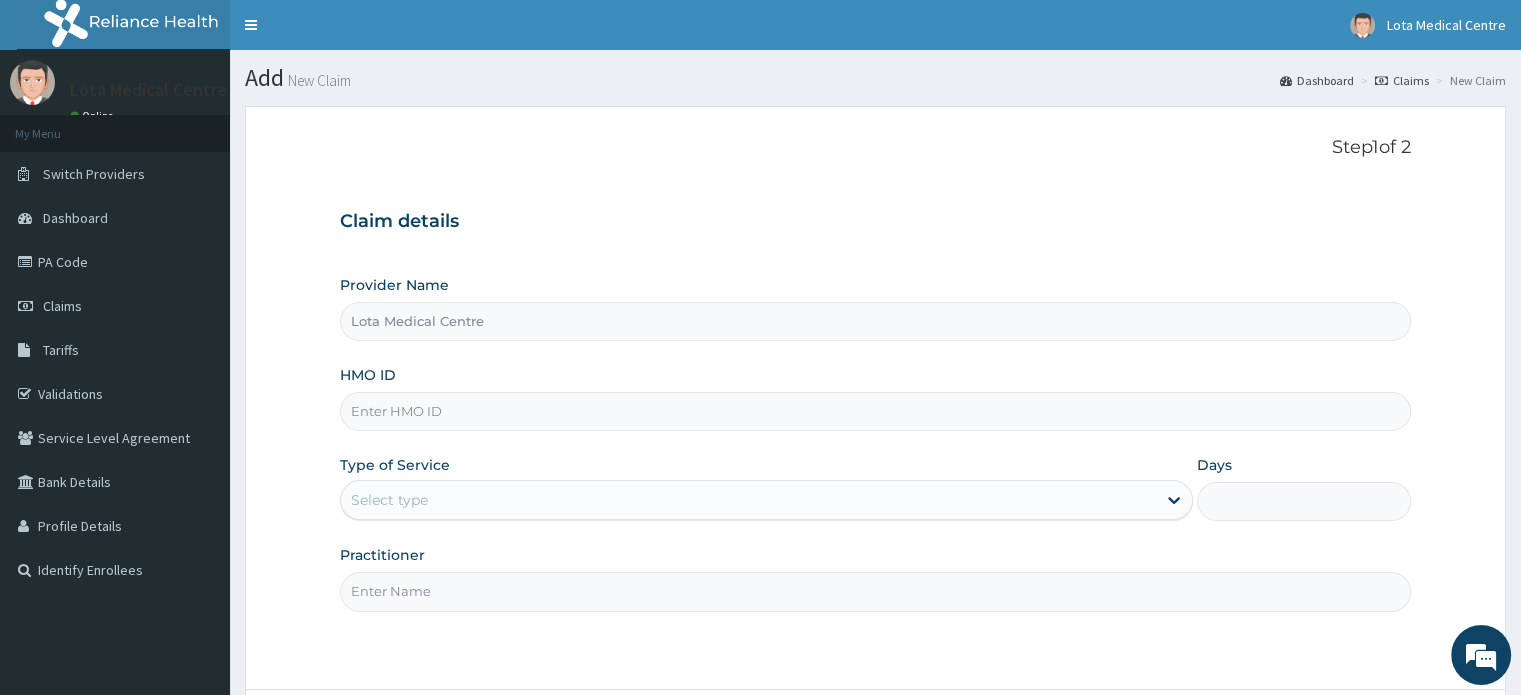 scroll, scrollTop: 0, scrollLeft: 0, axis: both 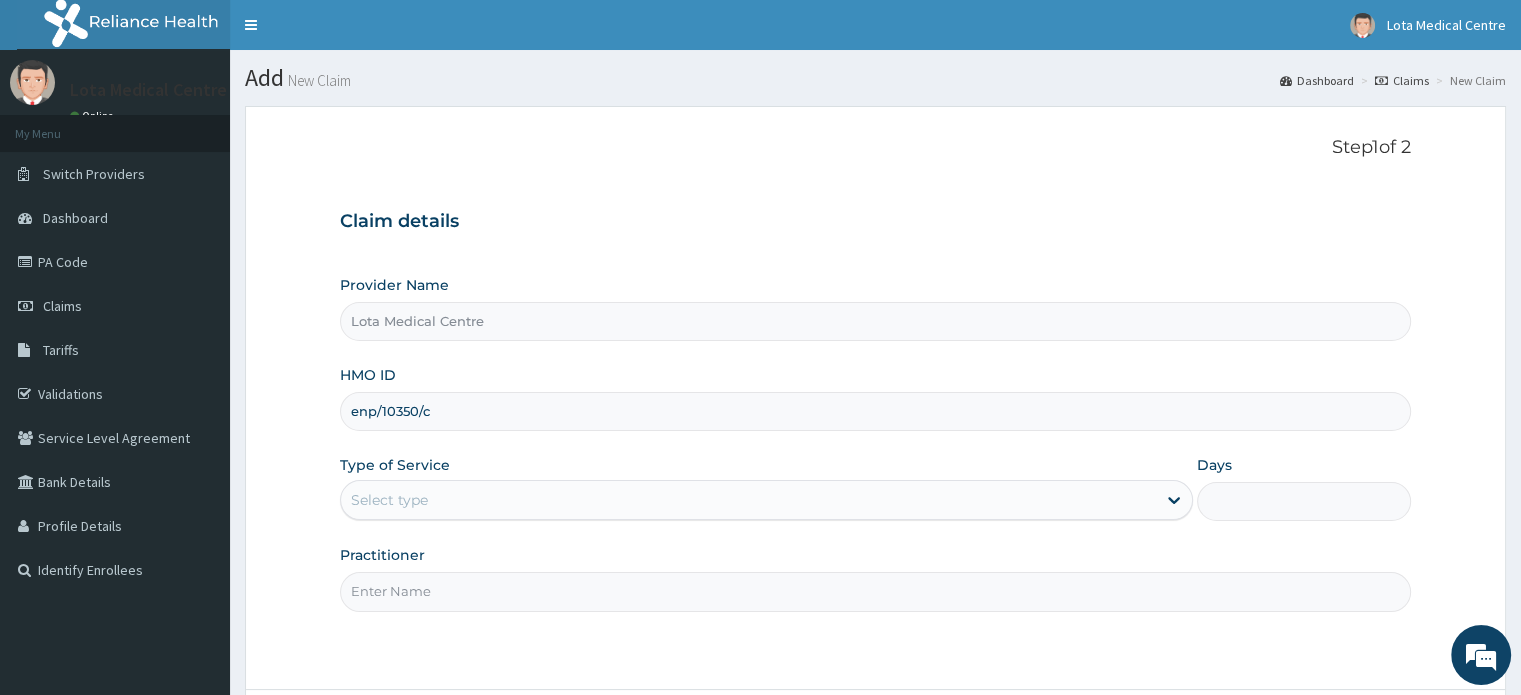 type on "ENP/10350/C" 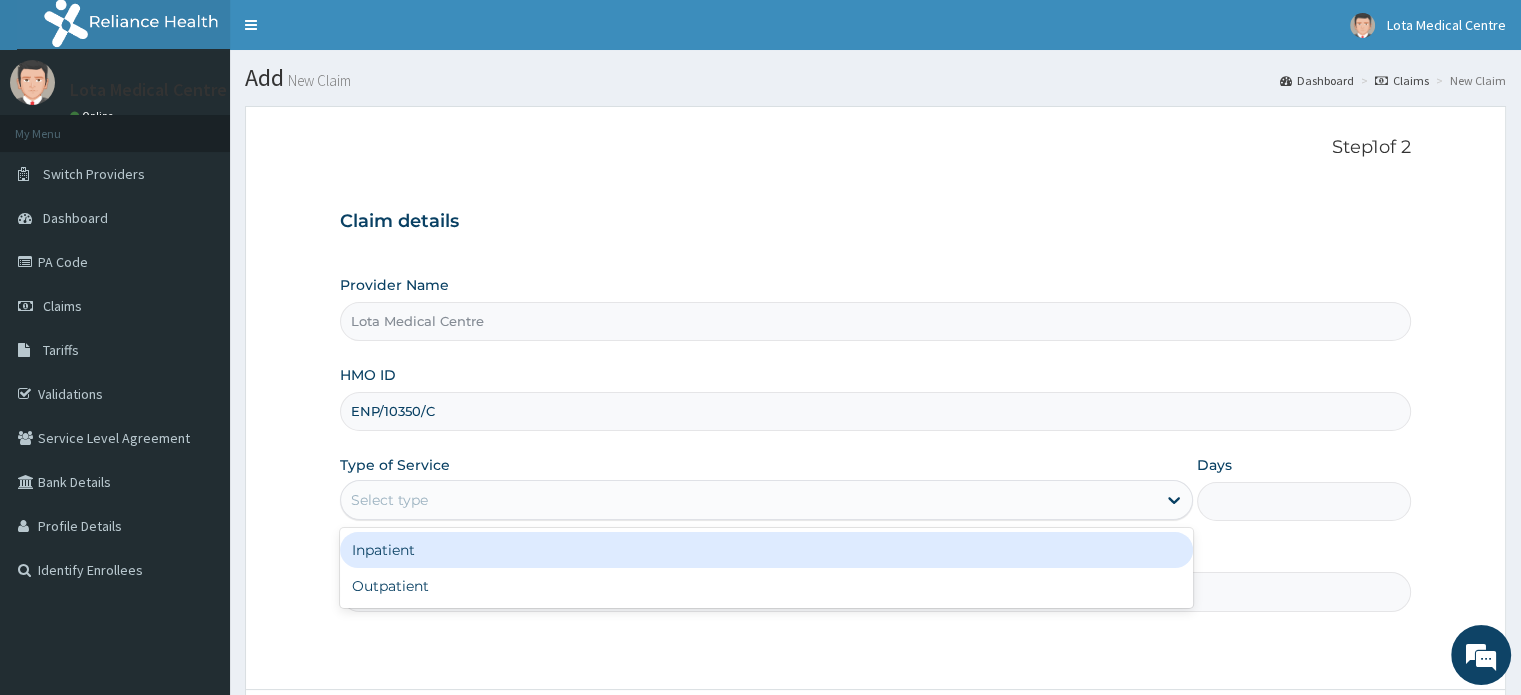 click on "Select type" at bounding box center (748, 500) 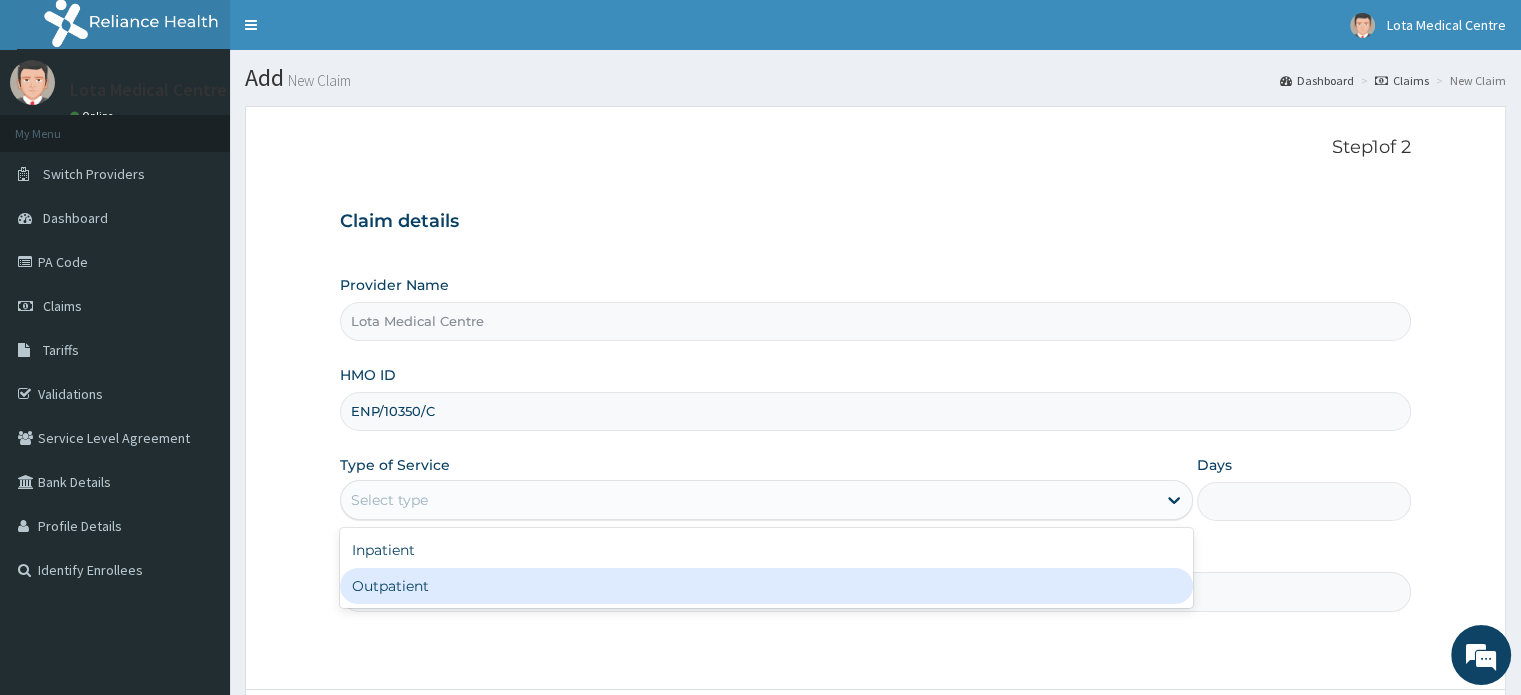 click on "Outpatient" at bounding box center [766, 586] 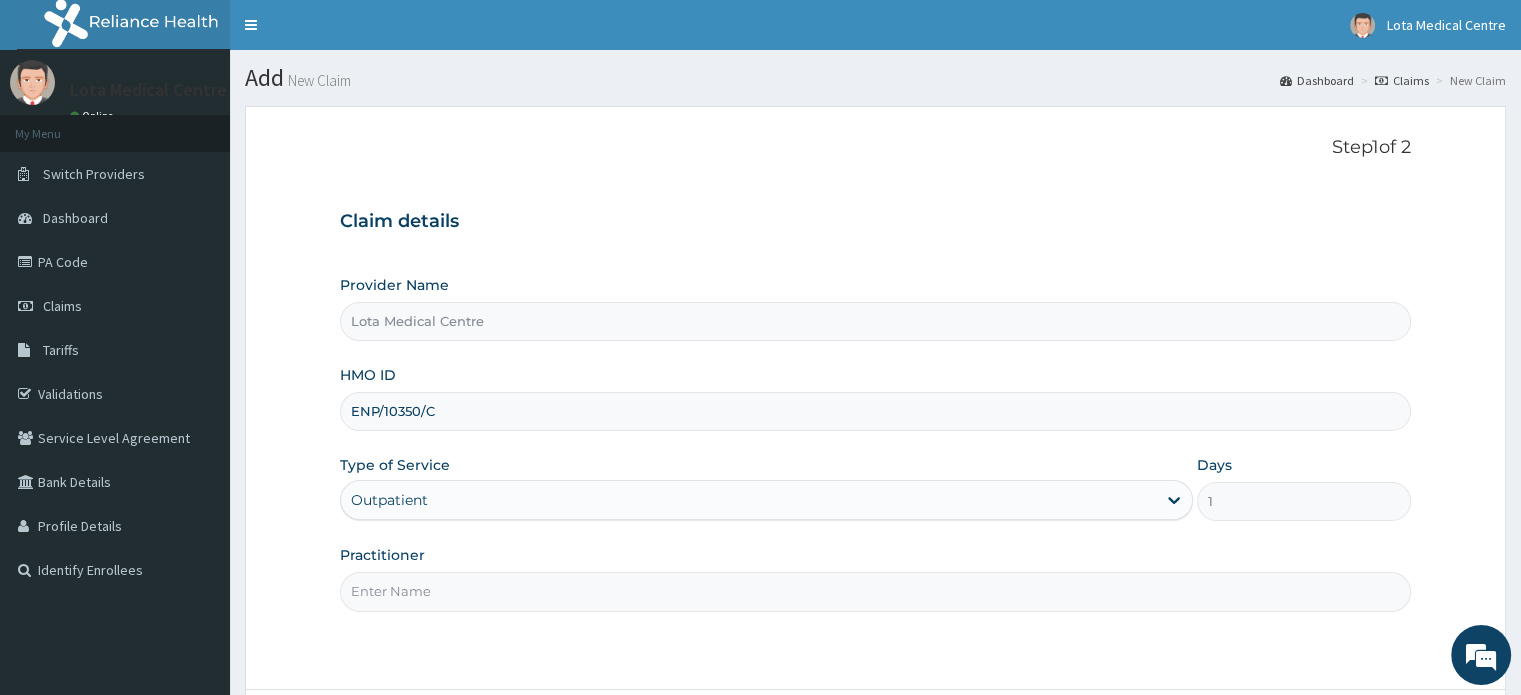 click on "Practitioner" at bounding box center (875, 591) 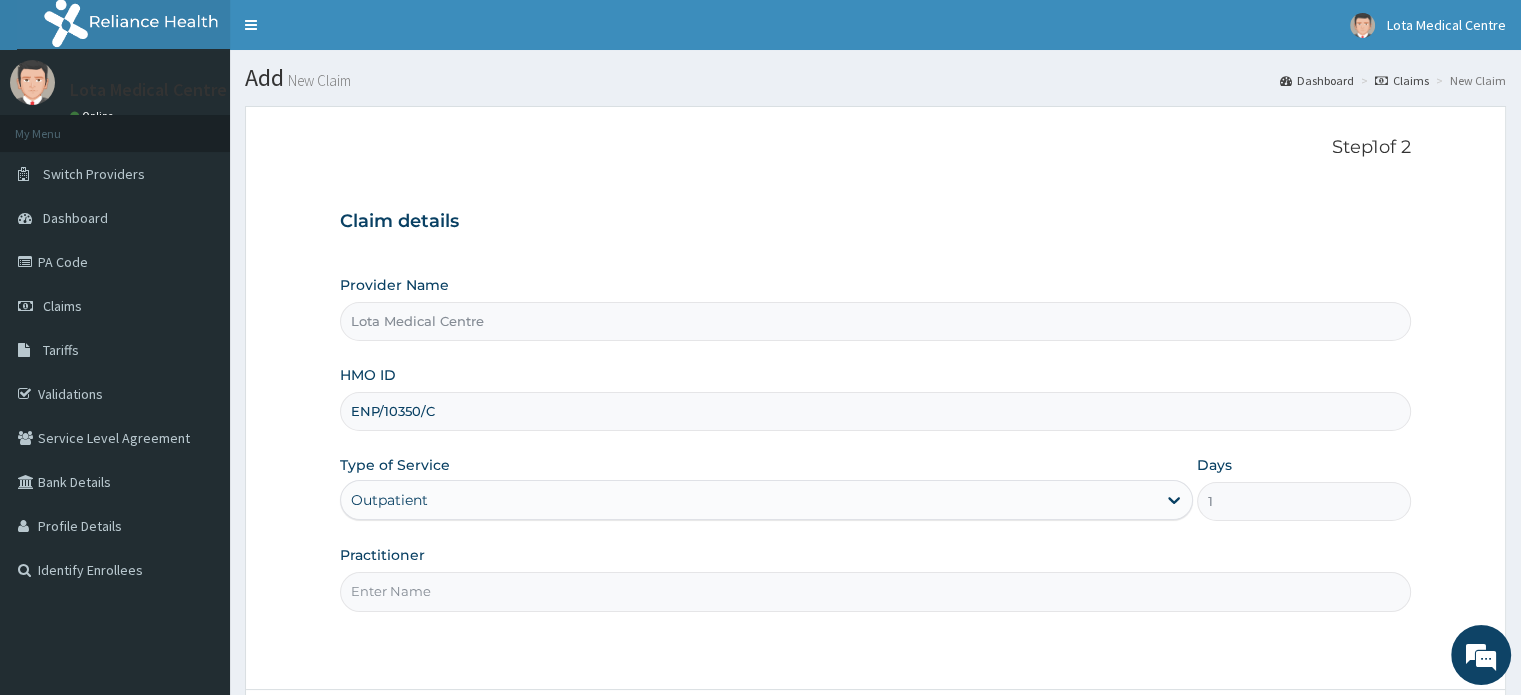 type on "DR ERIYE" 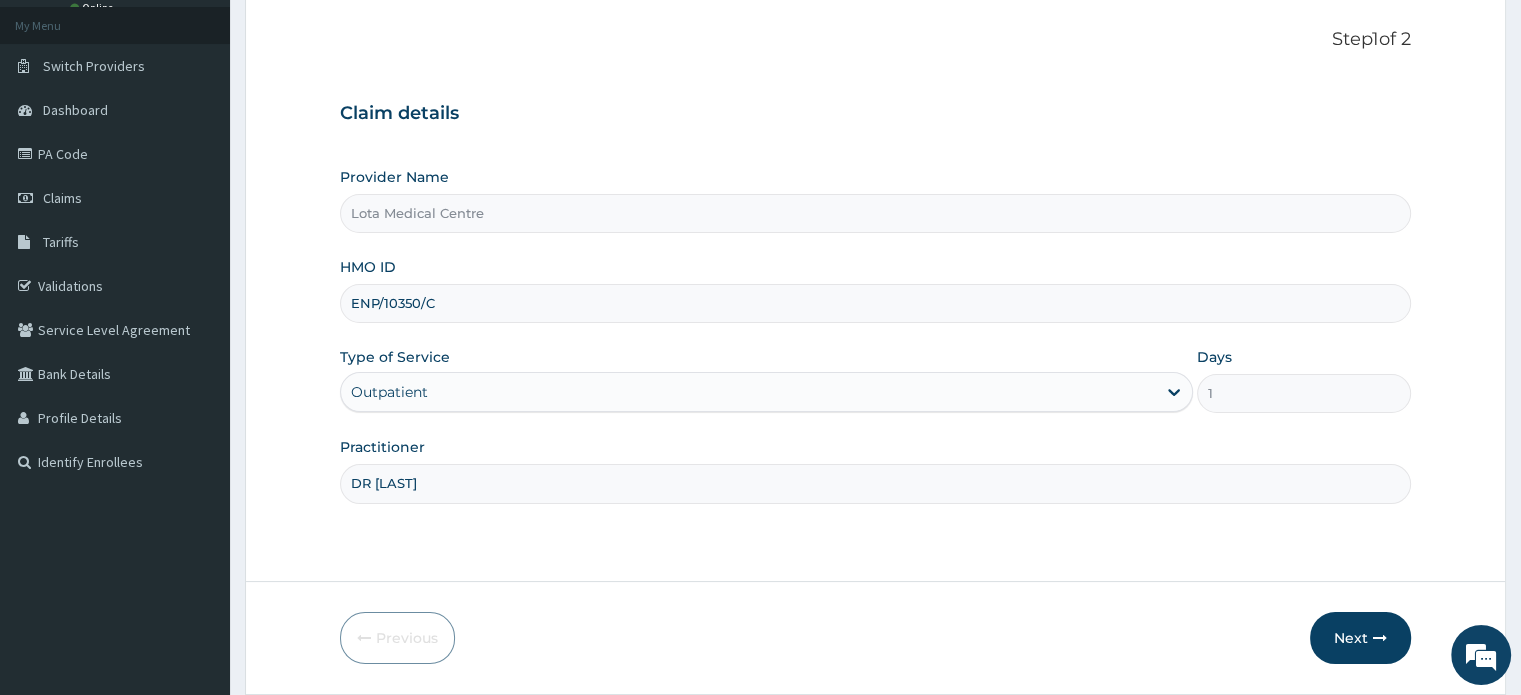 scroll, scrollTop: 112, scrollLeft: 0, axis: vertical 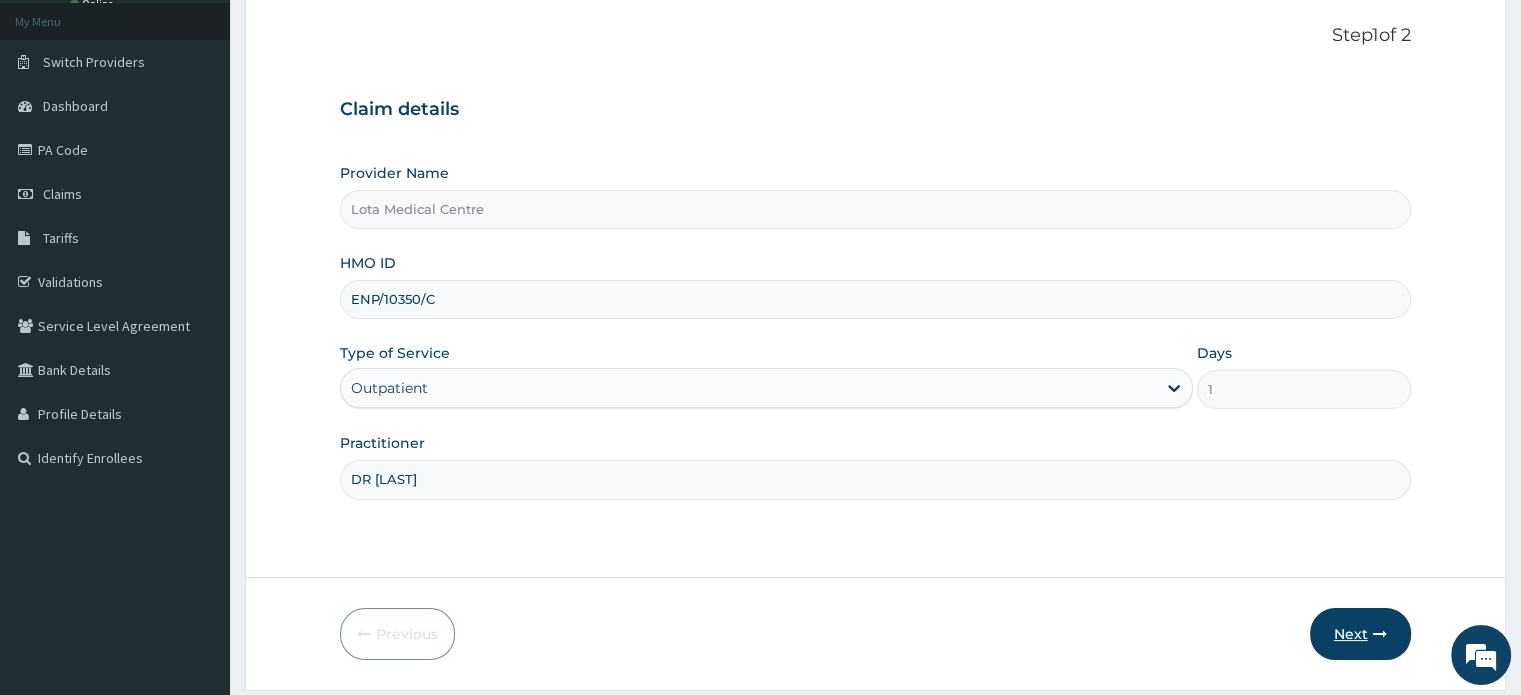 click on "Next" at bounding box center (1360, 634) 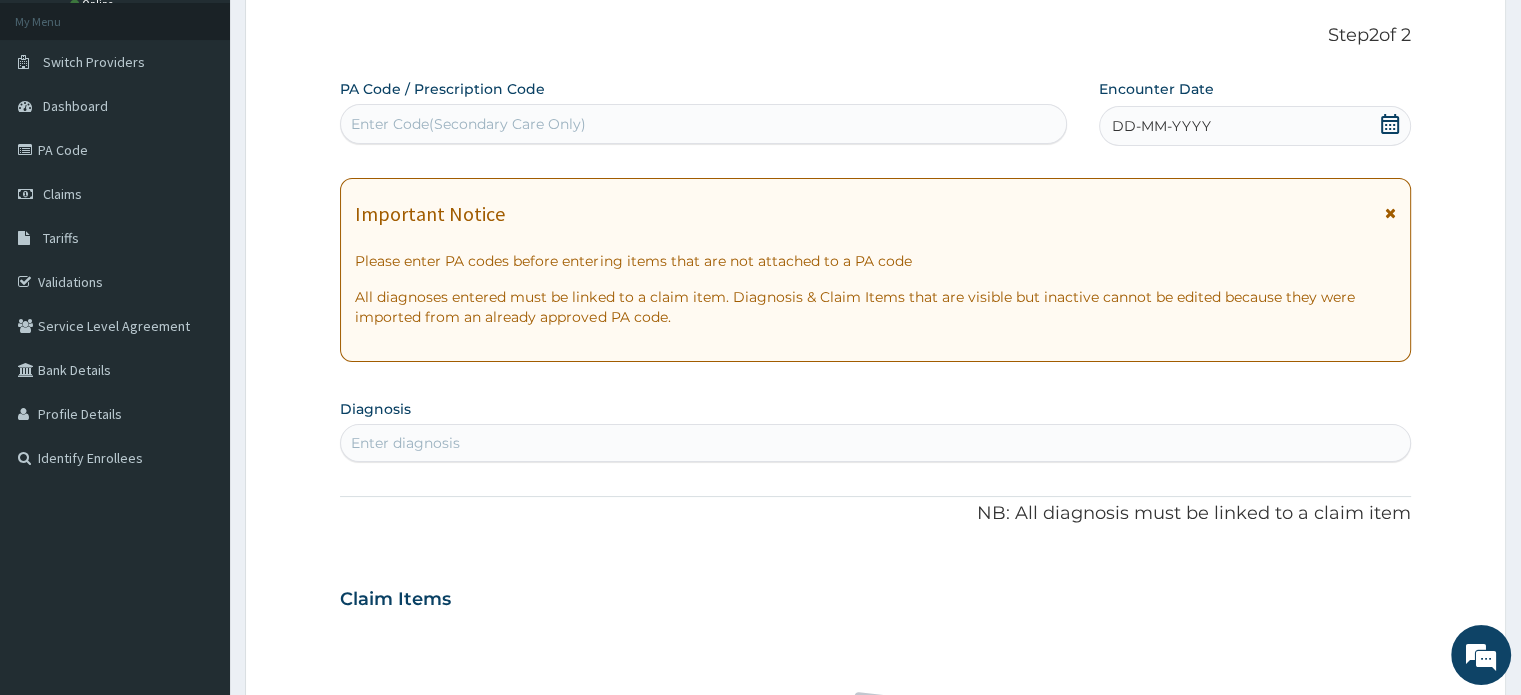 click 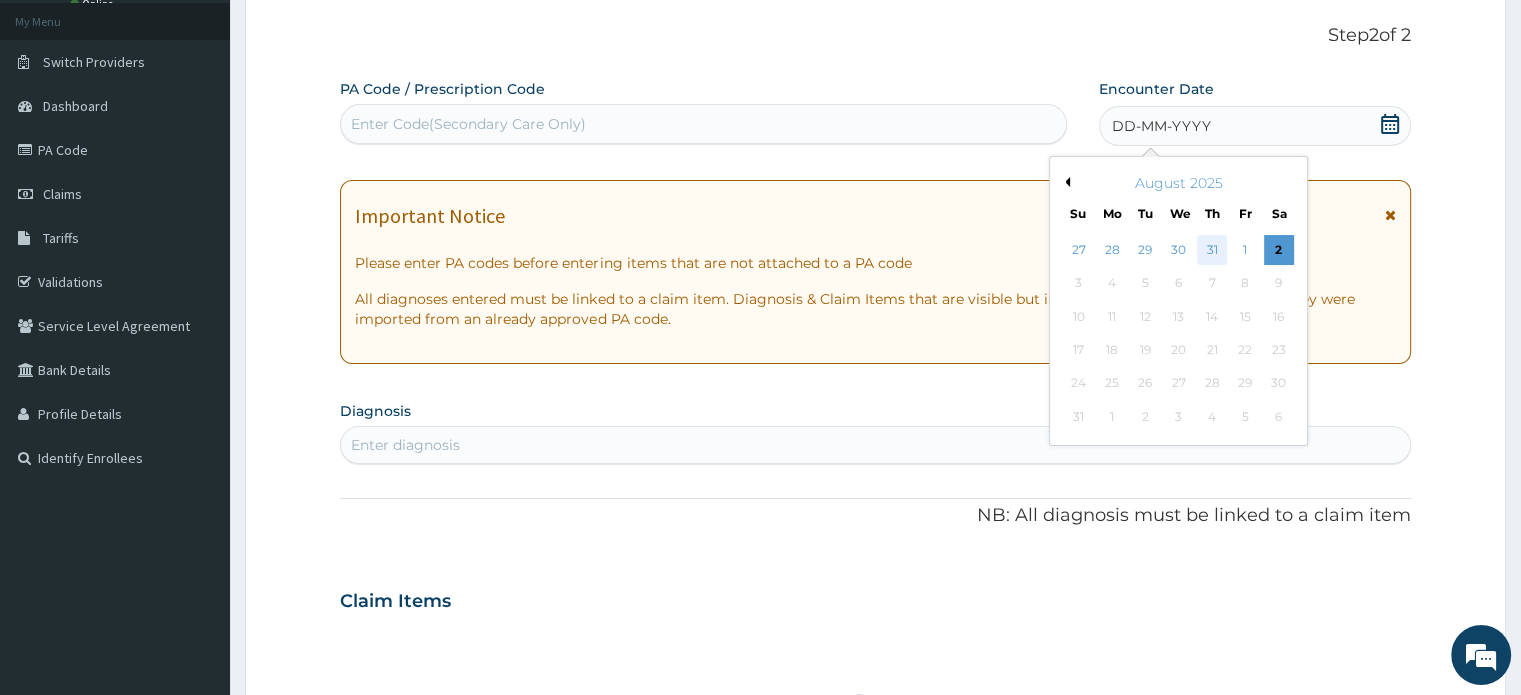 click on "31" at bounding box center [1212, 250] 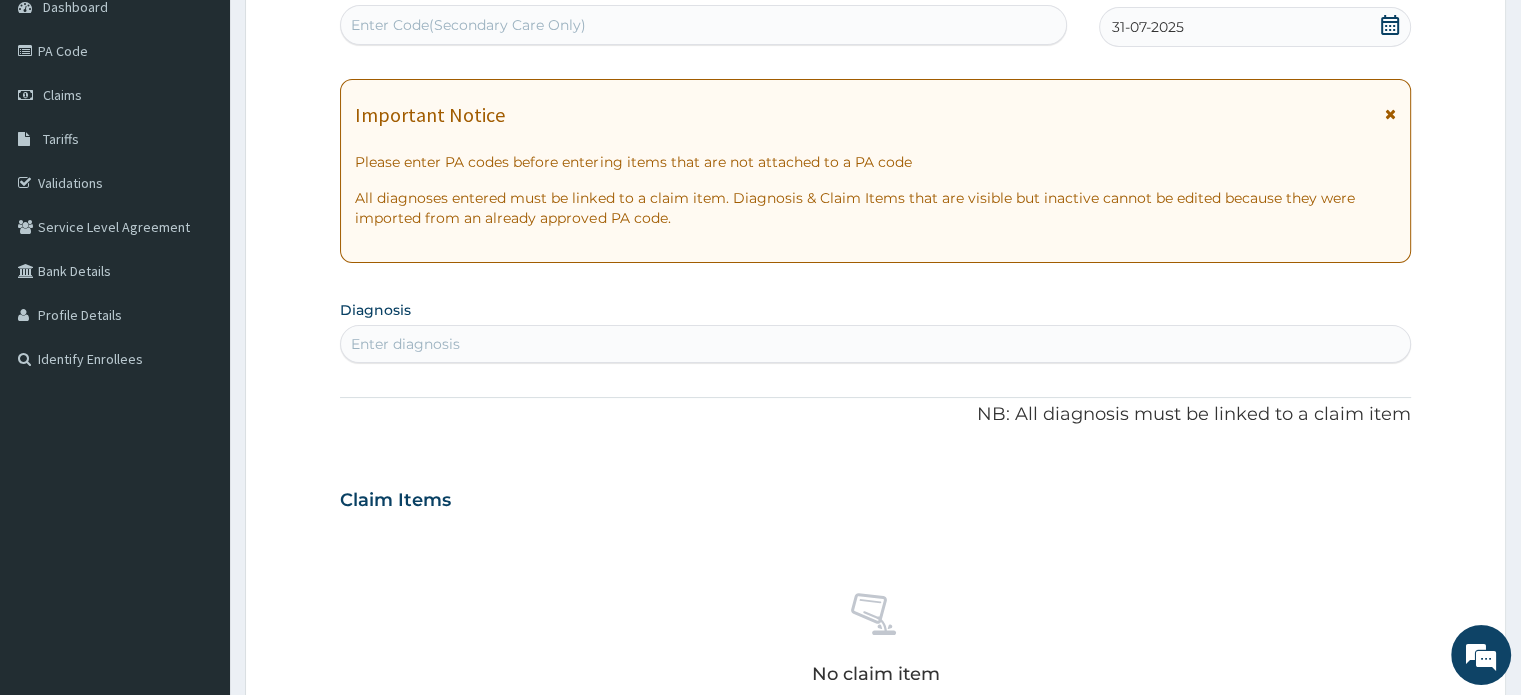 scroll, scrollTop: 212, scrollLeft: 0, axis: vertical 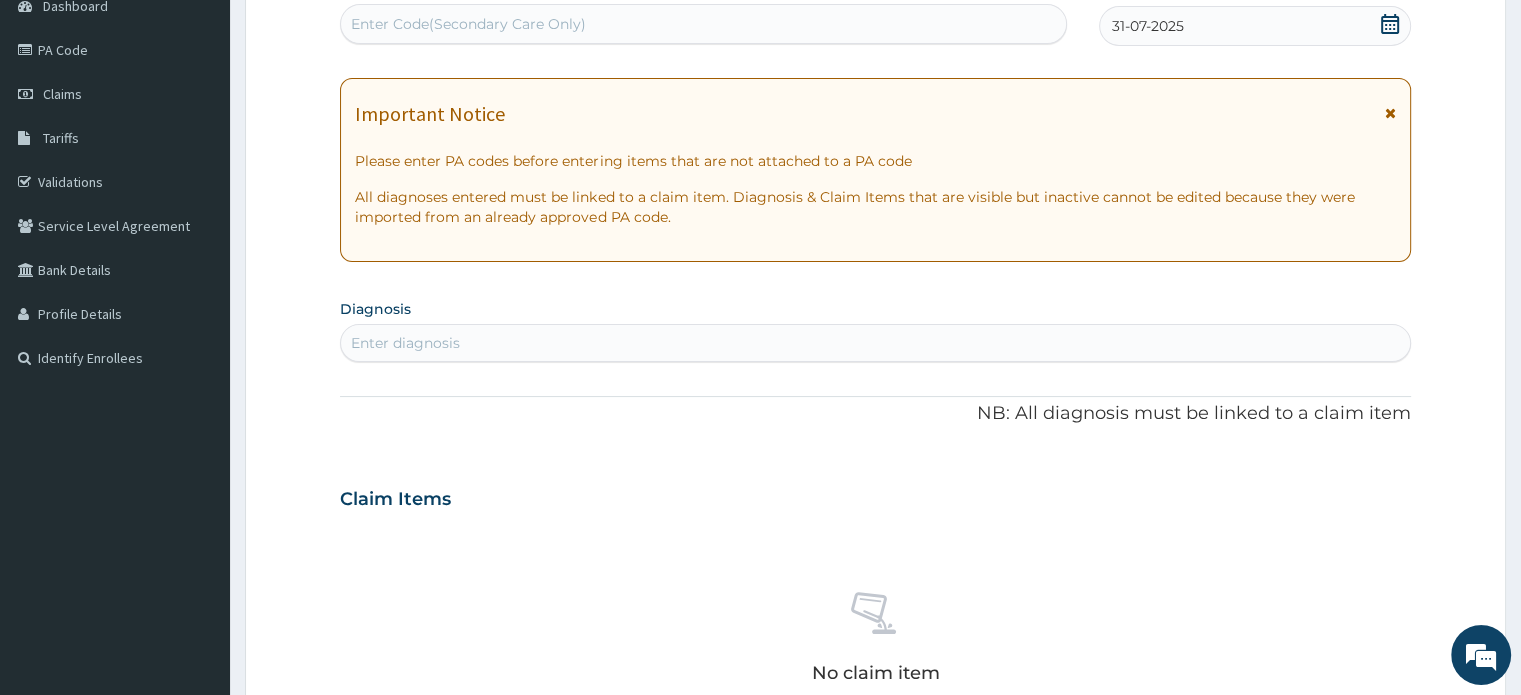 click on "Enter diagnosis" at bounding box center [875, 343] 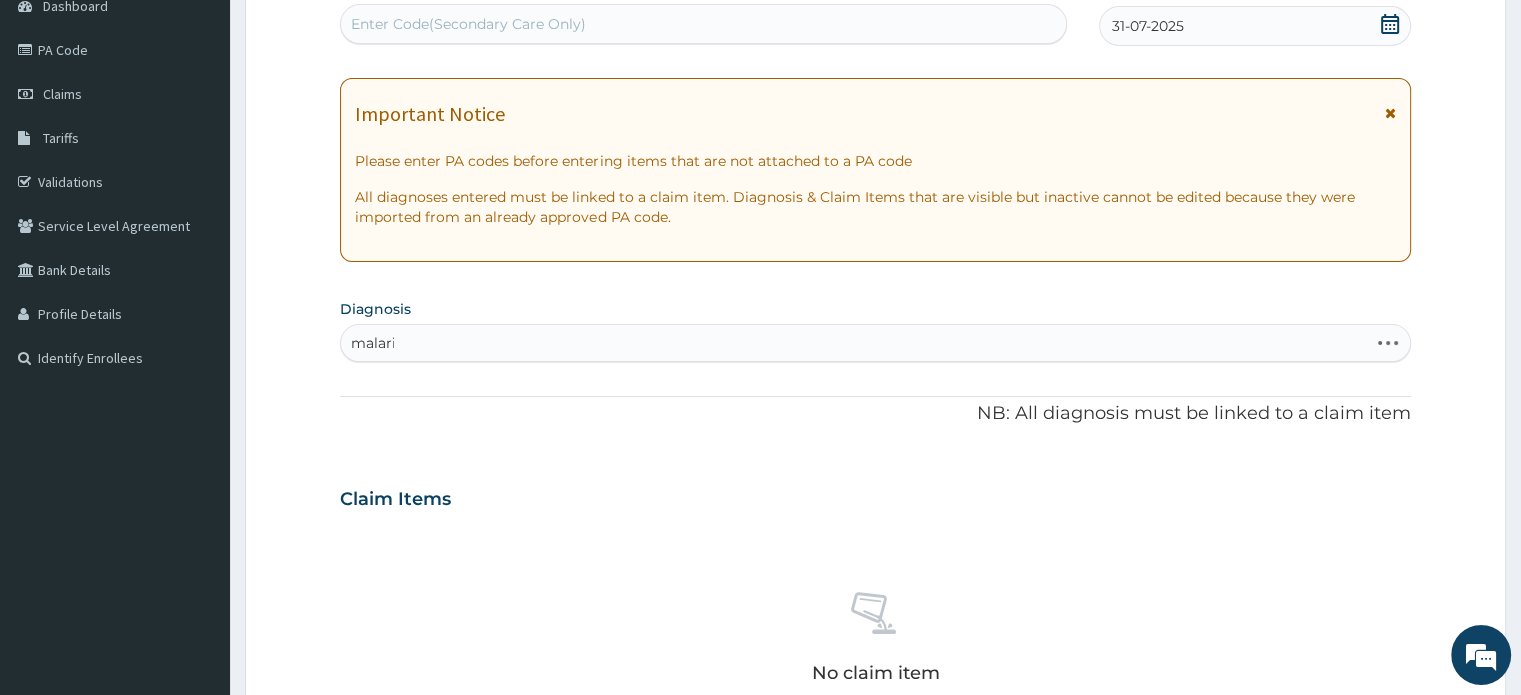 type on "malaria" 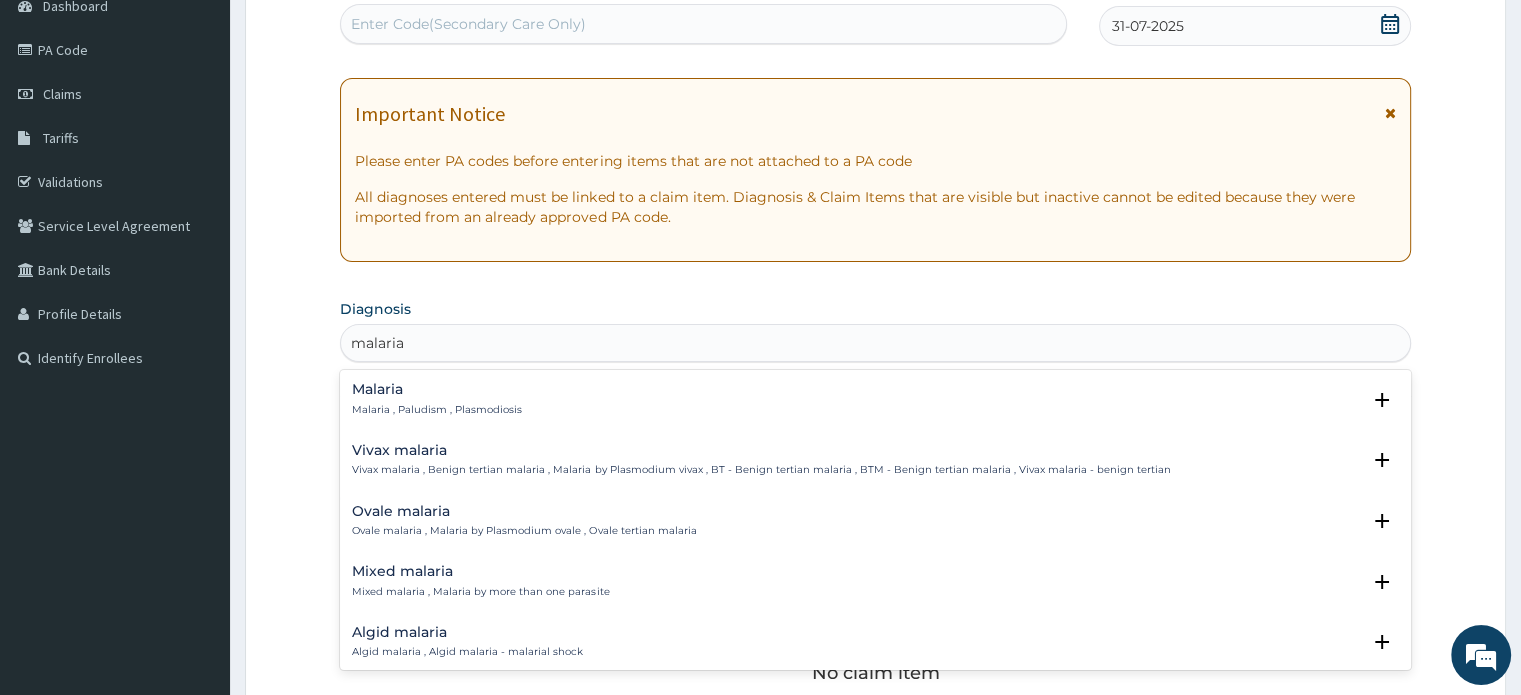 click on "Malaria , Paludism , Plasmodiosis" at bounding box center [437, 410] 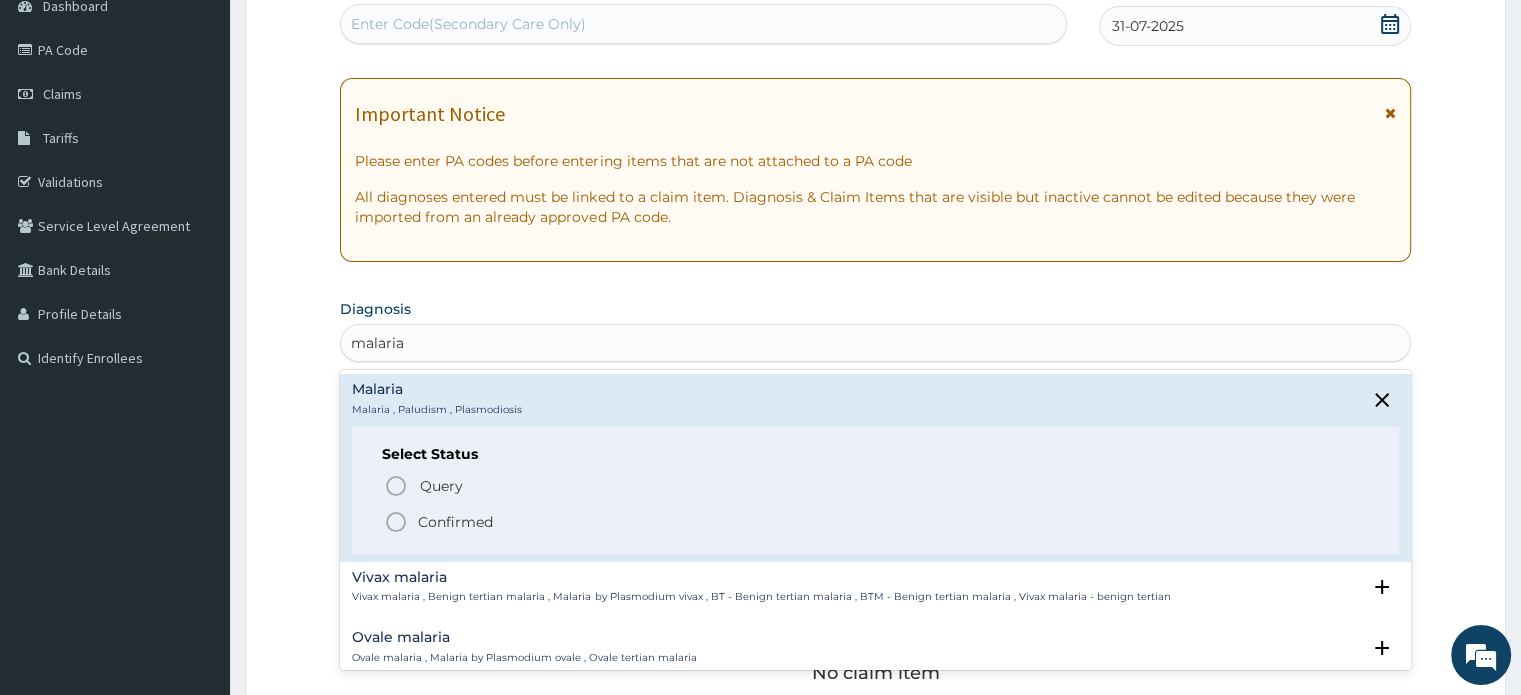 click 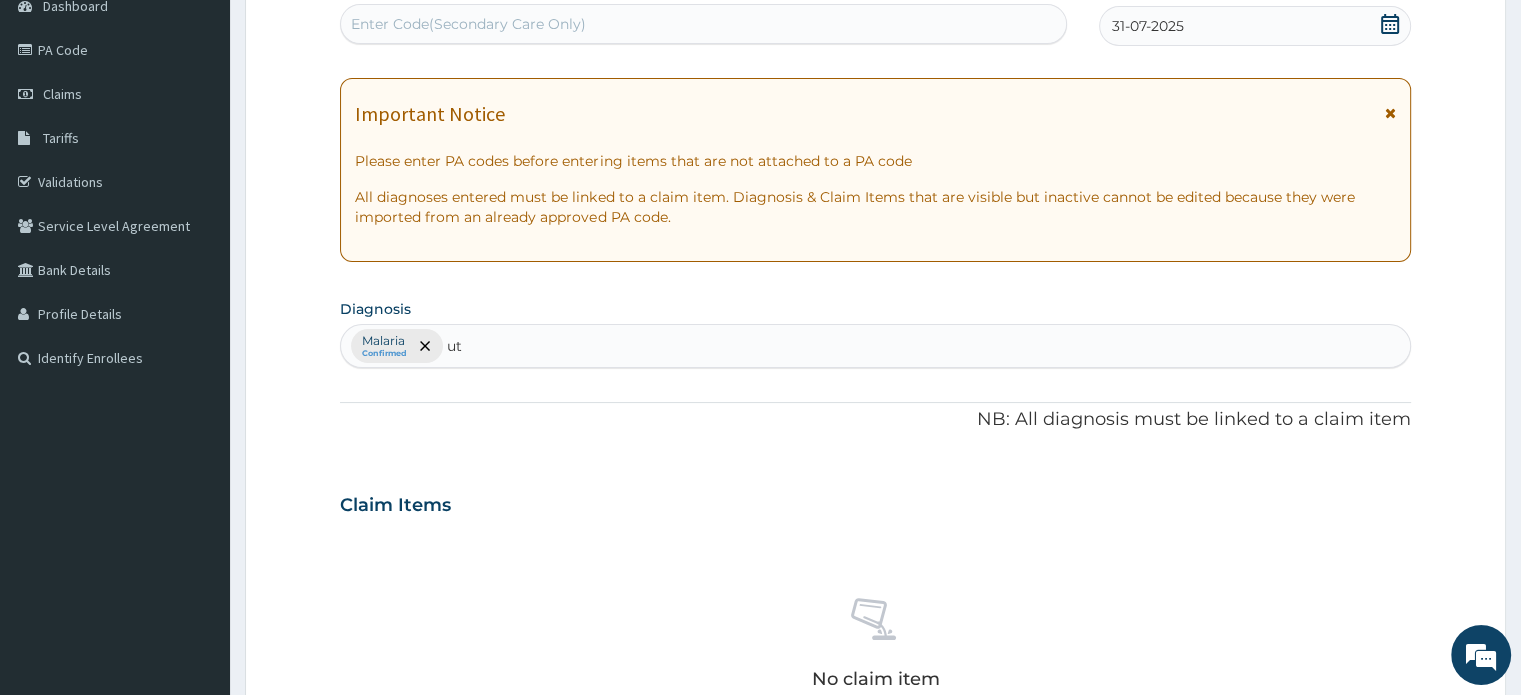 type on "uti" 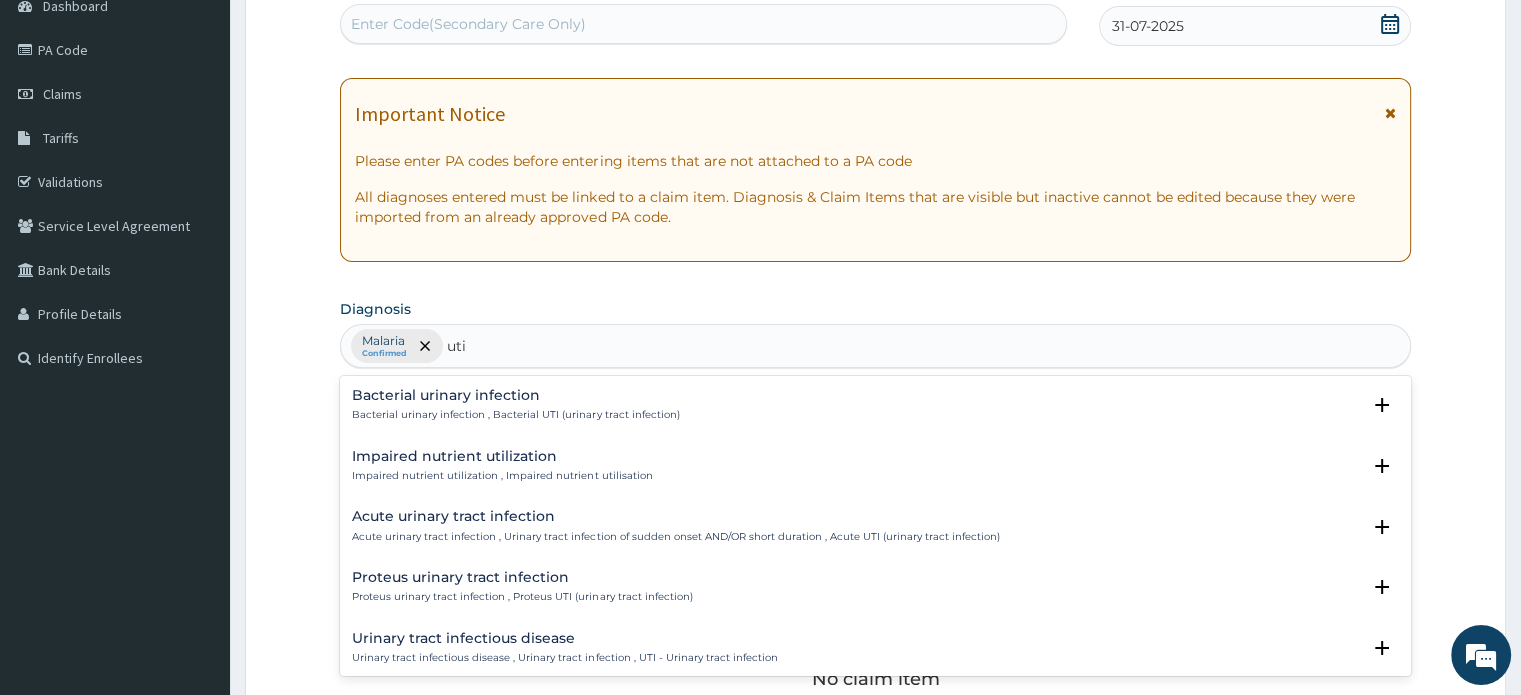 click on "Acute urinary tract infection Acute urinary tract infection , Urinary tract infection of sudden onset AND/OR short duration , Acute UTI (urinary tract infection)" at bounding box center (675, 526) 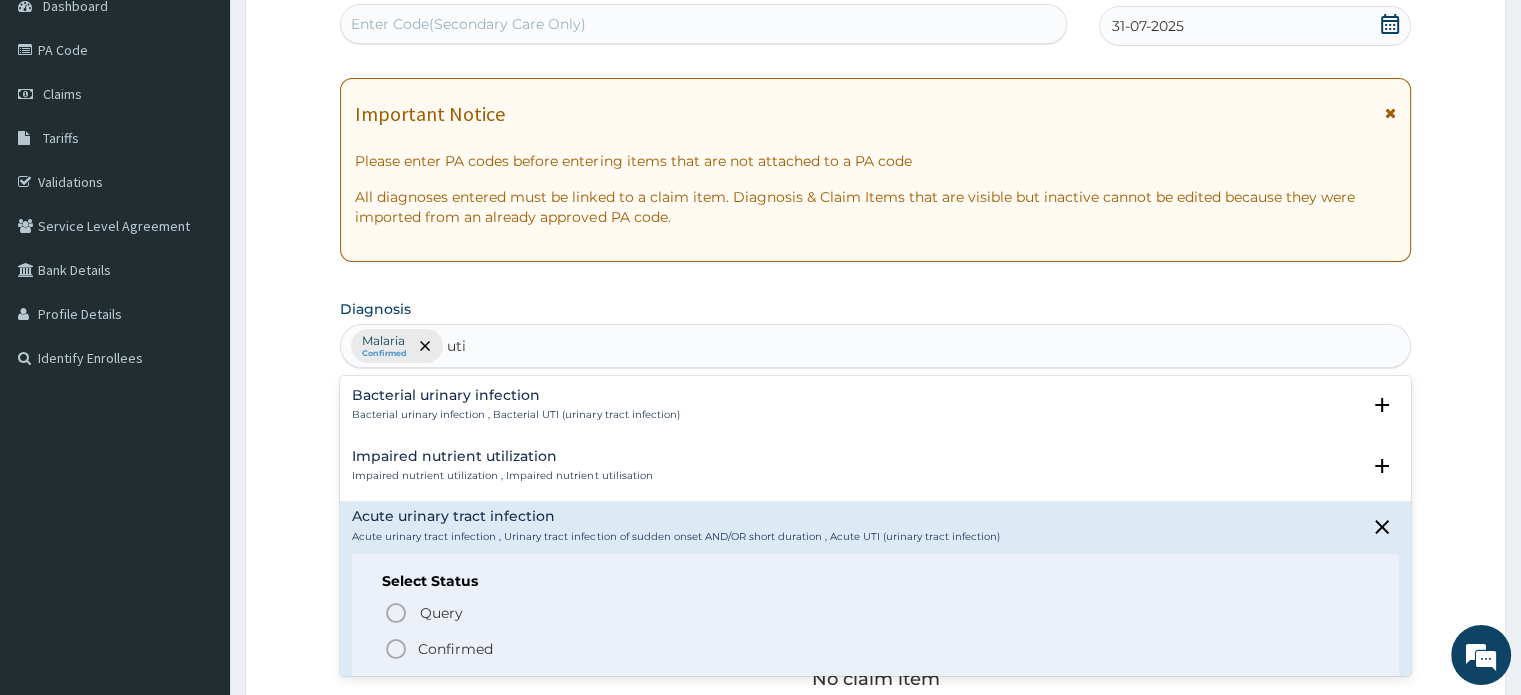 click 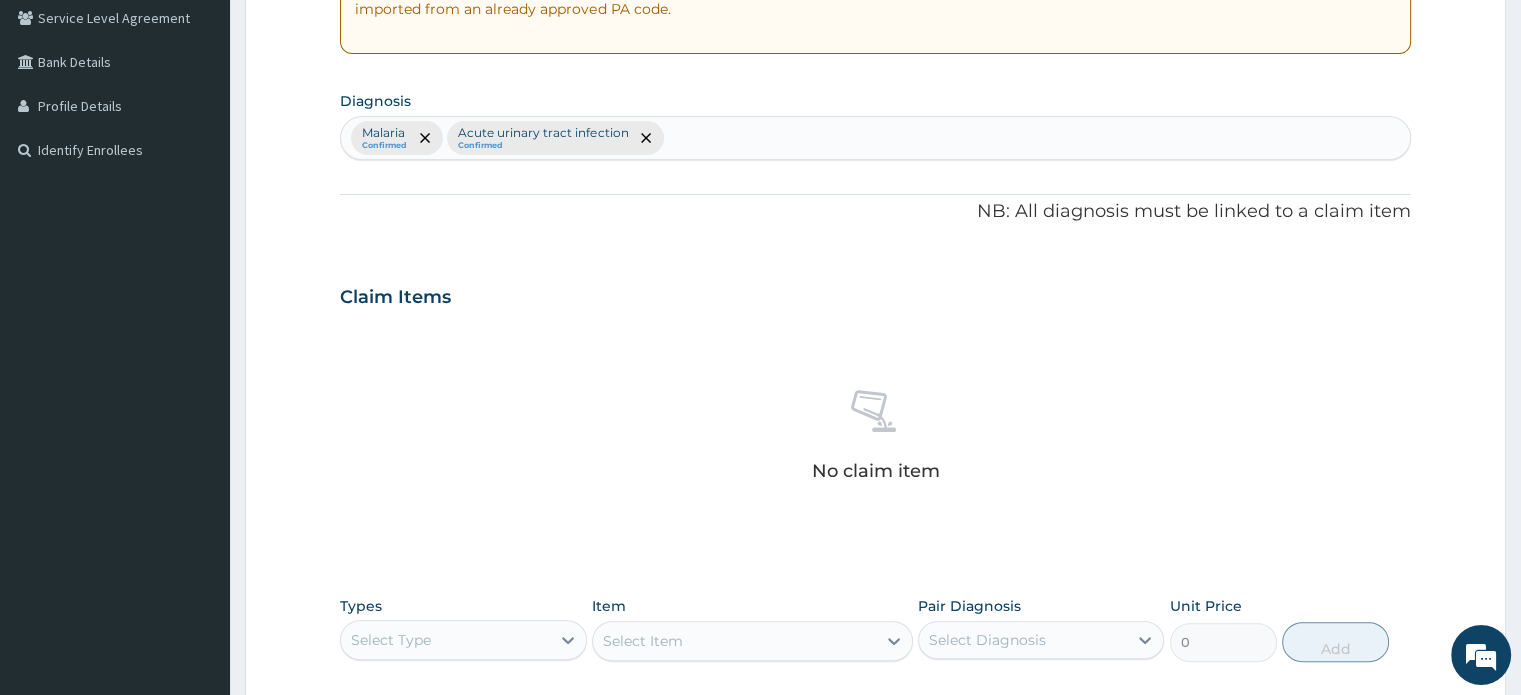 scroll, scrollTop: 744, scrollLeft: 0, axis: vertical 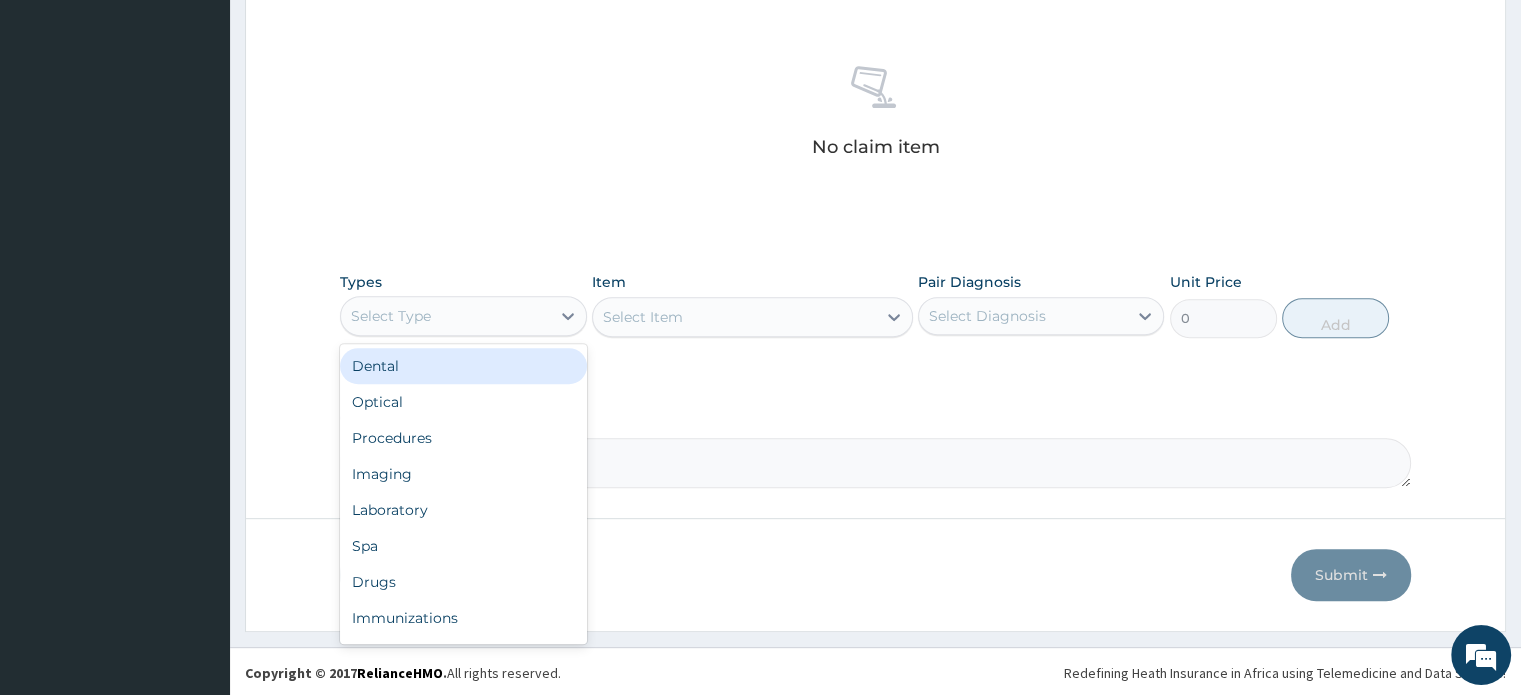 click on "Select Type" at bounding box center (445, 316) 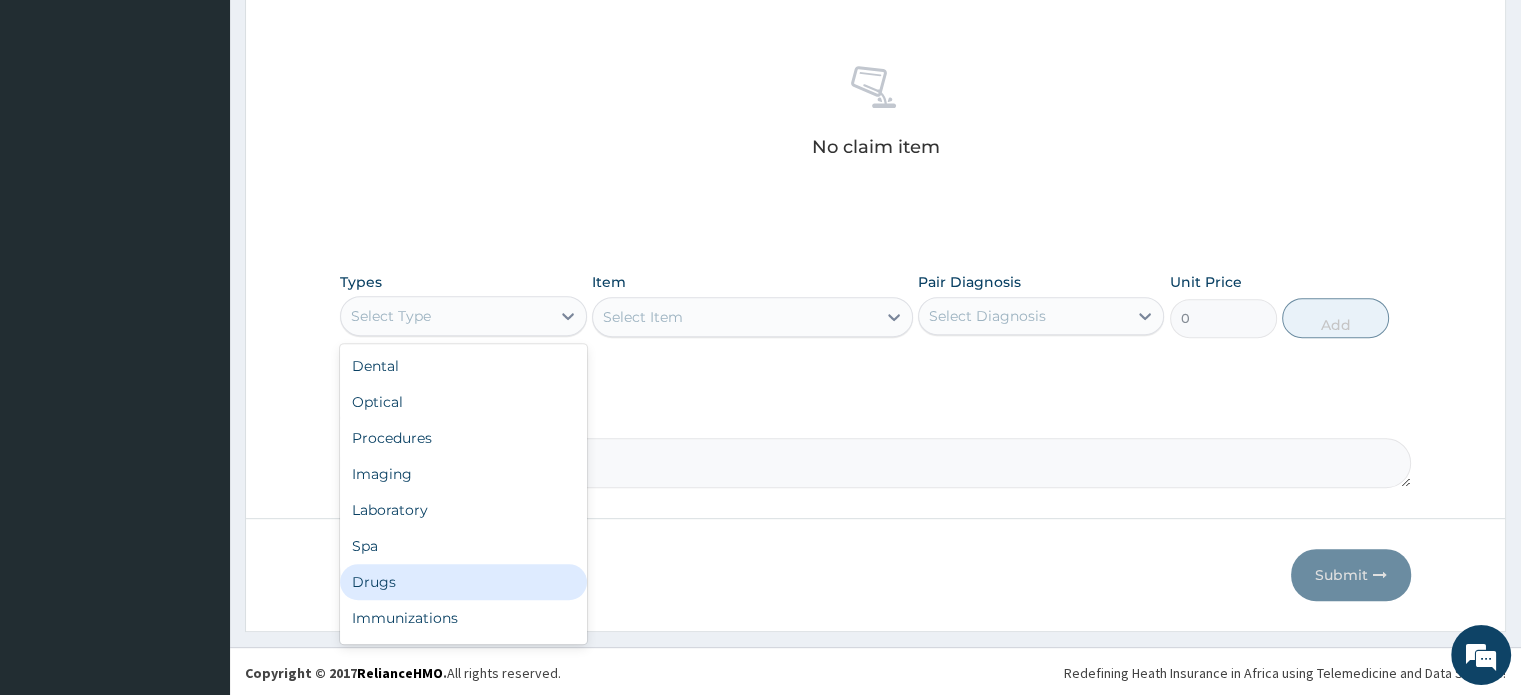 click on "Drugs" at bounding box center [463, 582] 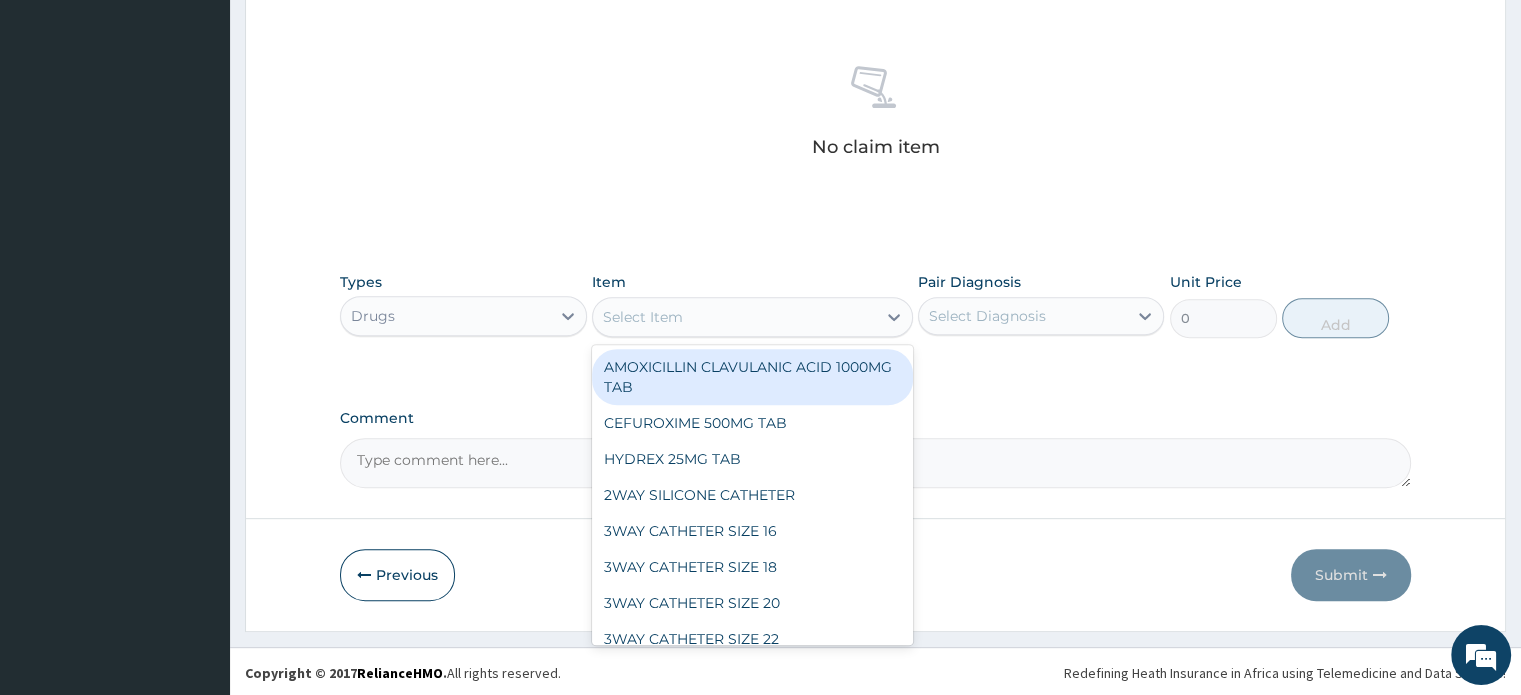 click on "Select Item" at bounding box center [734, 317] 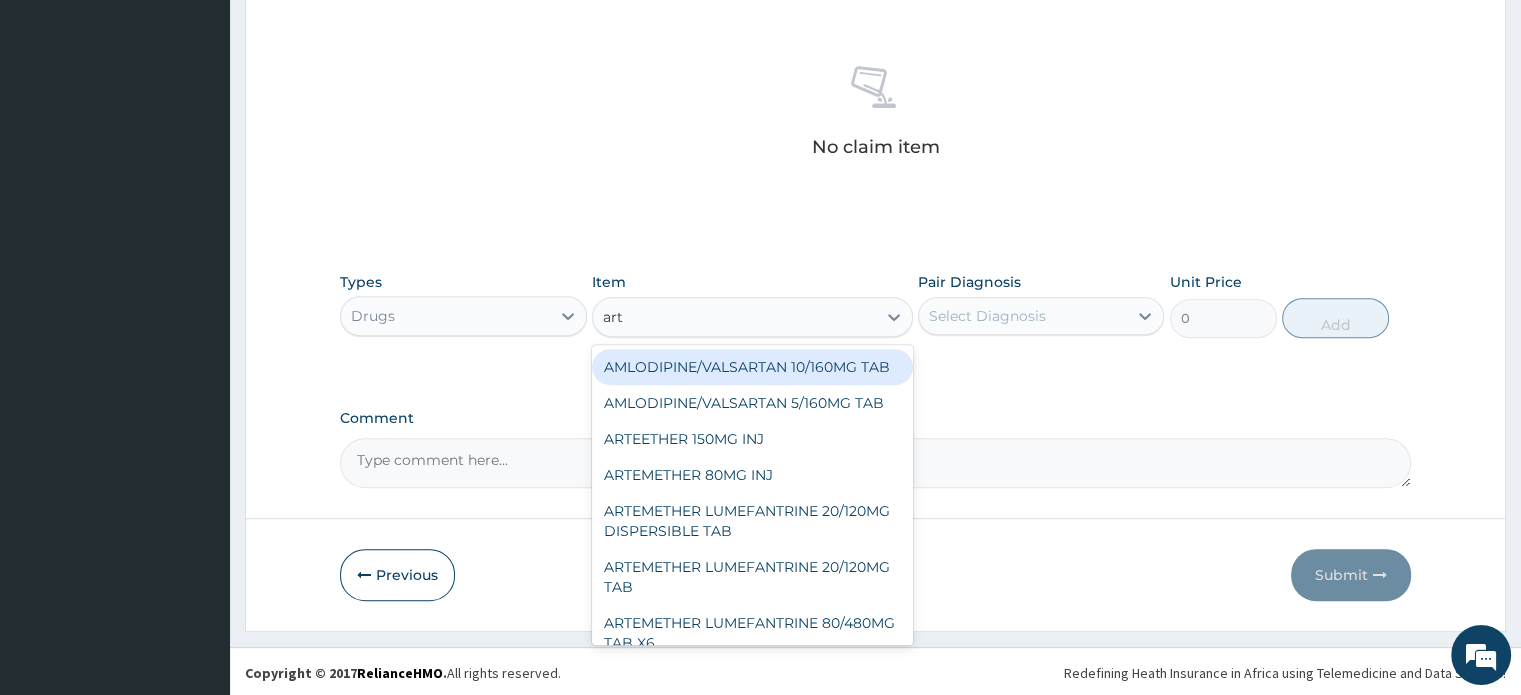 type on "arte" 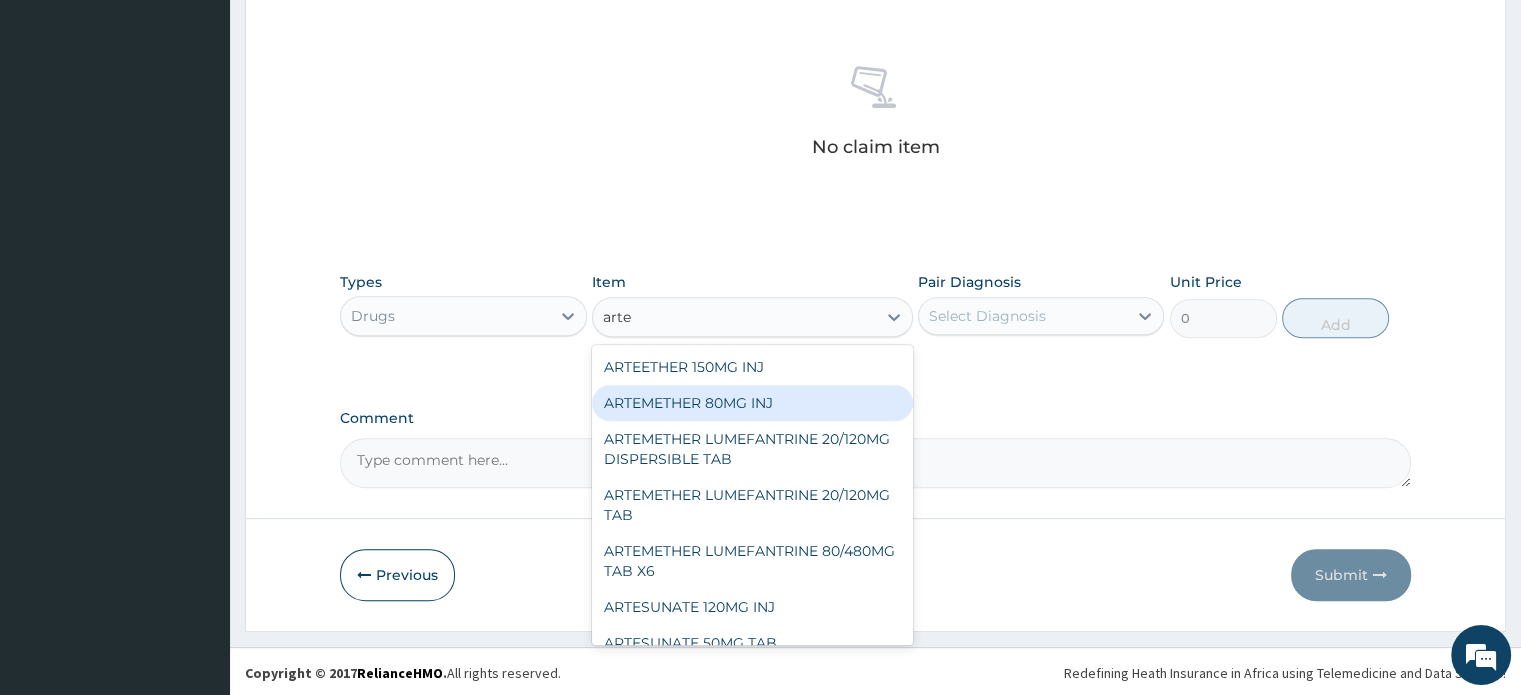 click on "ARTEMETHER 80MG INJ" at bounding box center [752, 403] 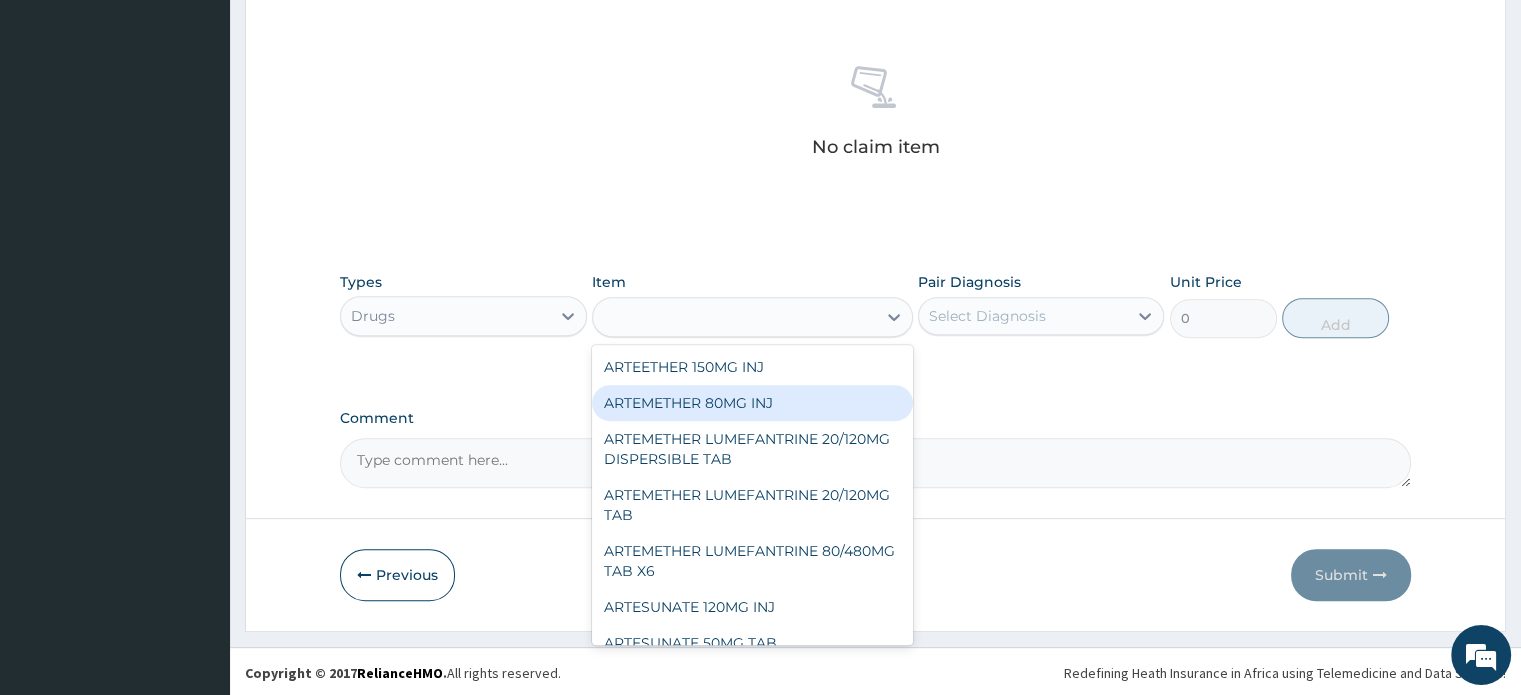type on "1400" 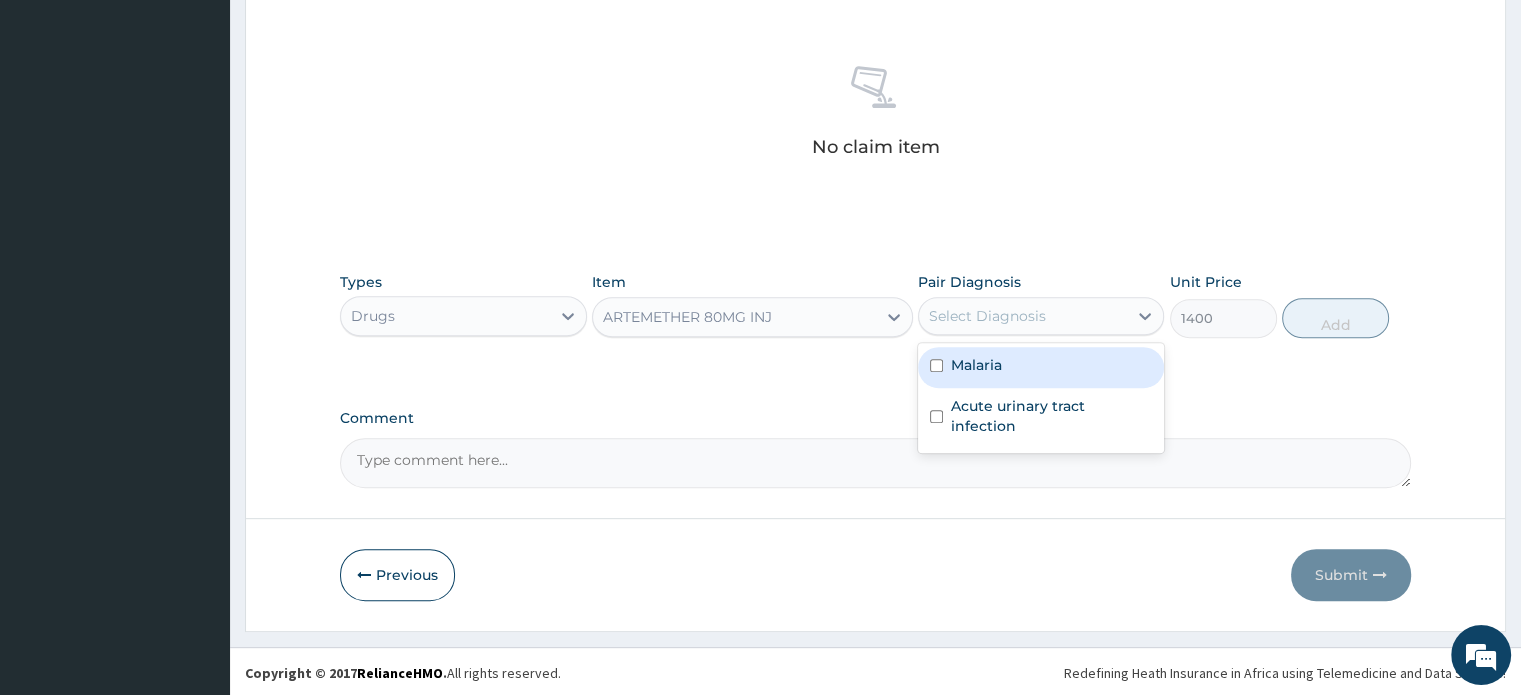 click on "Select Diagnosis" at bounding box center [987, 316] 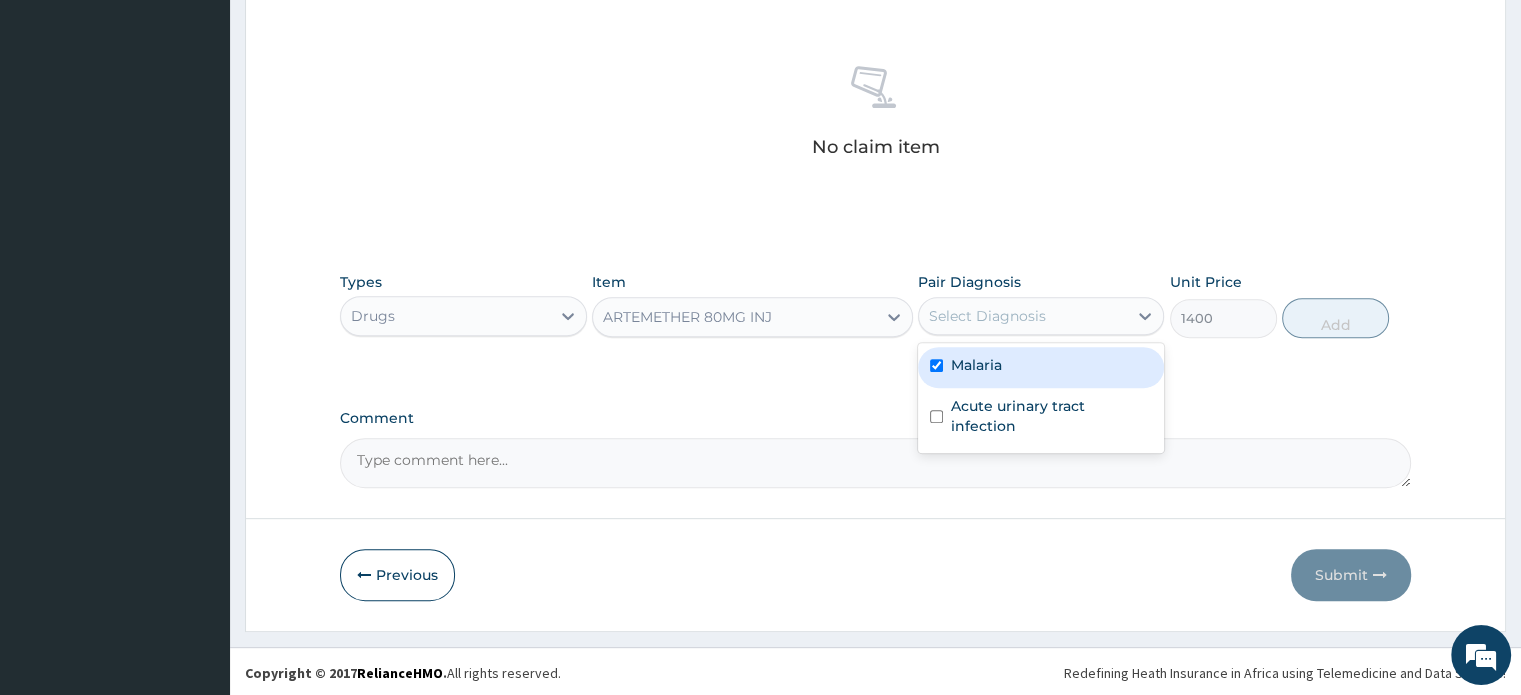 checkbox on "true" 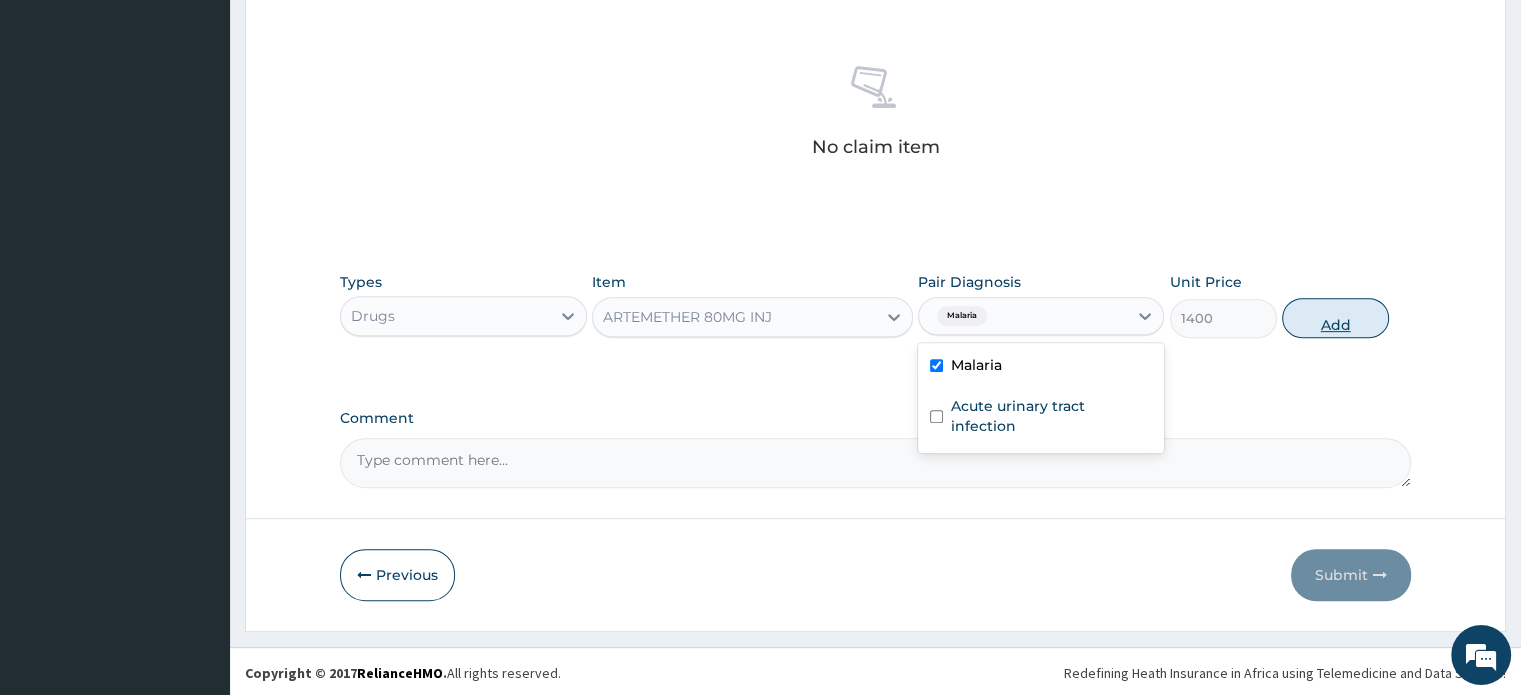 click on "Add" at bounding box center (1335, 318) 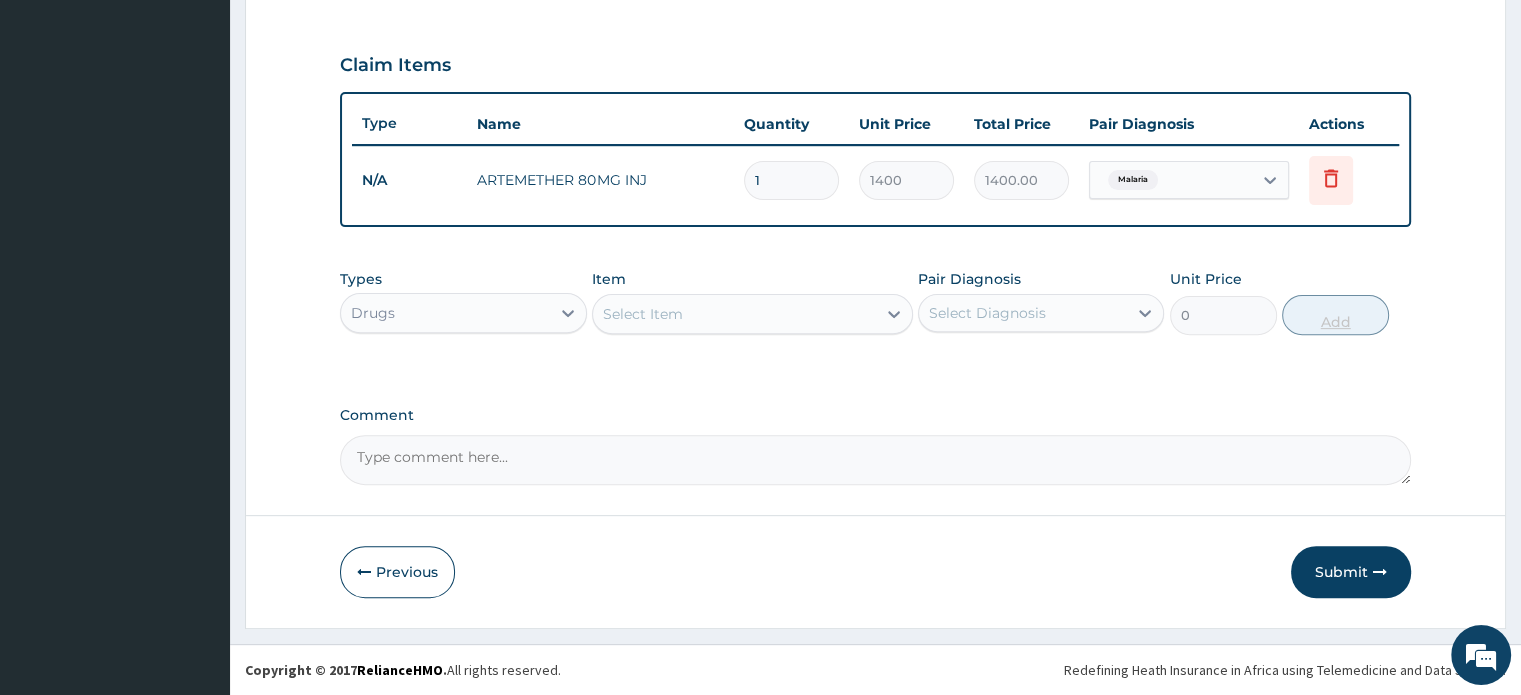 scroll, scrollTop: 648, scrollLeft: 0, axis: vertical 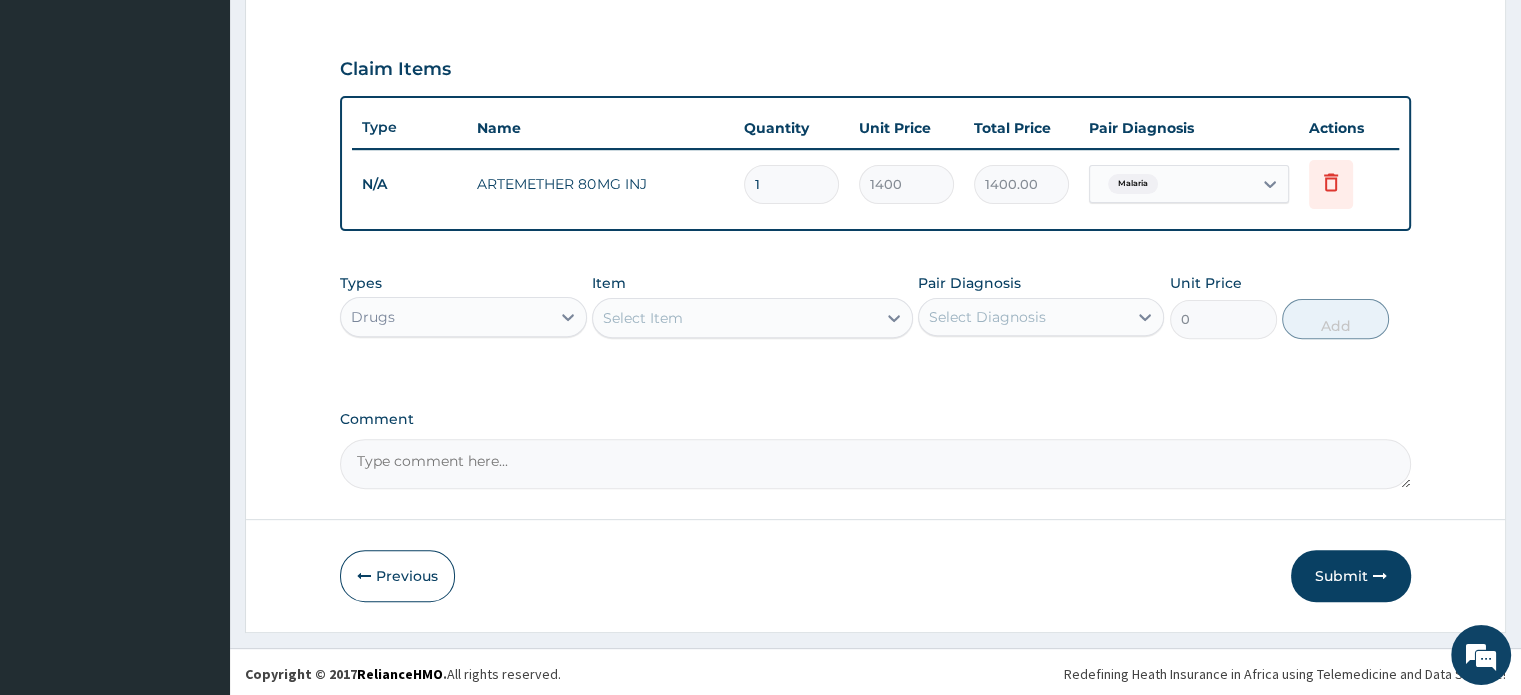 type 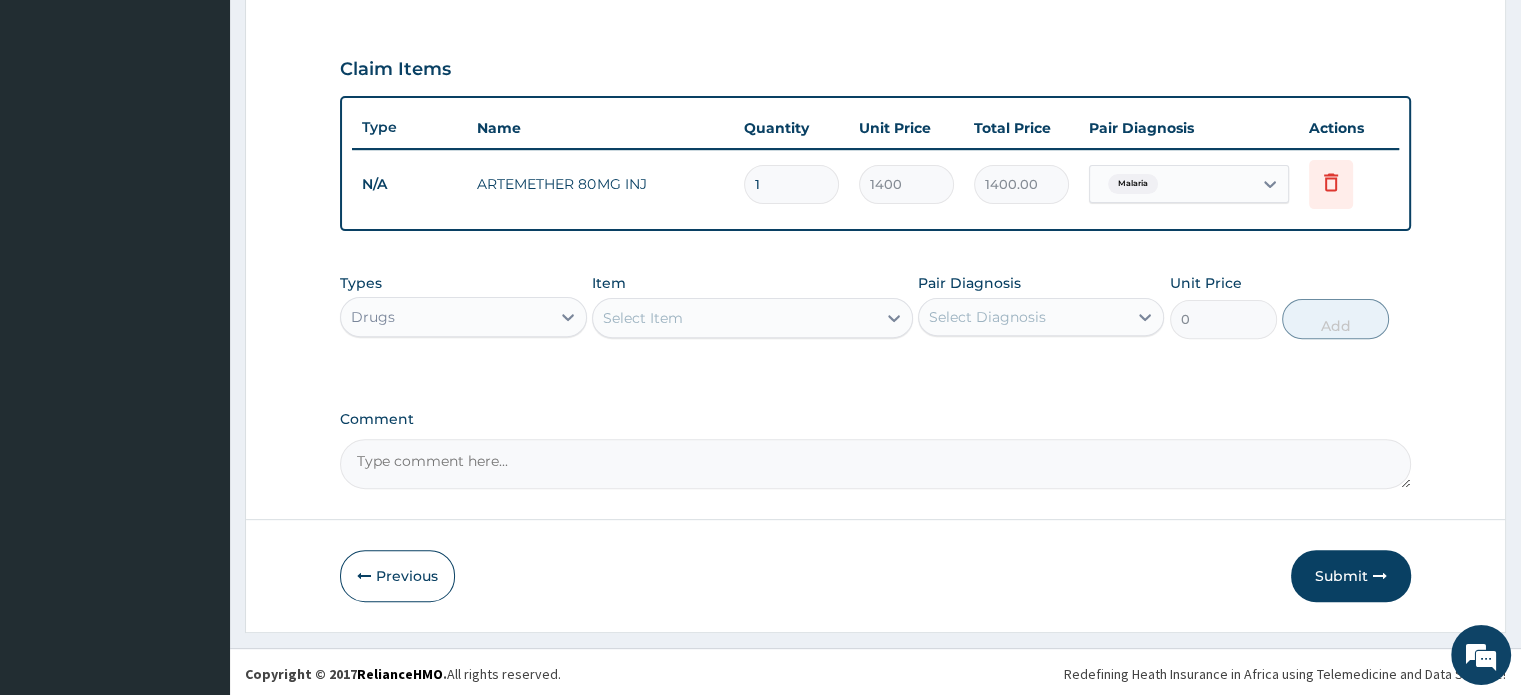 type on "0.00" 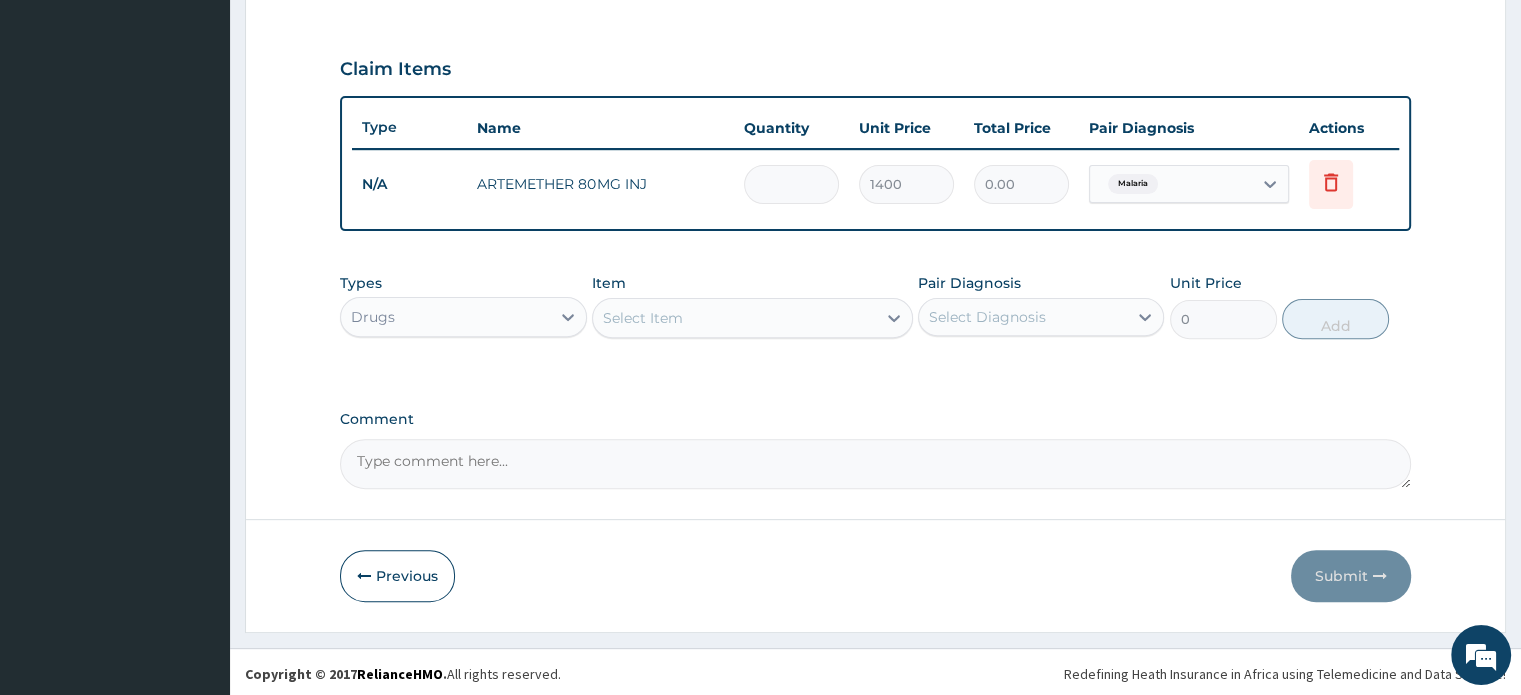 type on "3" 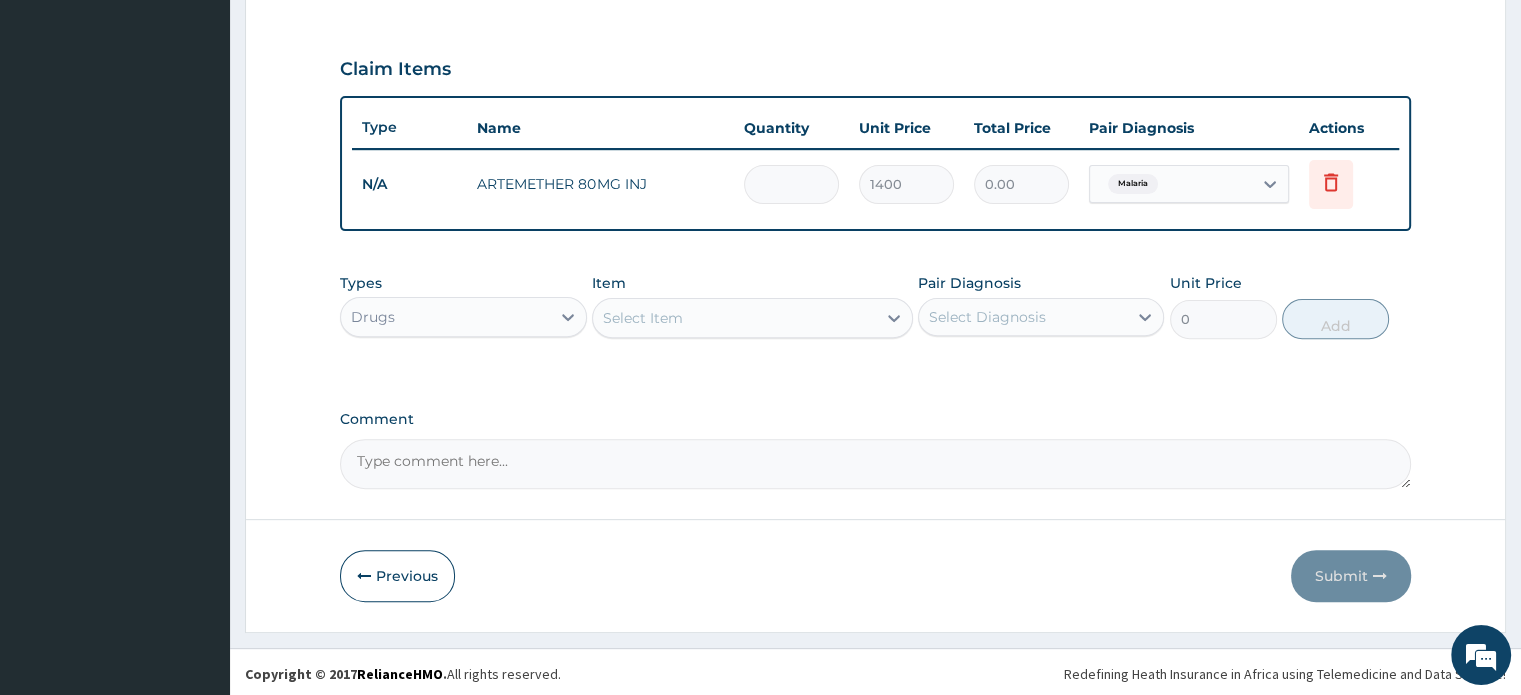 type on "4200.00" 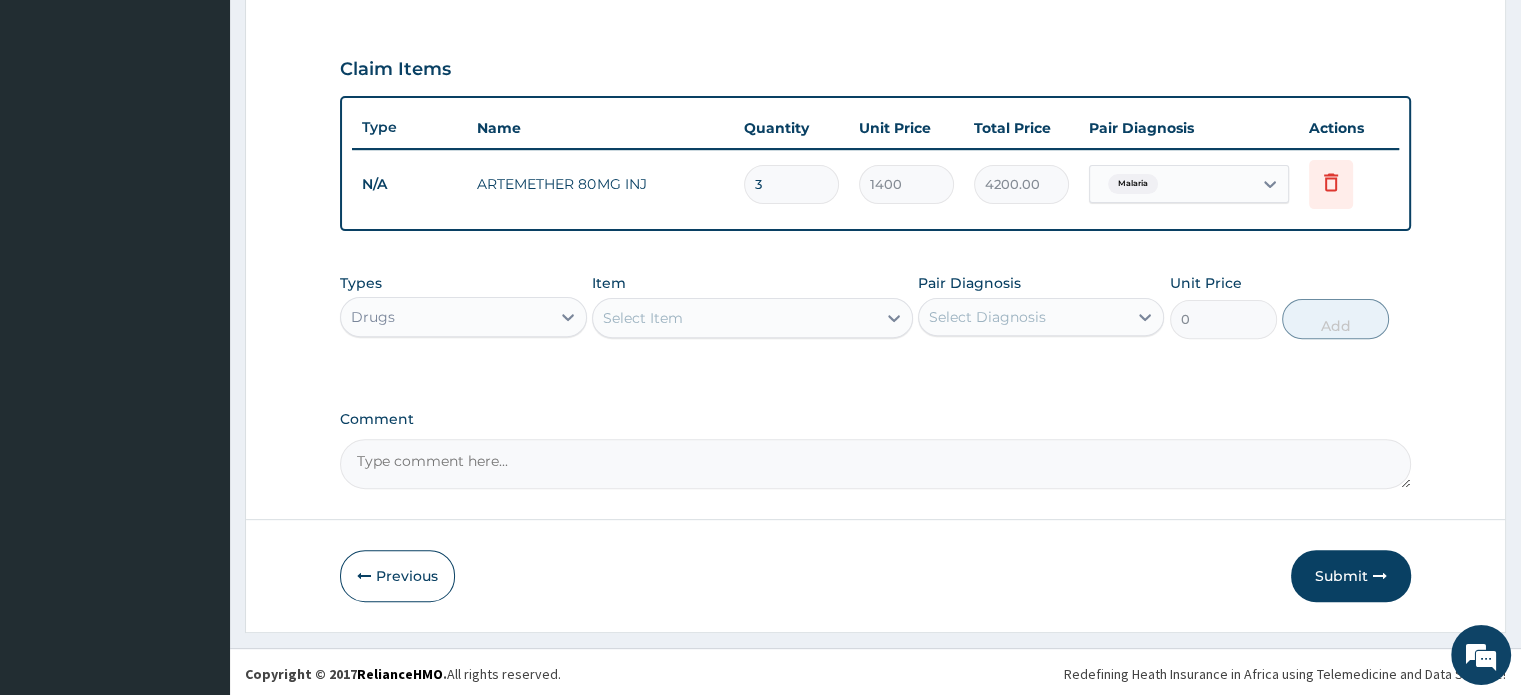 type 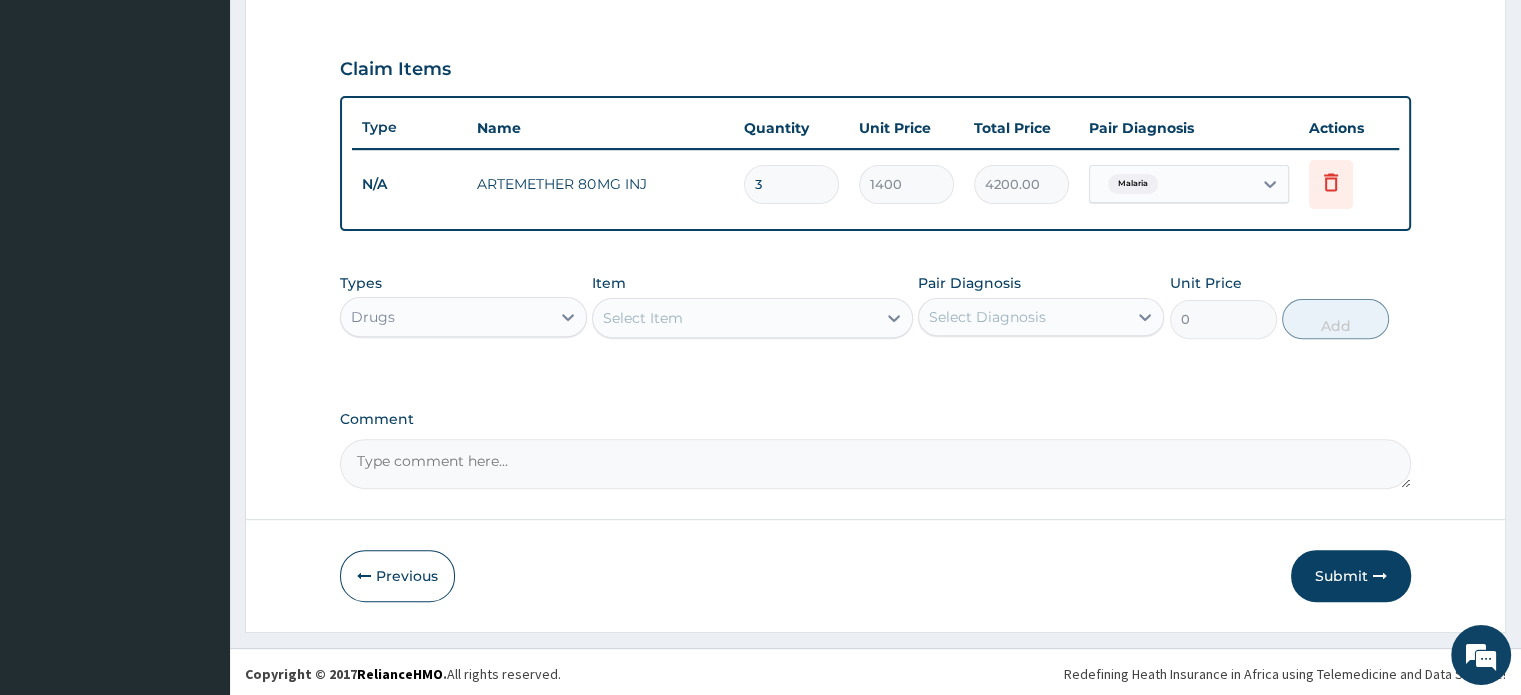 type on "0.00" 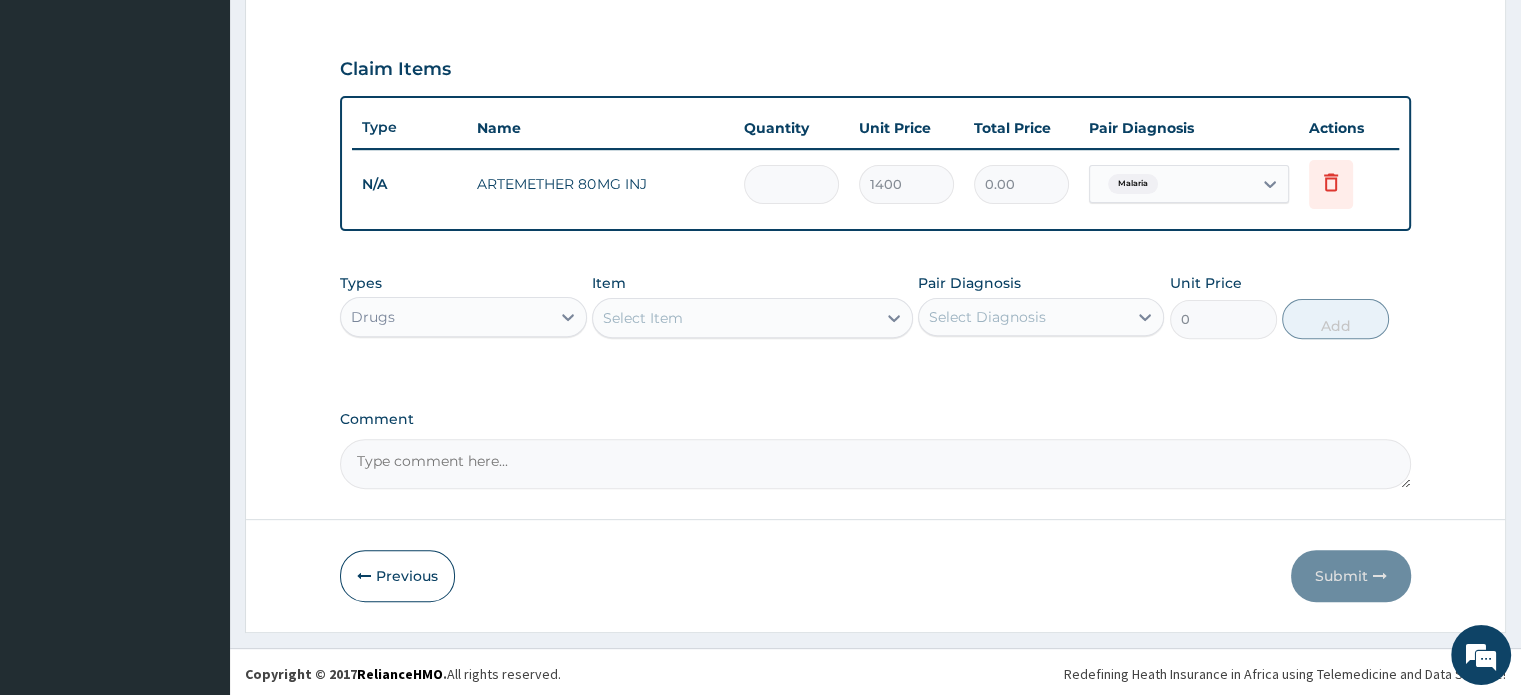 type on "6" 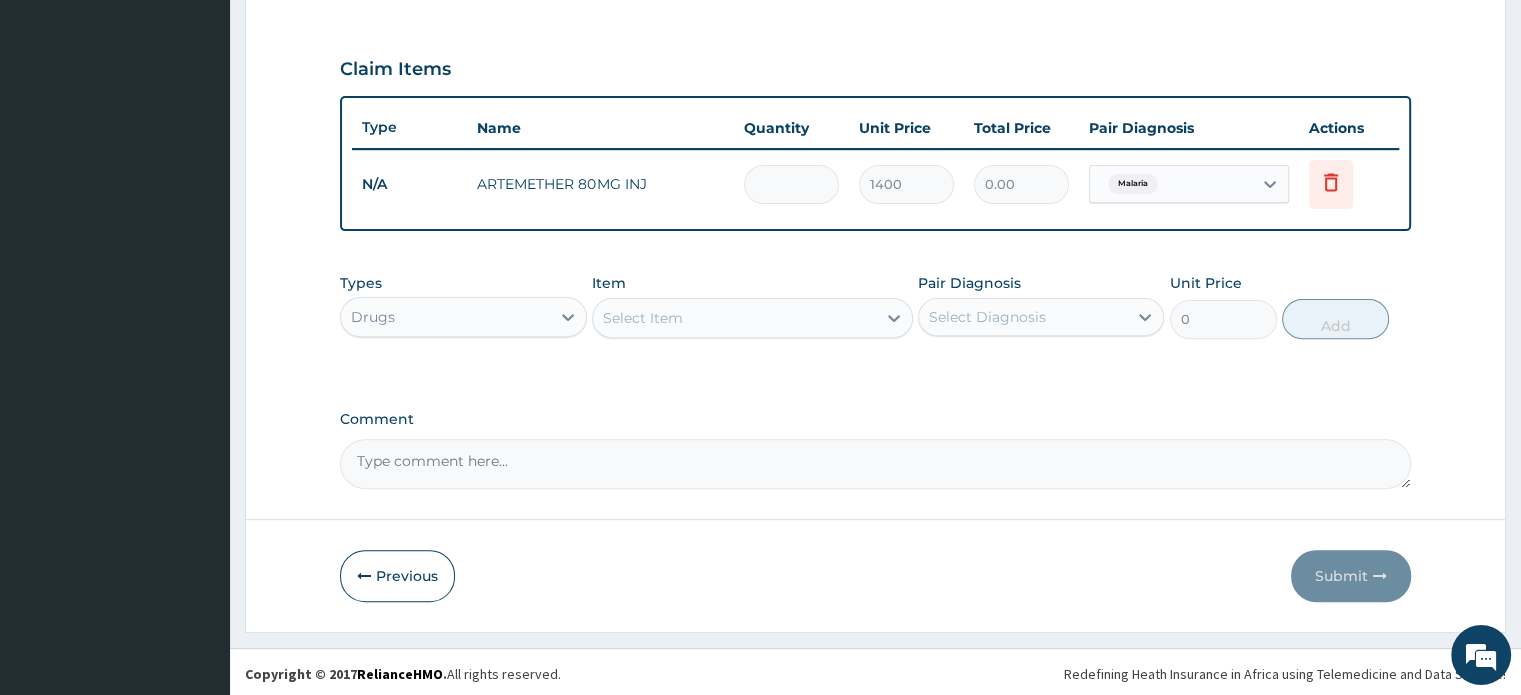 type on "8400.00" 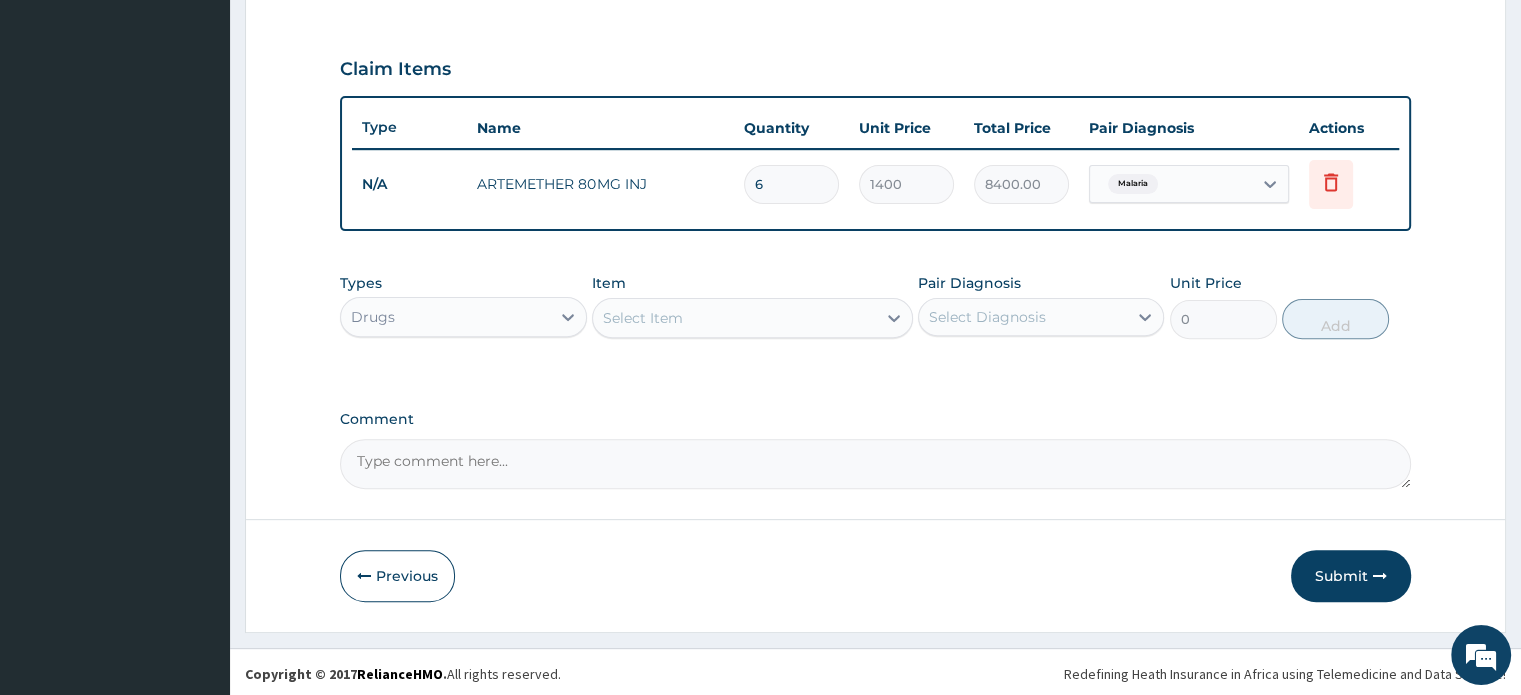 type on "6" 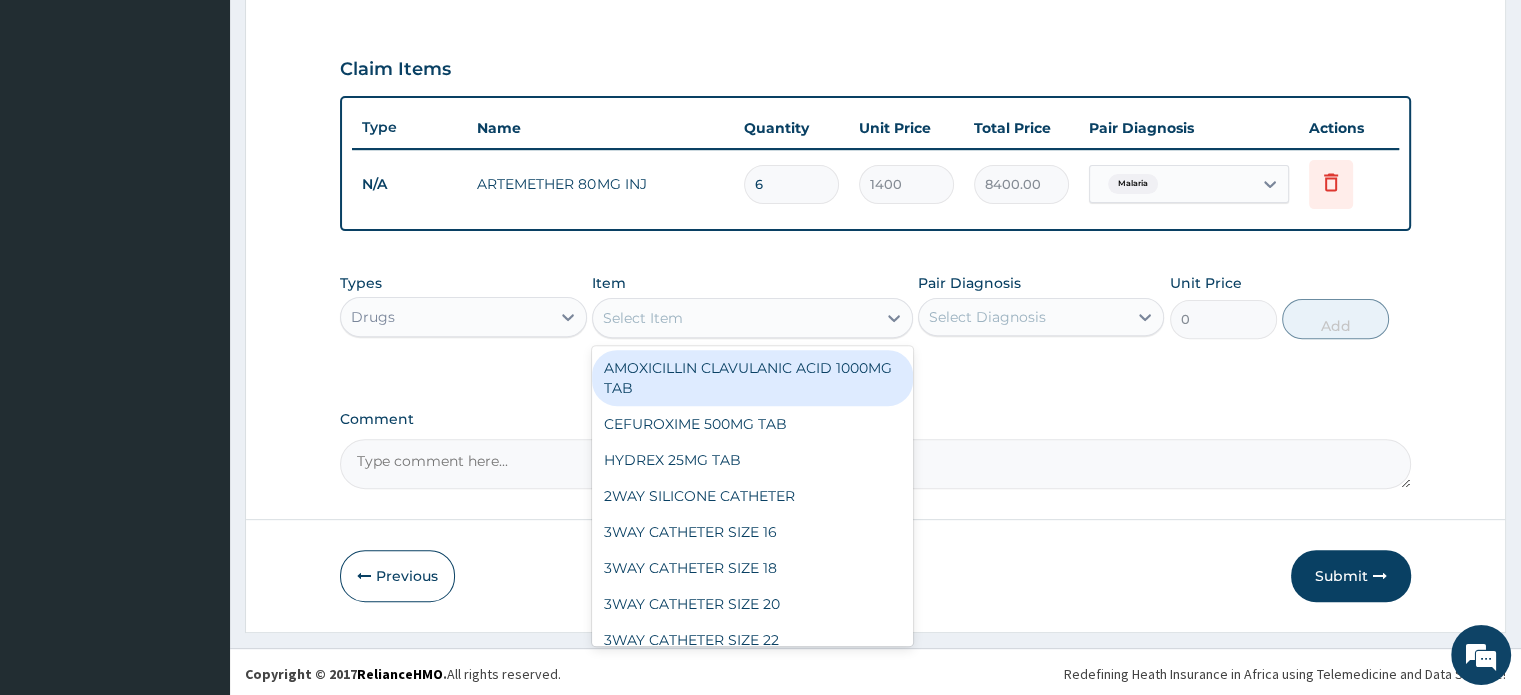 click on "Select Item" at bounding box center [734, 318] 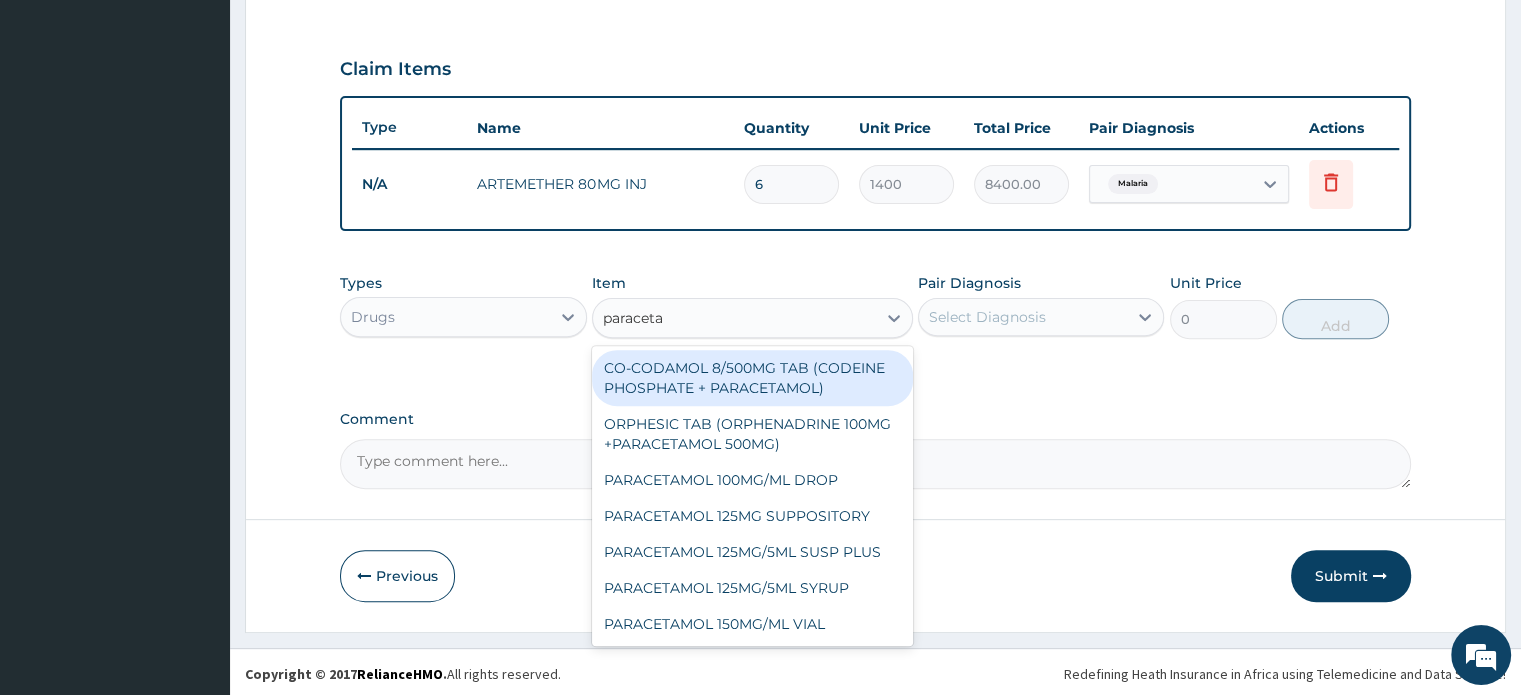 type on "paracetam" 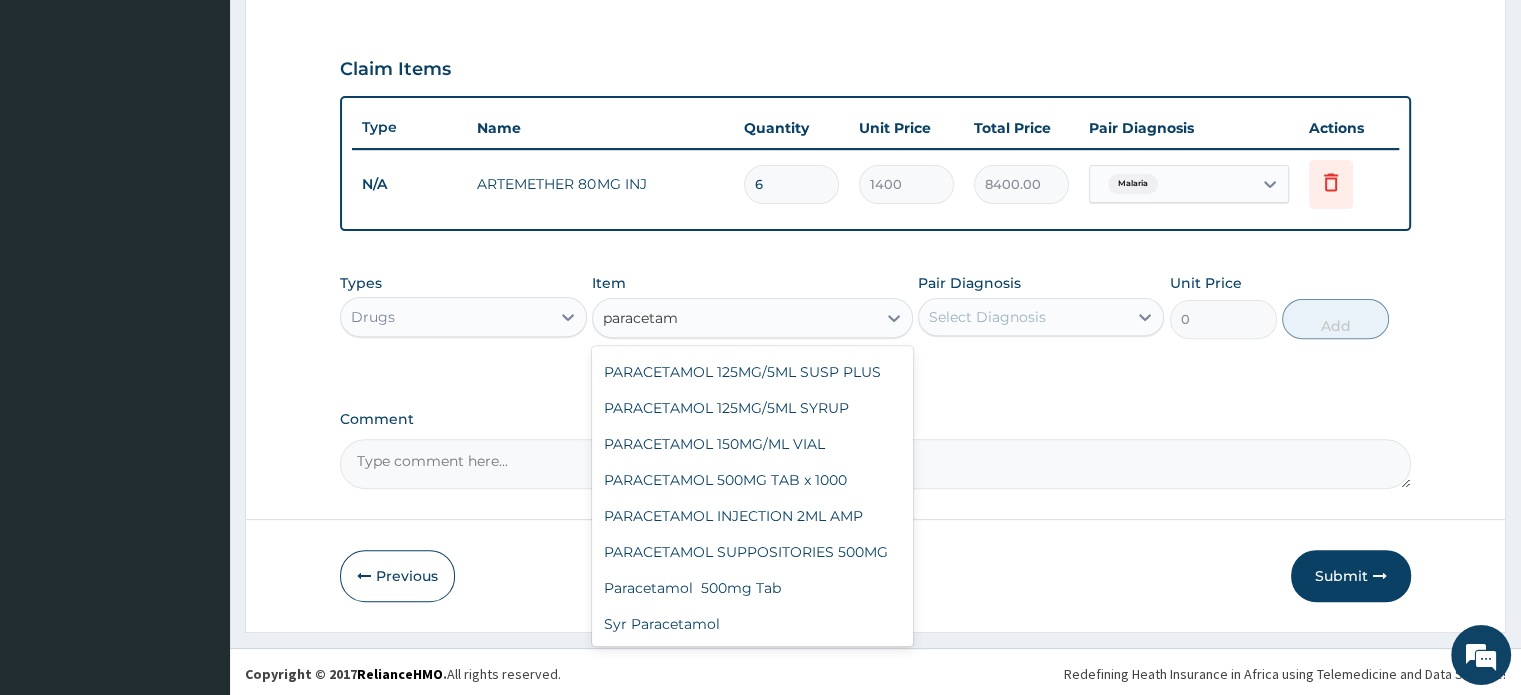 scroll, scrollTop: 200, scrollLeft: 0, axis: vertical 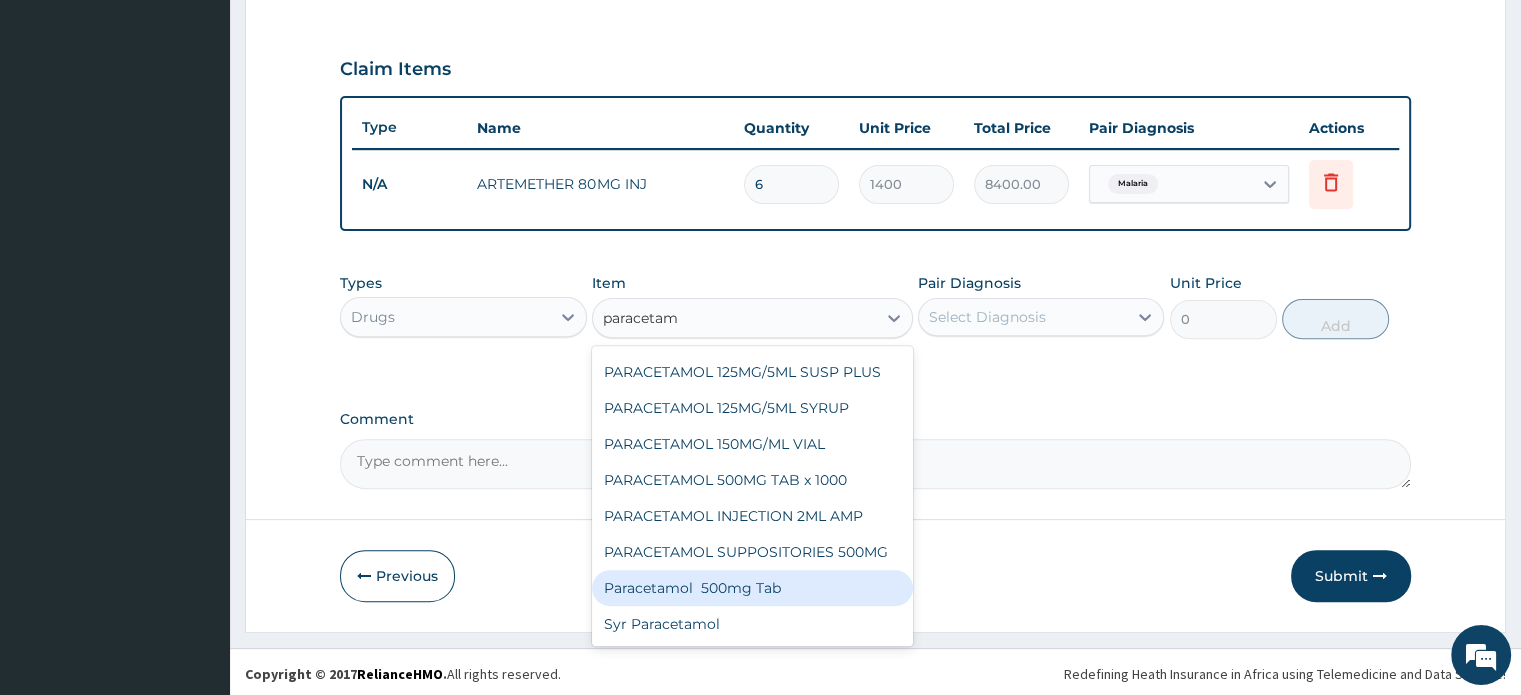 click on "Paracetamol  500mg Tab" at bounding box center (752, 588) 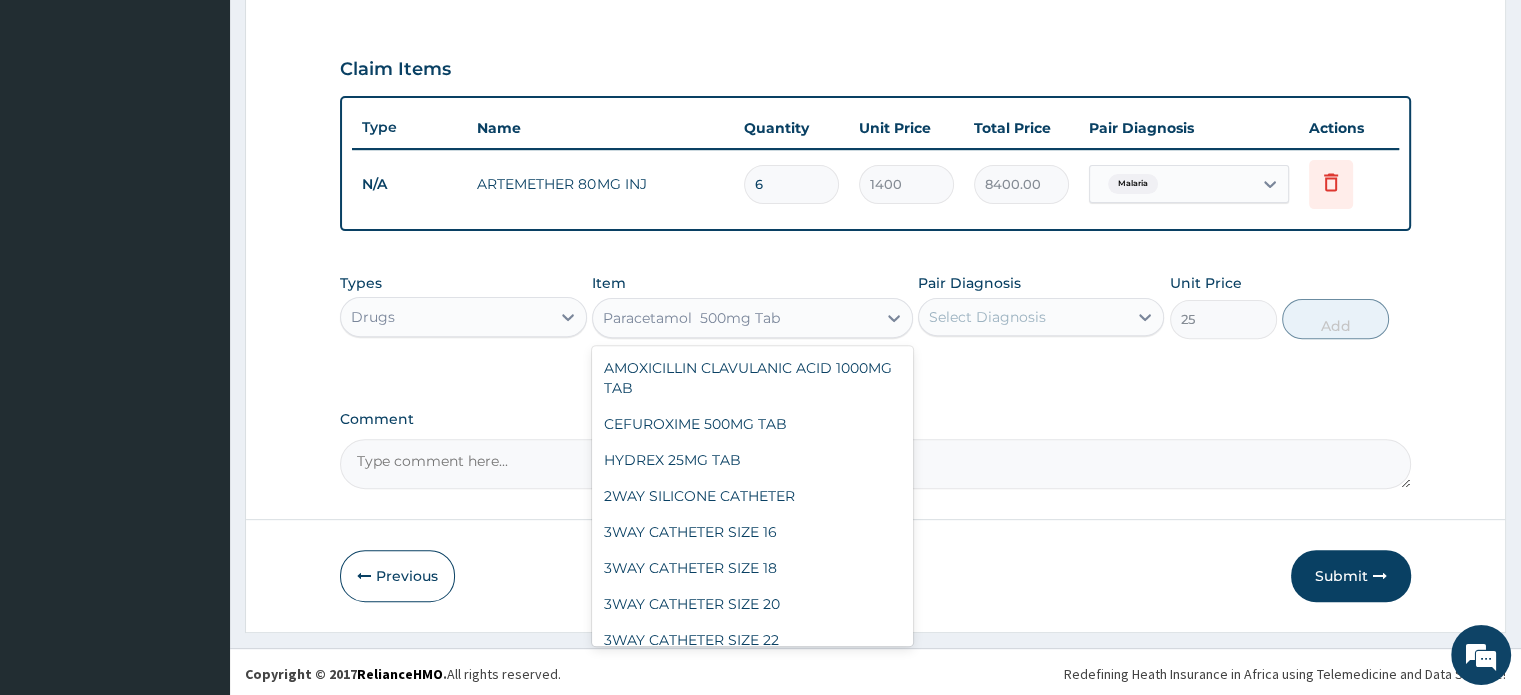 scroll, scrollTop: 35284, scrollLeft: 0, axis: vertical 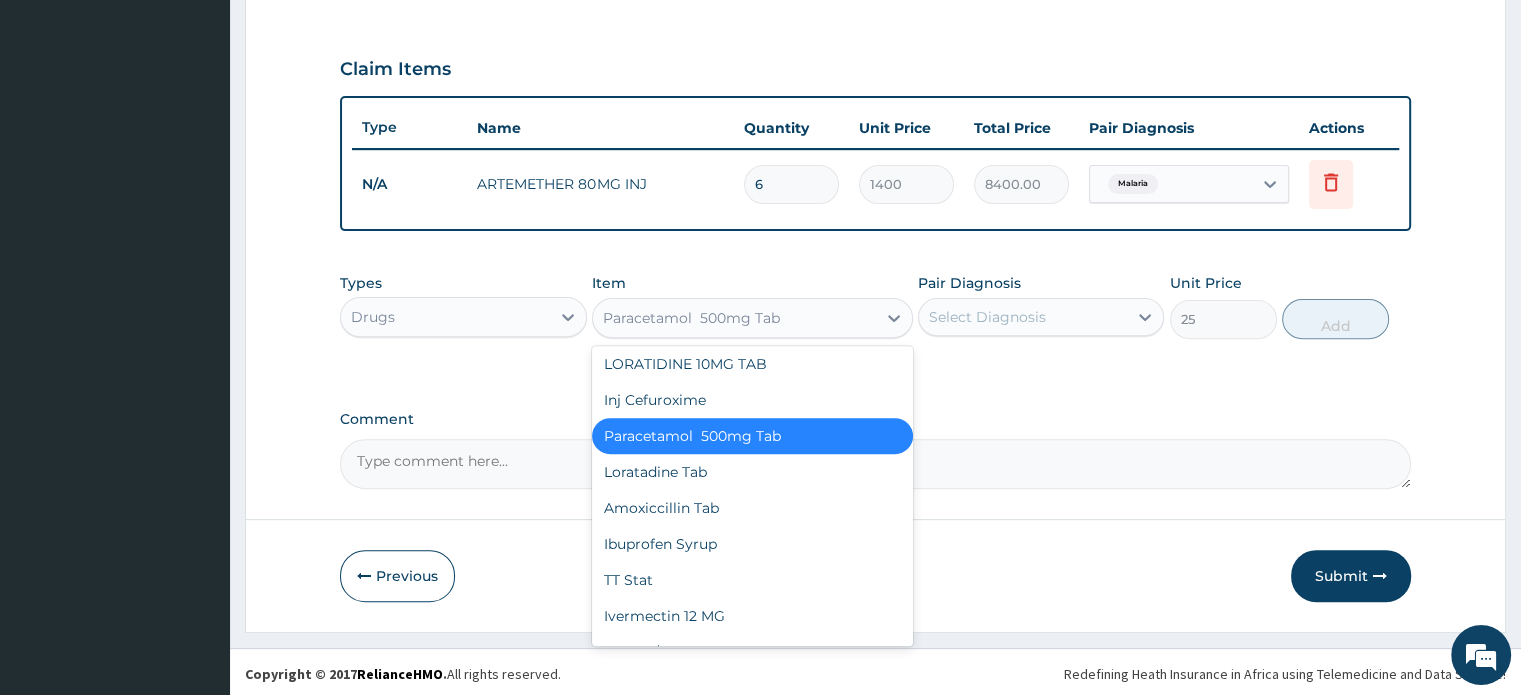 click on "Paracetamol  500mg Tab" at bounding box center [734, 318] 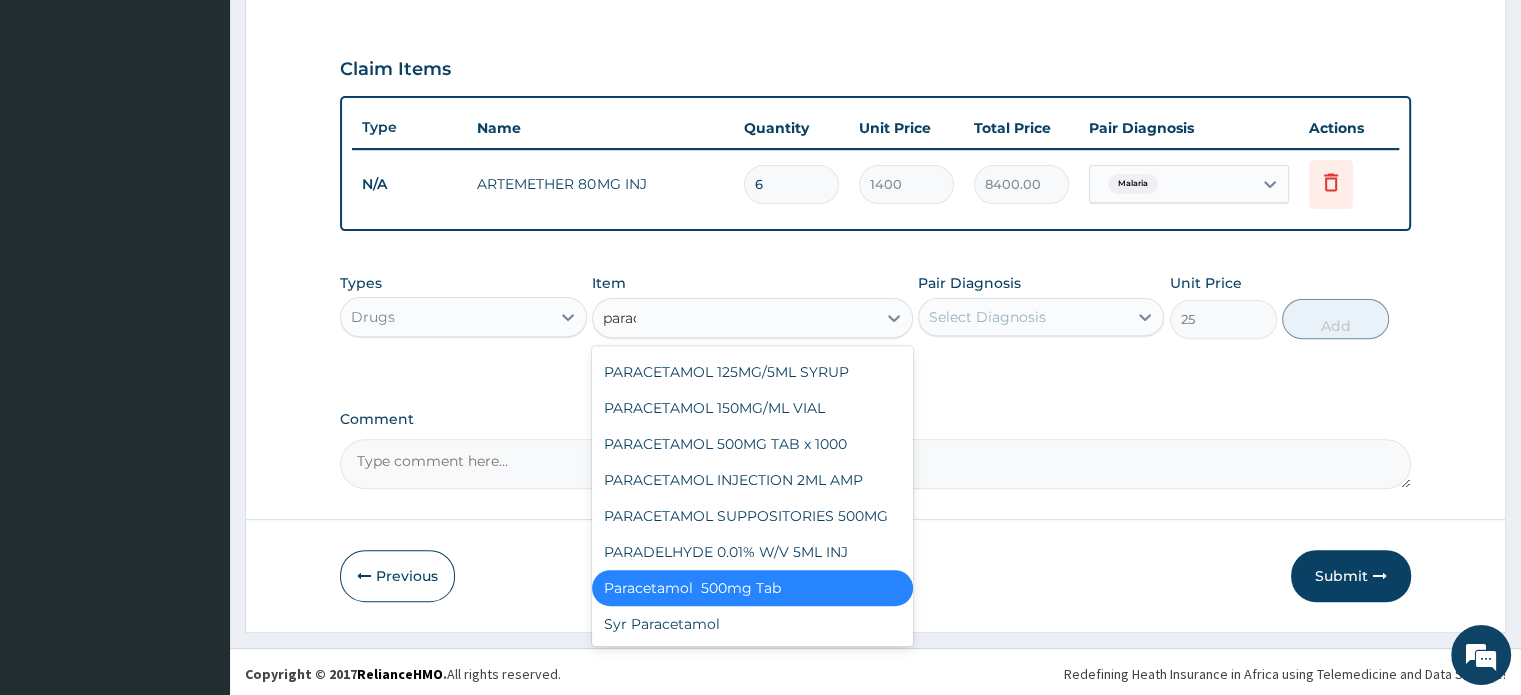 scroll, scrollTop: 200, scrollLeft: 0, axis: vertical 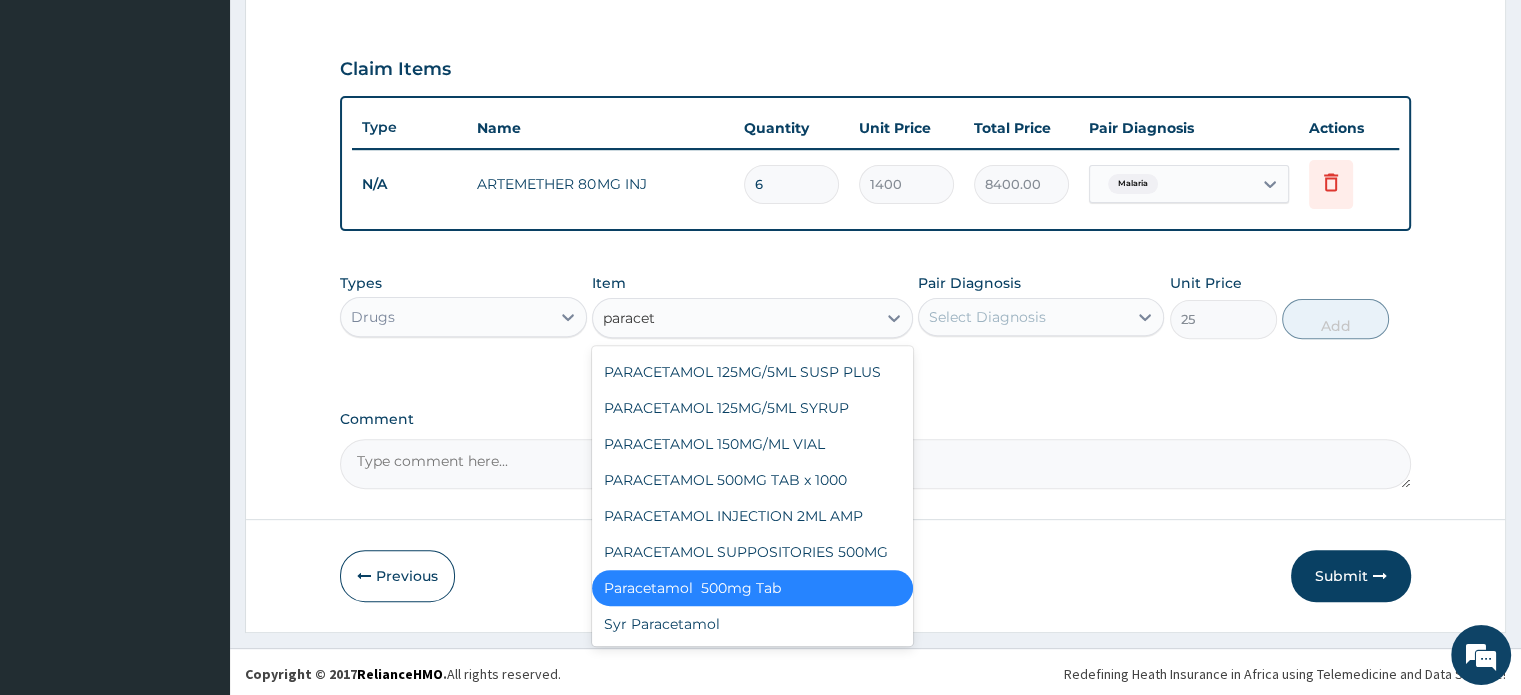 type on "paraceta" 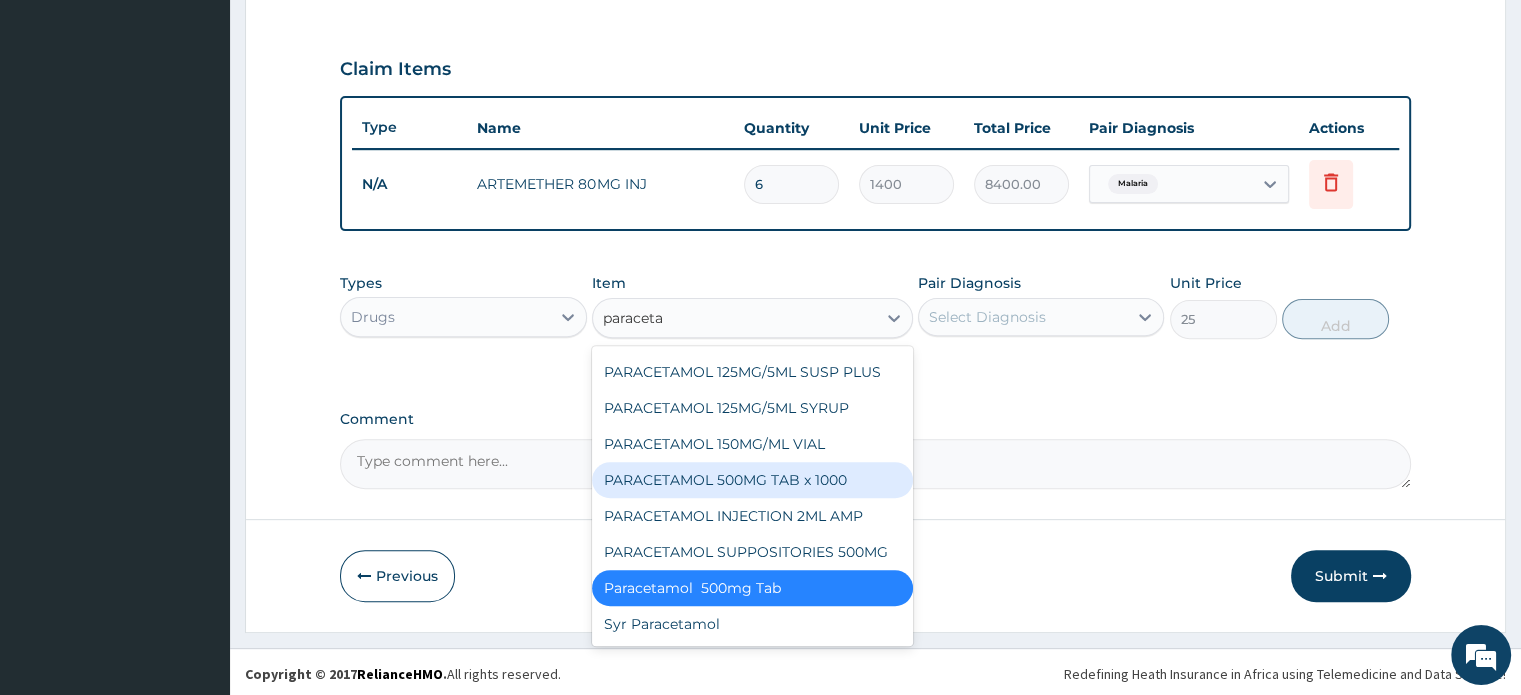 click on "PARACETAMOL 500MG TAB x 1000" at bounding box center [752, 480] 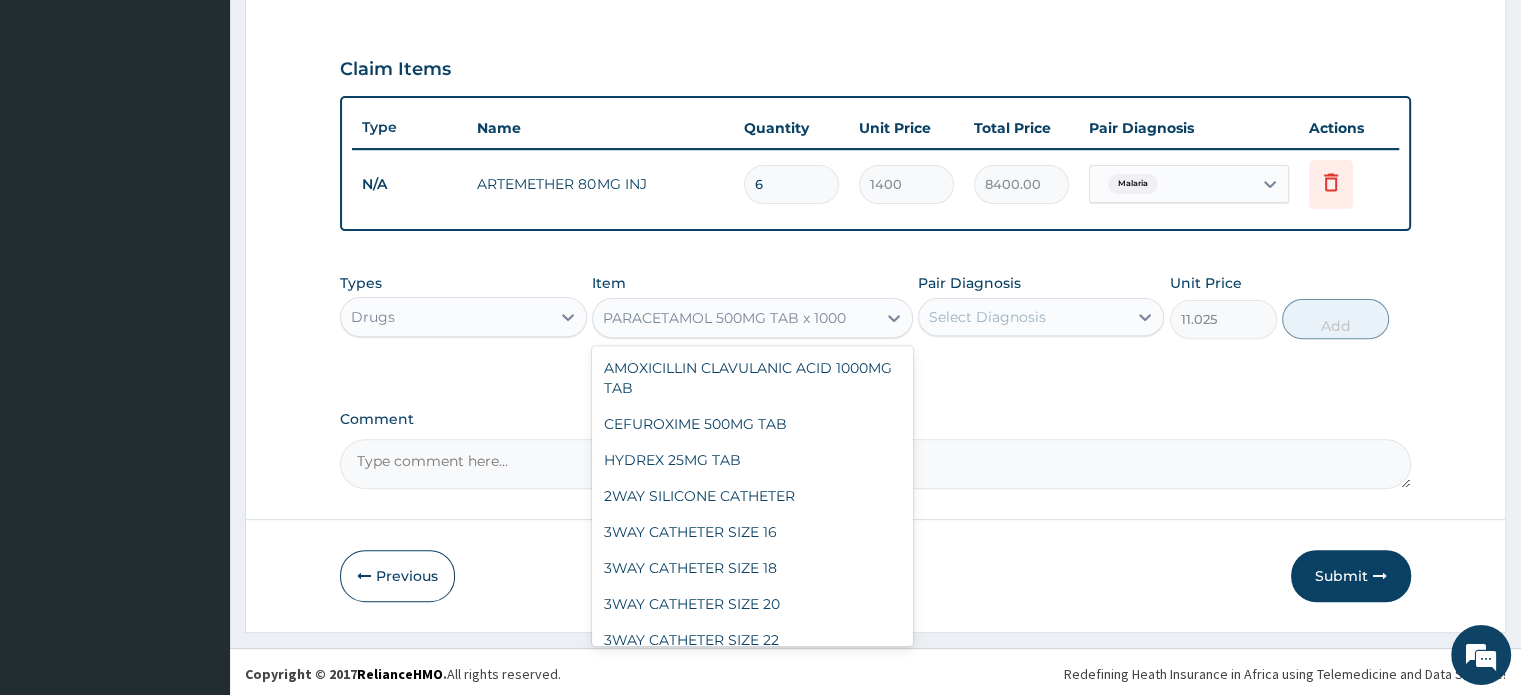 click on "PARACETAMOL 500MG TAB x 1000" at bounding box center (724, 318) 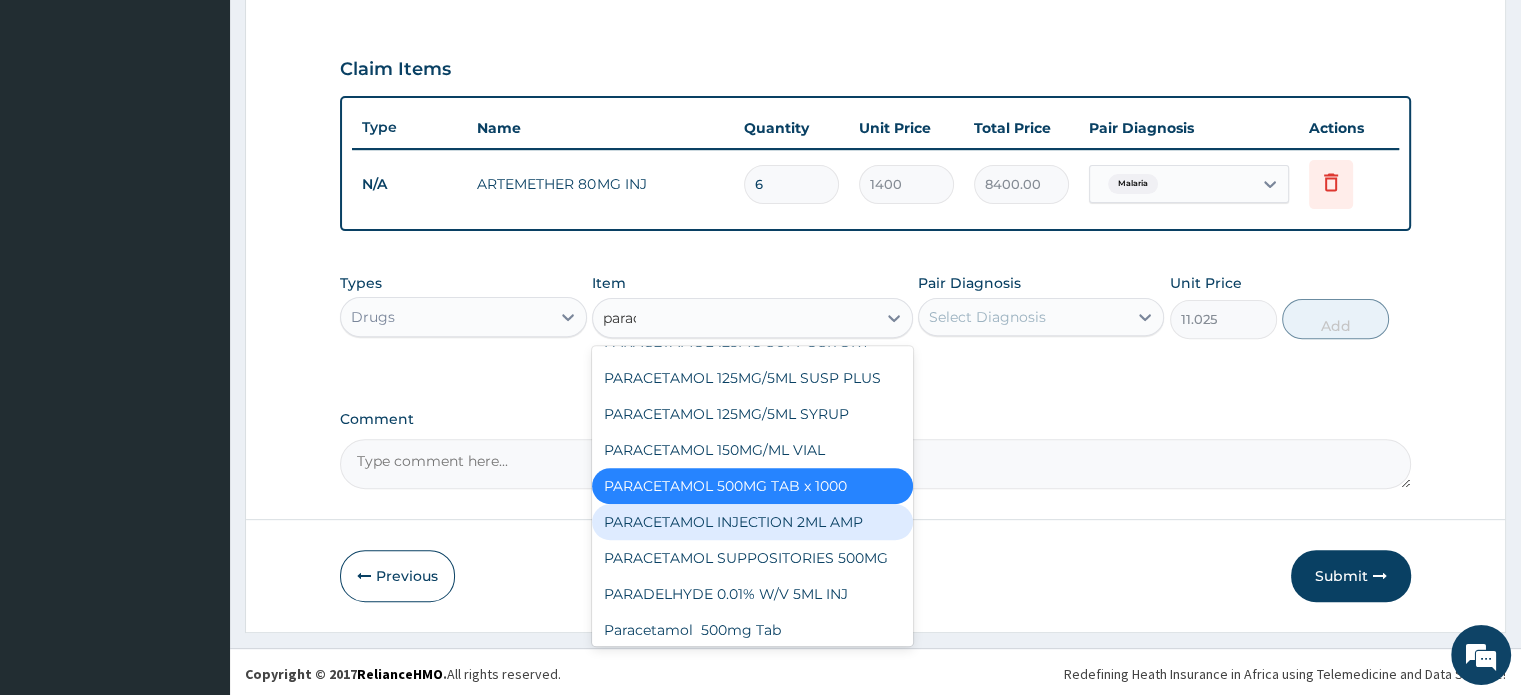 scroll, scrollTop: 174, scrollLeft: 0, axis: vertical 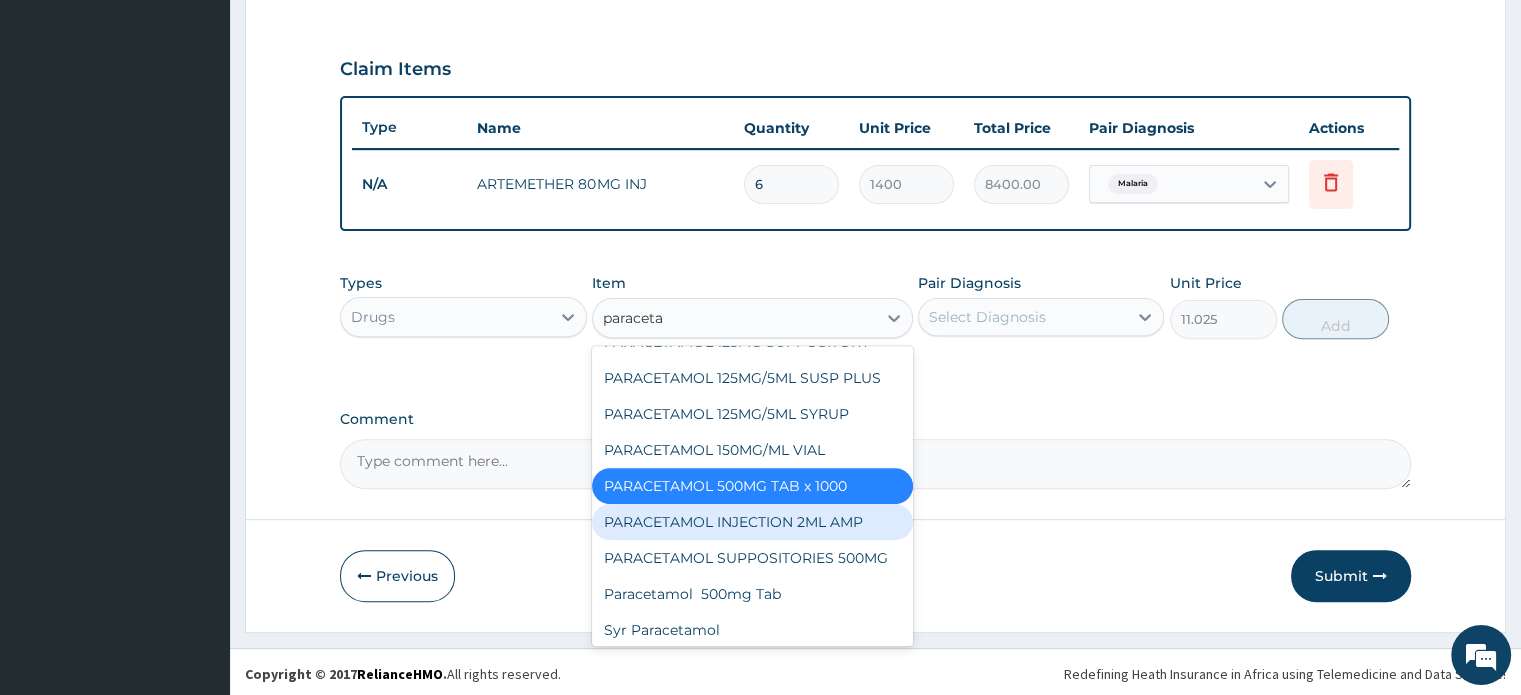 type on "paracetam" 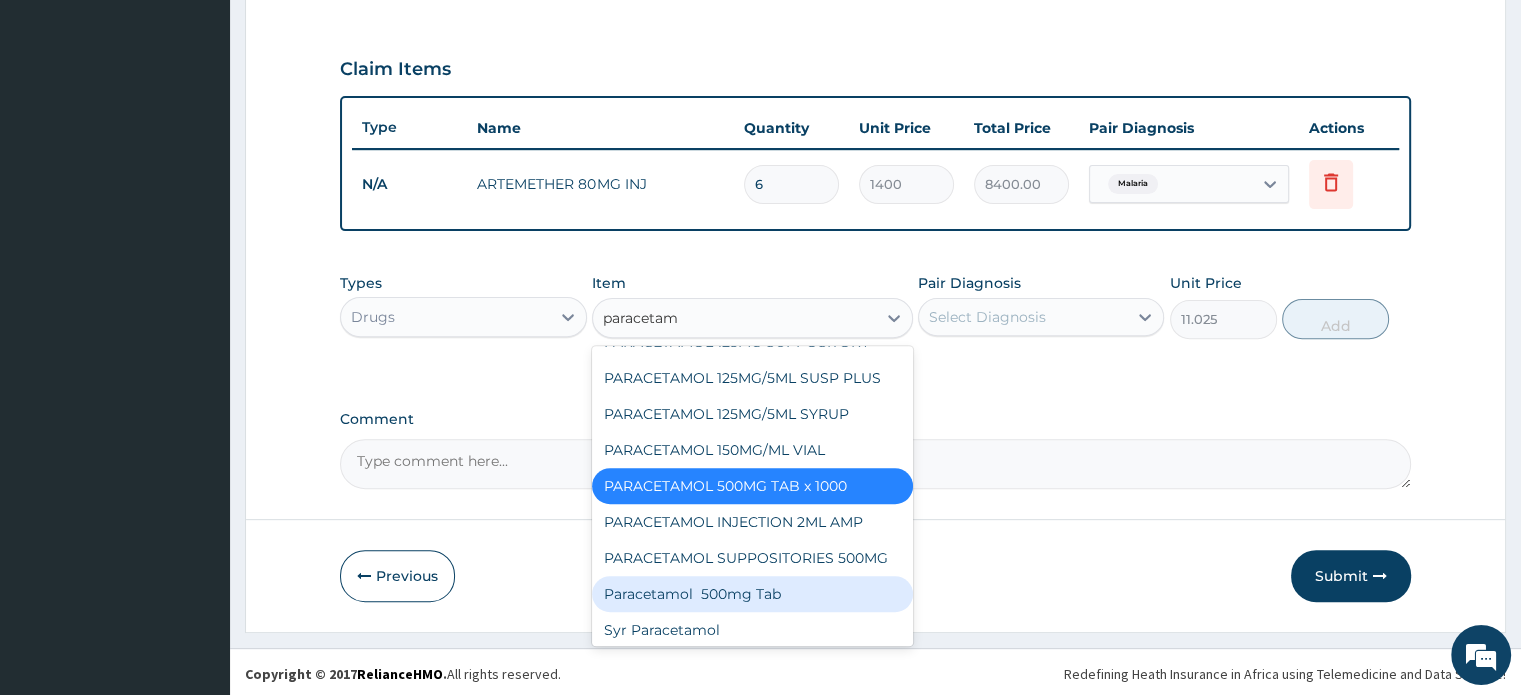 click on "Paracetamol  500mg Tab" at bounding box center (752, 594) 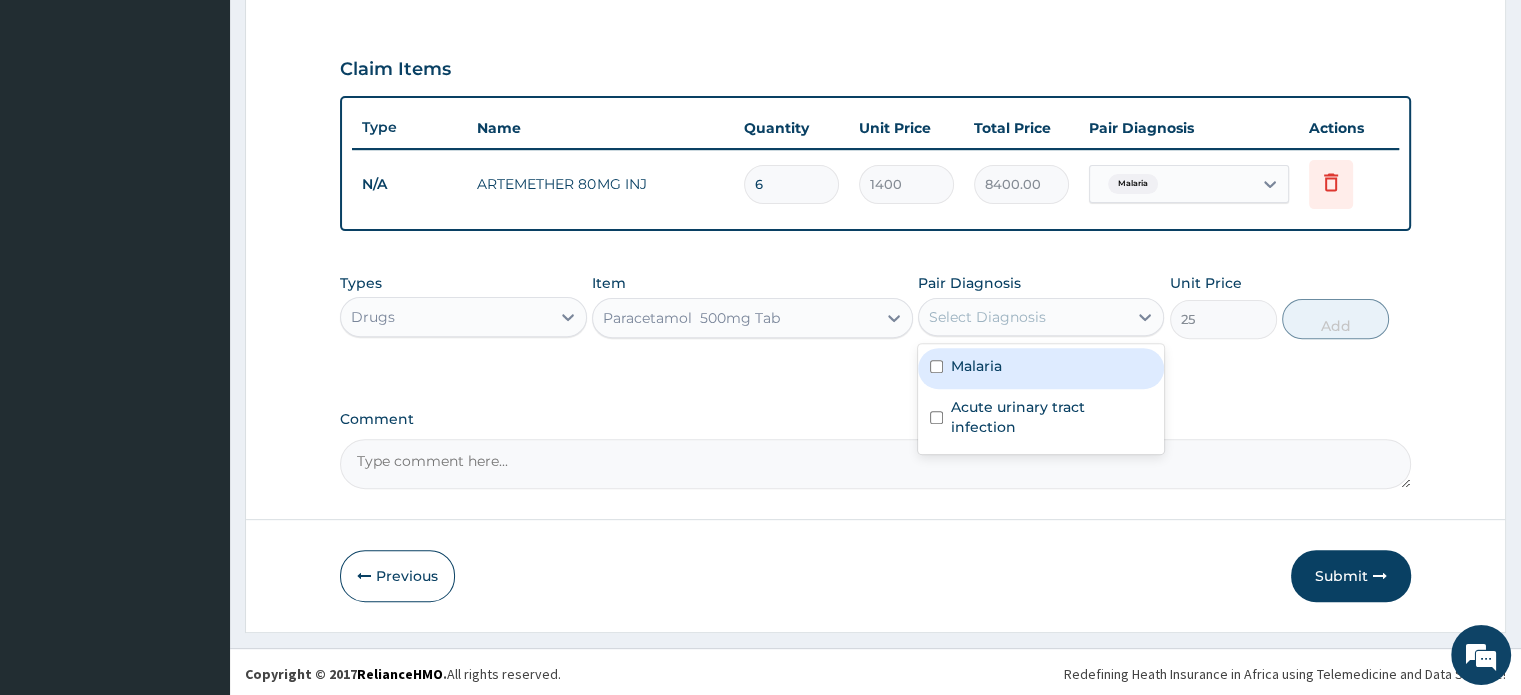 click on "Select Diagnosis" at bounding box center (987, 317) 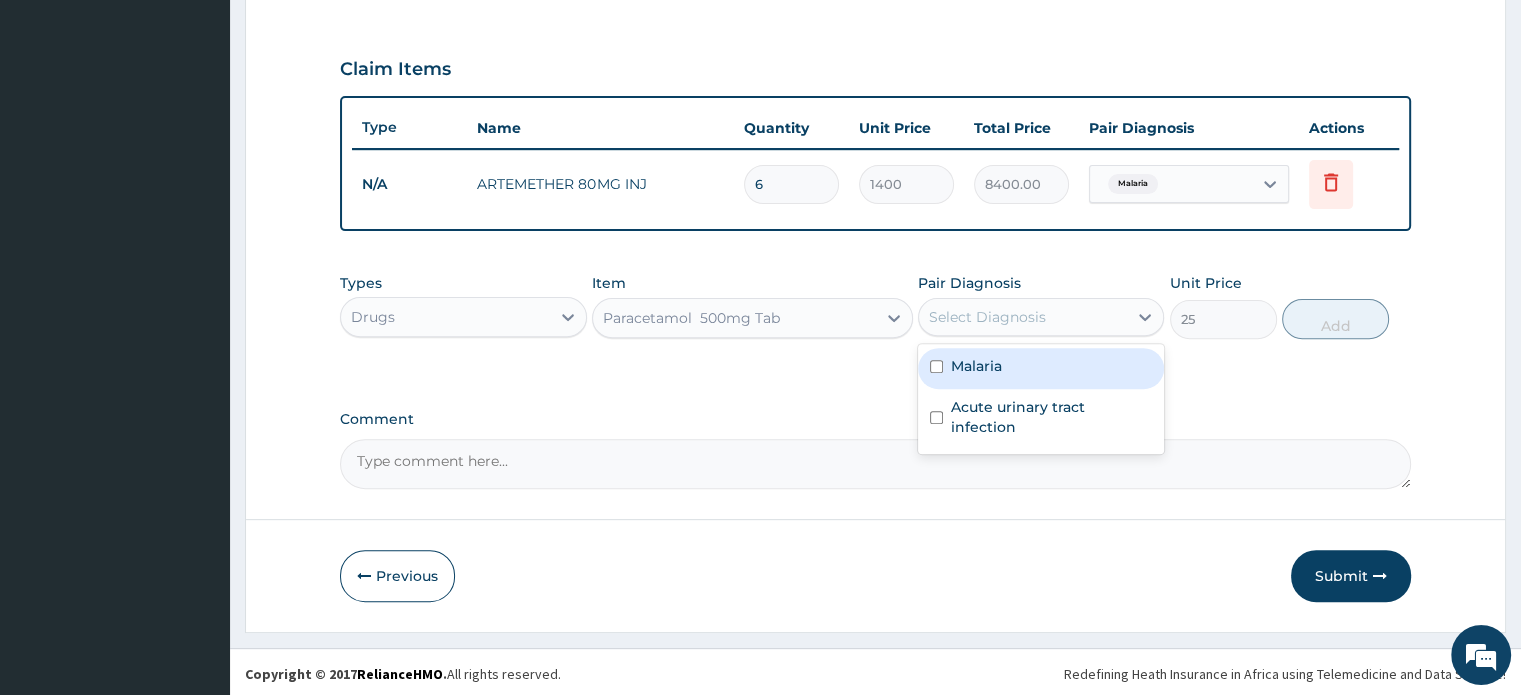 click on "Malaria" at bounding box center [1041, 368] 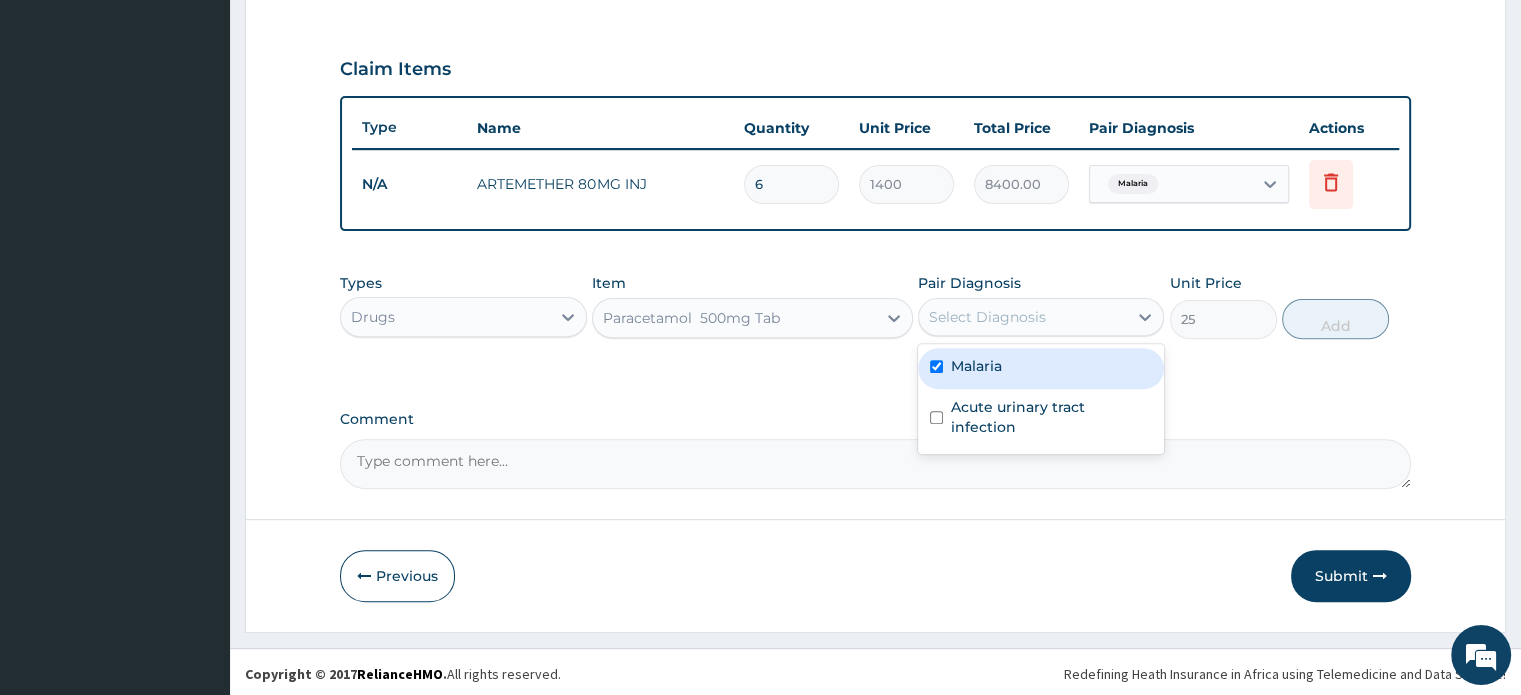 checkbox on "true" 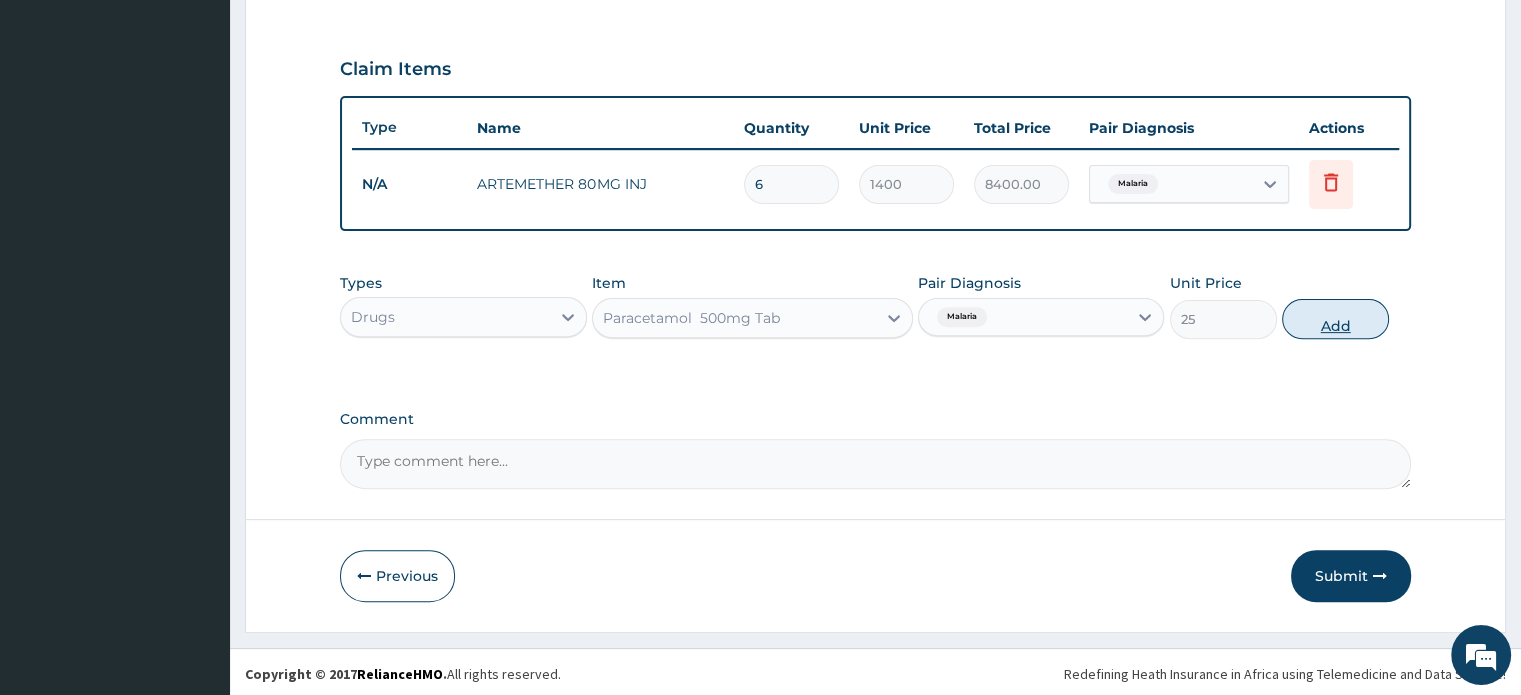 click on "Add" at bounding box center [1335, 319] 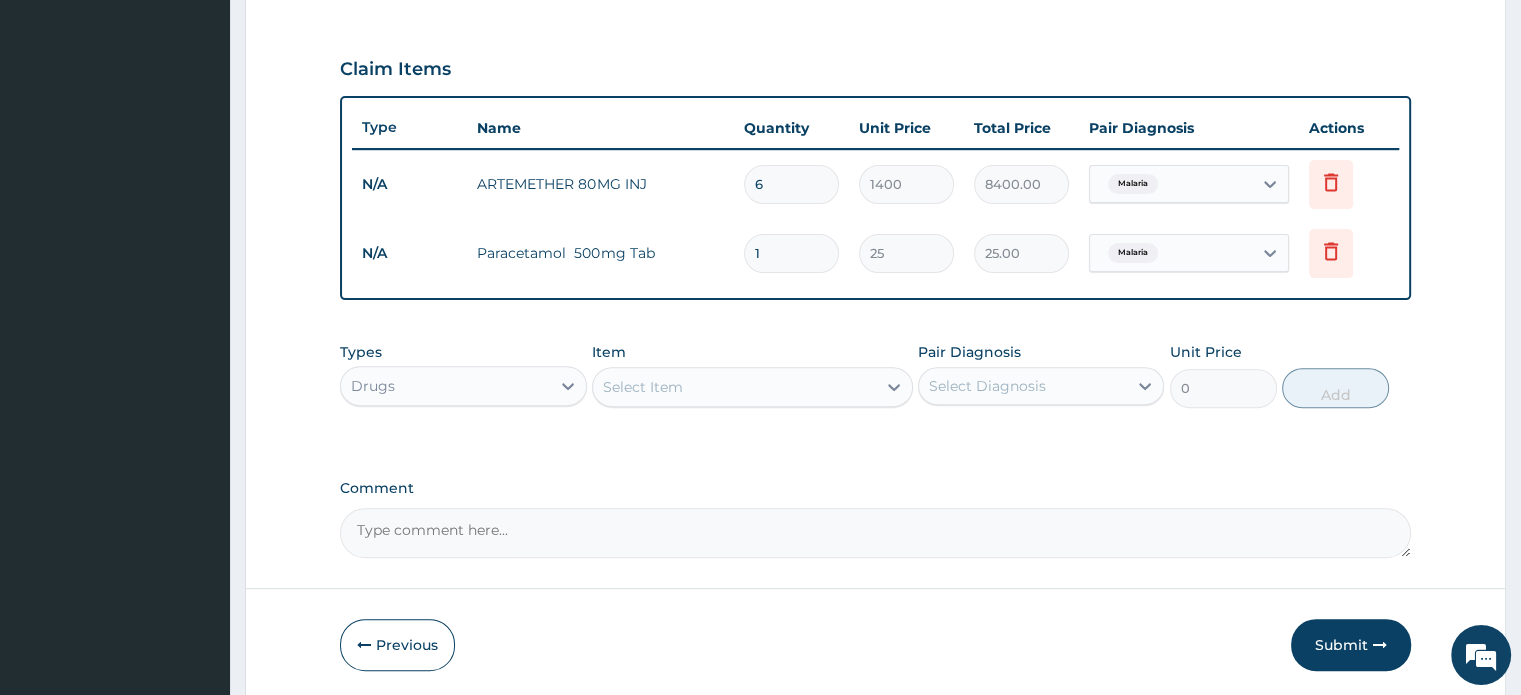 type on "18" 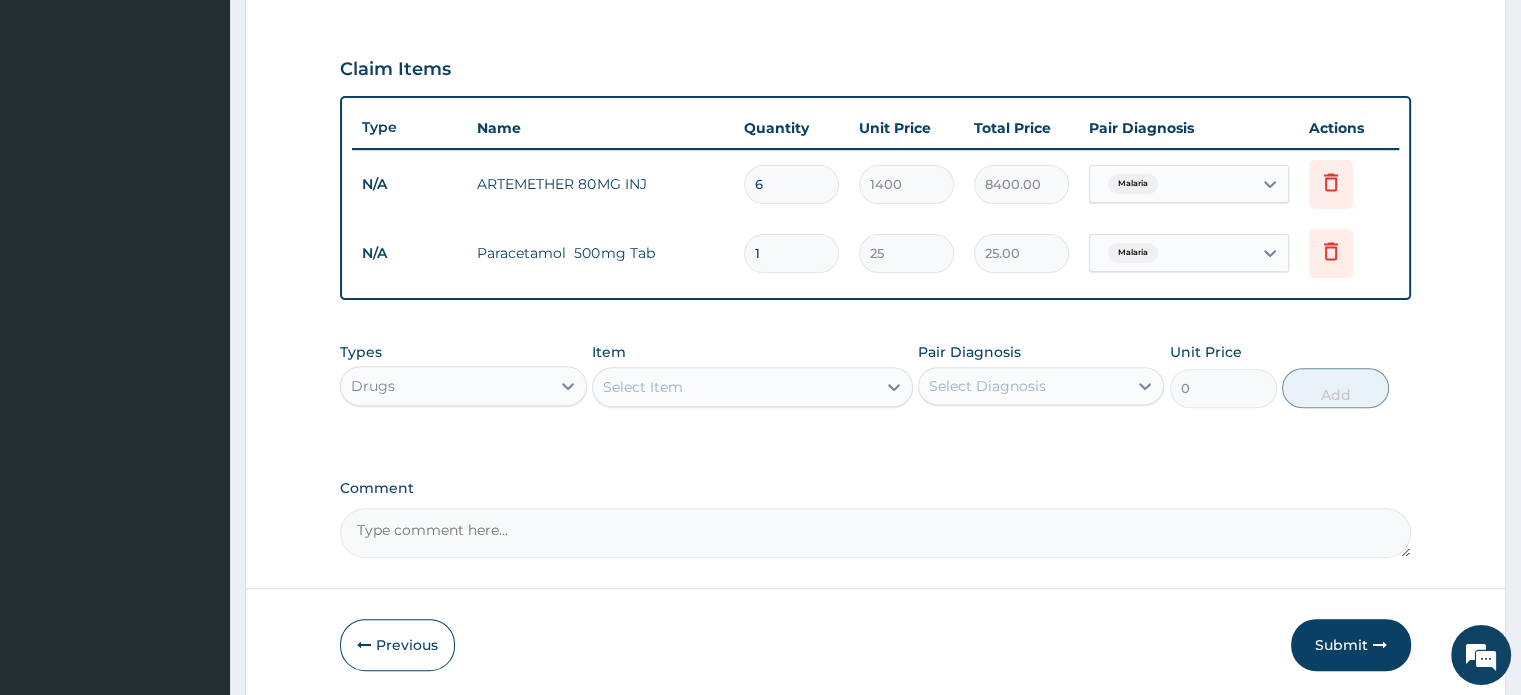 type on "450.00" 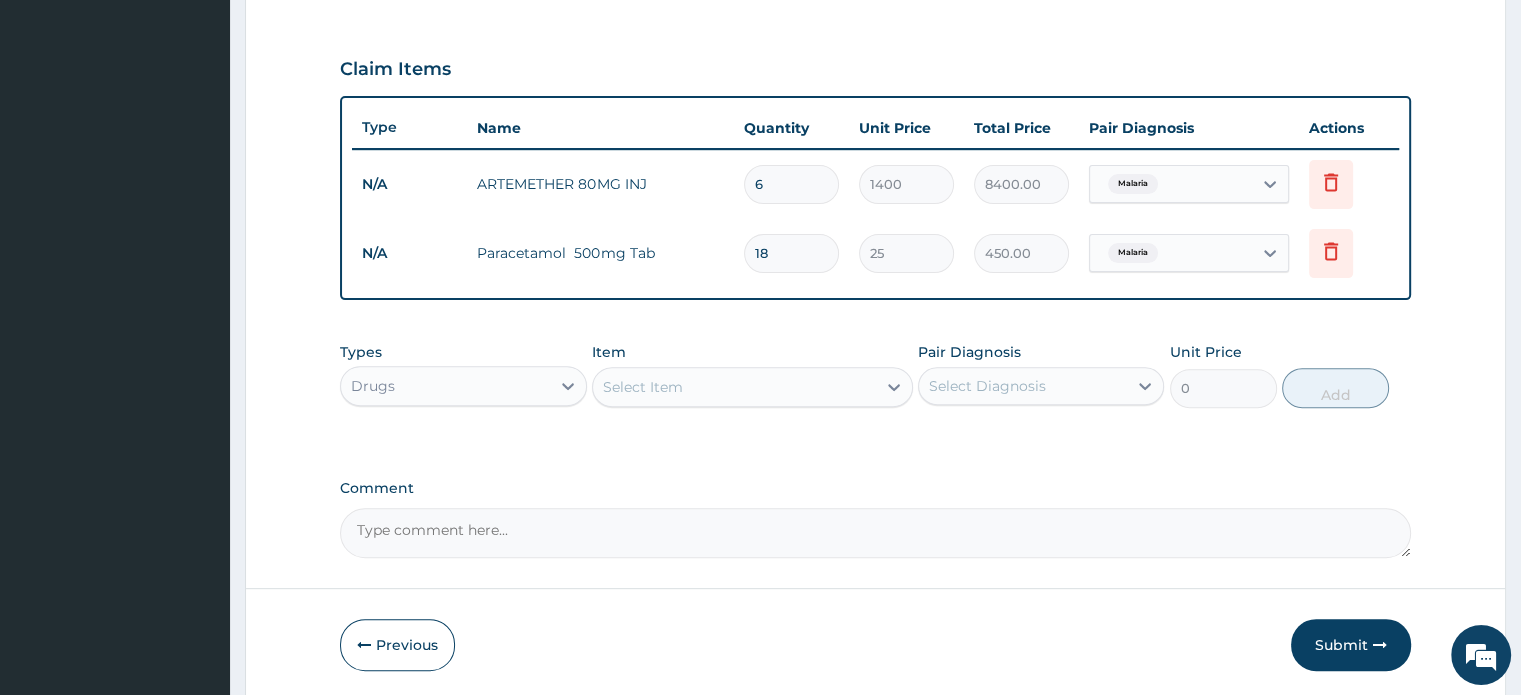 type on "18" 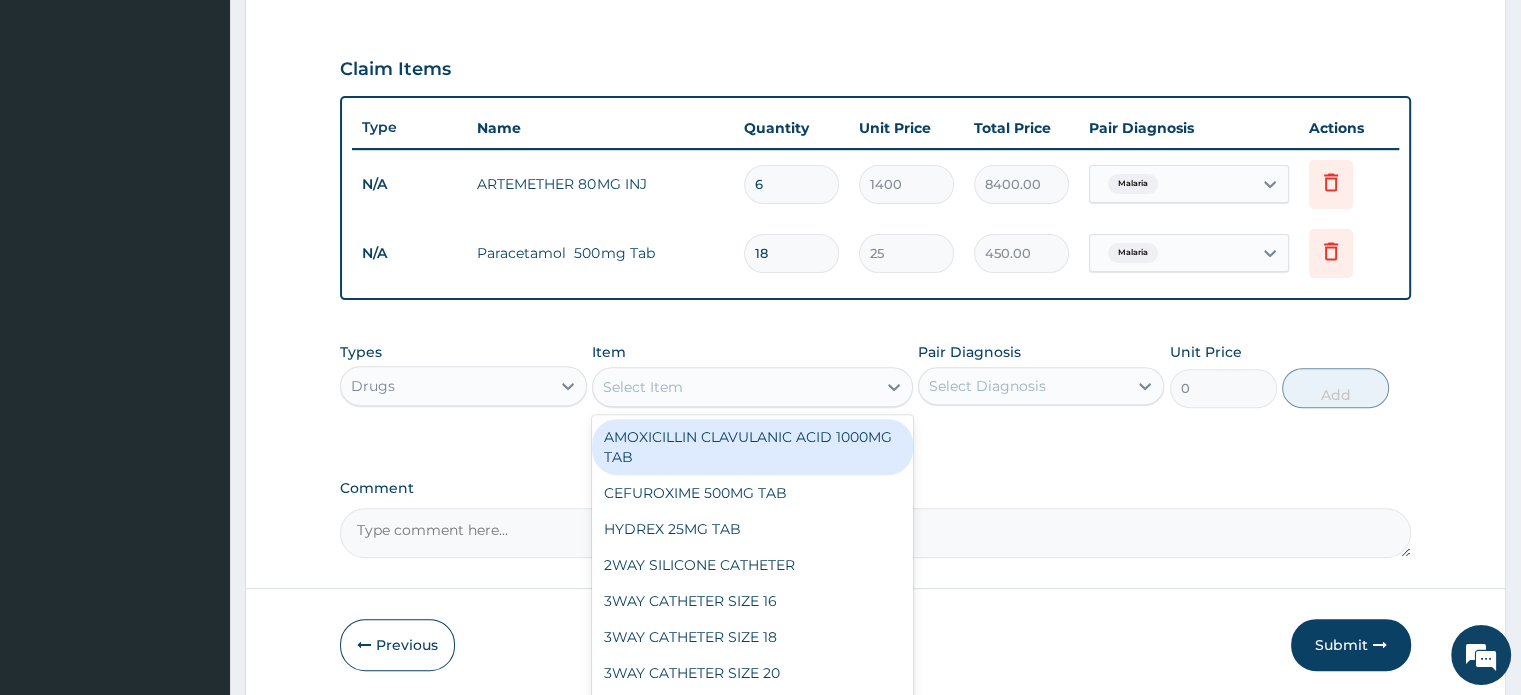 click on "Select Item" at bounding box center (734, 387) 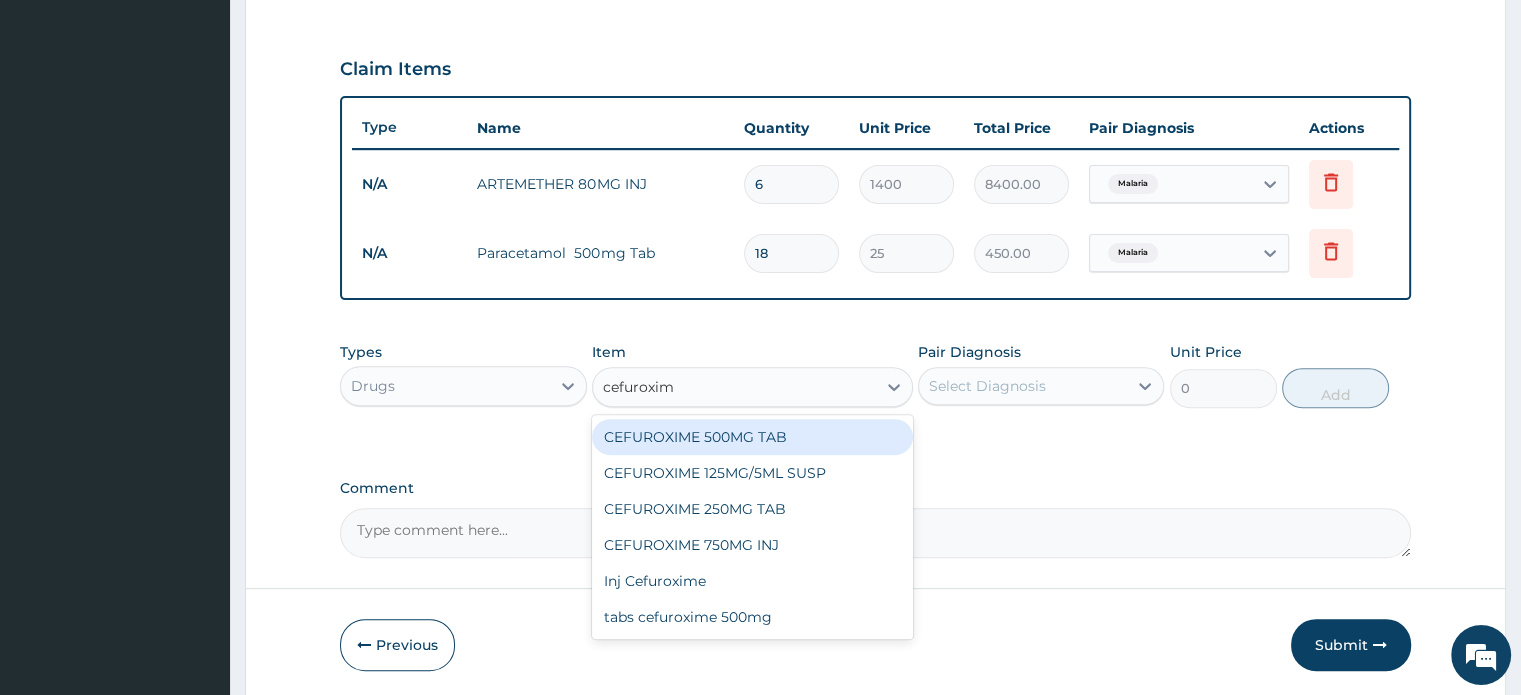 type on "cefuroxime" 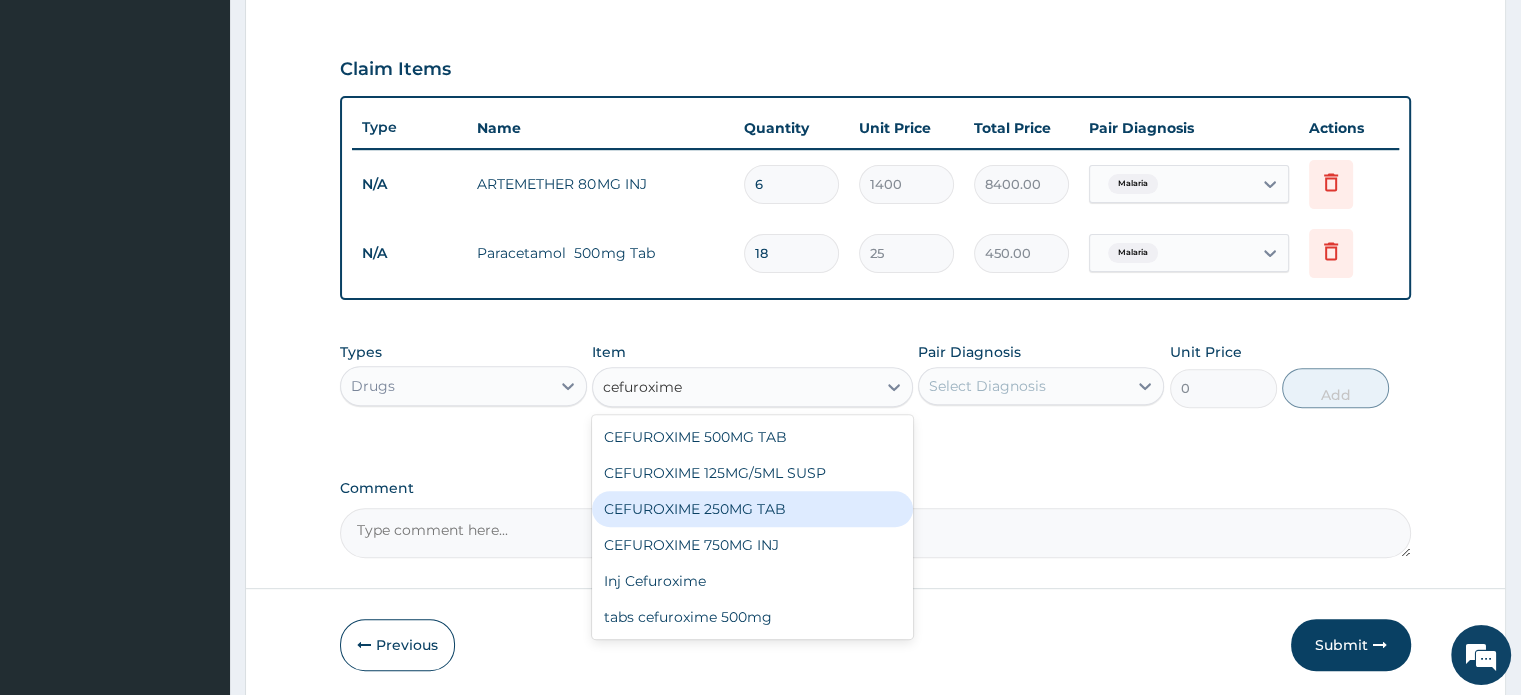 click on "CEFUROXIME 250MG TAB" at bounding box center [752, 509] 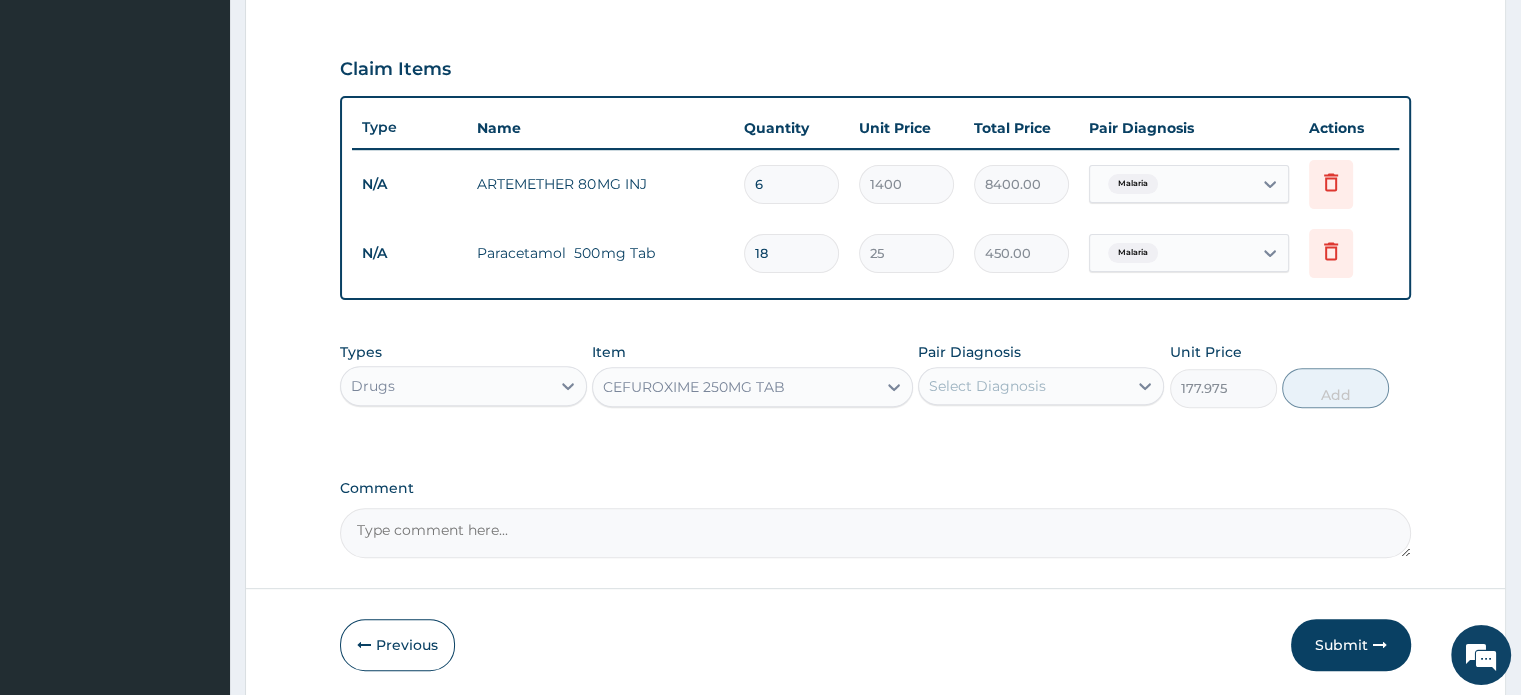 click on "6" at bounding box center (791, 184) 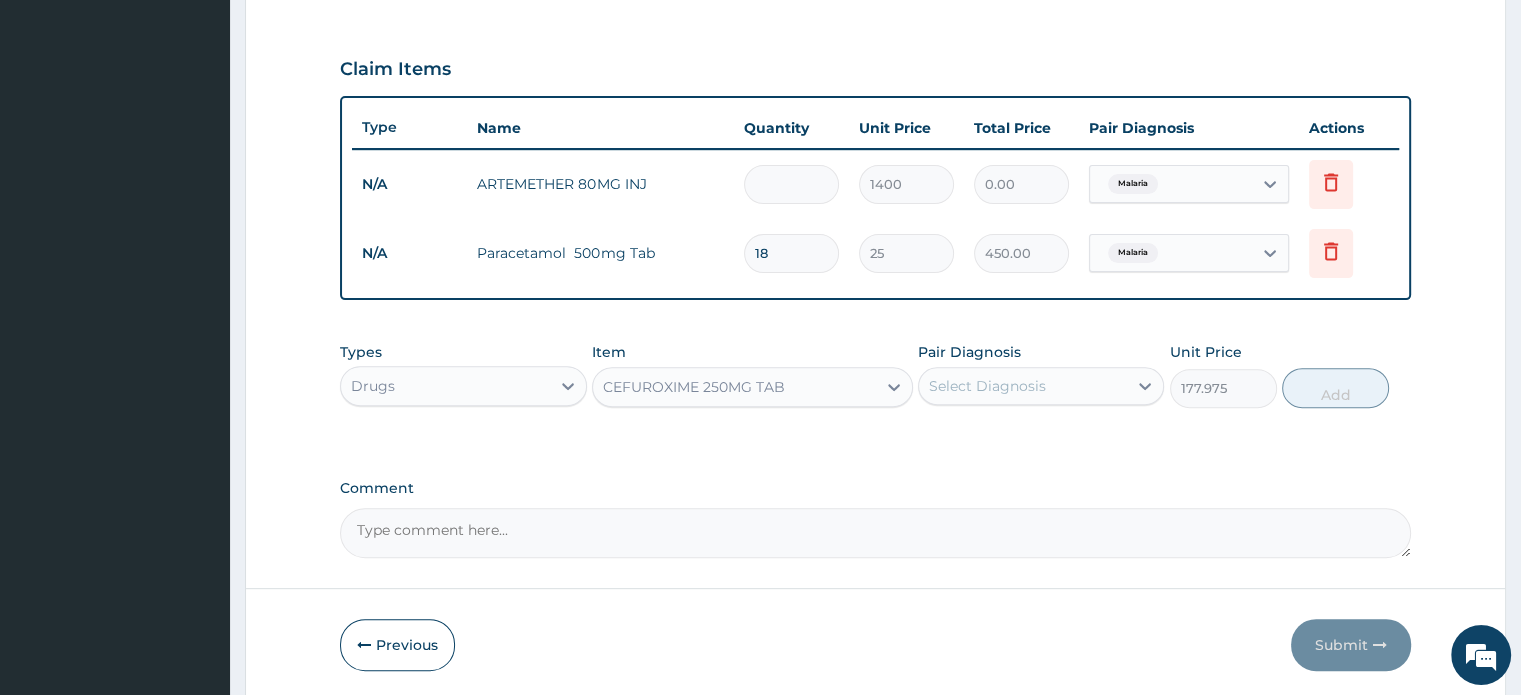 type on "5" 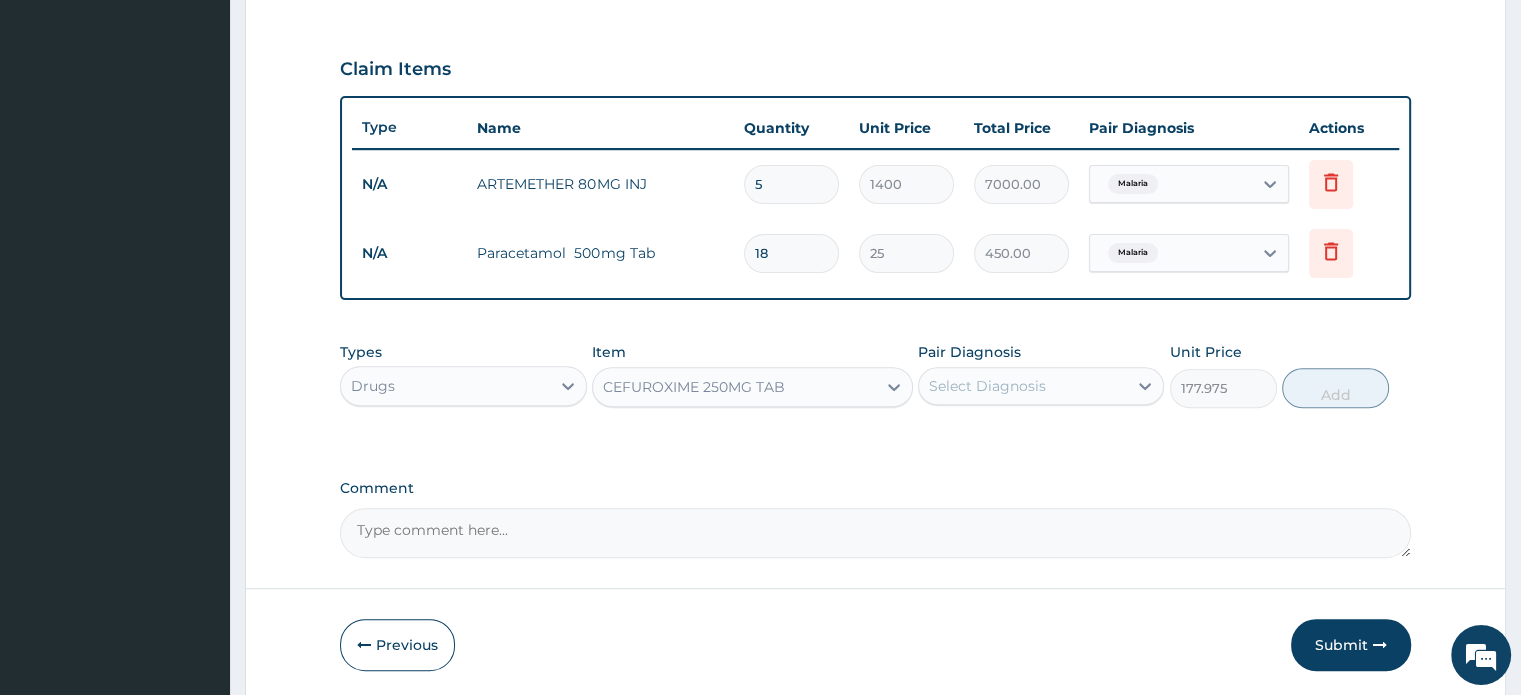 type on "5" 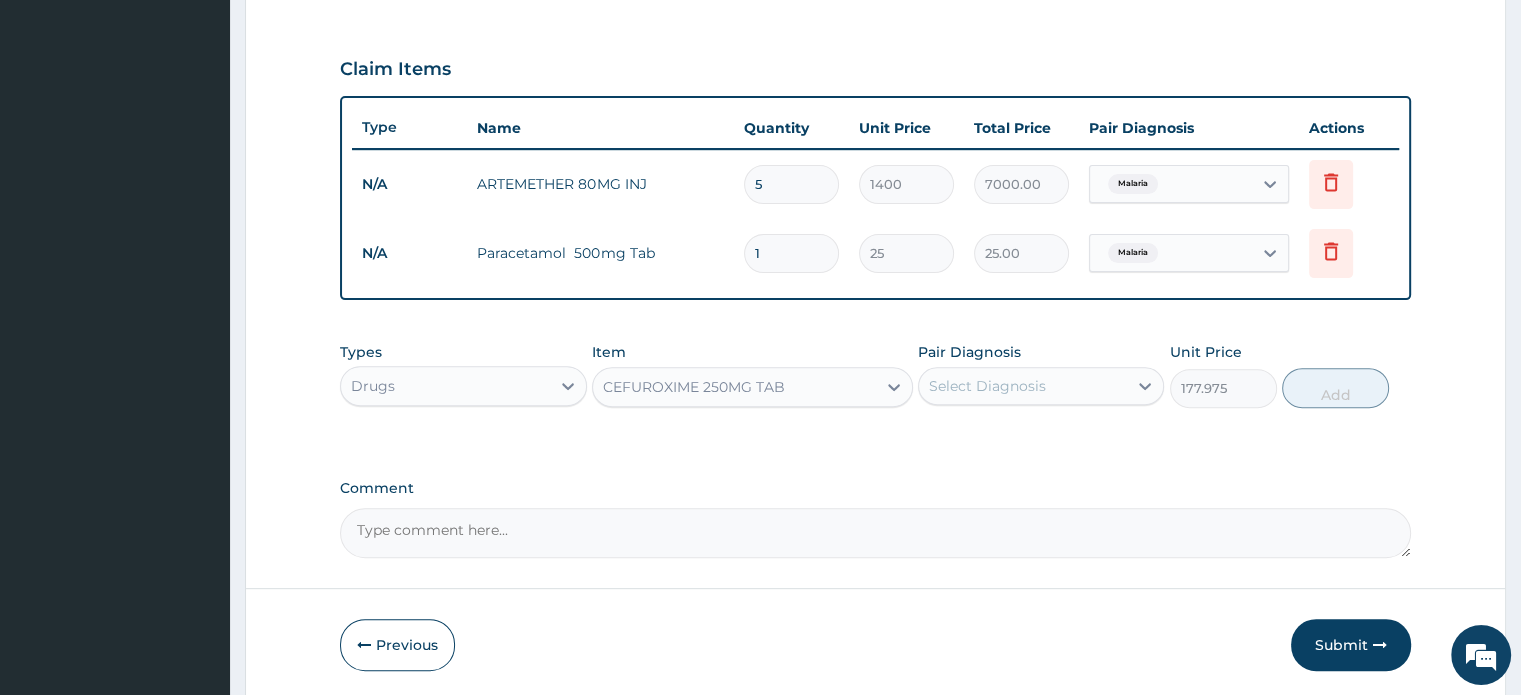 type 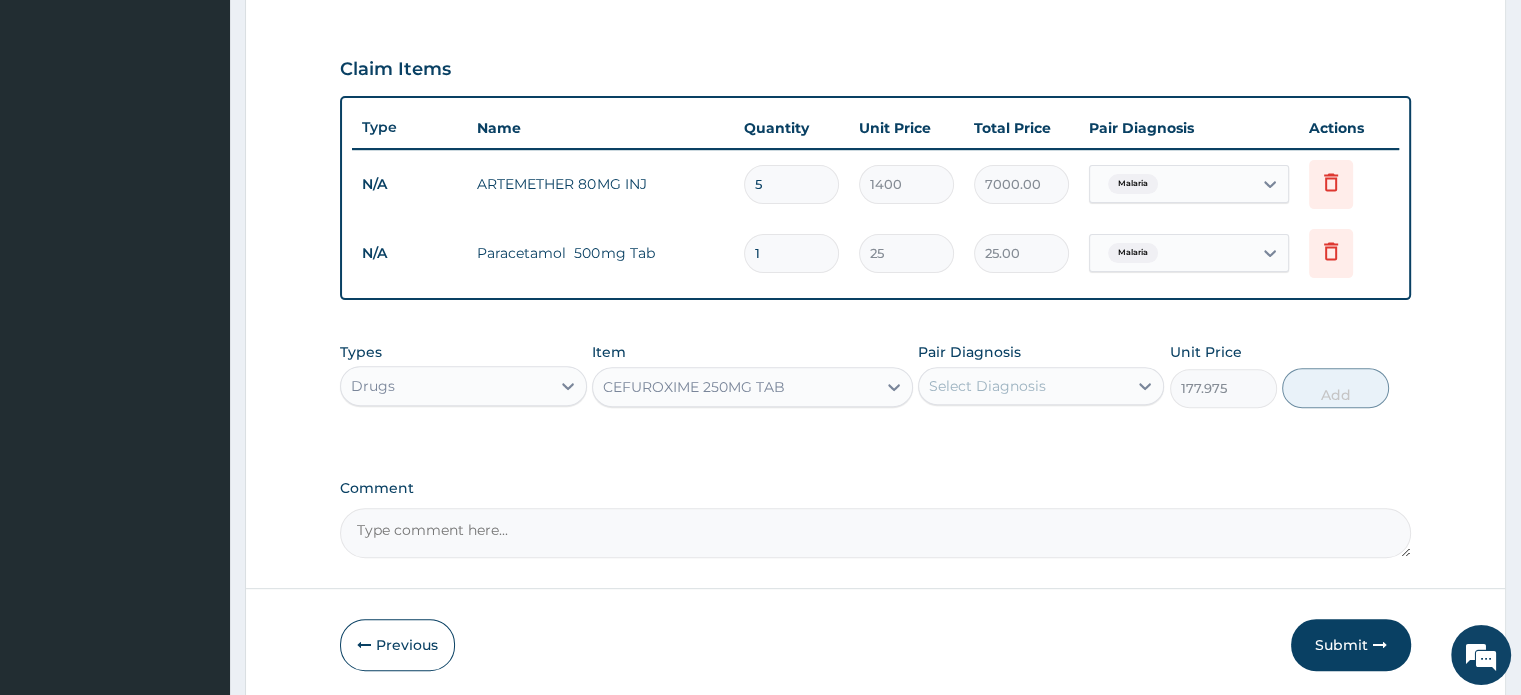 type on "0.00" 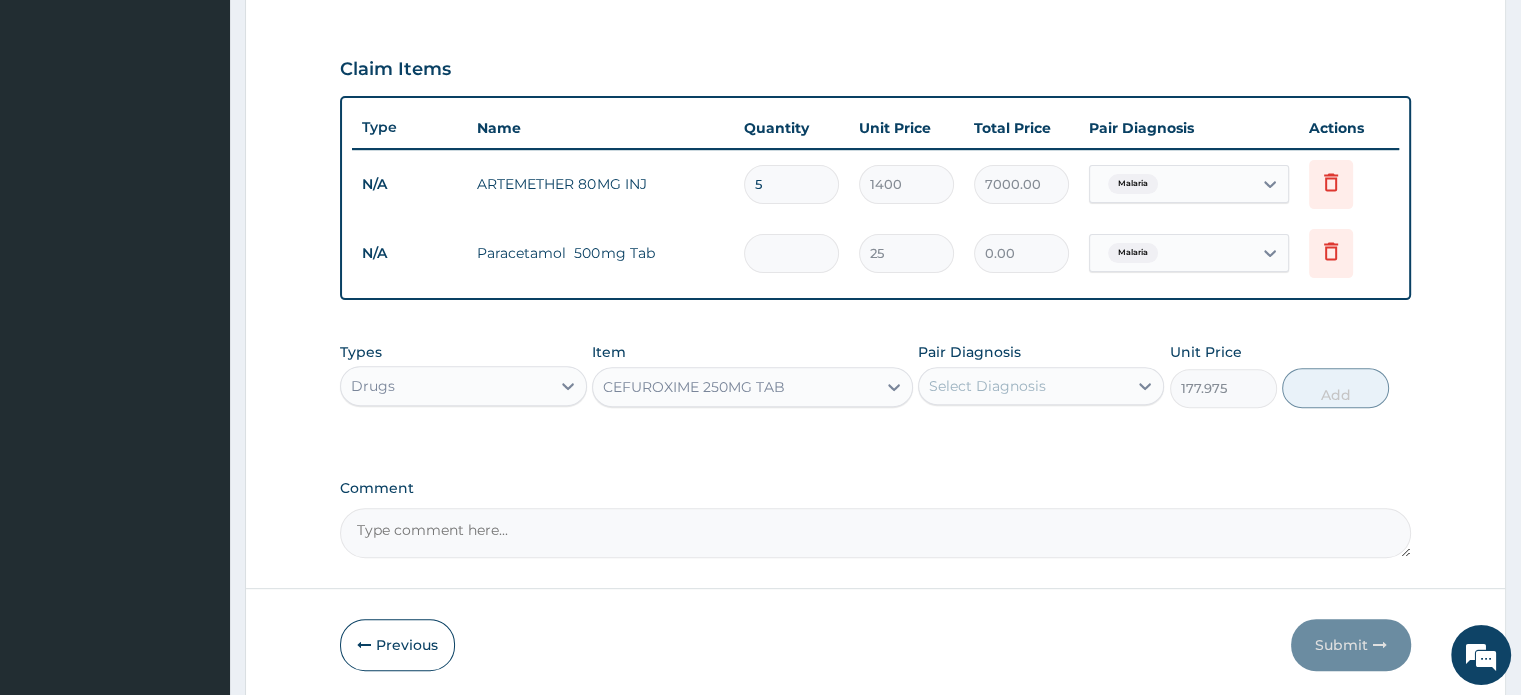 type on "9" 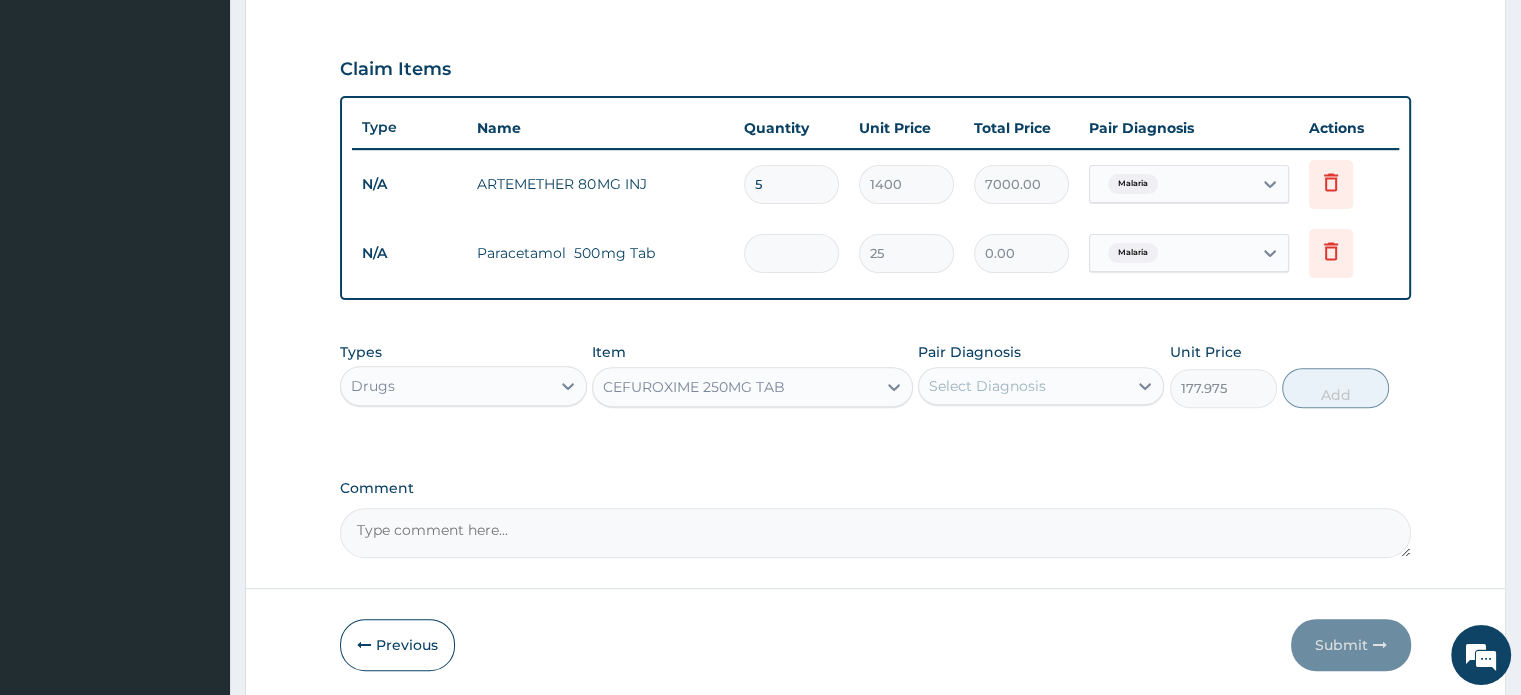 type on "225.00" 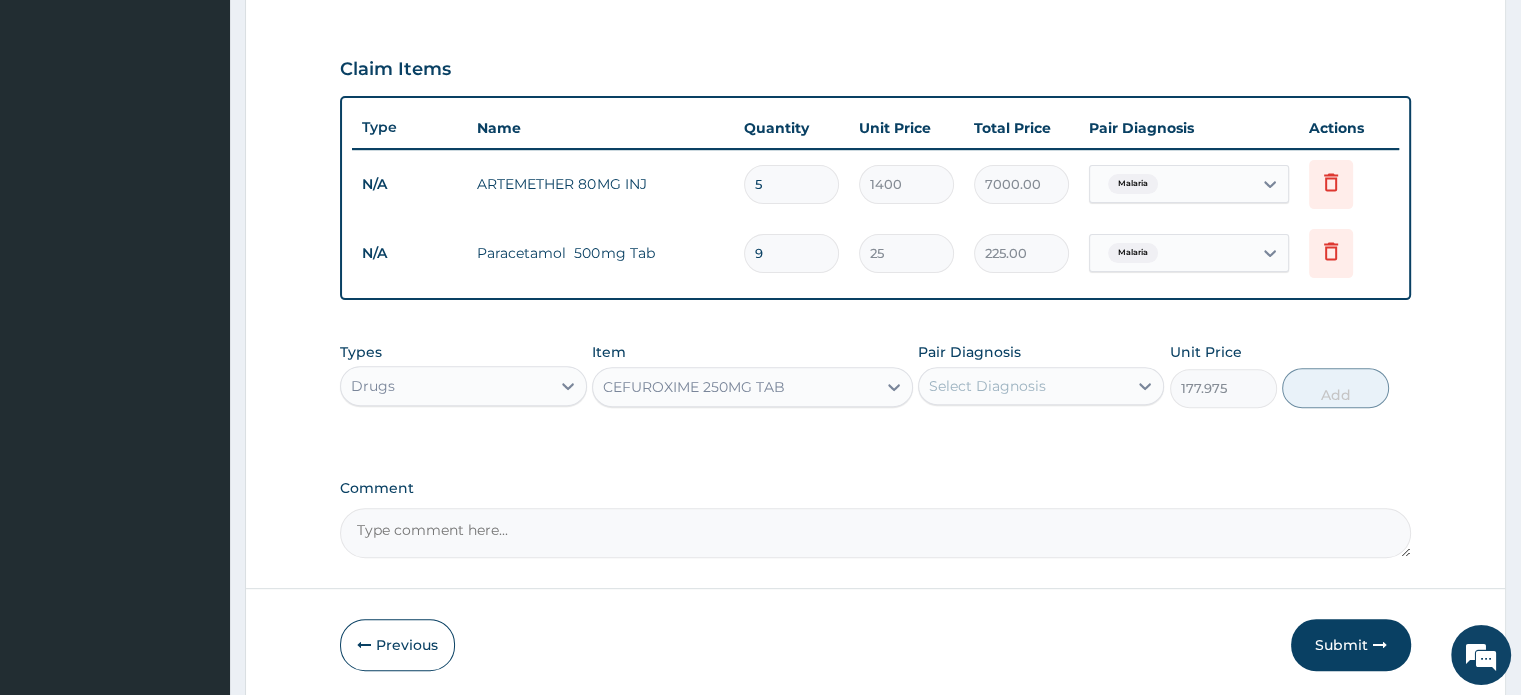 type on "9" 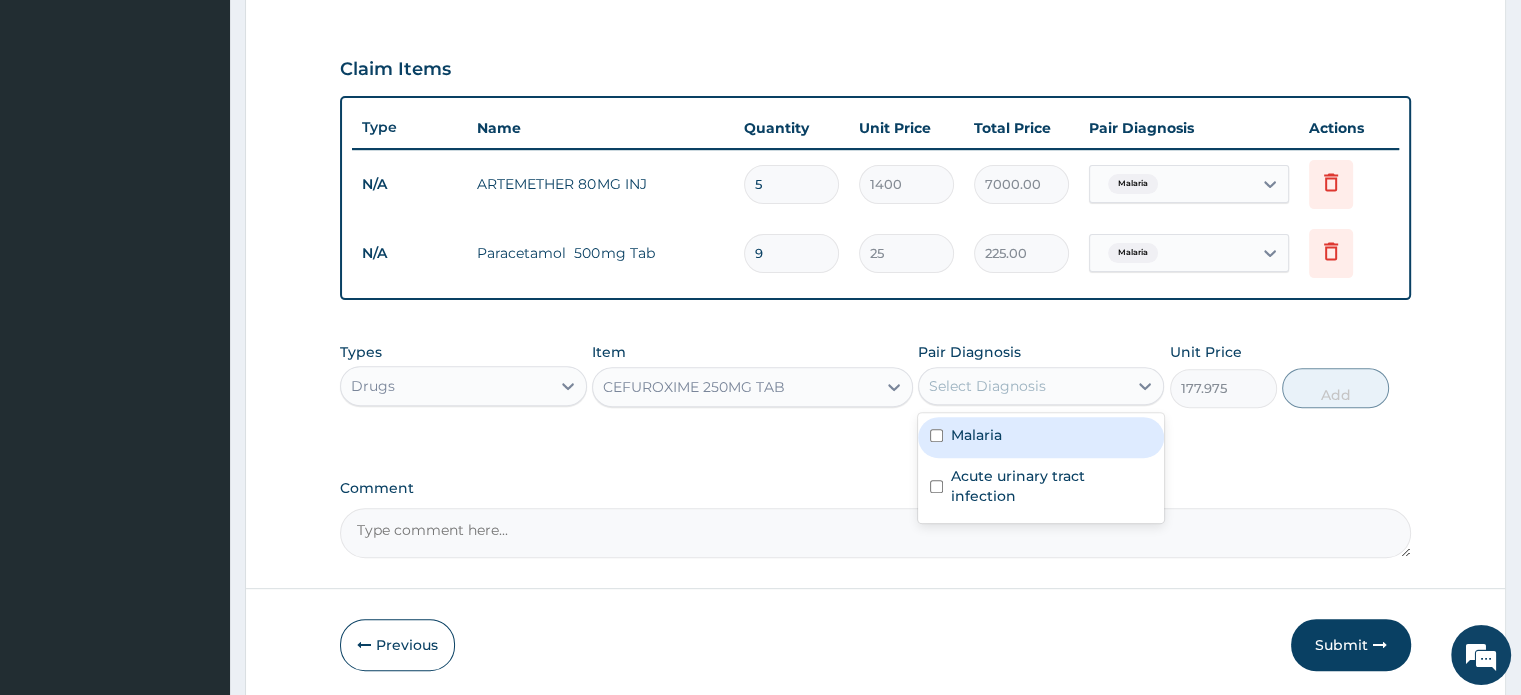 click on "Select Diagnosis" at bounding box center (987, 386) 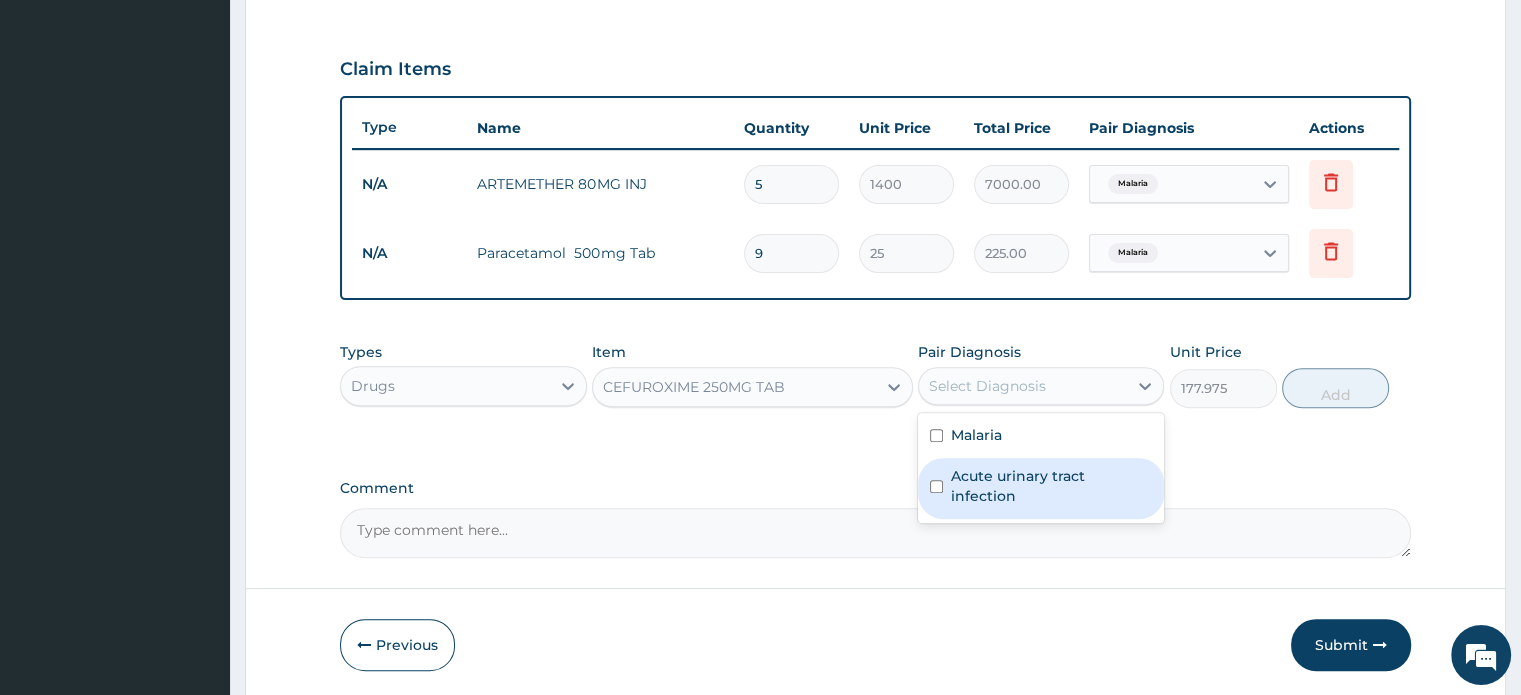 click on "Acute urinary tract infection" at bounding box center (1051, 486) 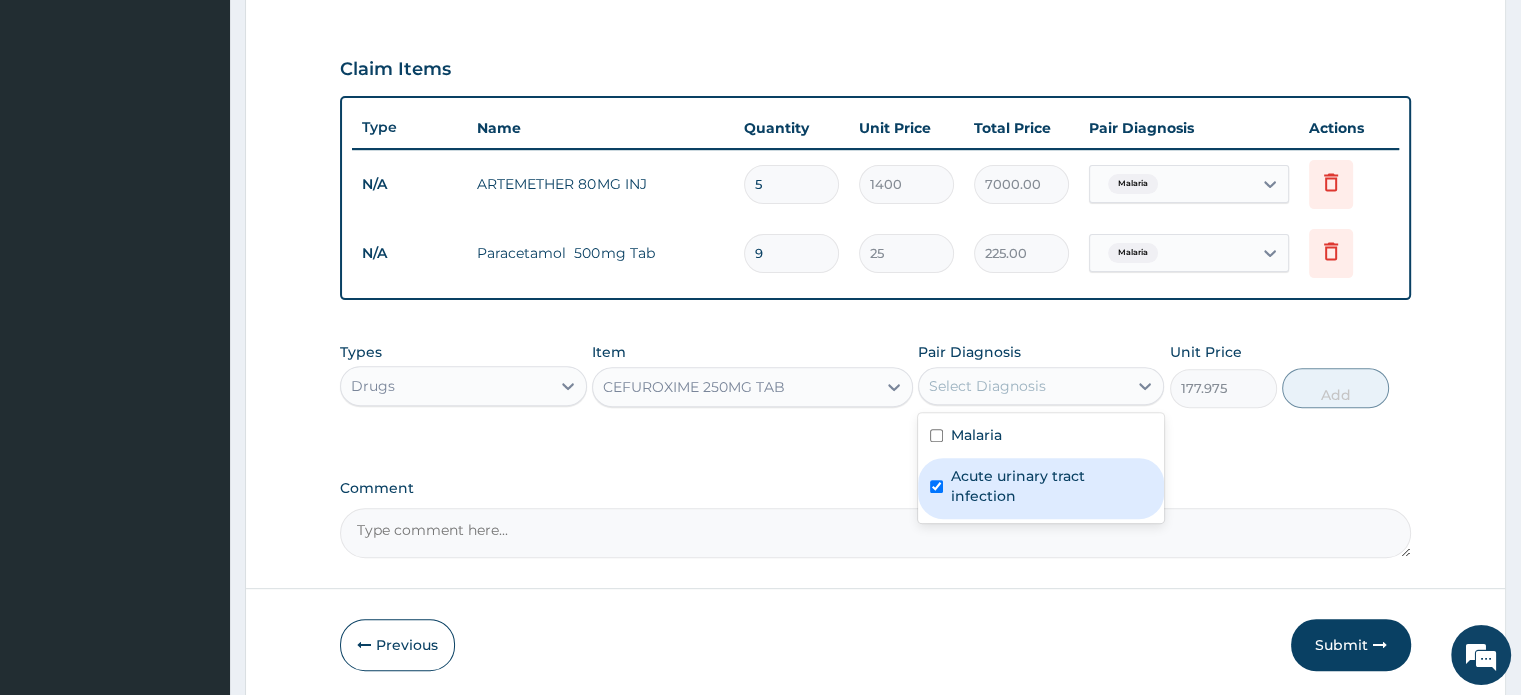 checkbox on "true" 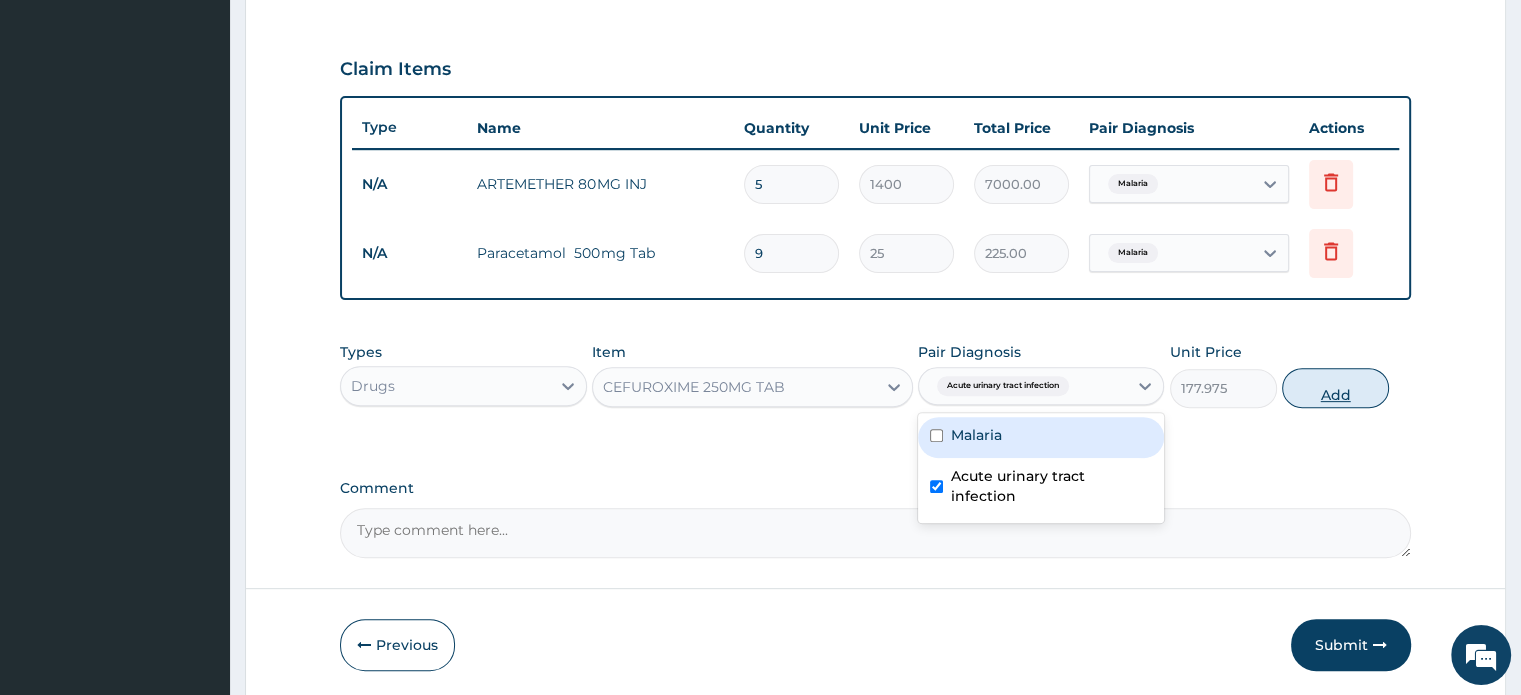 click on "Add" at bounding box center (1335, 388) 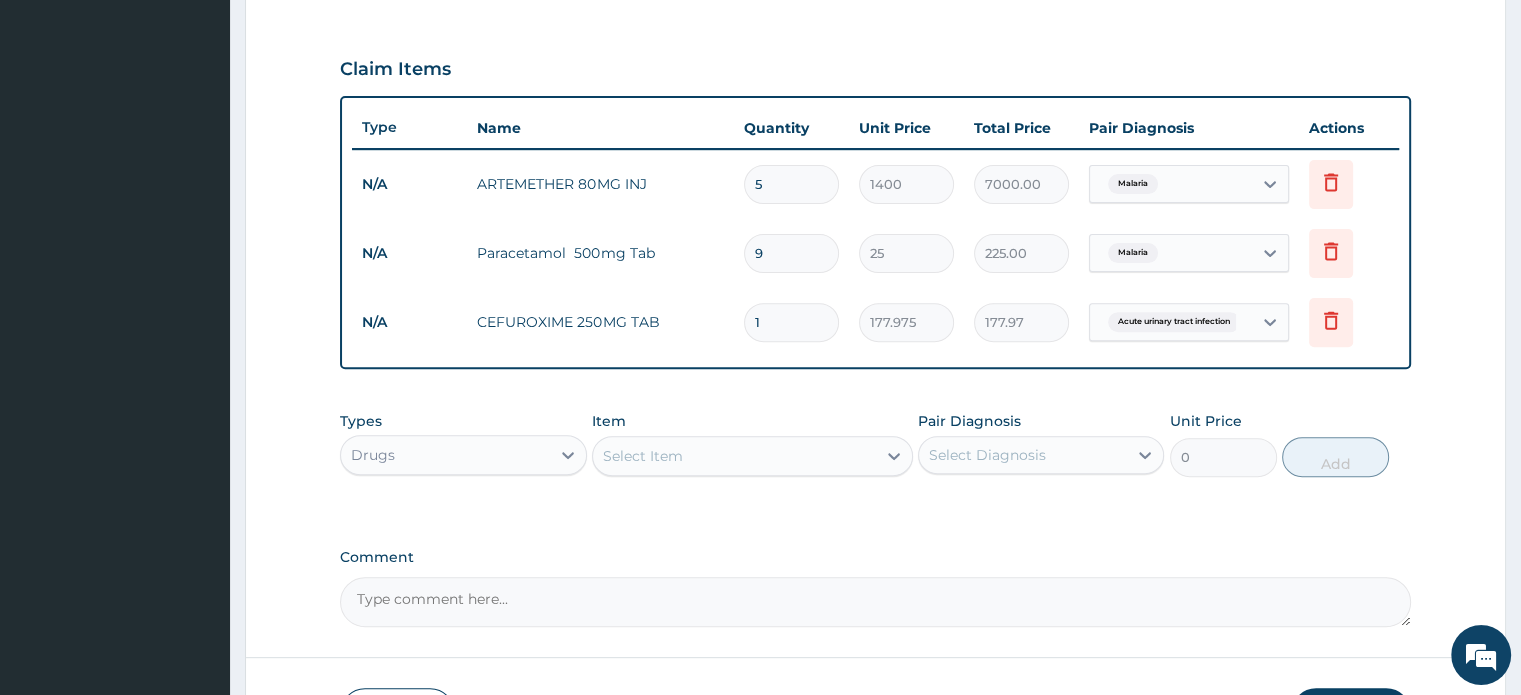 type 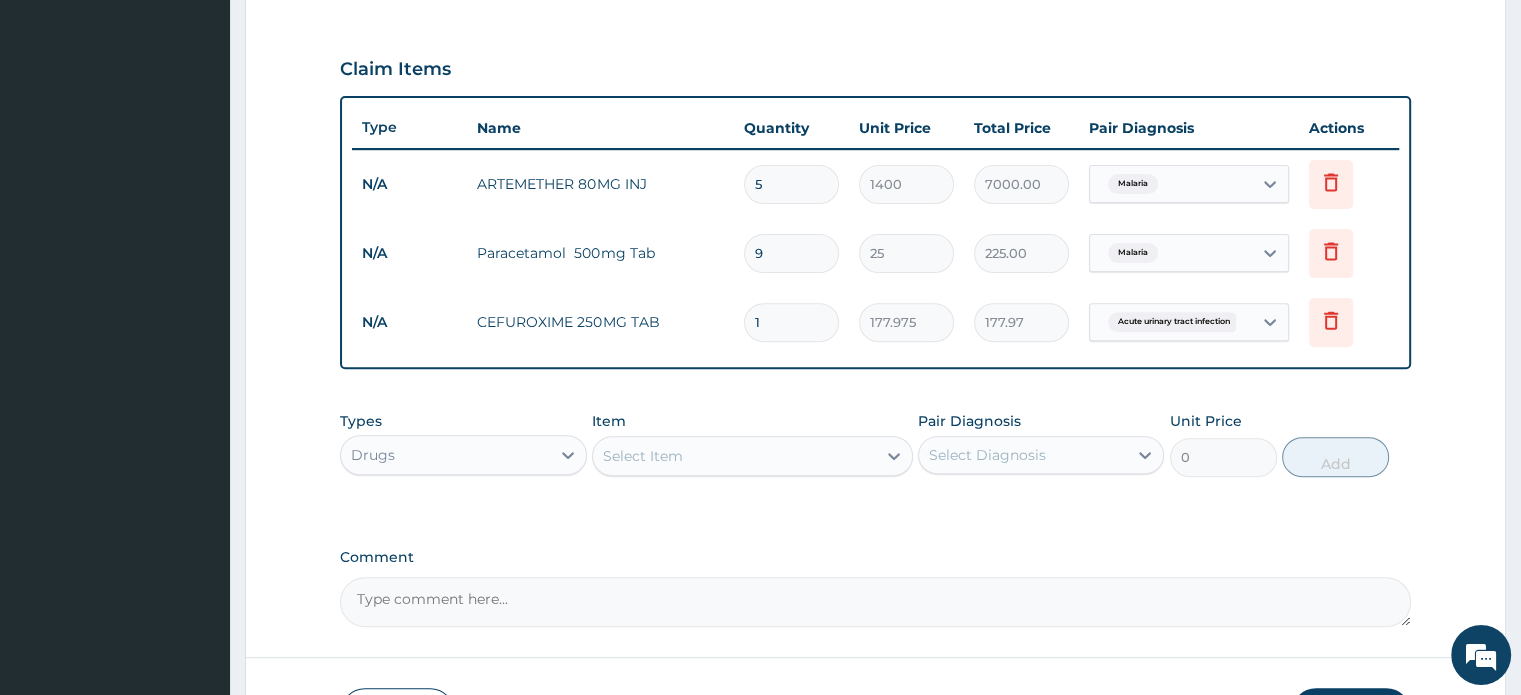 type on "0.00" 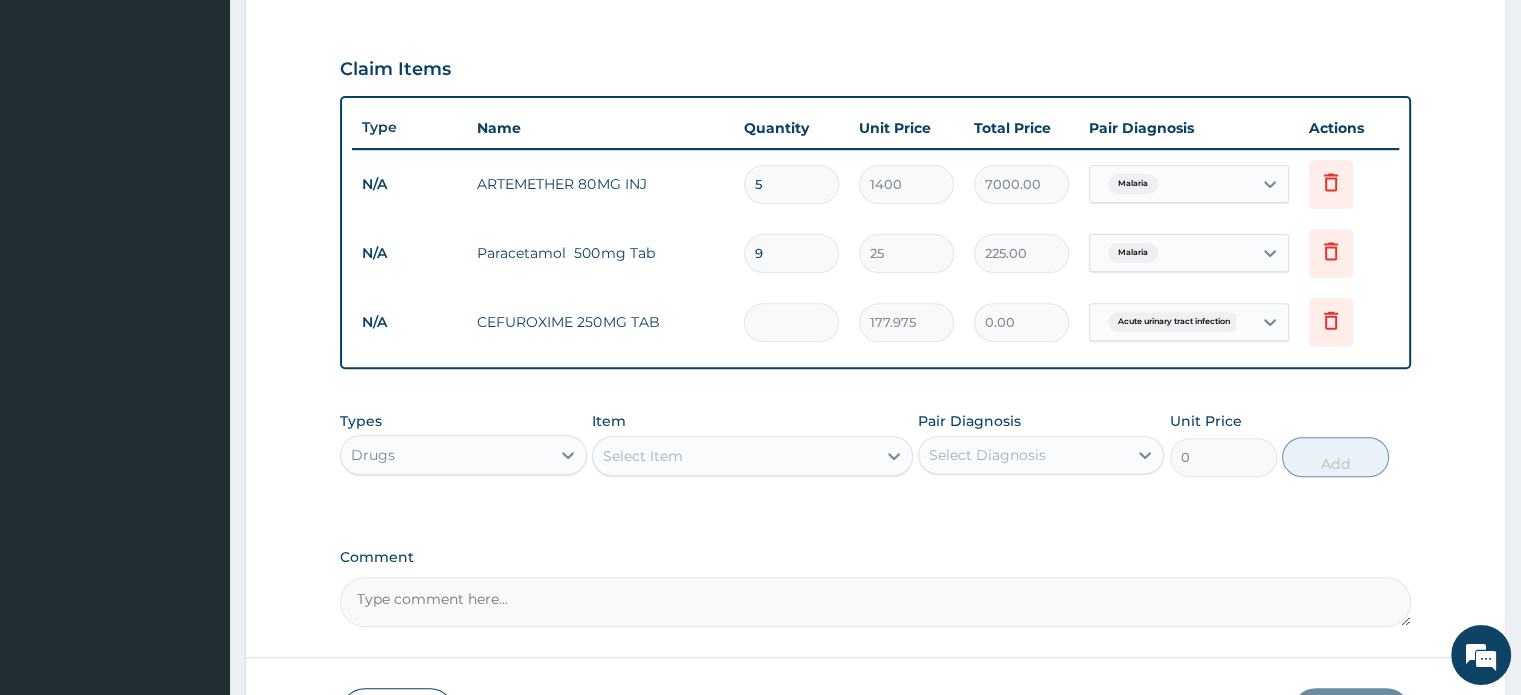 type on "1" 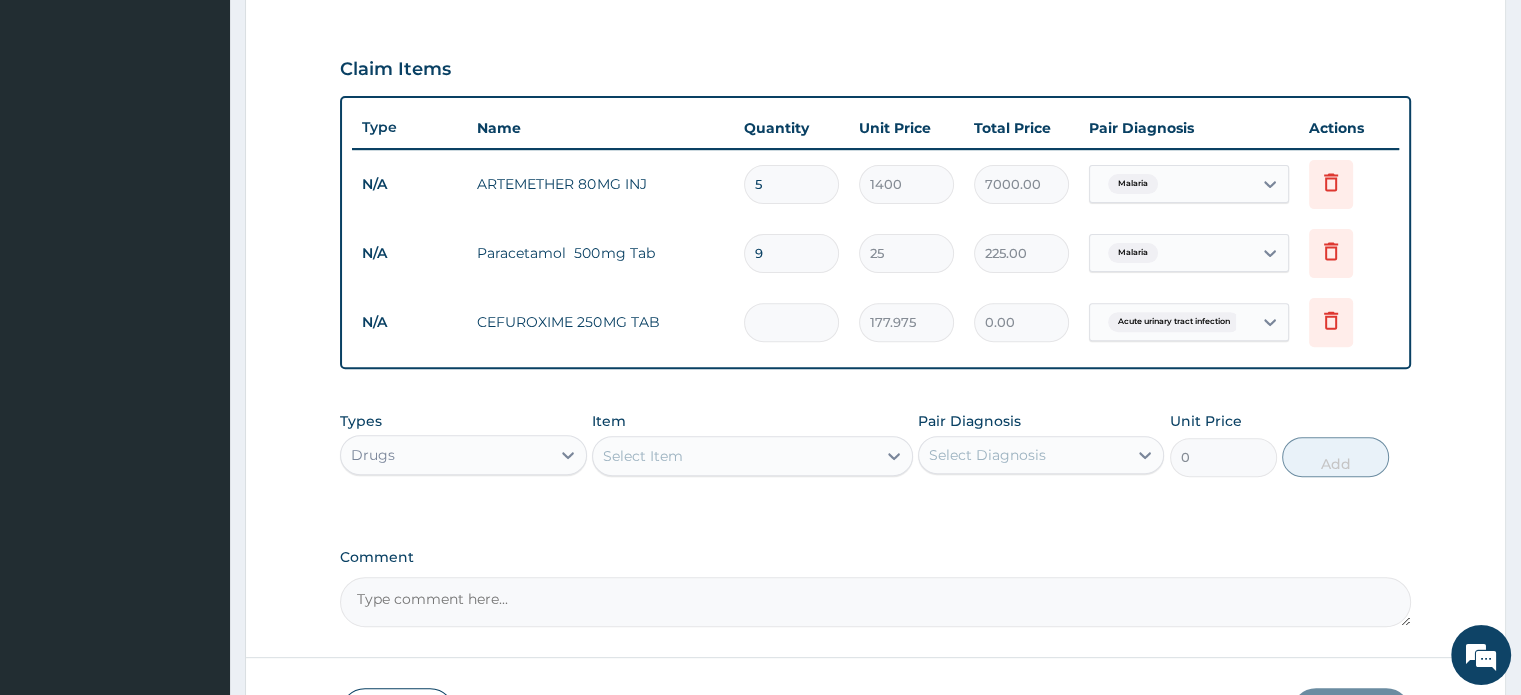 type on "177.97" 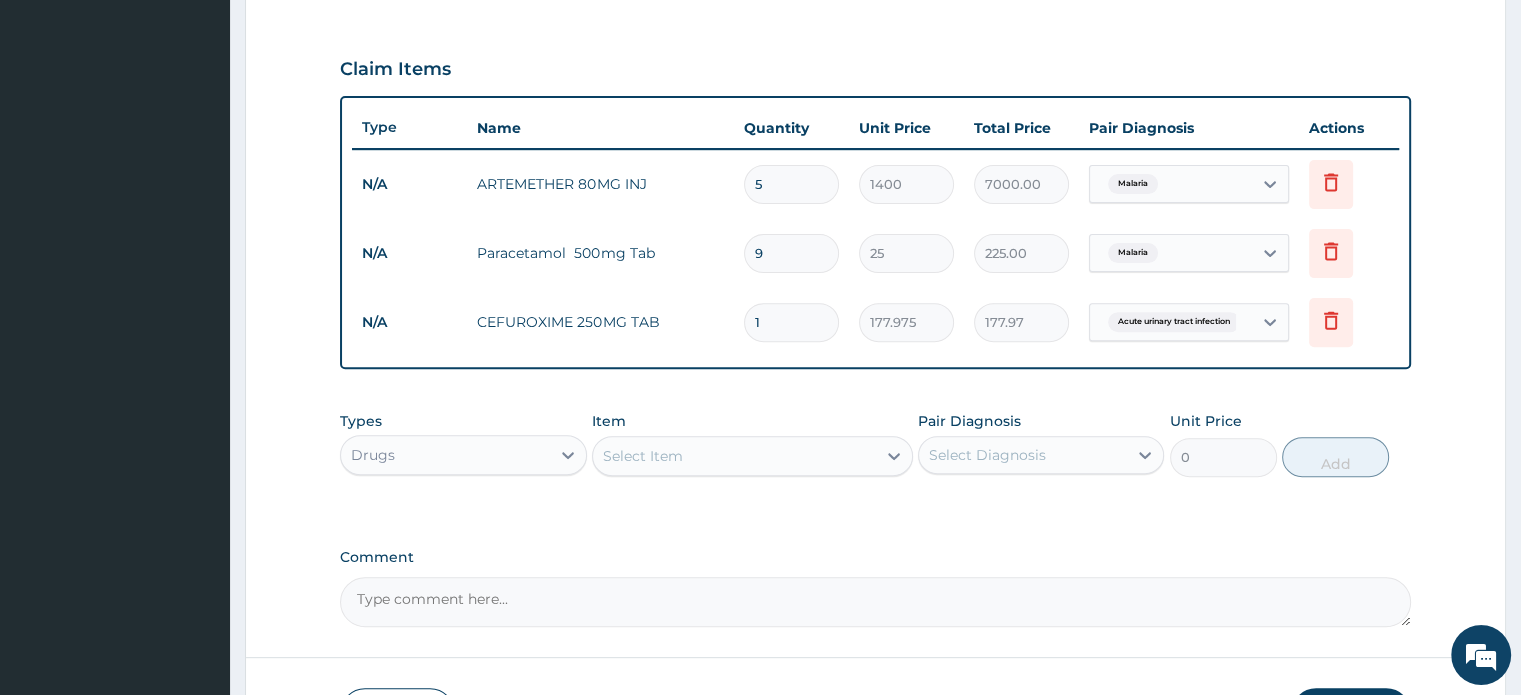 type on "14" 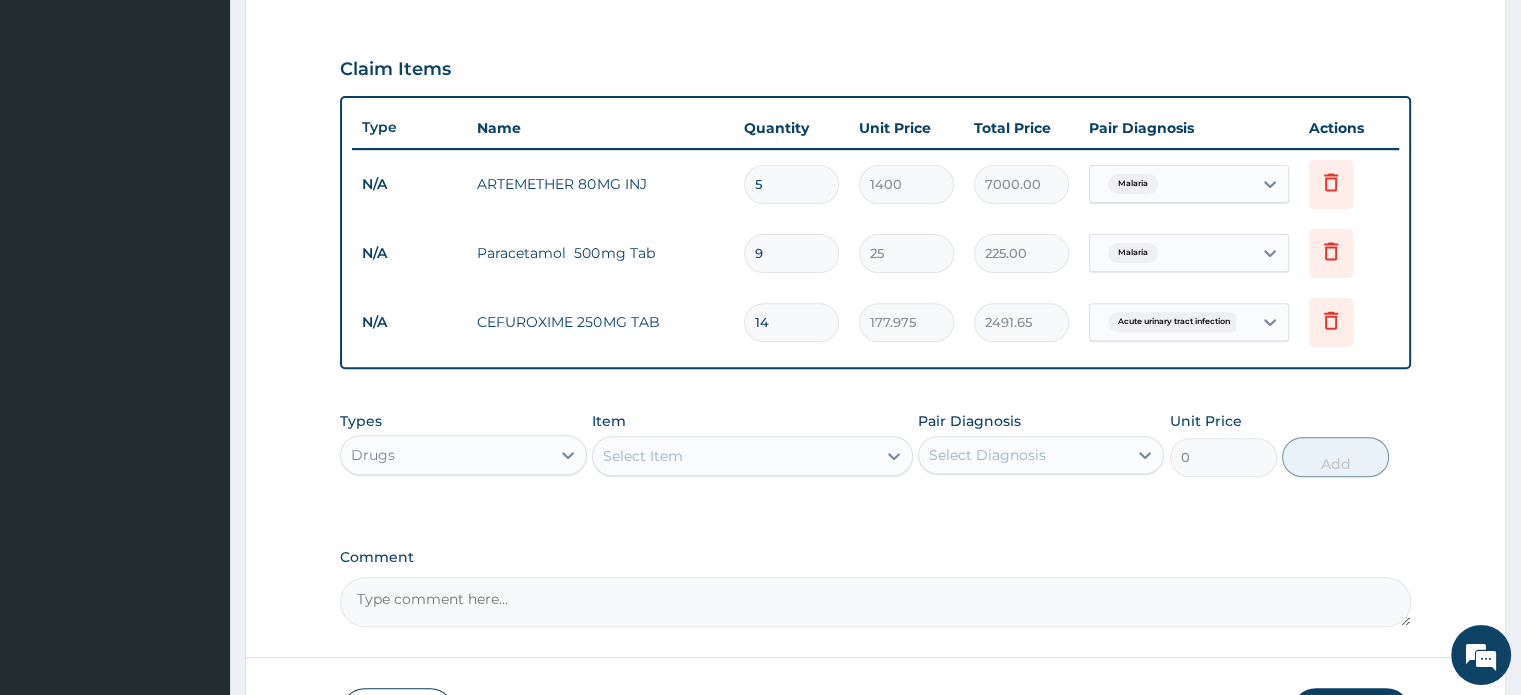 type on "14" 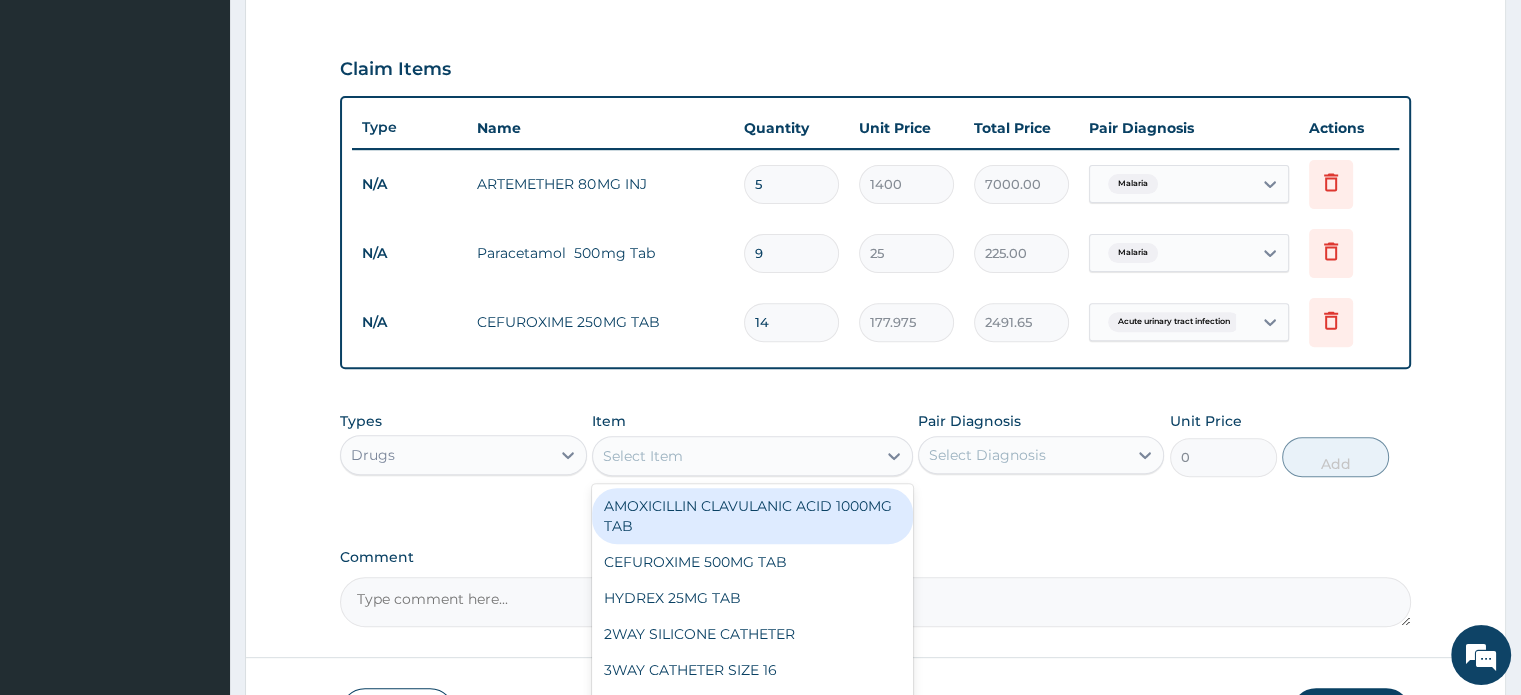 click on "Select Item" at bounding box center [643, 456] 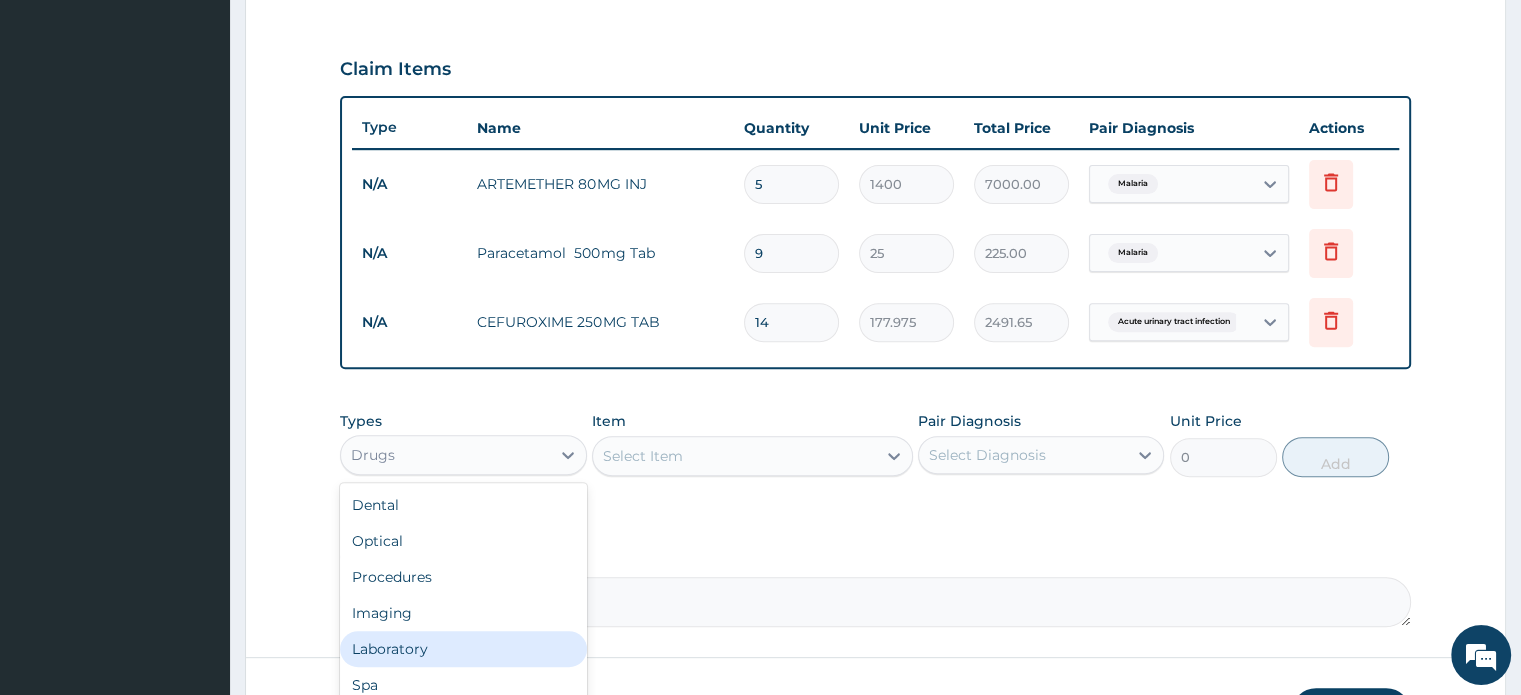 click on "Laboratory" at bounding box center [463, 649] 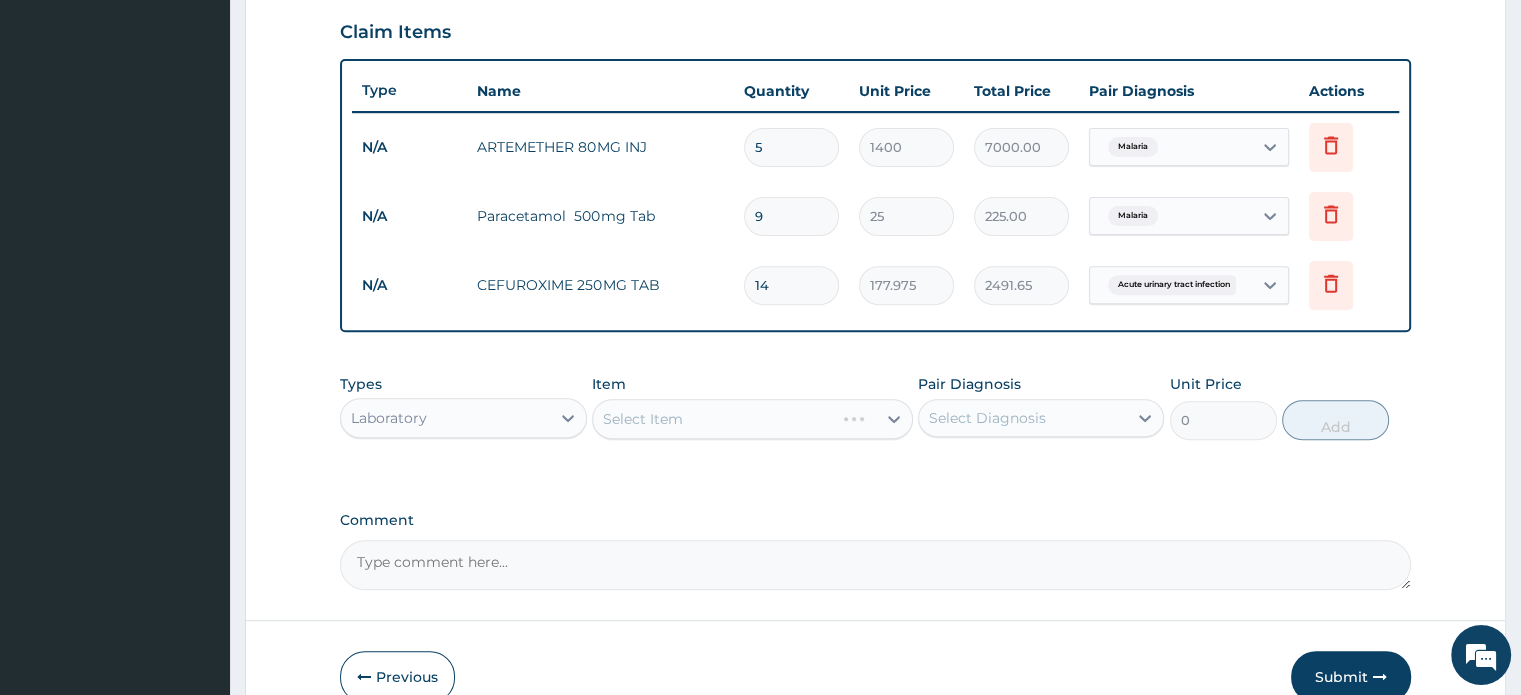 scroll, scrollTop: 689, scrollLeft: 0, axis: vertical 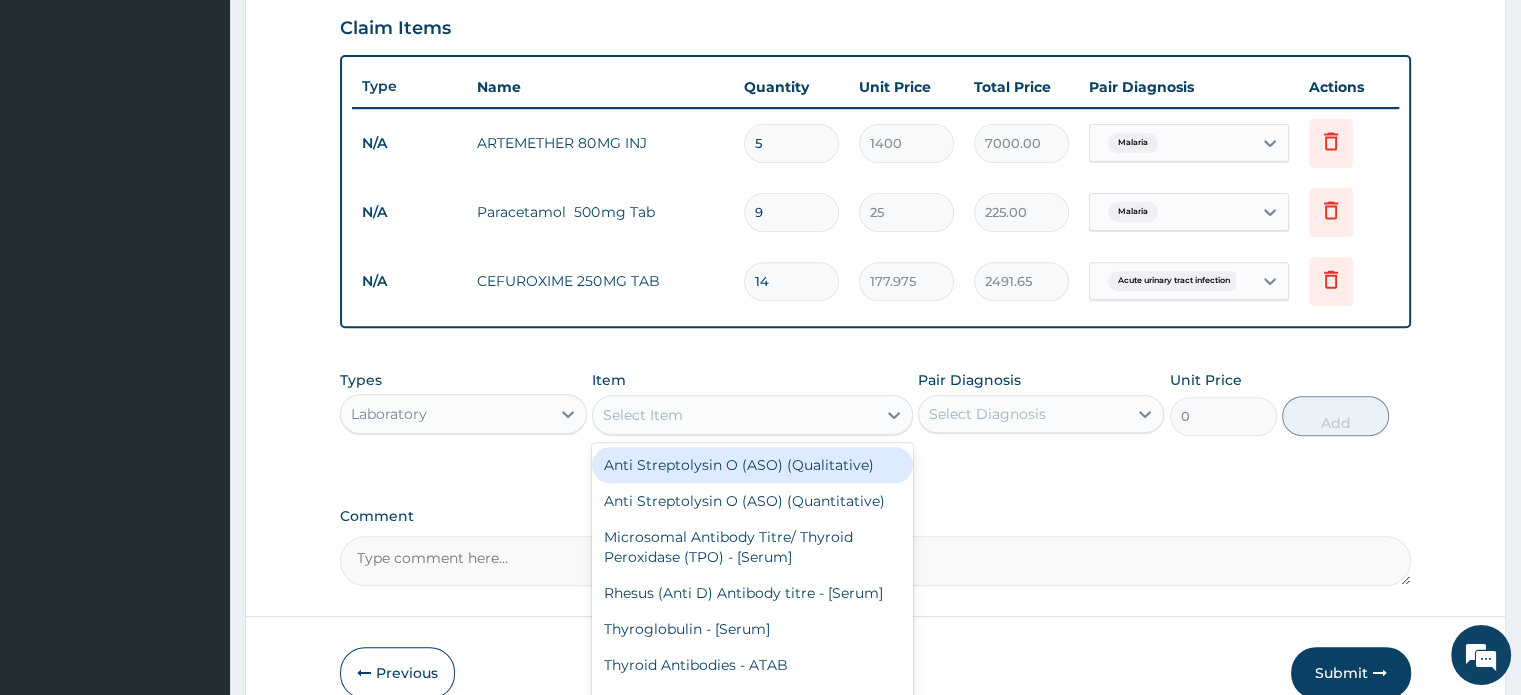 click on "Select Item" at bounding box center (734, 415) 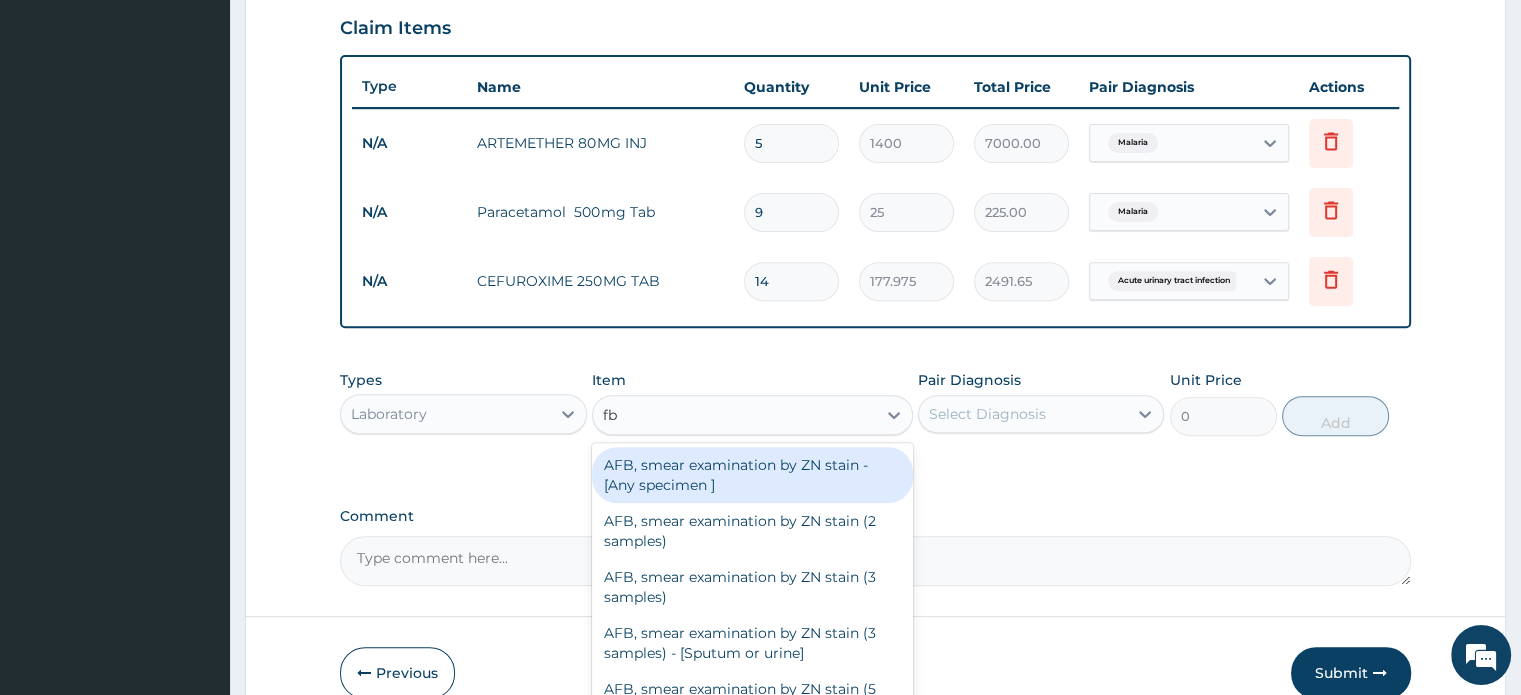 type on "fbc" 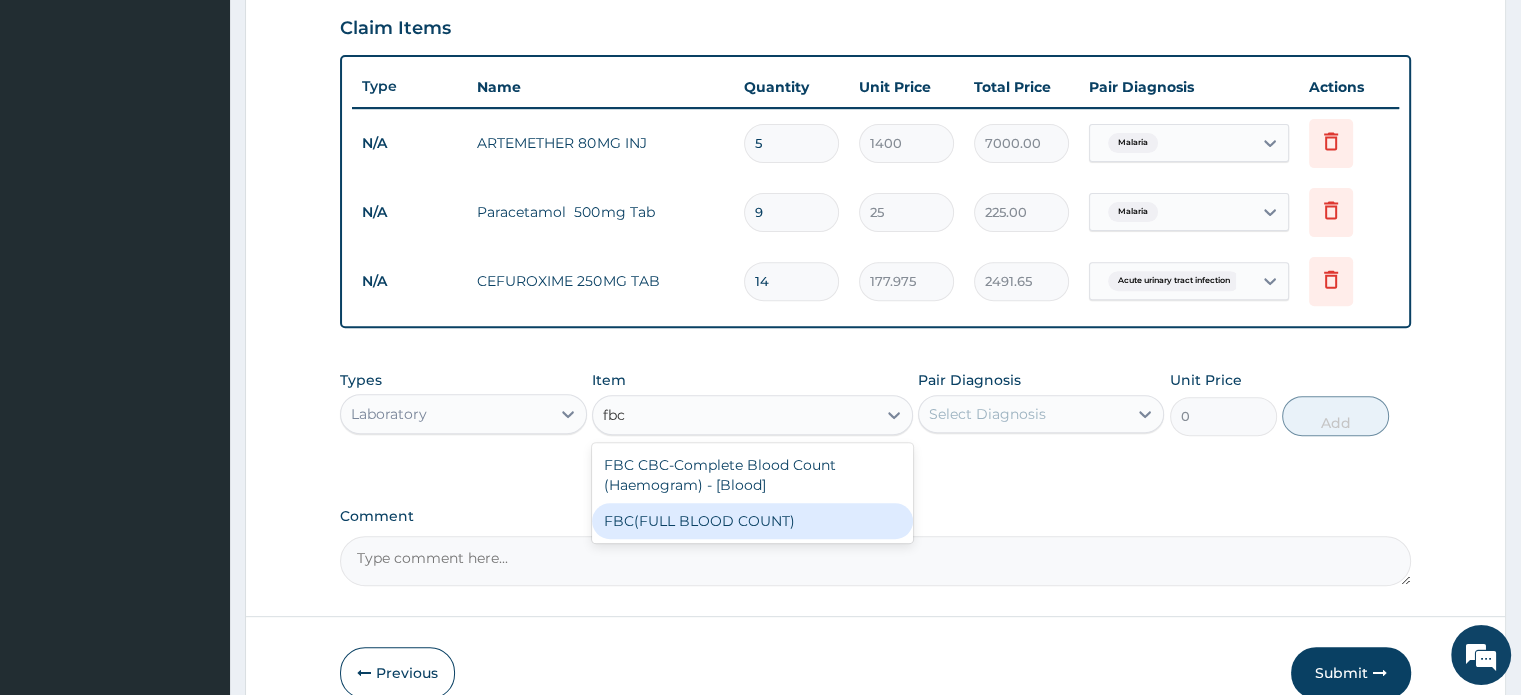click on "FBC(FULL BLOOD COUNT)" at bounding box center [752, 521] 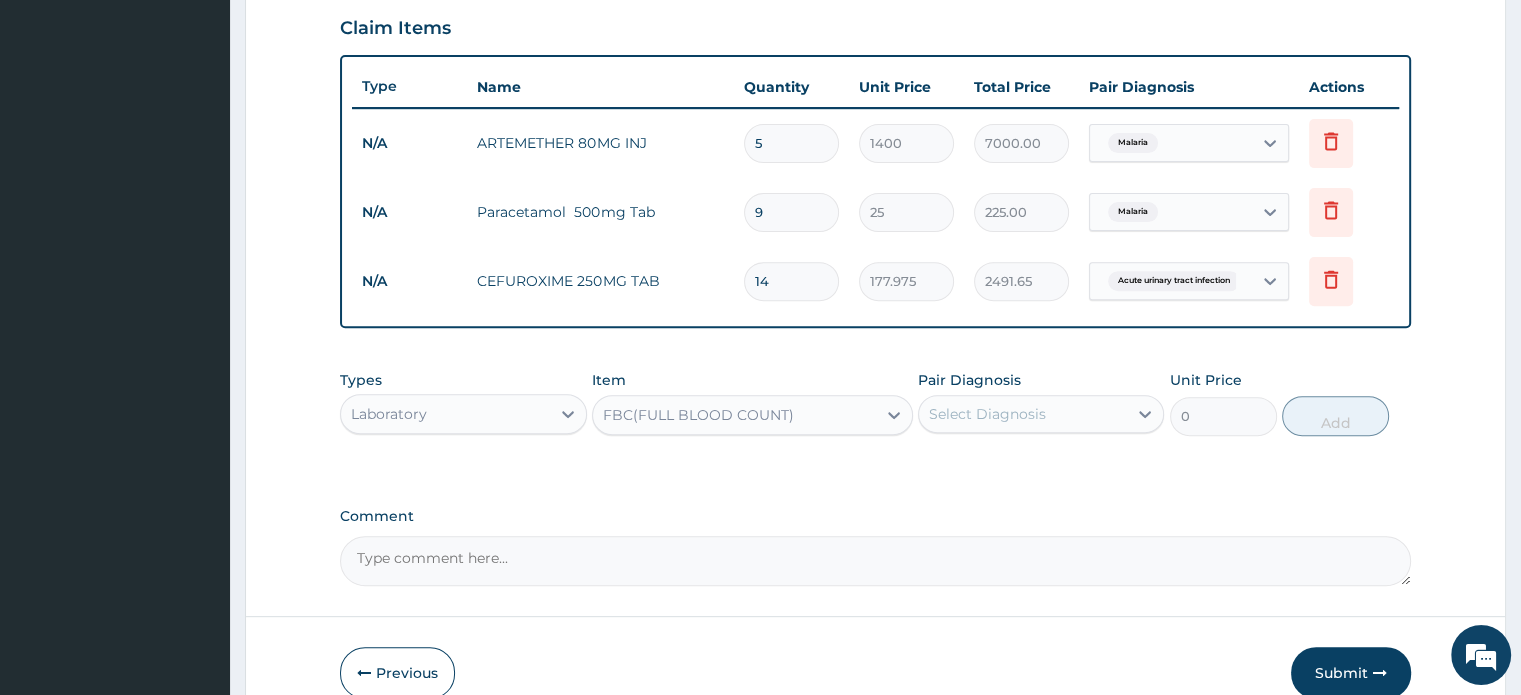 type 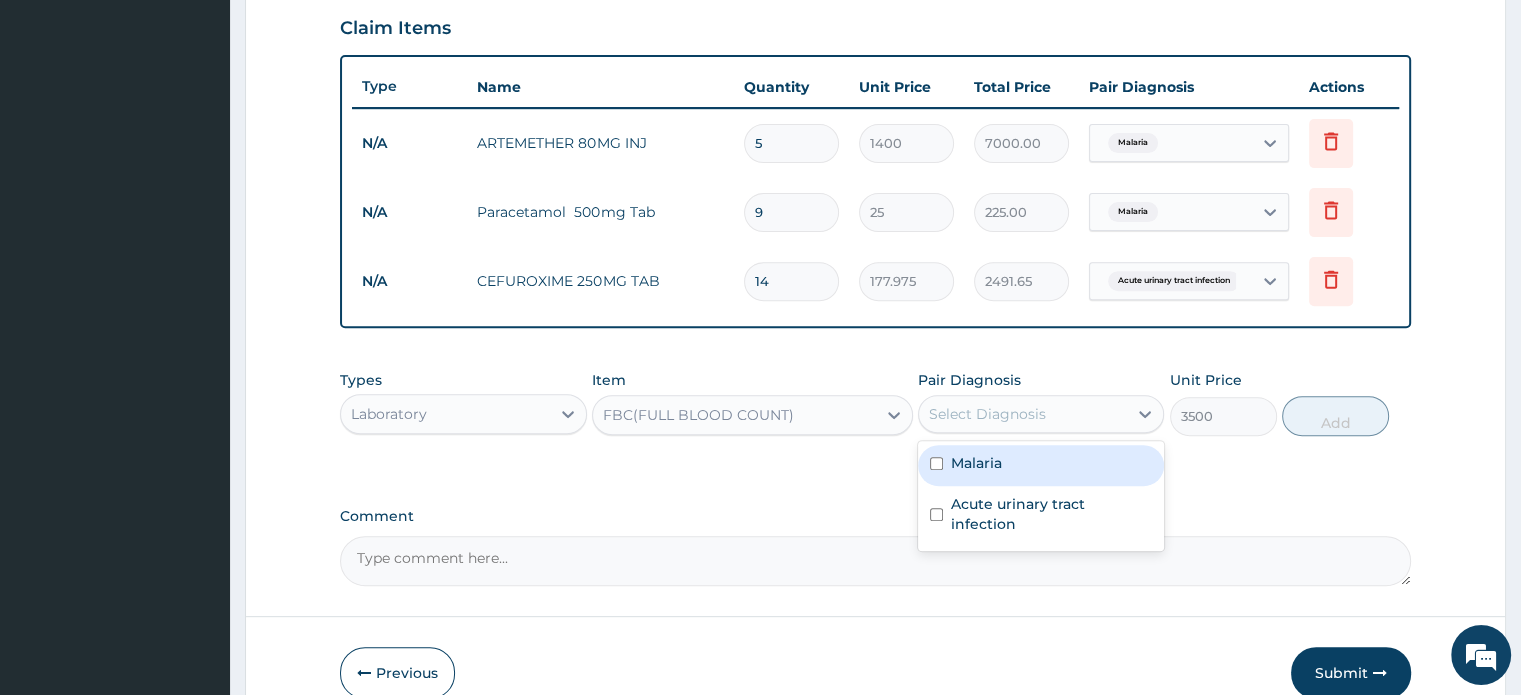 click on "Select Diagnosis" at bounding box center [1023, 414] 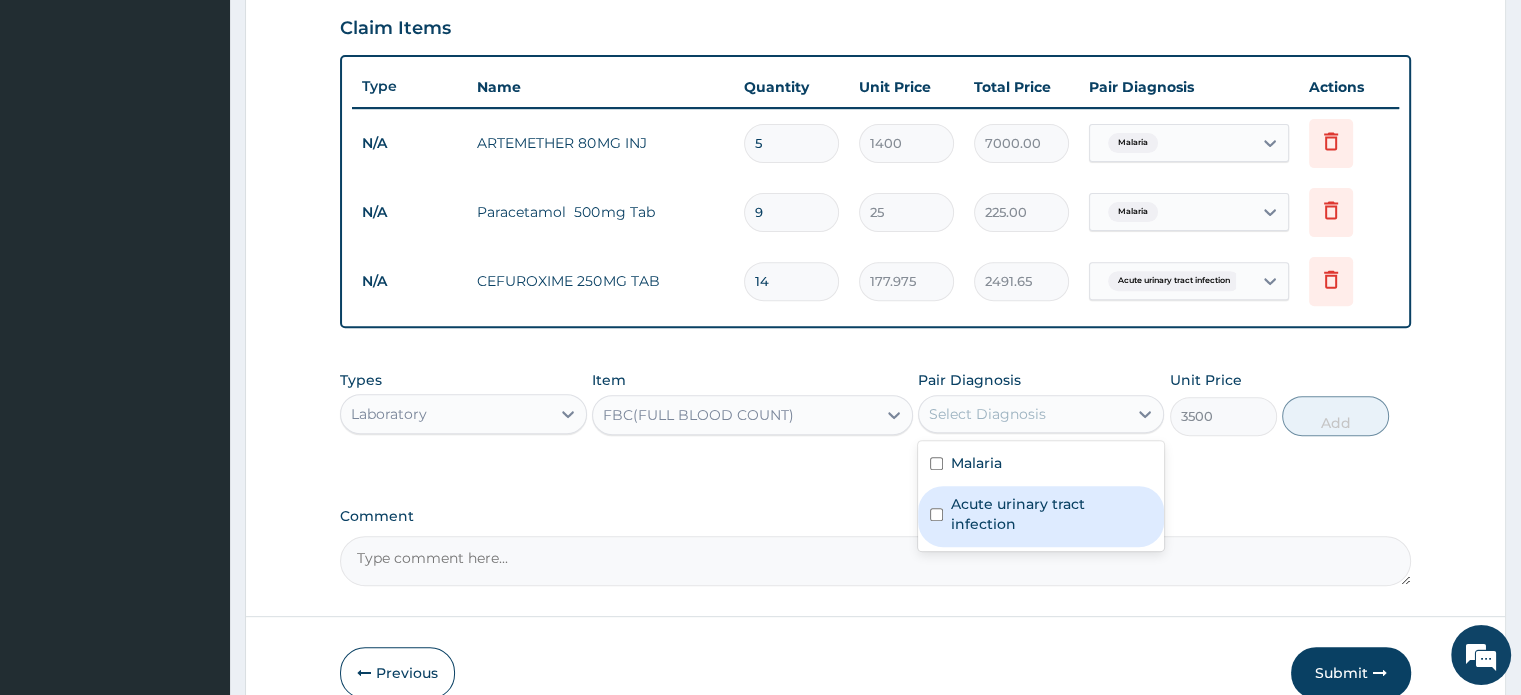 click on "Acute urinary tract infection" at bounding box center [1051, 514] 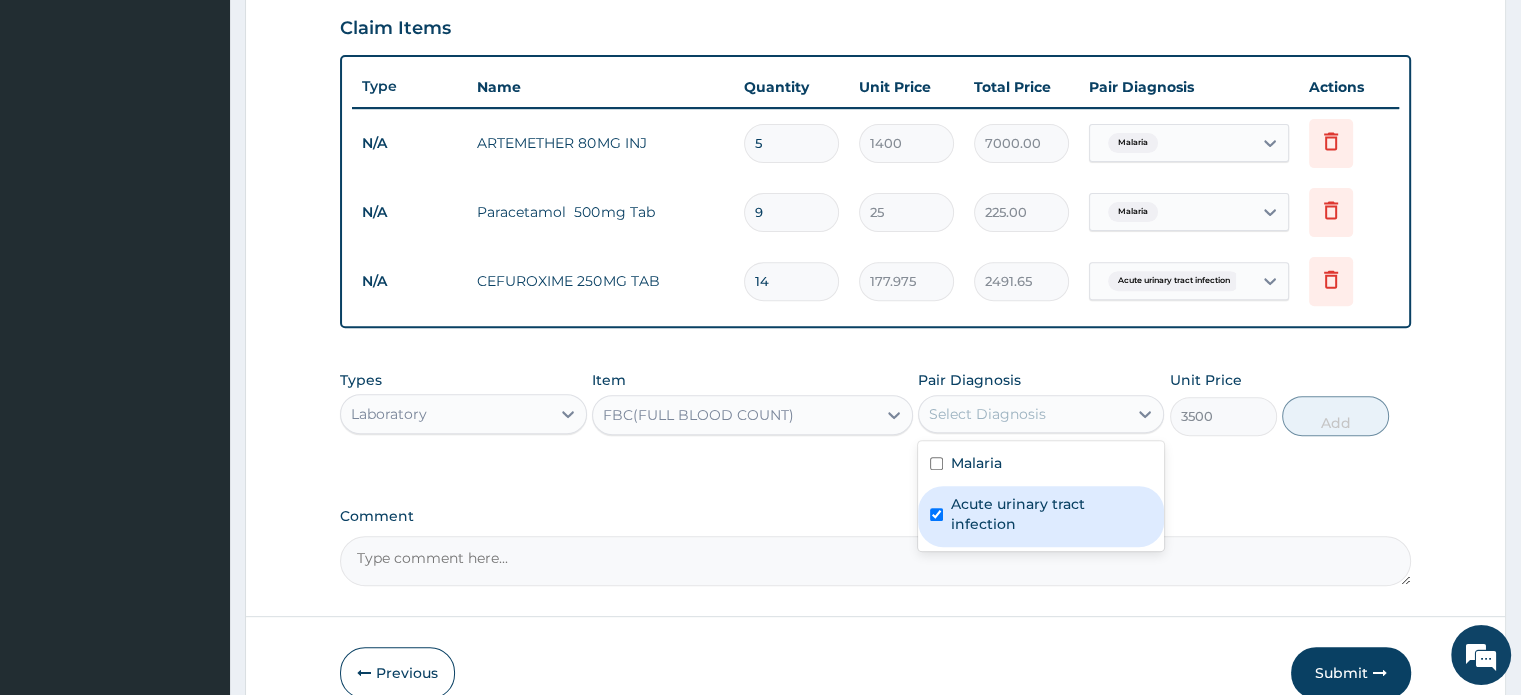 checkbox on "true" 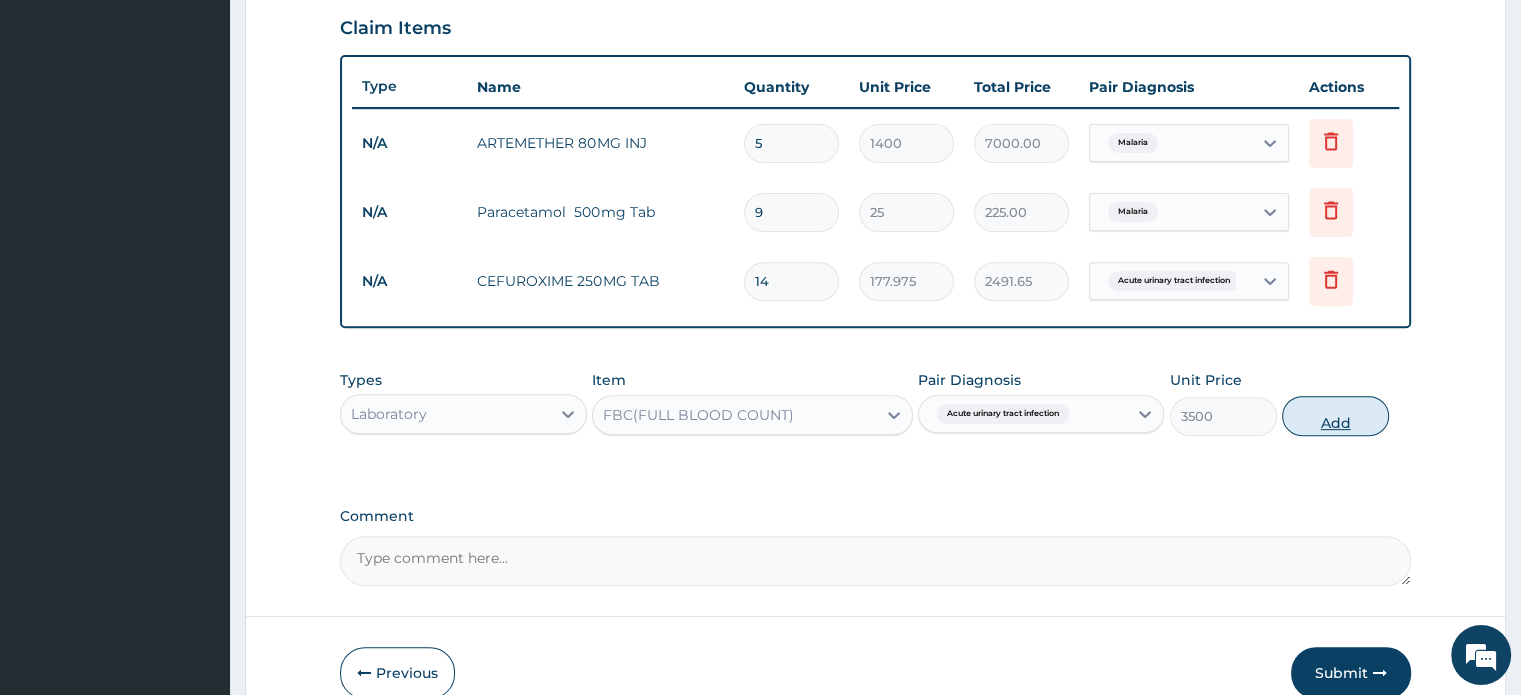 click on "Add" at bounding box center [1335, 416] 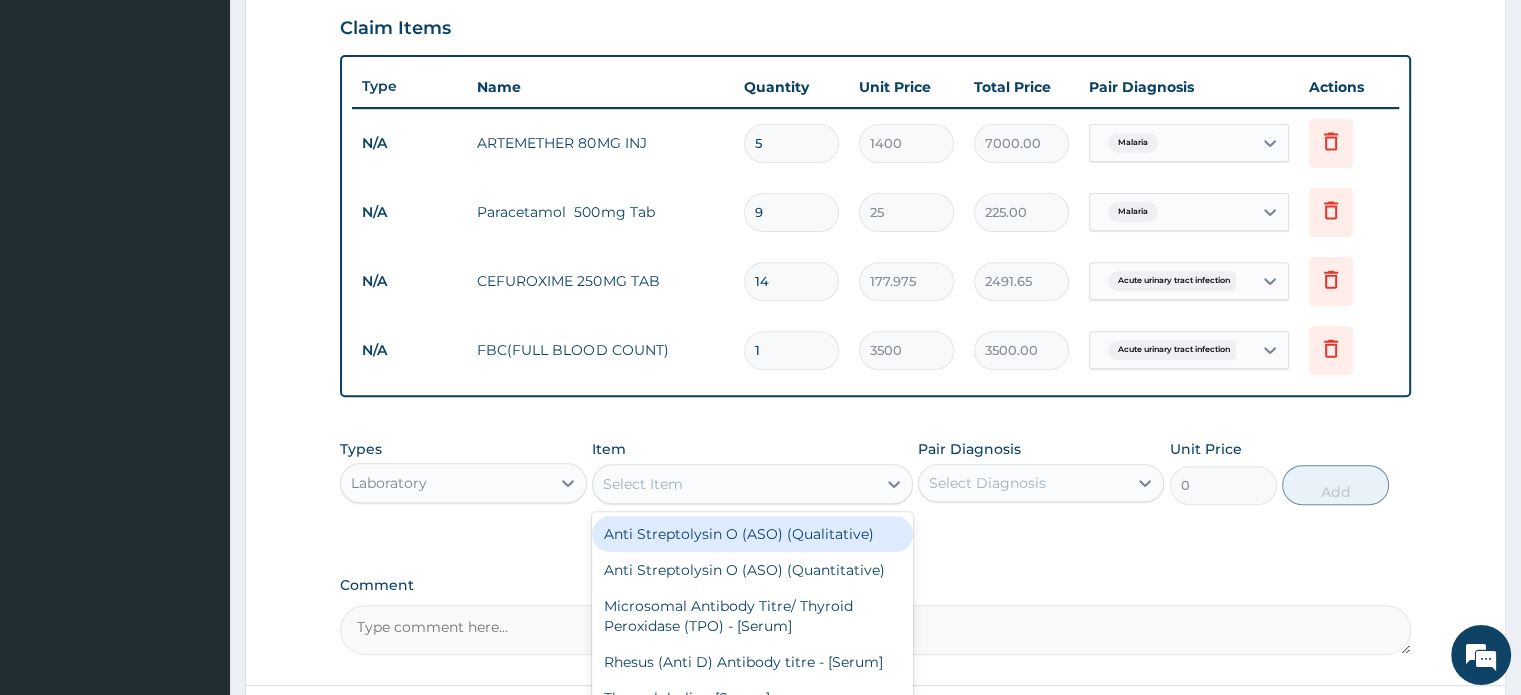 click on "Select Item" at bounding box center (734, 484) 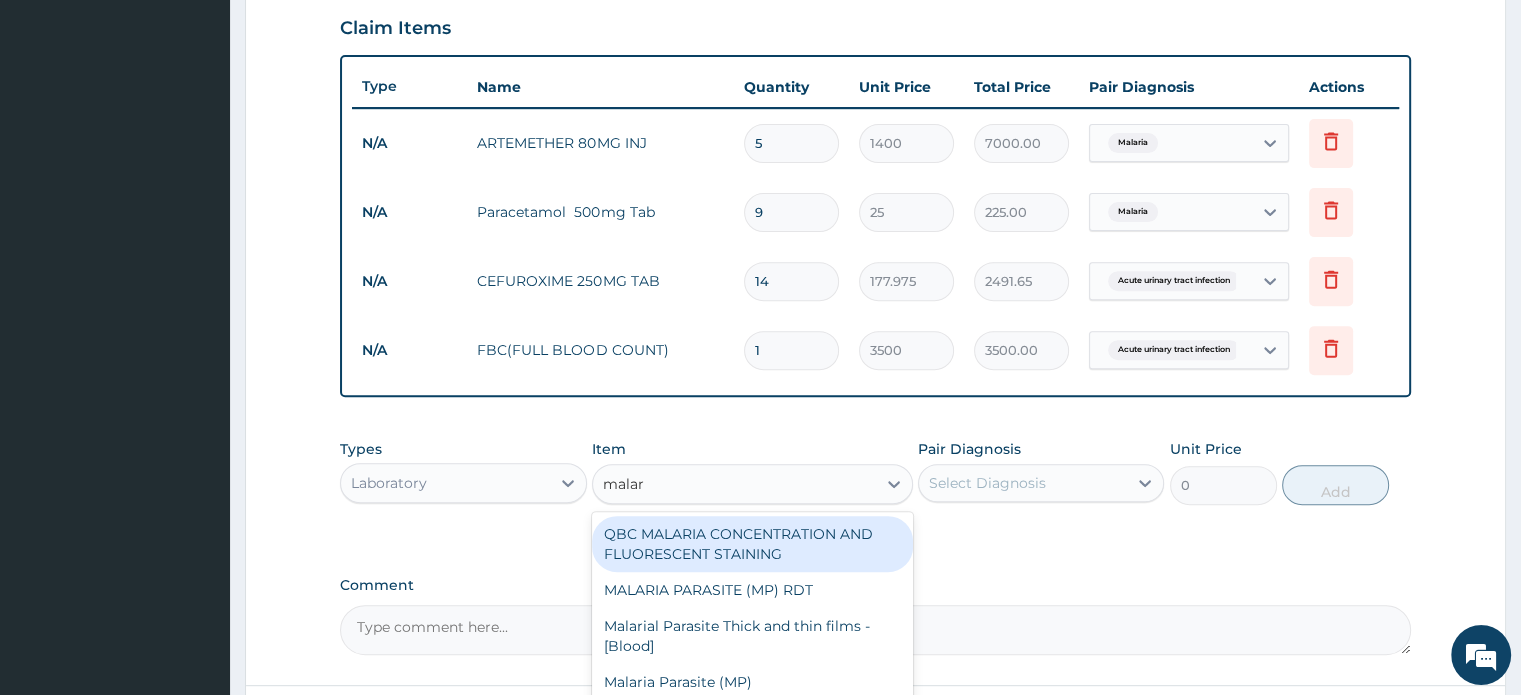 type on "malari" 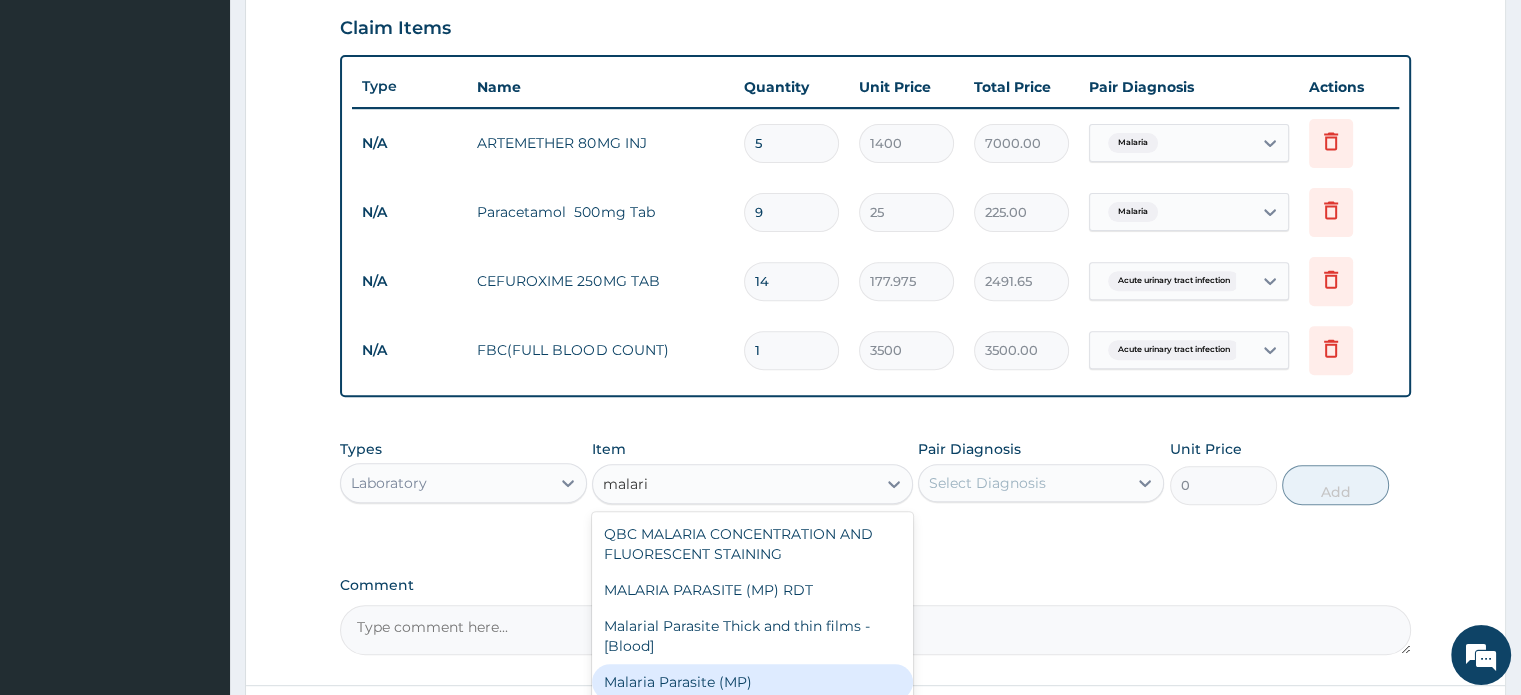 click on "Malaria Parasite (MP)" at bounding box center (752, 682) 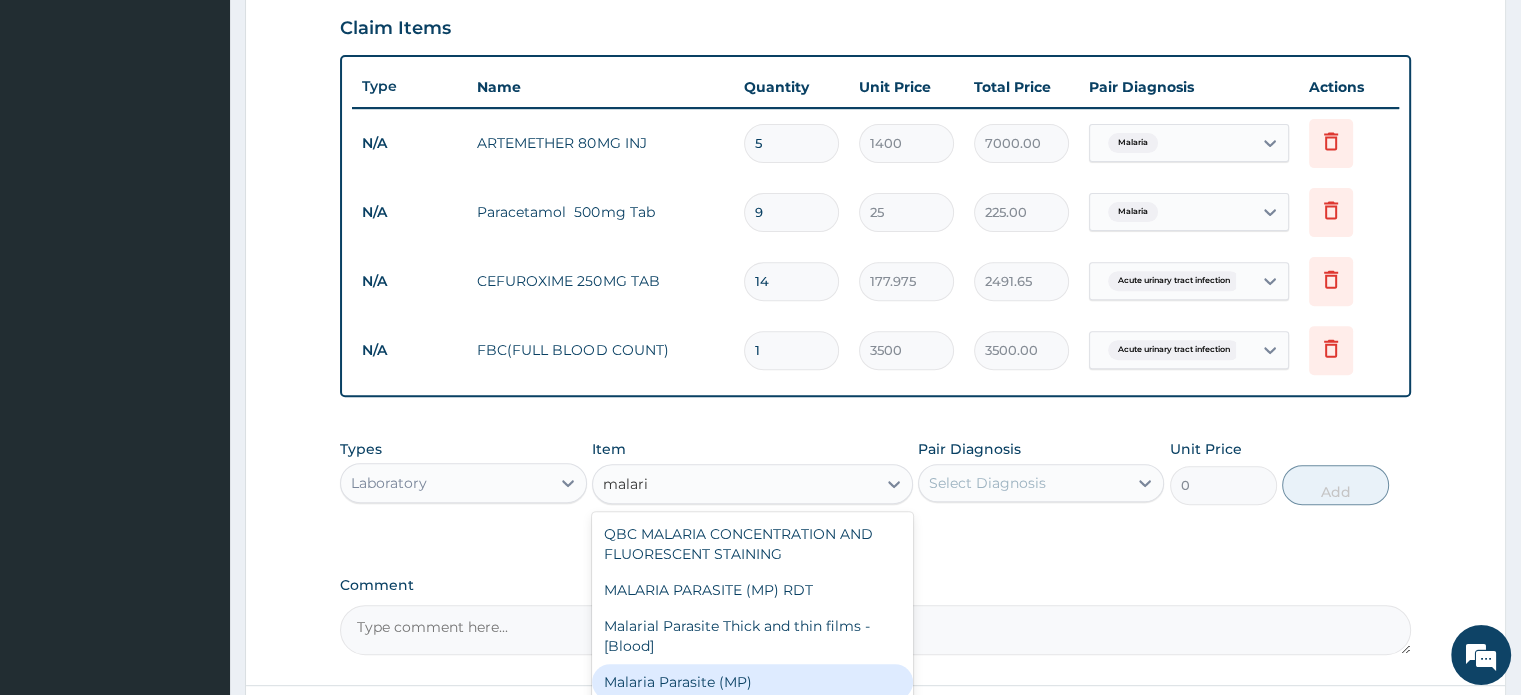 type 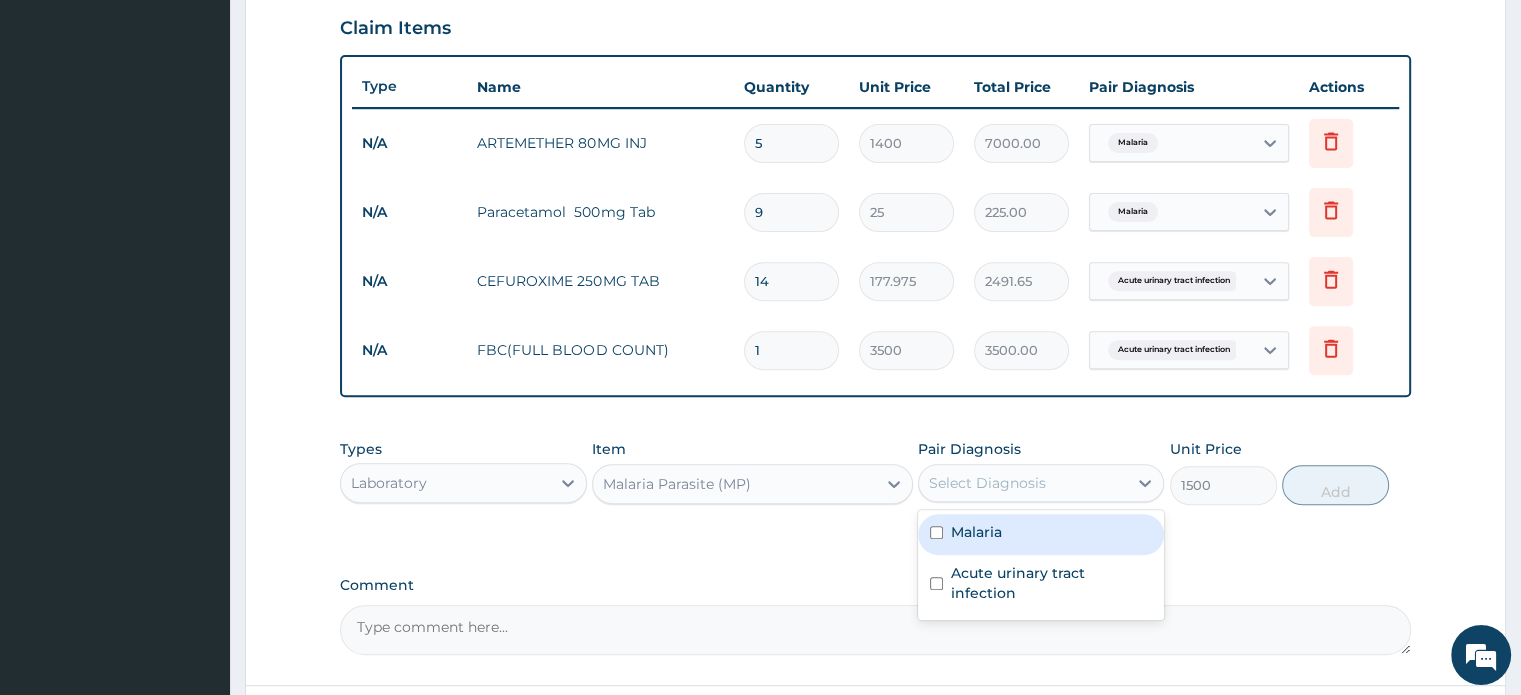 click on "Select Diagnosis" at bounding box center (987, 483) 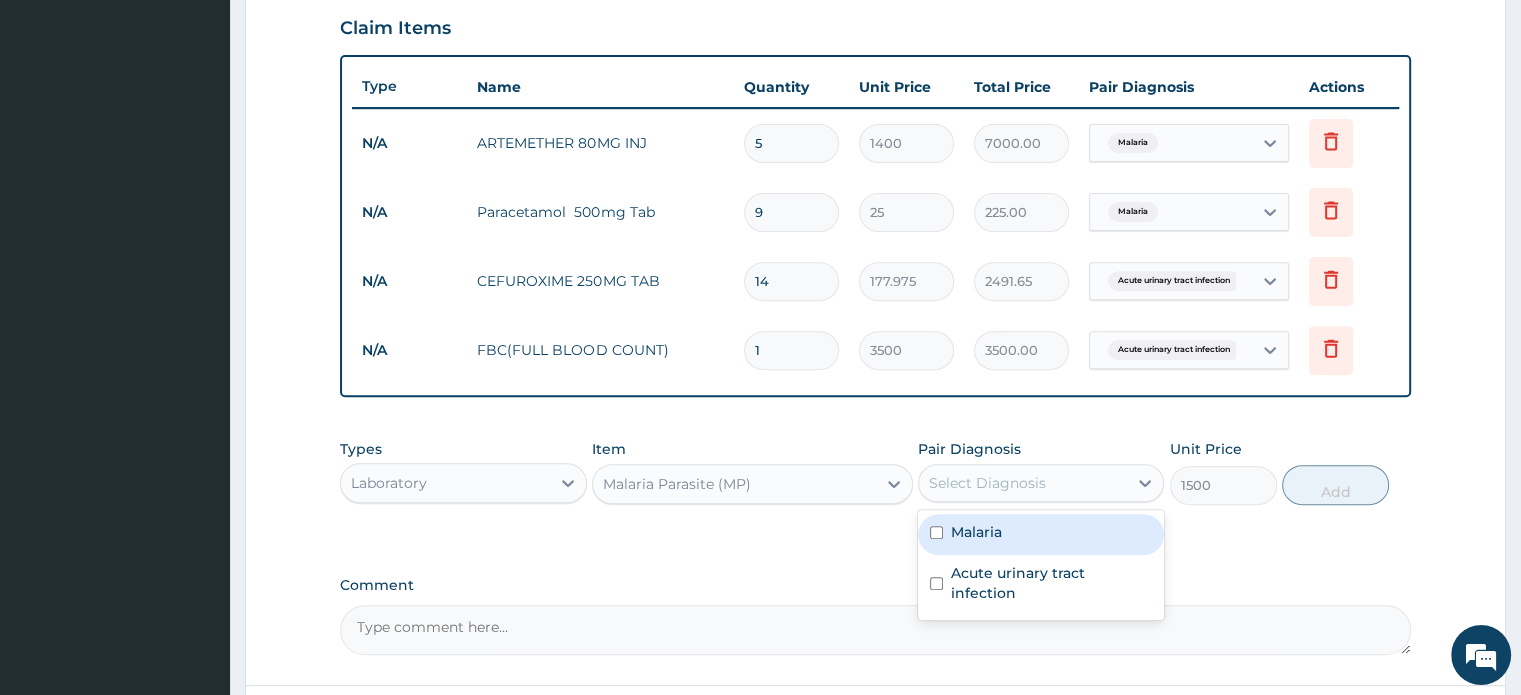 click on "Malaria" at bounding box center (976, 532) 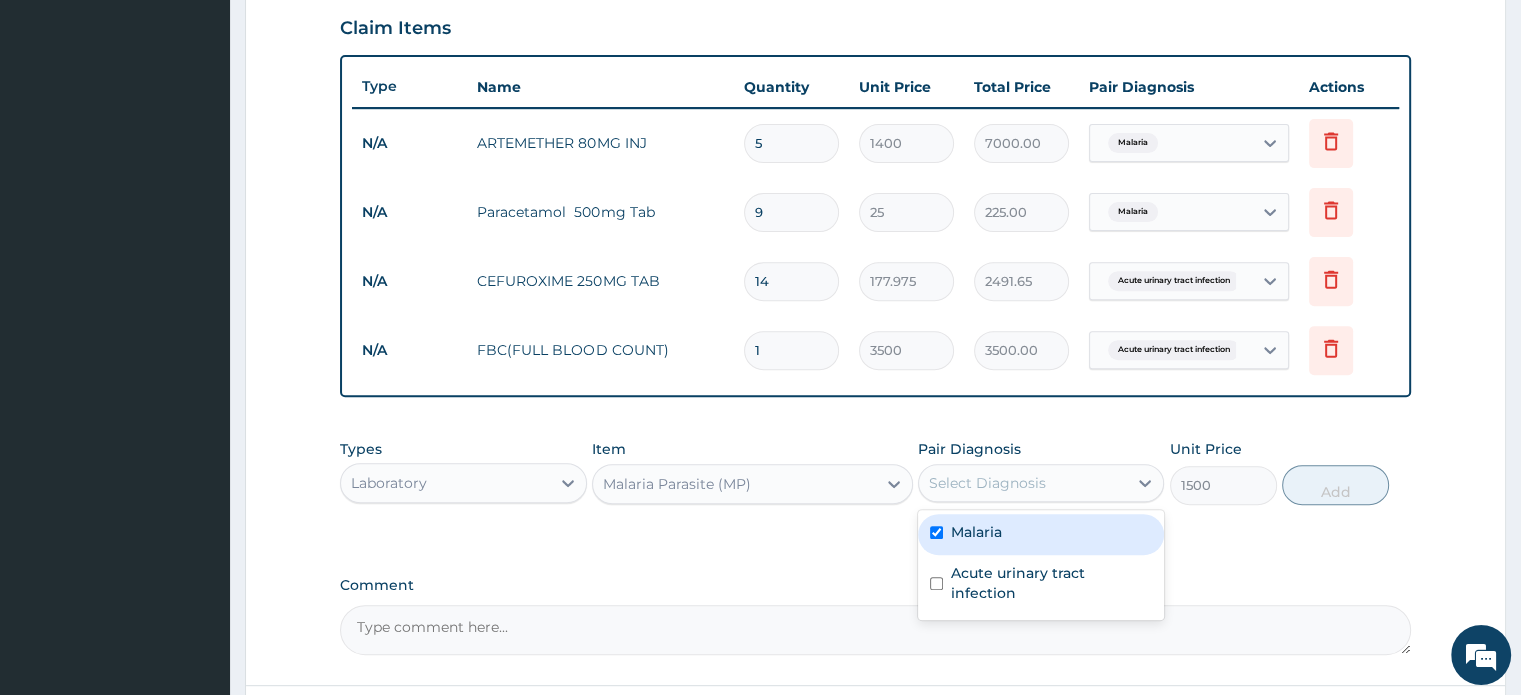 checkbox on "true" 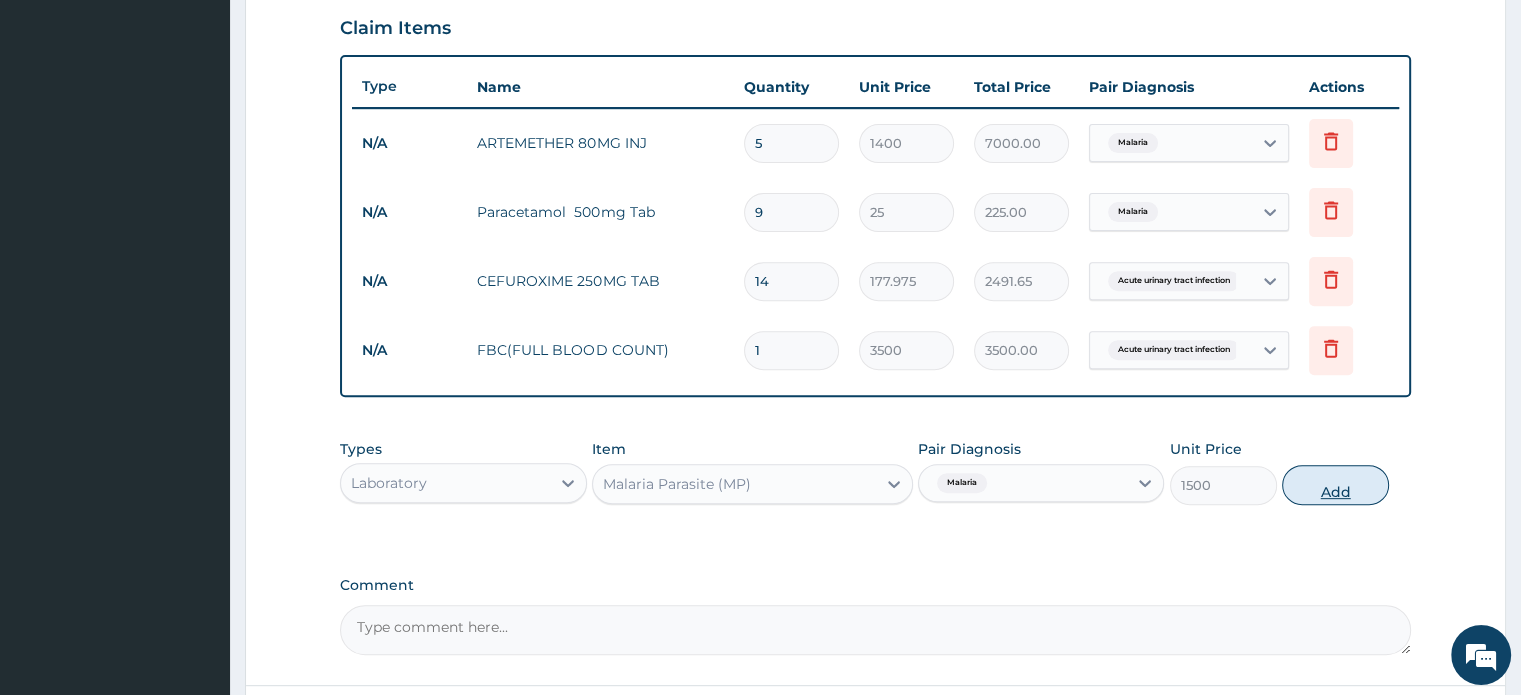 click on "Add" at bounding box center (1335, 485) 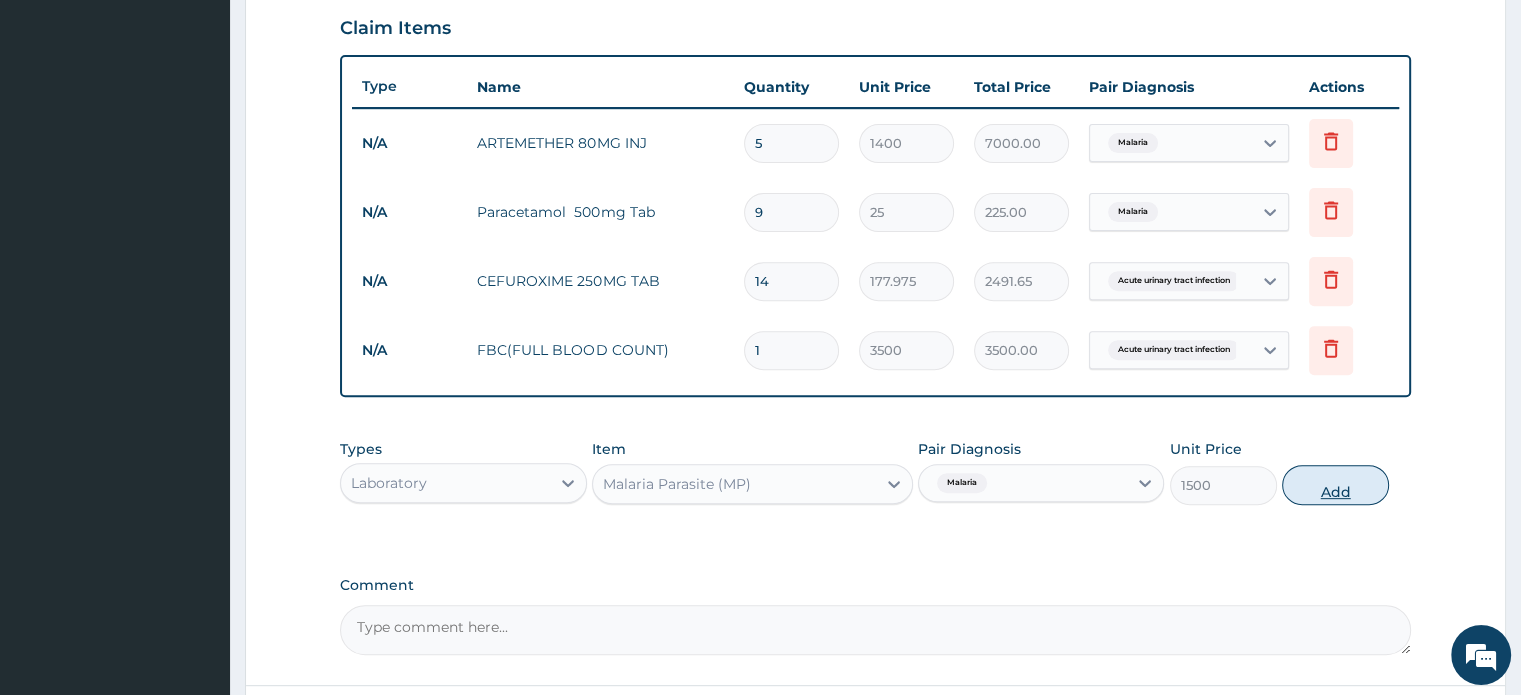 type on "0" 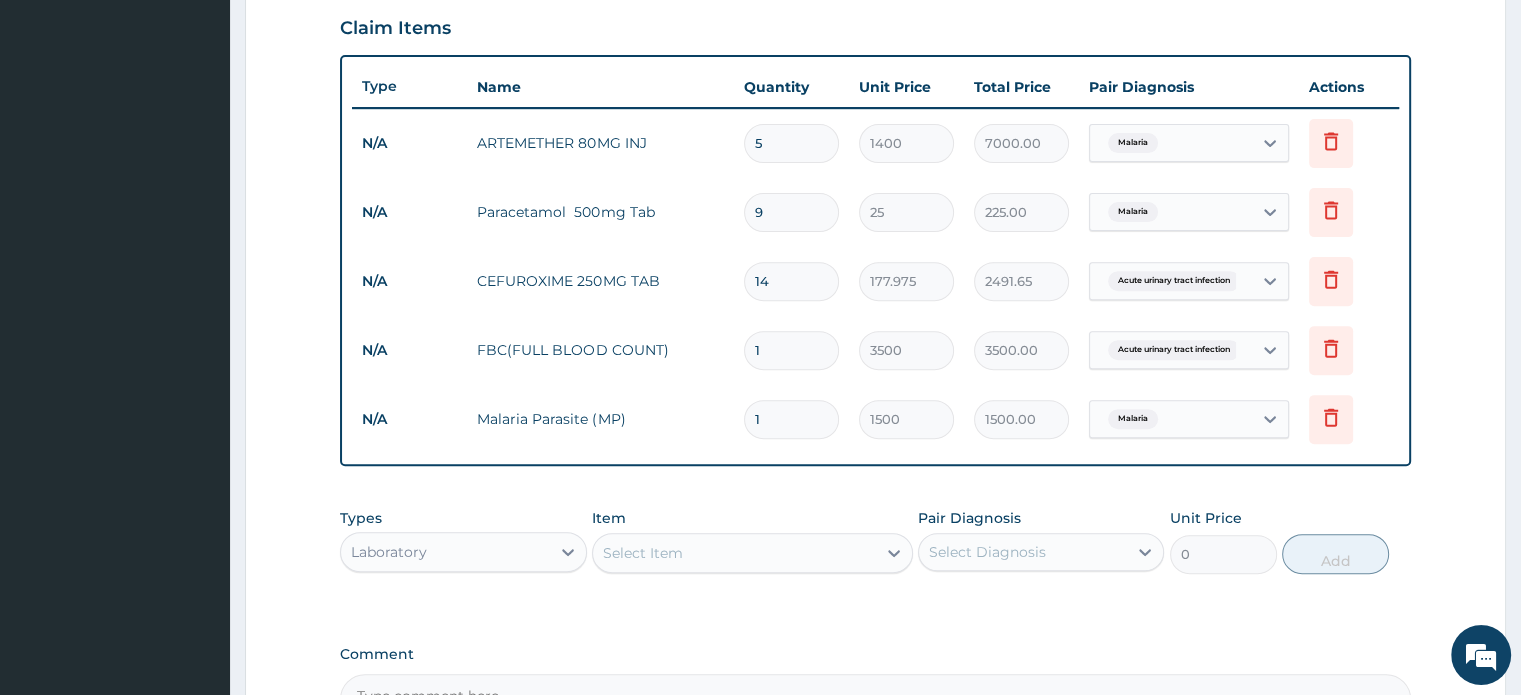 click on "Types Laboratory" at bounding box center [463, 541] 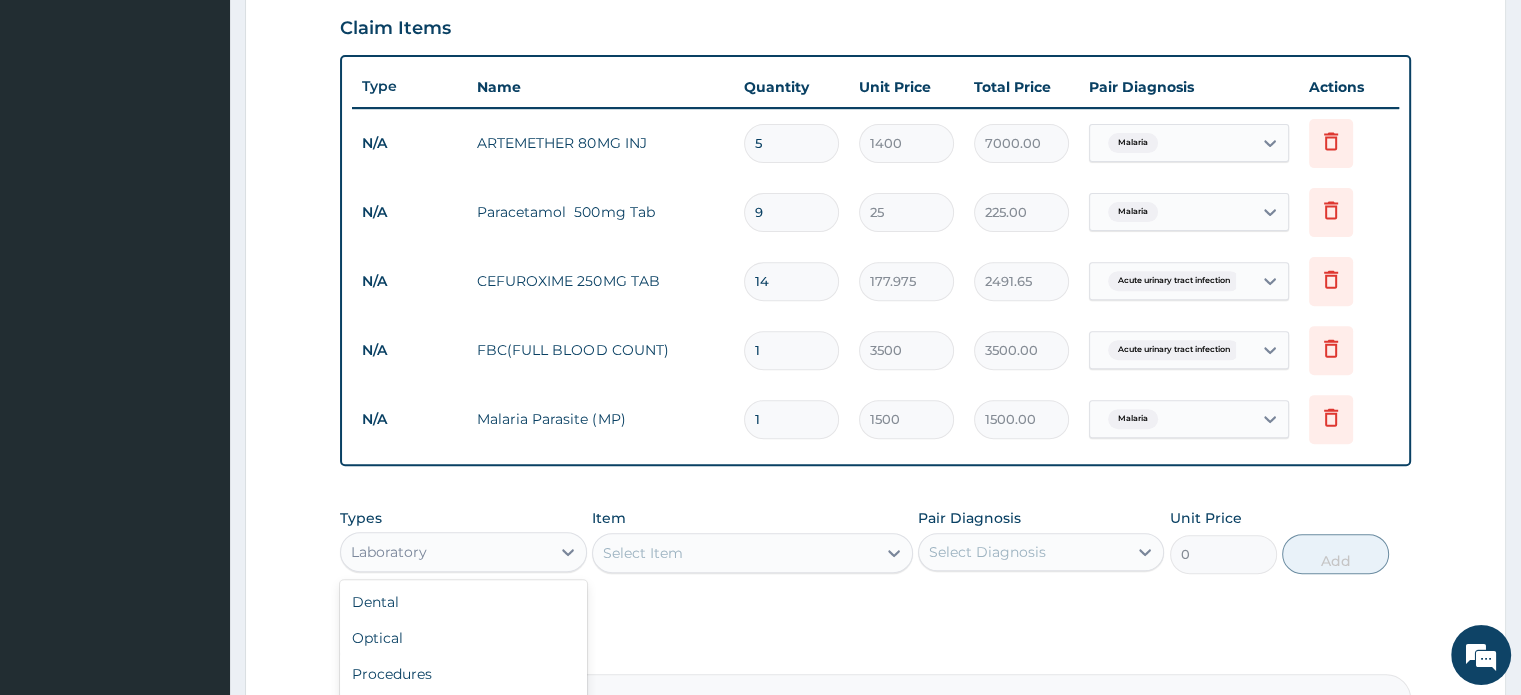 click on "Laboratory" at bounding box center (445, 552) 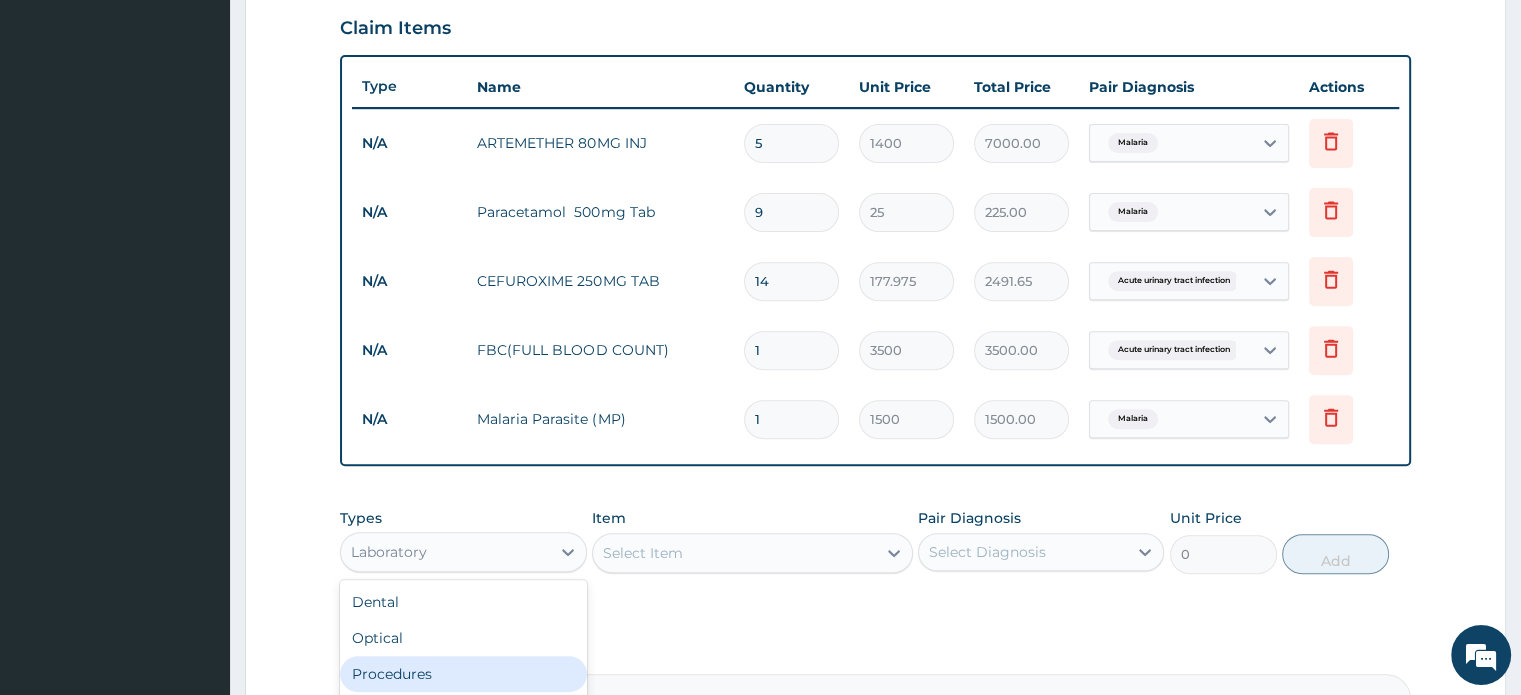 click on "Procedures" at bounding box center [463, 674] 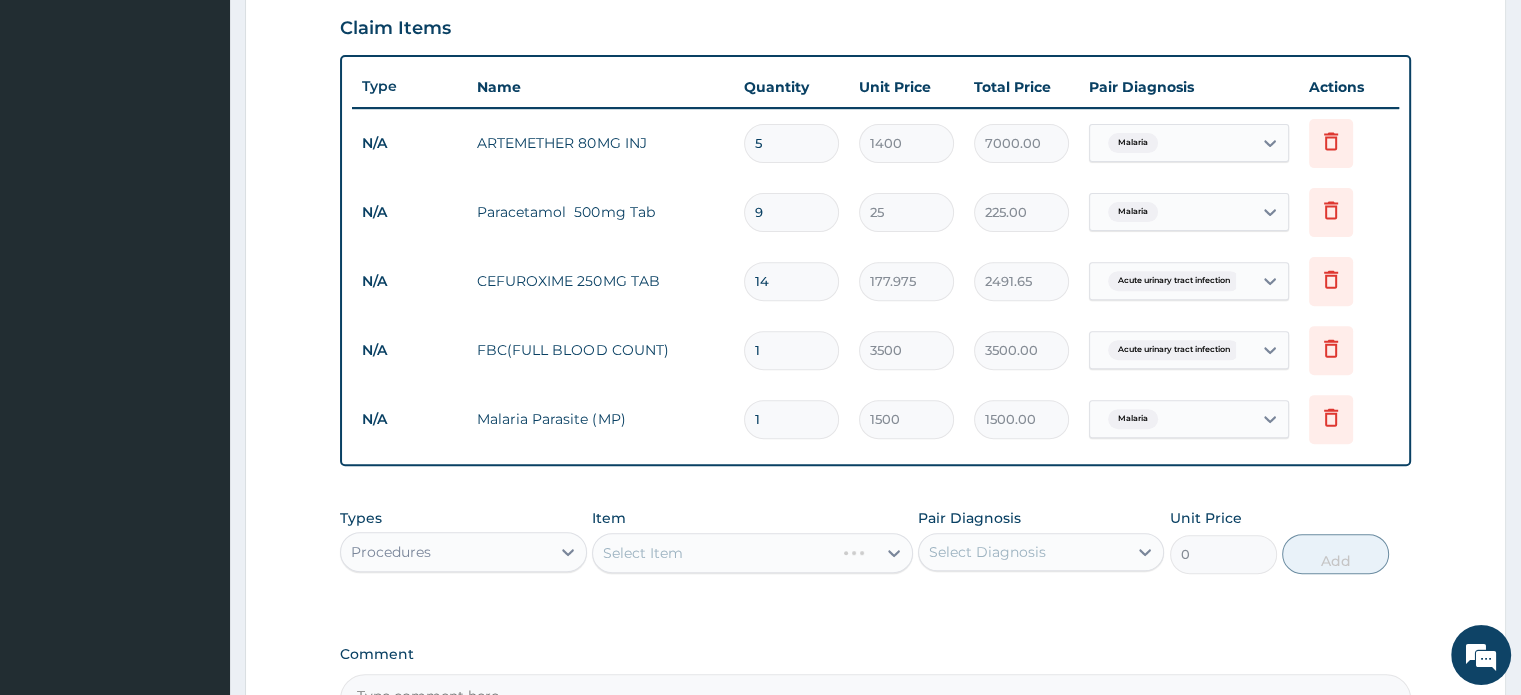 click on "Select Item" at bounding box center (752, 553) 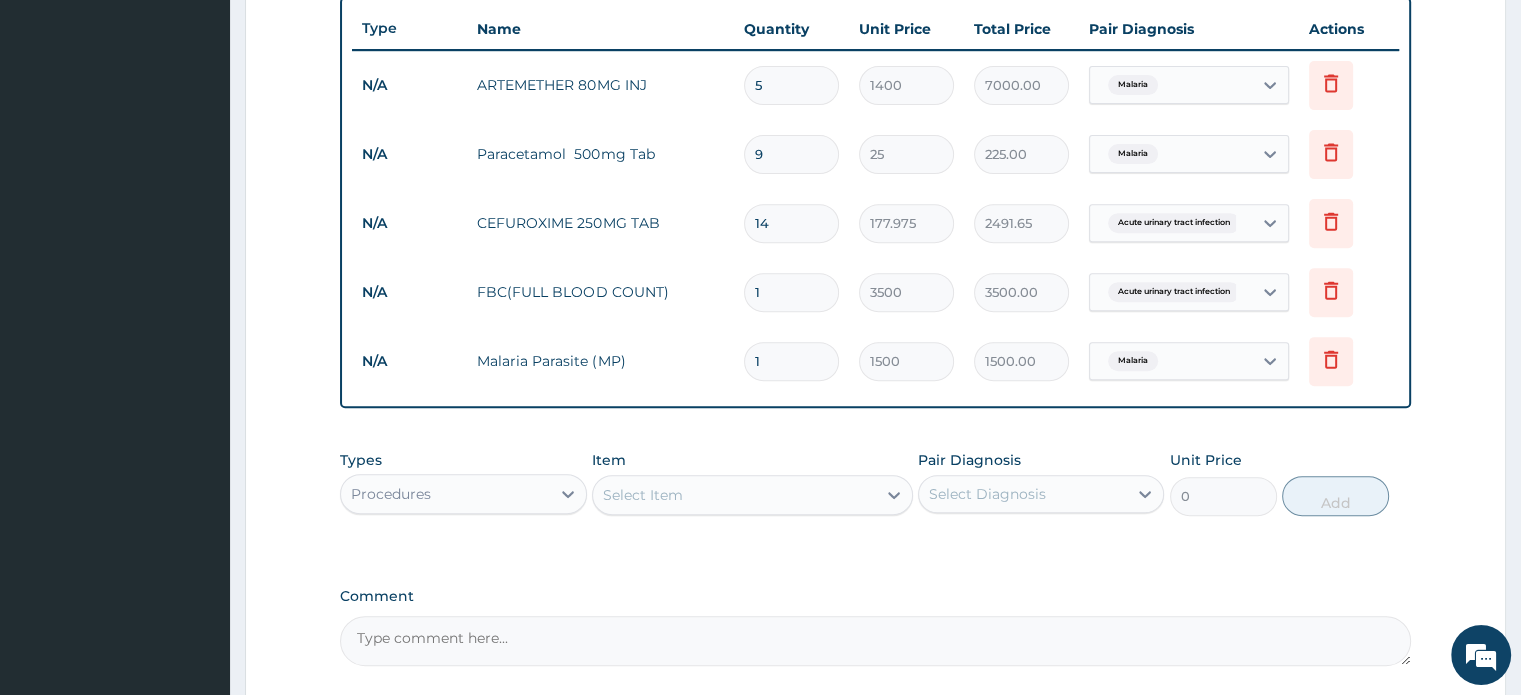 scroll, scrollTop: 756, scrollLeft: 0, axis: vertical 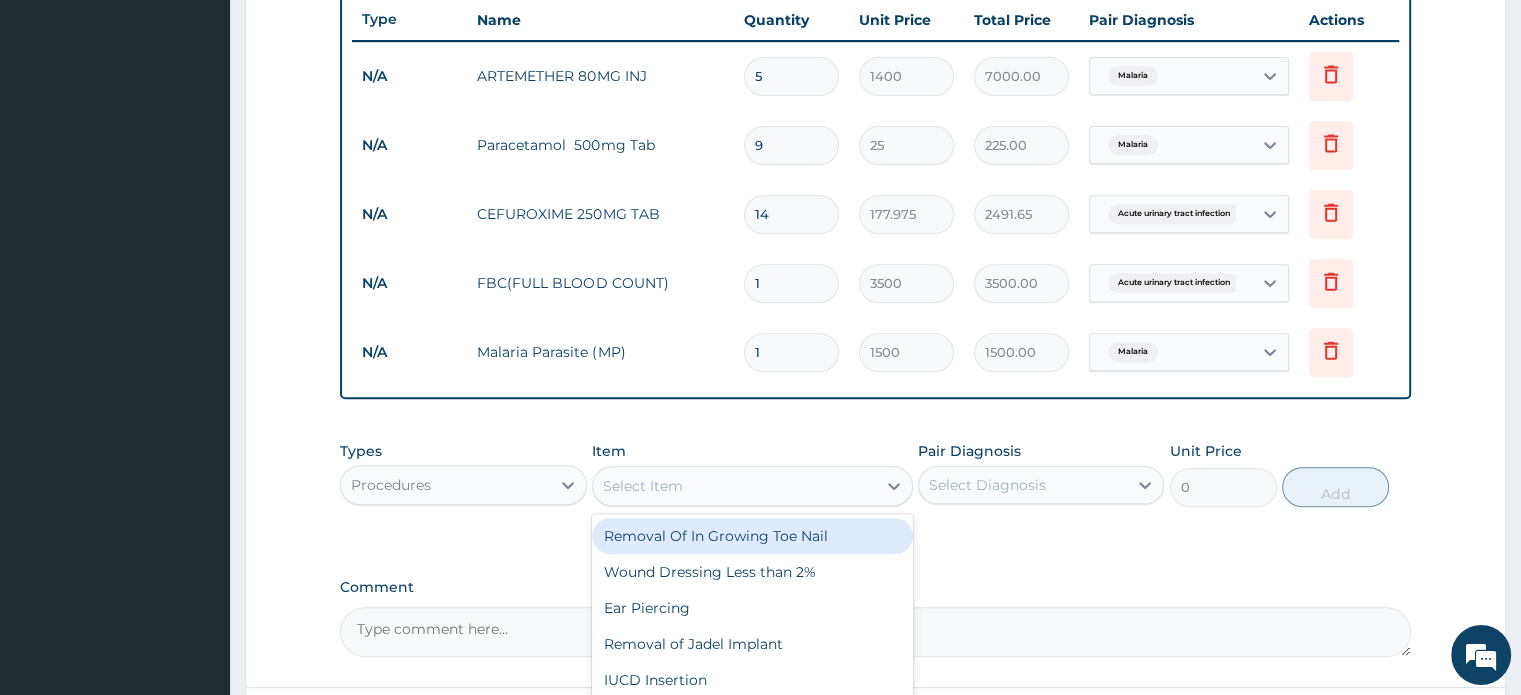 click on "Select Item" at bounding box center [734, 486] 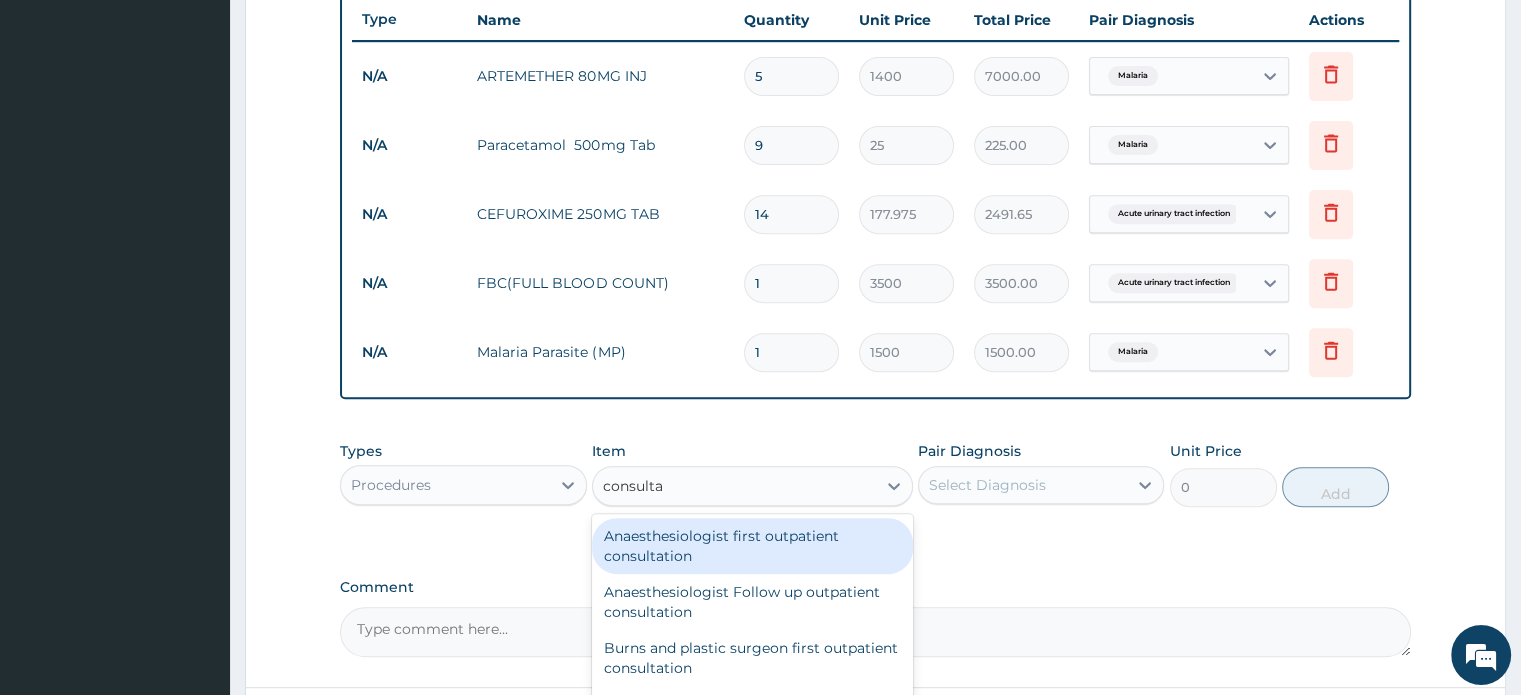 type on "consultat" 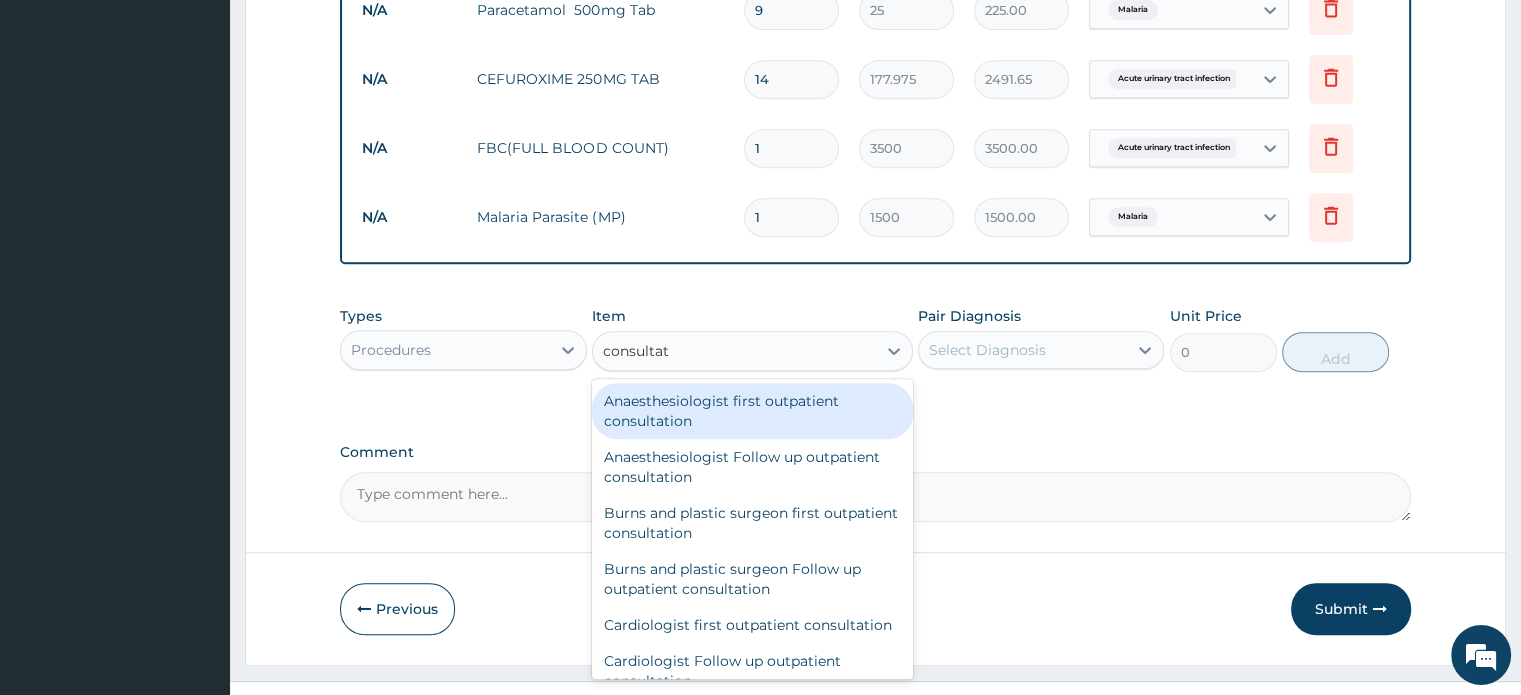 scroll, scrollTop: 924, scrollLeft: 0, axis: vertical 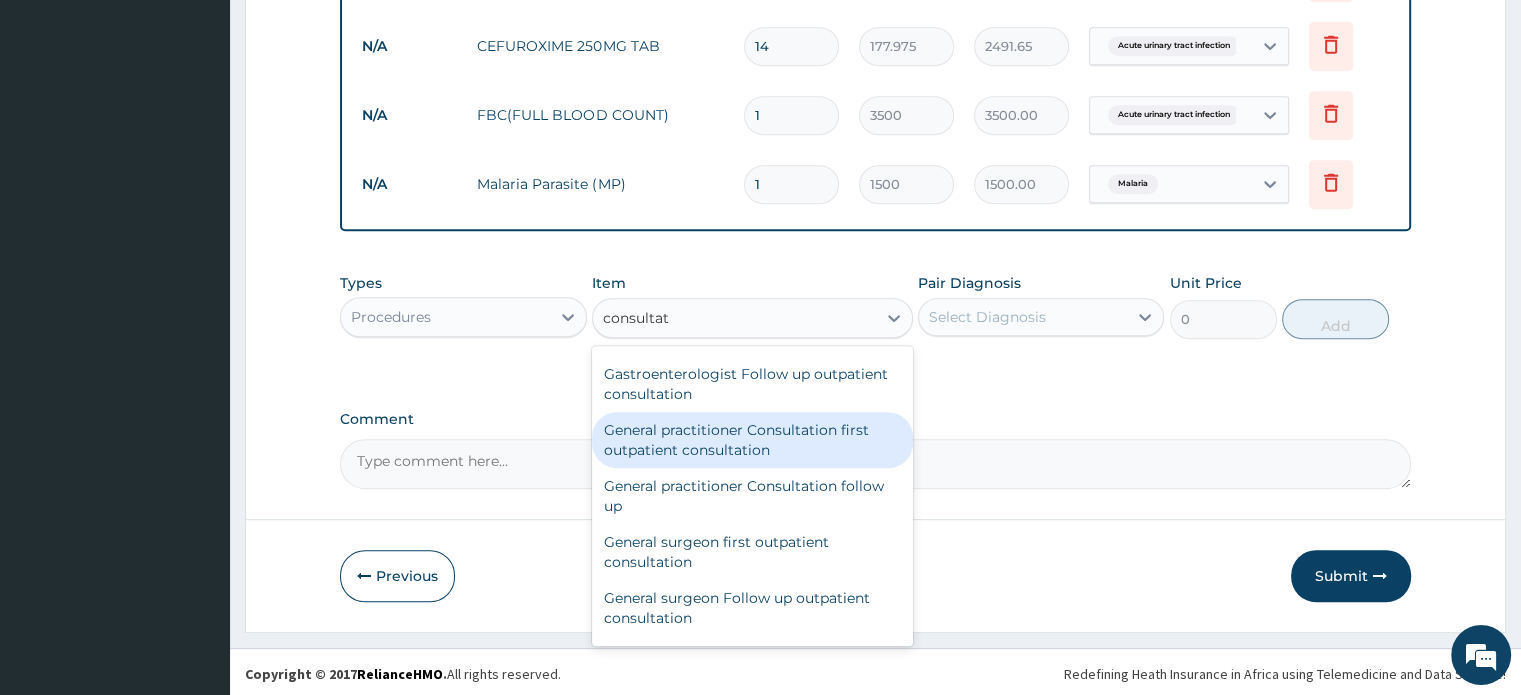 click on "General practitioner Consultation first outpatient consultation" at bounding box center [752, 440] 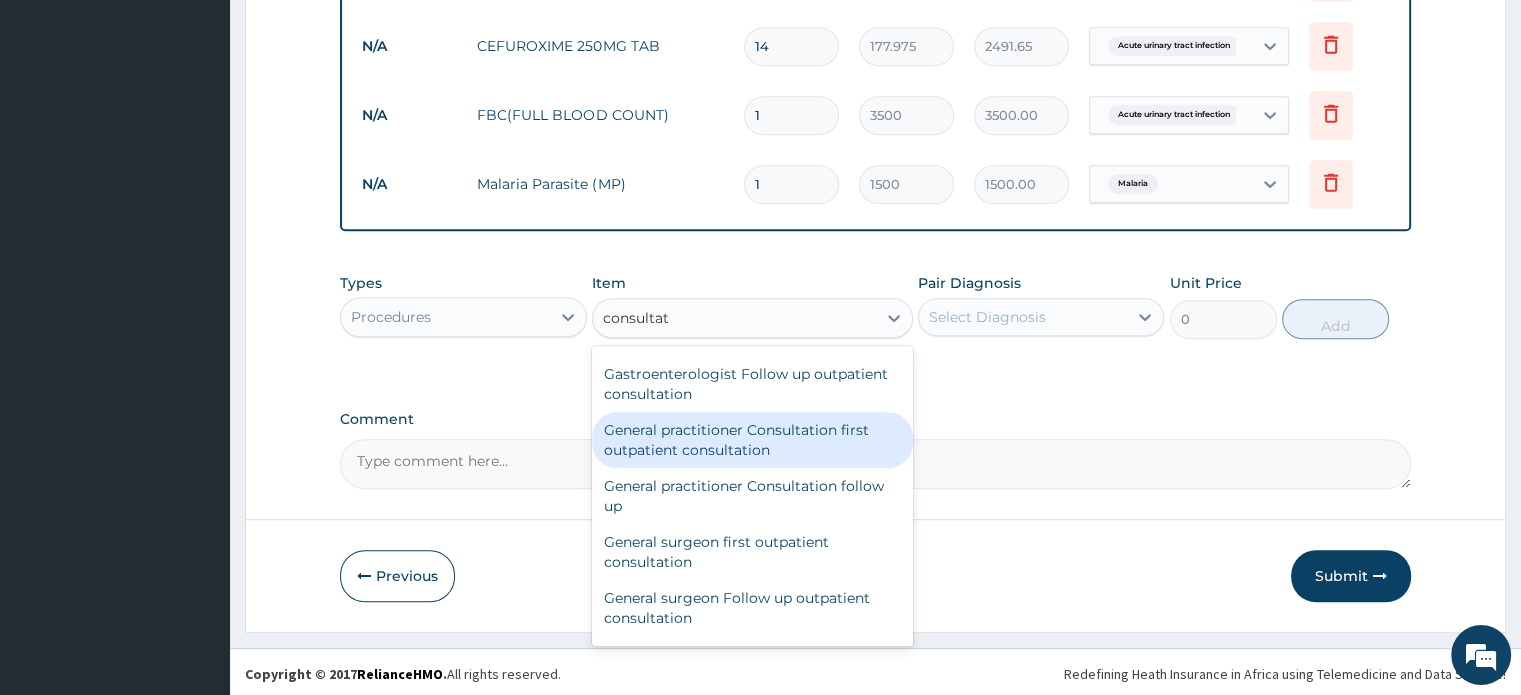 type 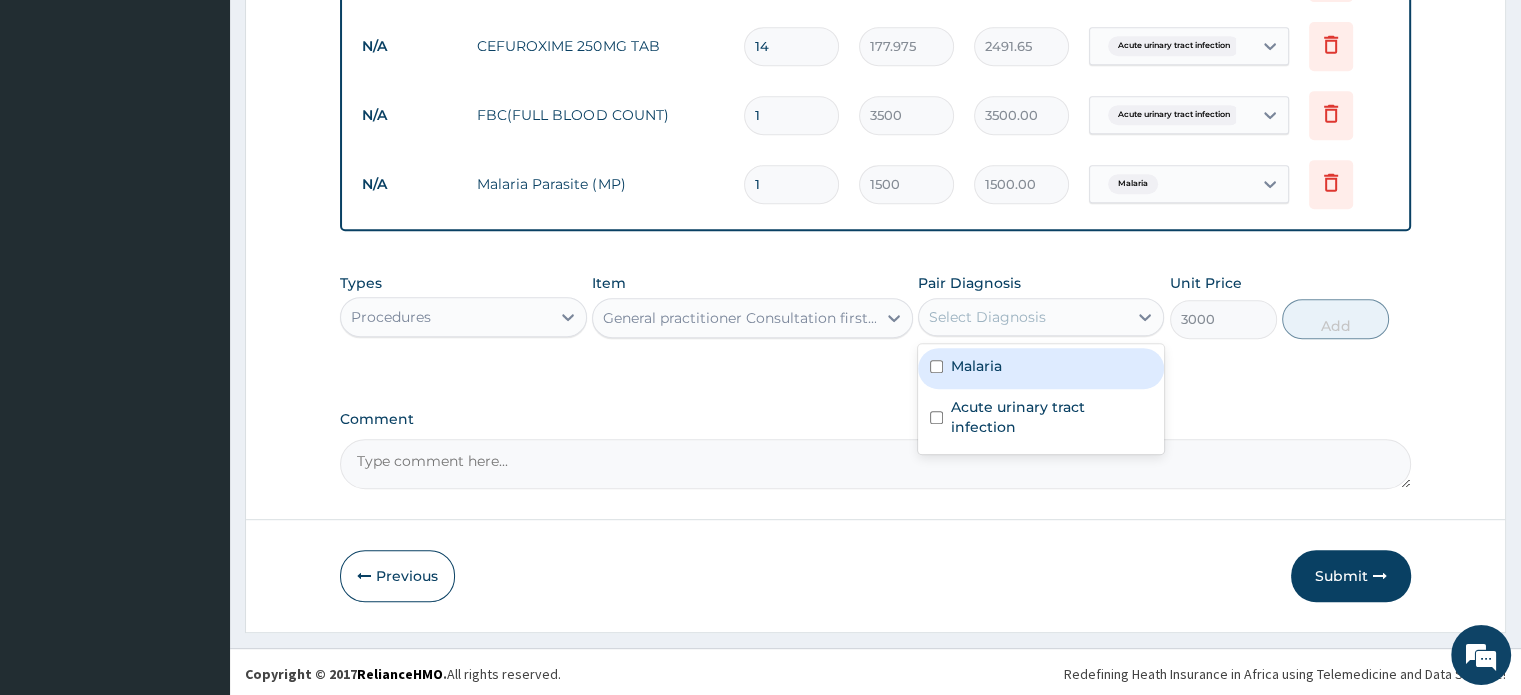 click on "Select Diagnosis" at bounding box center [987, 317] 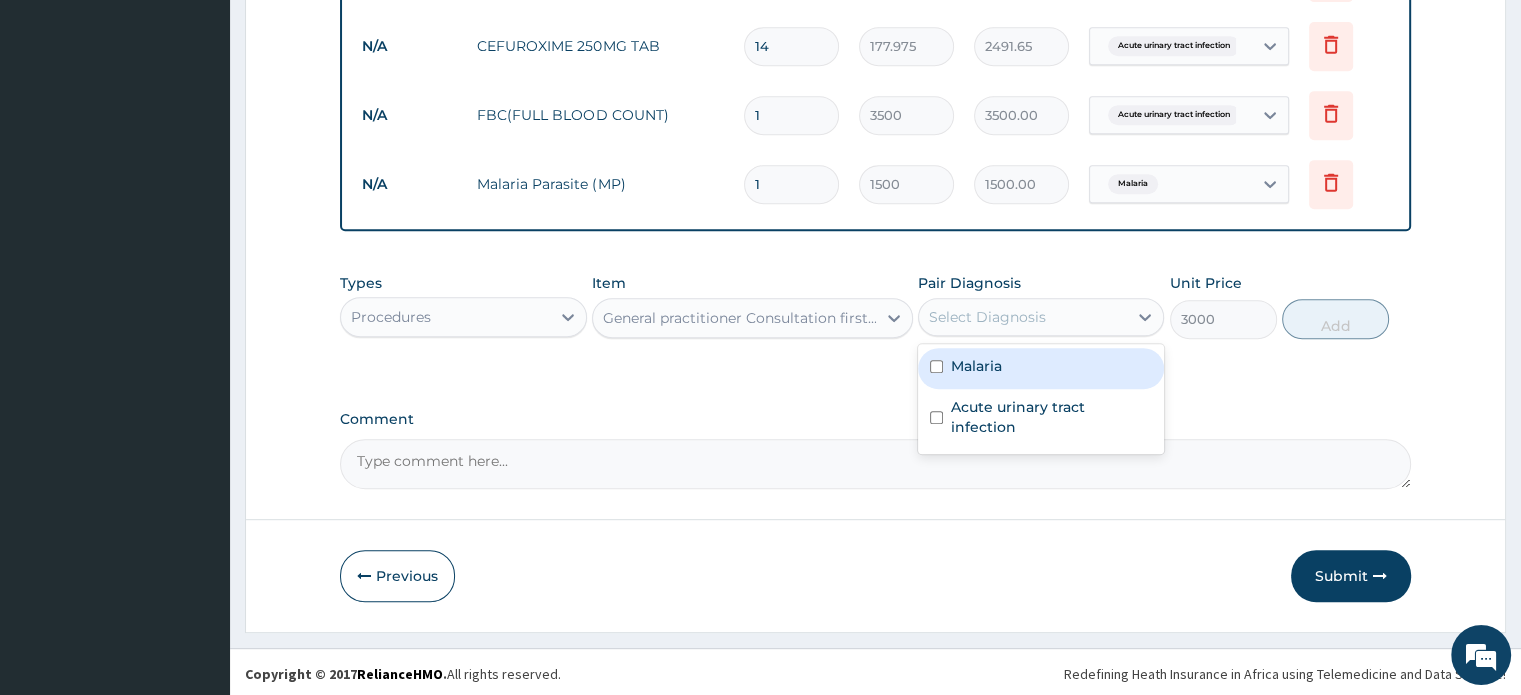 click on "Malaria" at bounding box center (1041, 368) 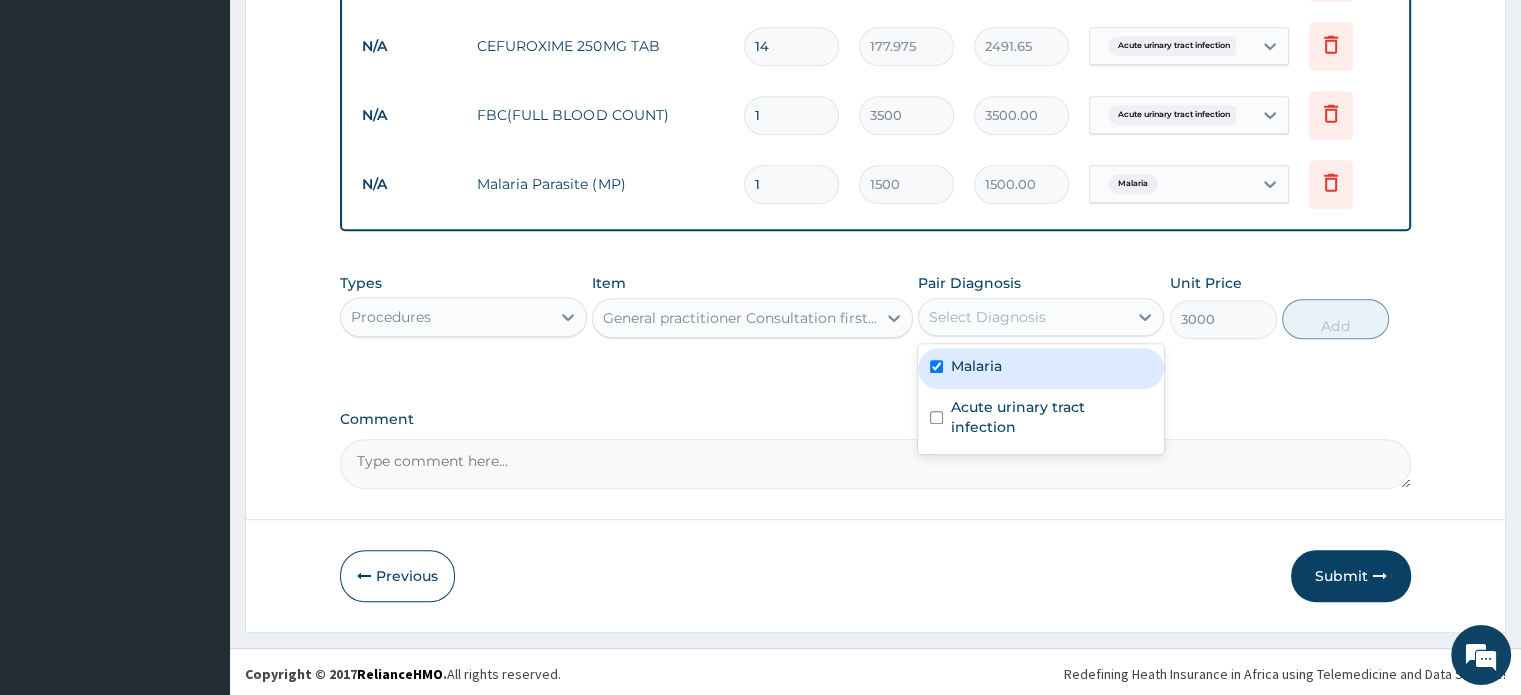 checkbox on "true" 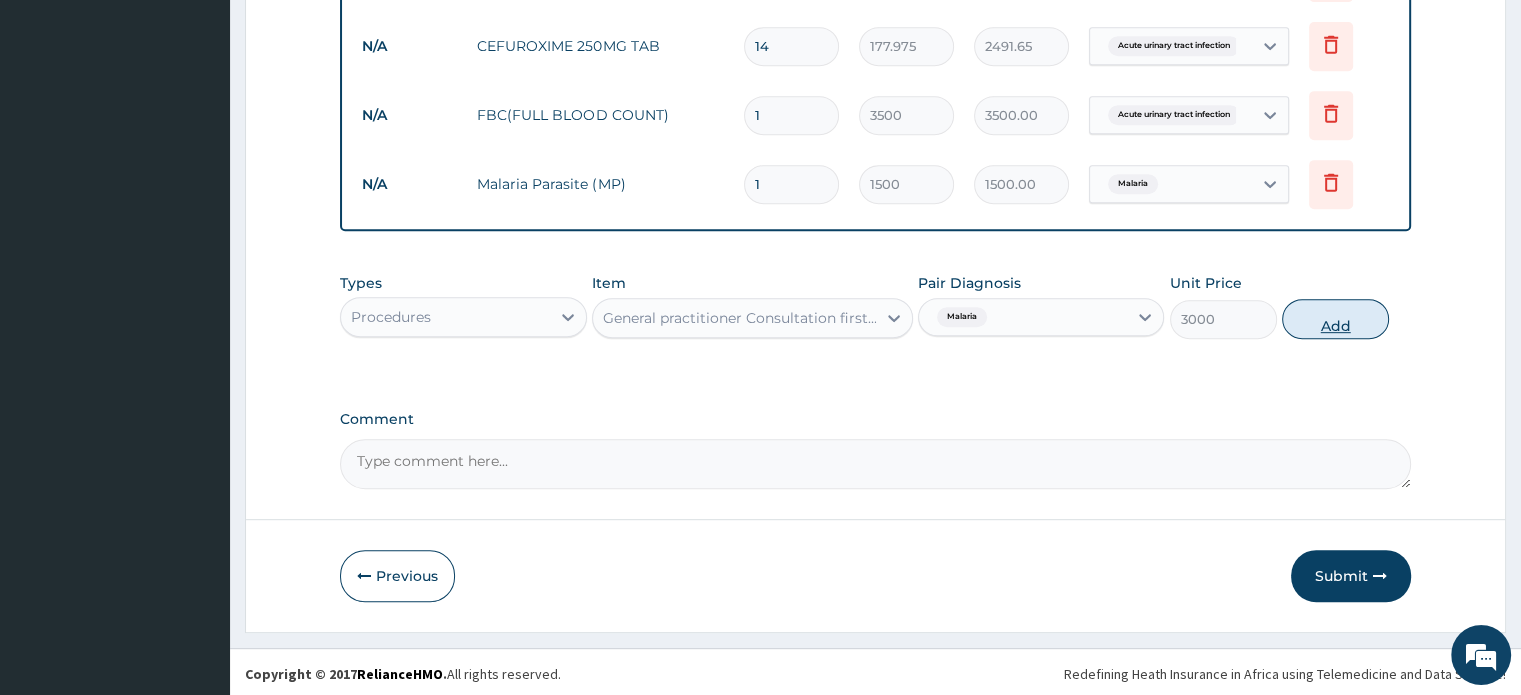 click on "Add" at bounding box center [1335, 319] 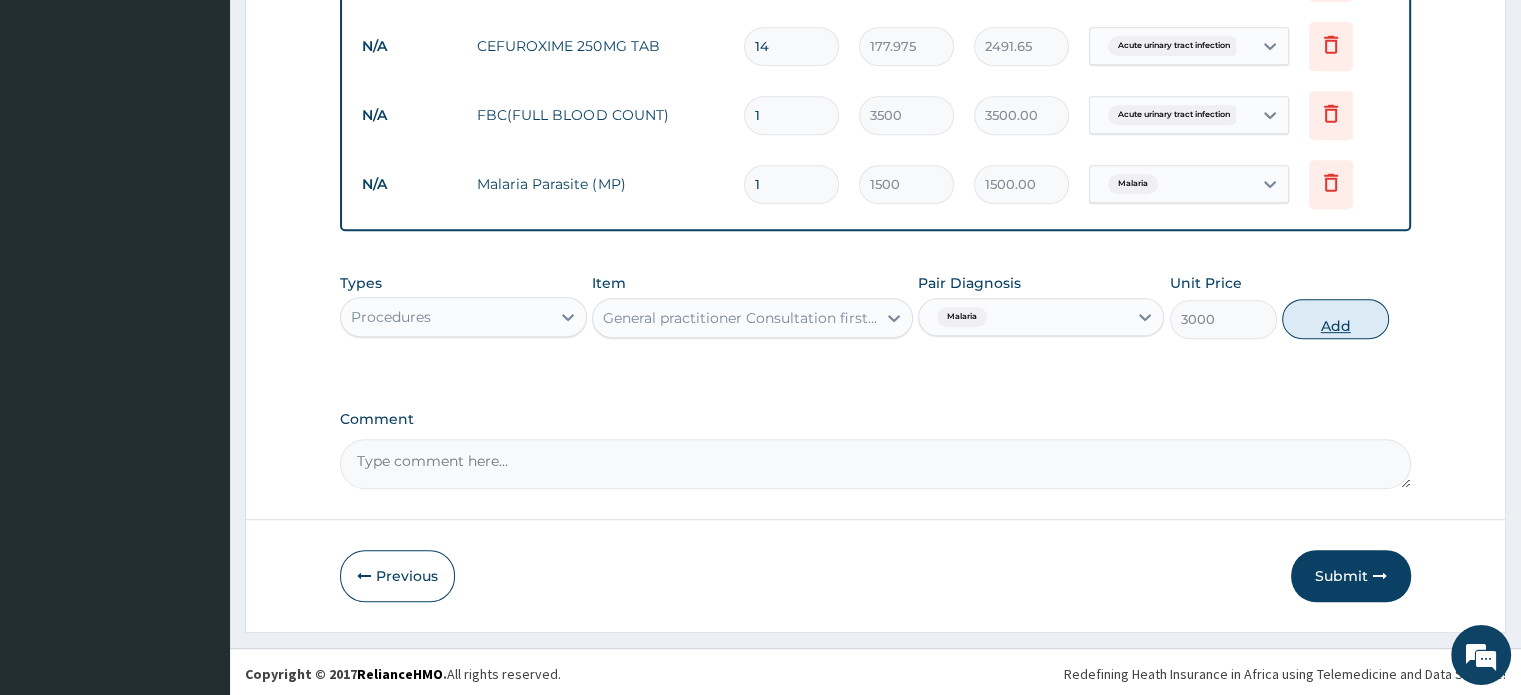 type on "0" 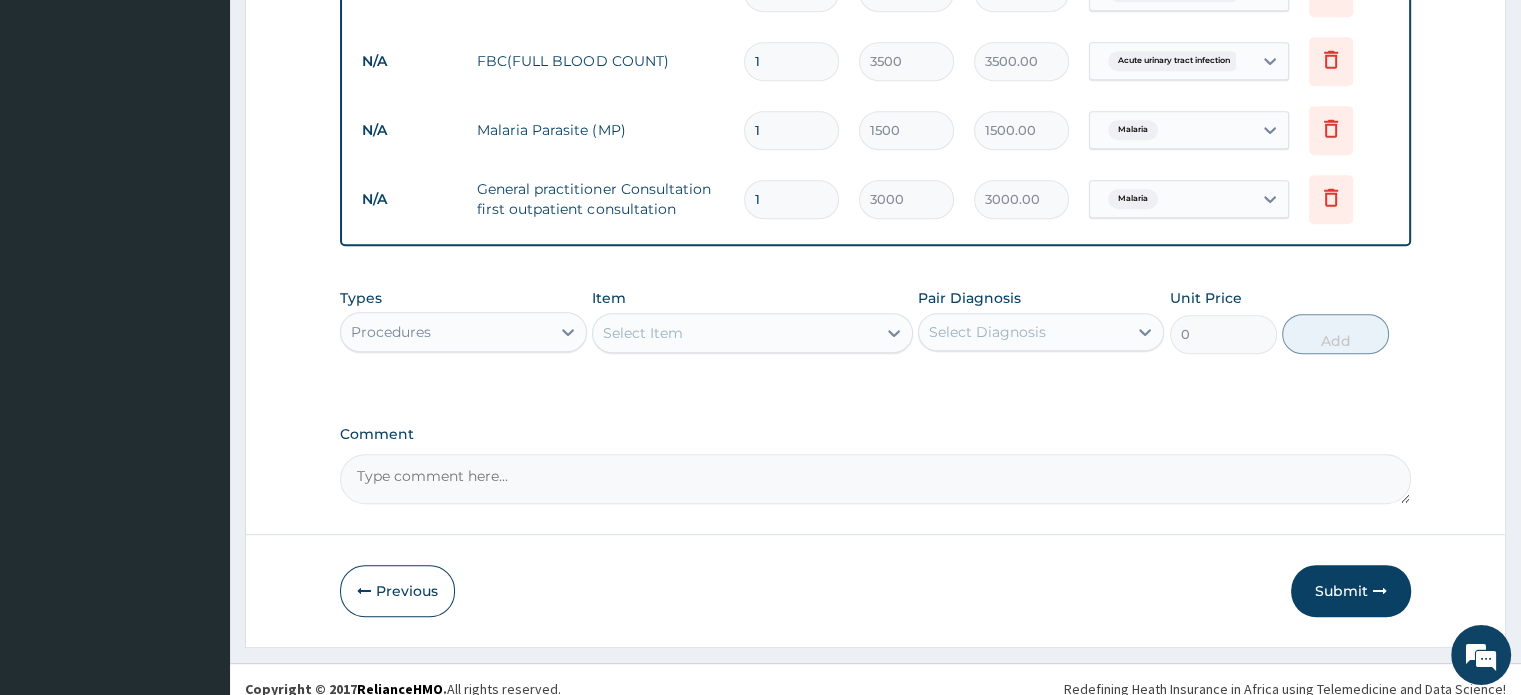 scroll, scrollTop: 992, scrollLeft: 0, axis: vertical 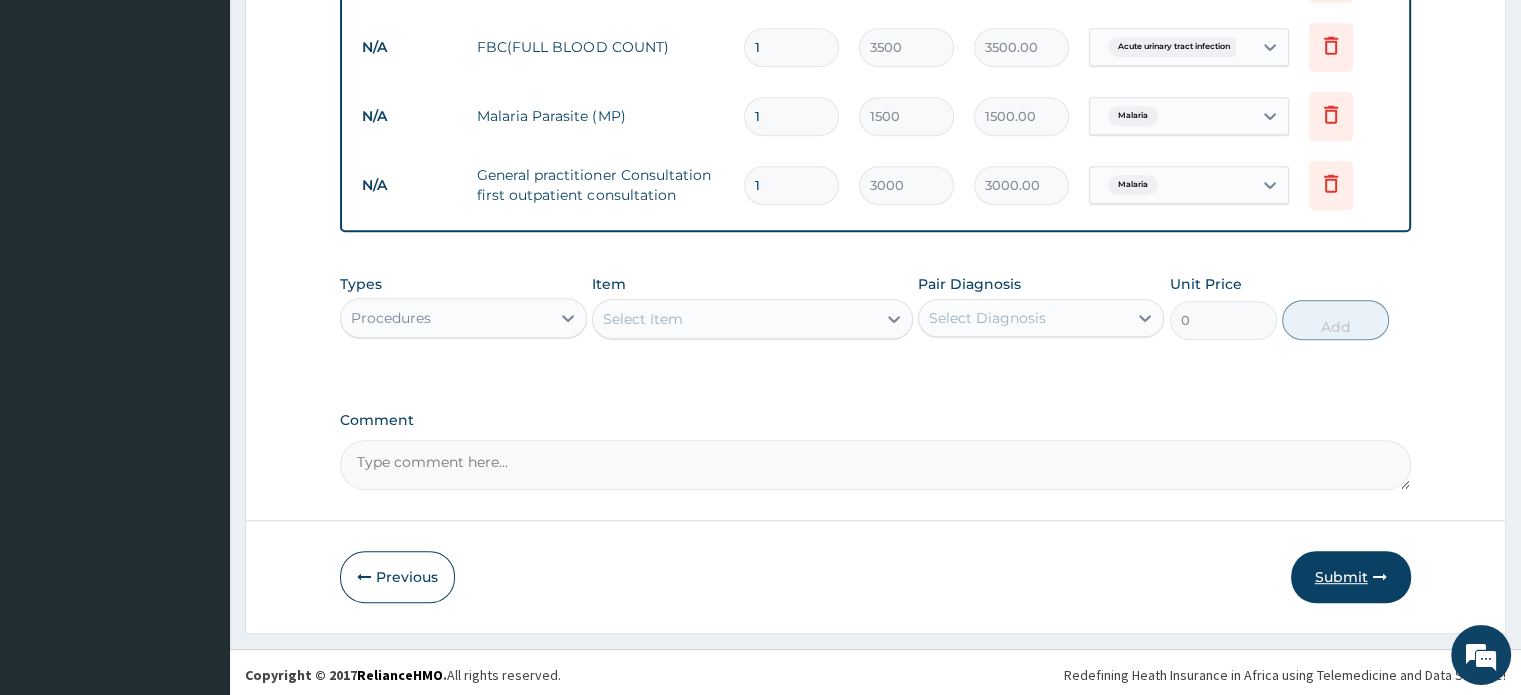 click on "Submit" at bounding box center (1351, 577) 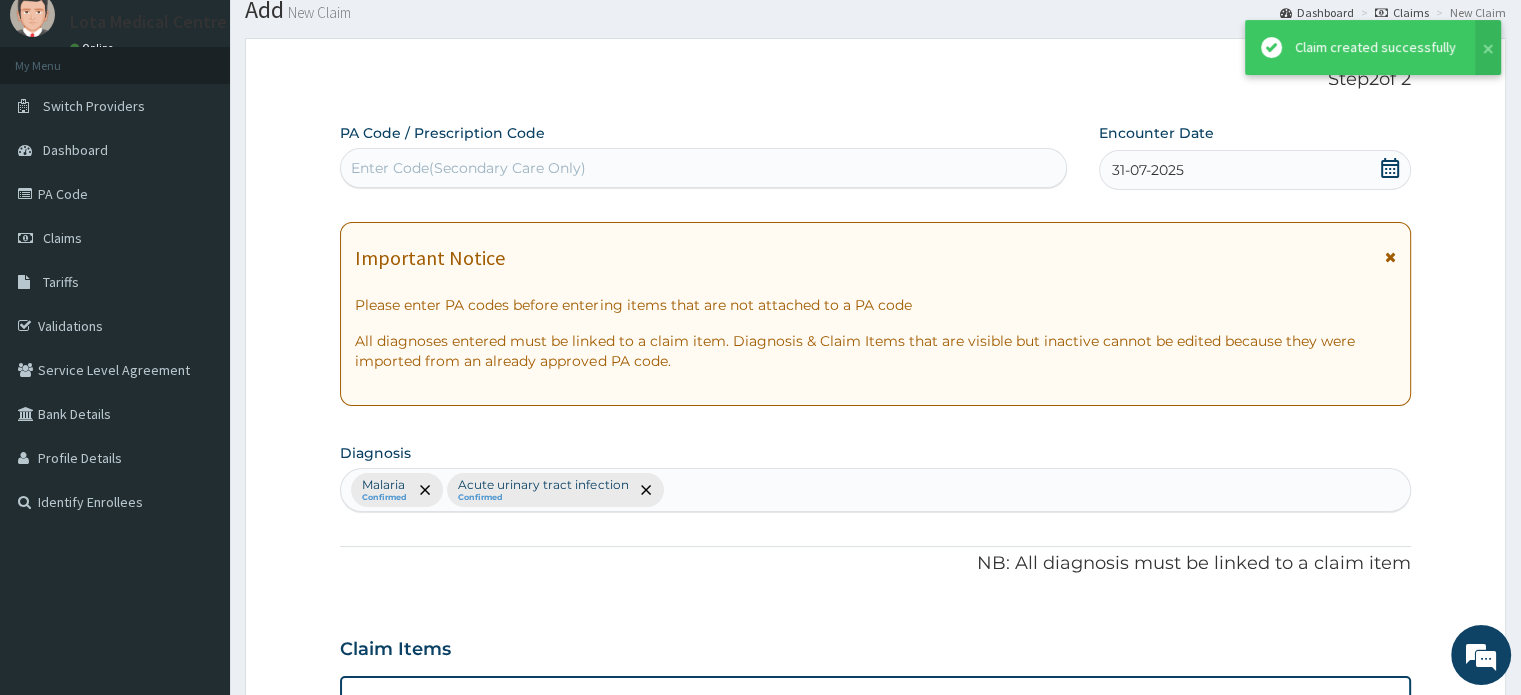 scroll, scrollTop: 992, scrollLeft: 0, axis: vertical 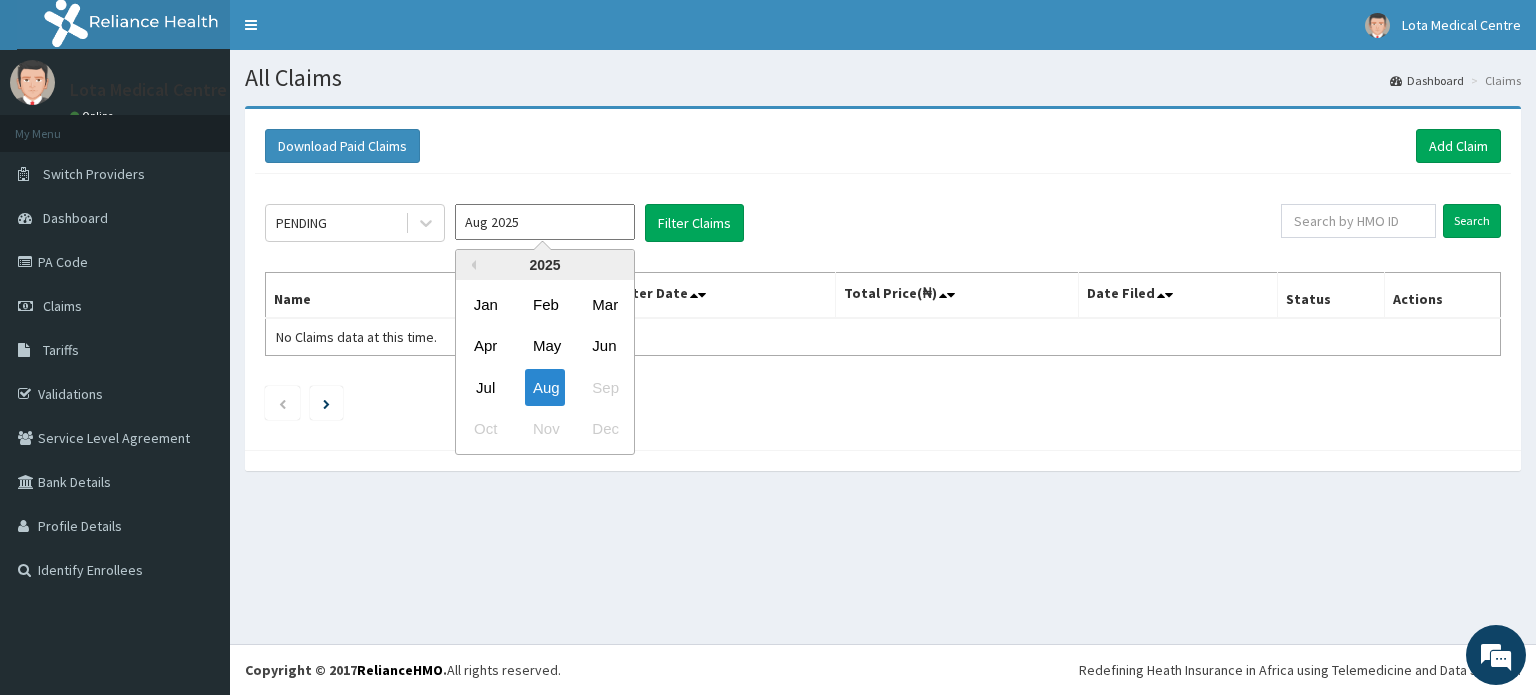 click on "Aug 2025" at bounding box center (545, 222) 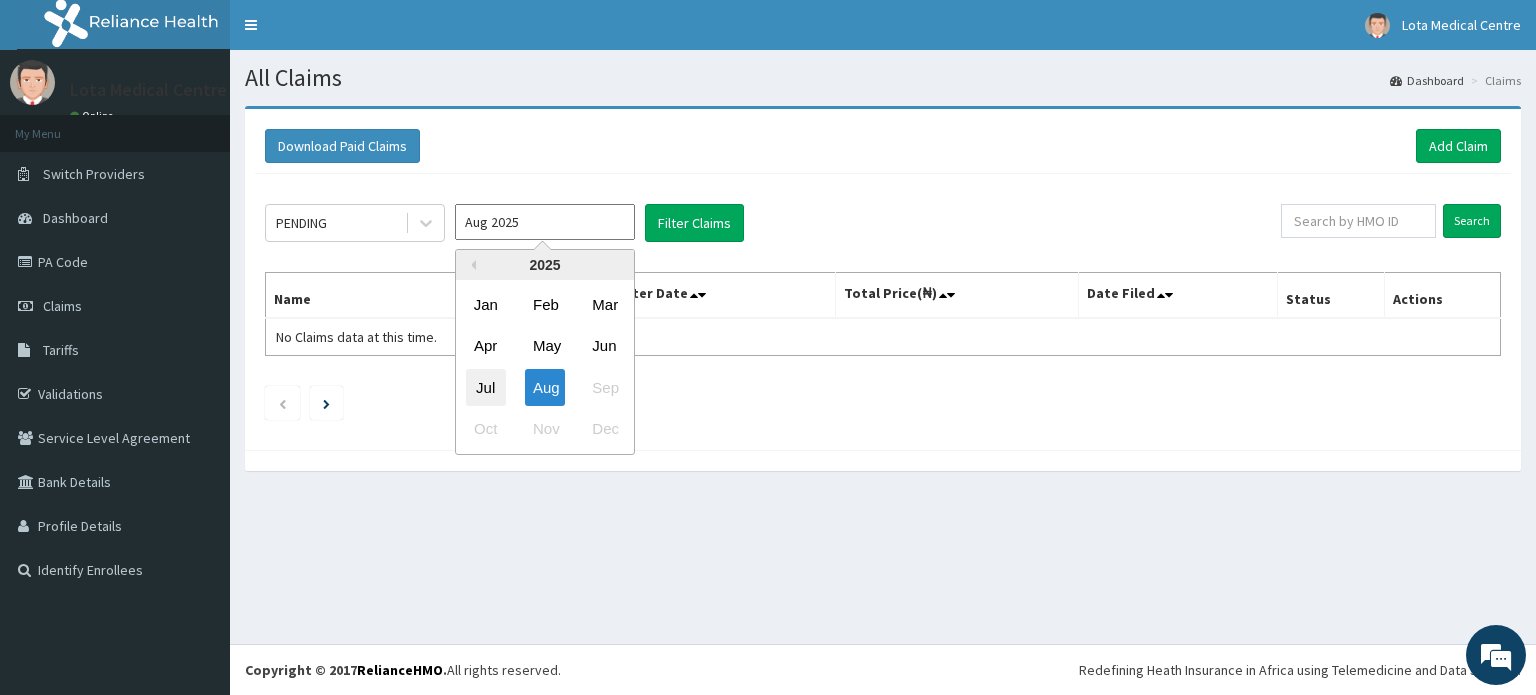 click on "Jul" at bounding box center [486, 387] 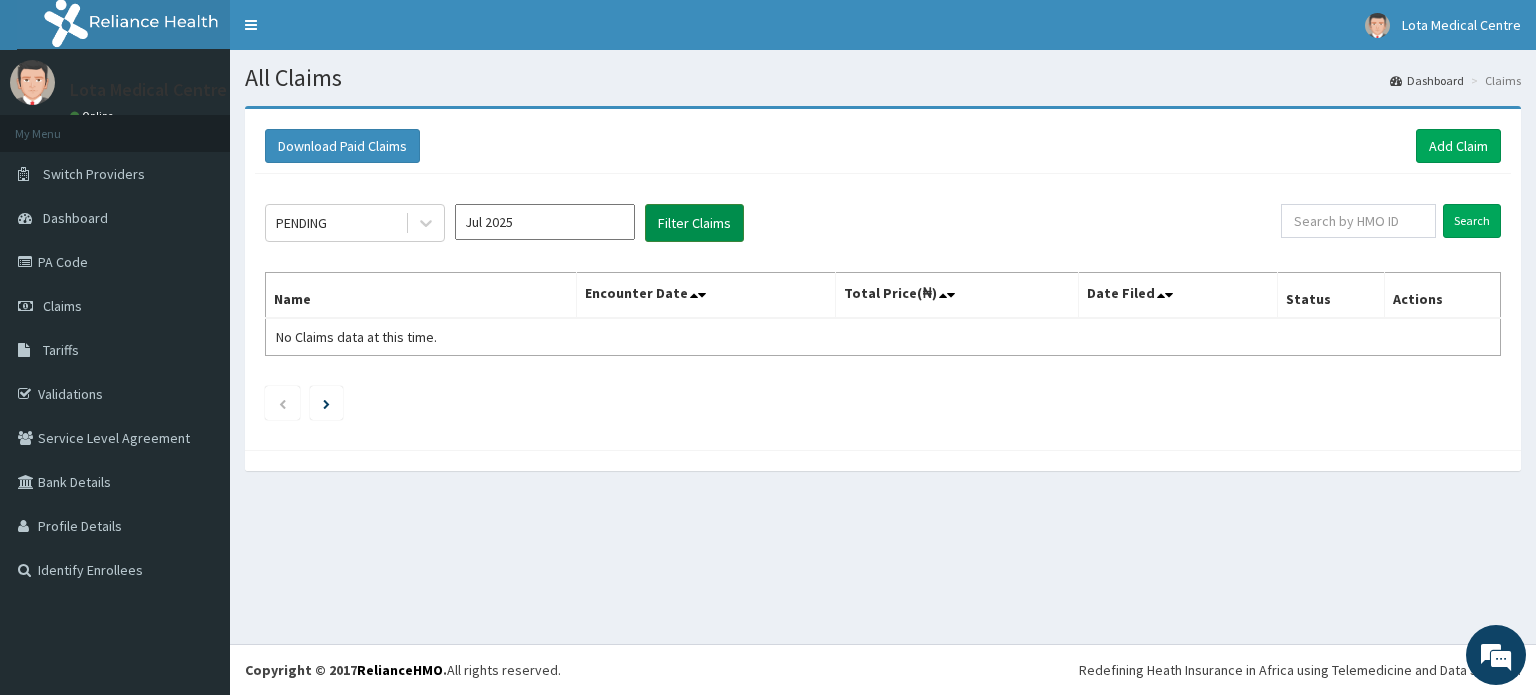 click on "Filter Claims" at bounding box center (694, 223) 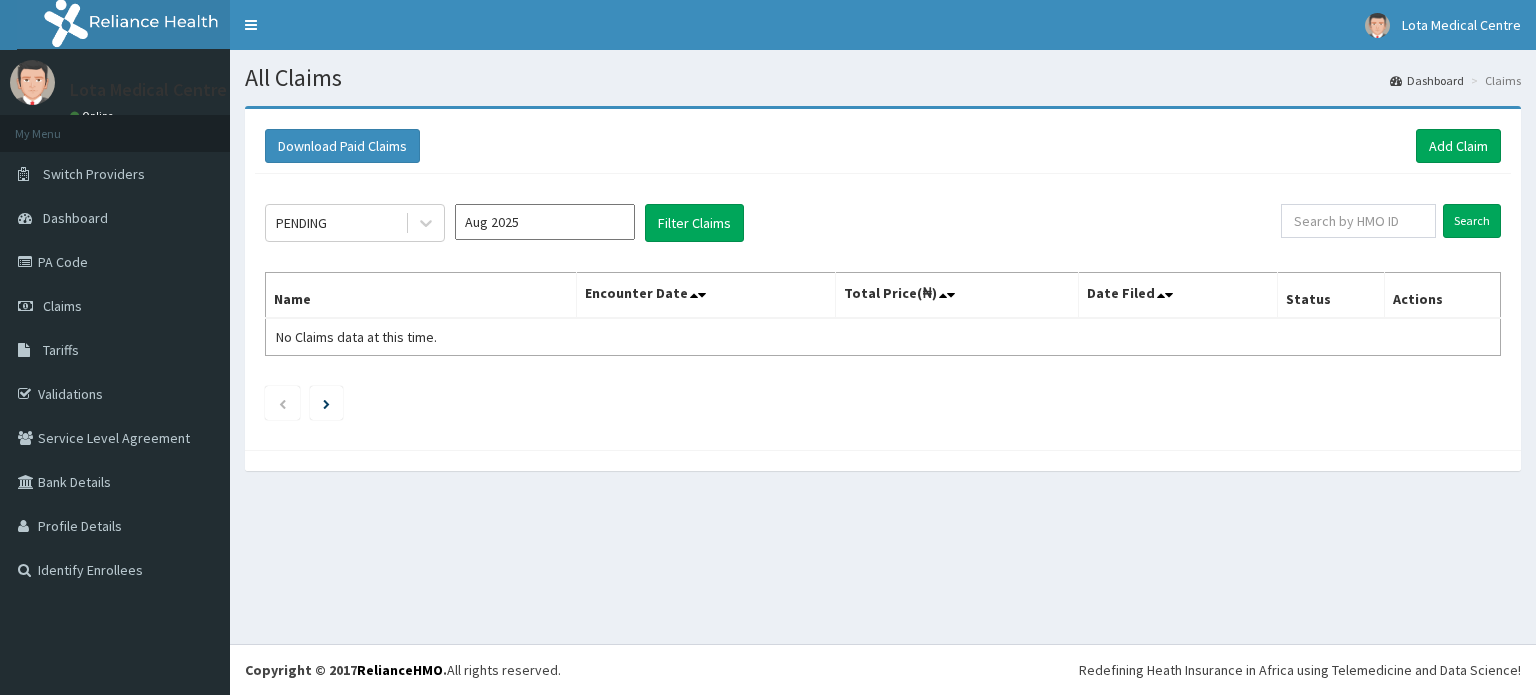 scroll, scrollTop: 0, scrollLeft: 0, axis: both 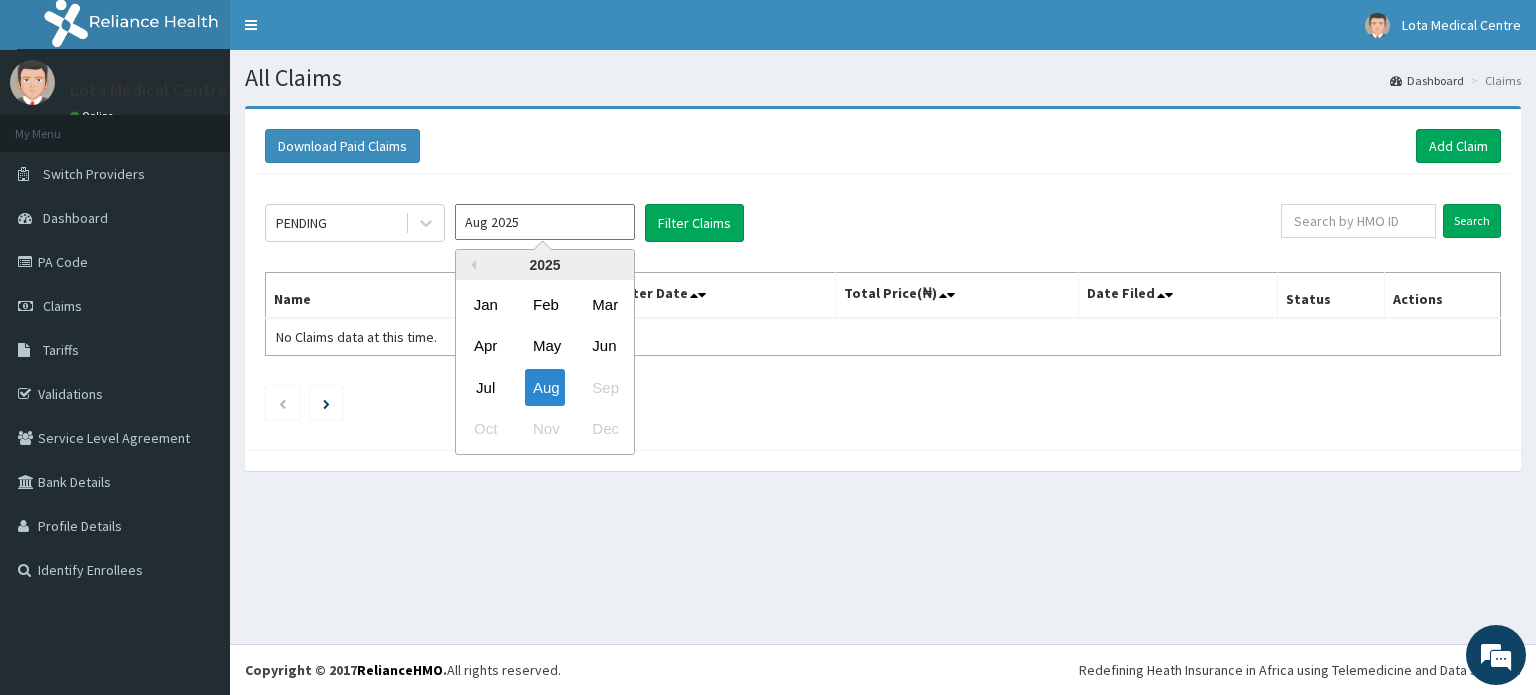 click on "Aug 2025" at bounding box center [545, 222] 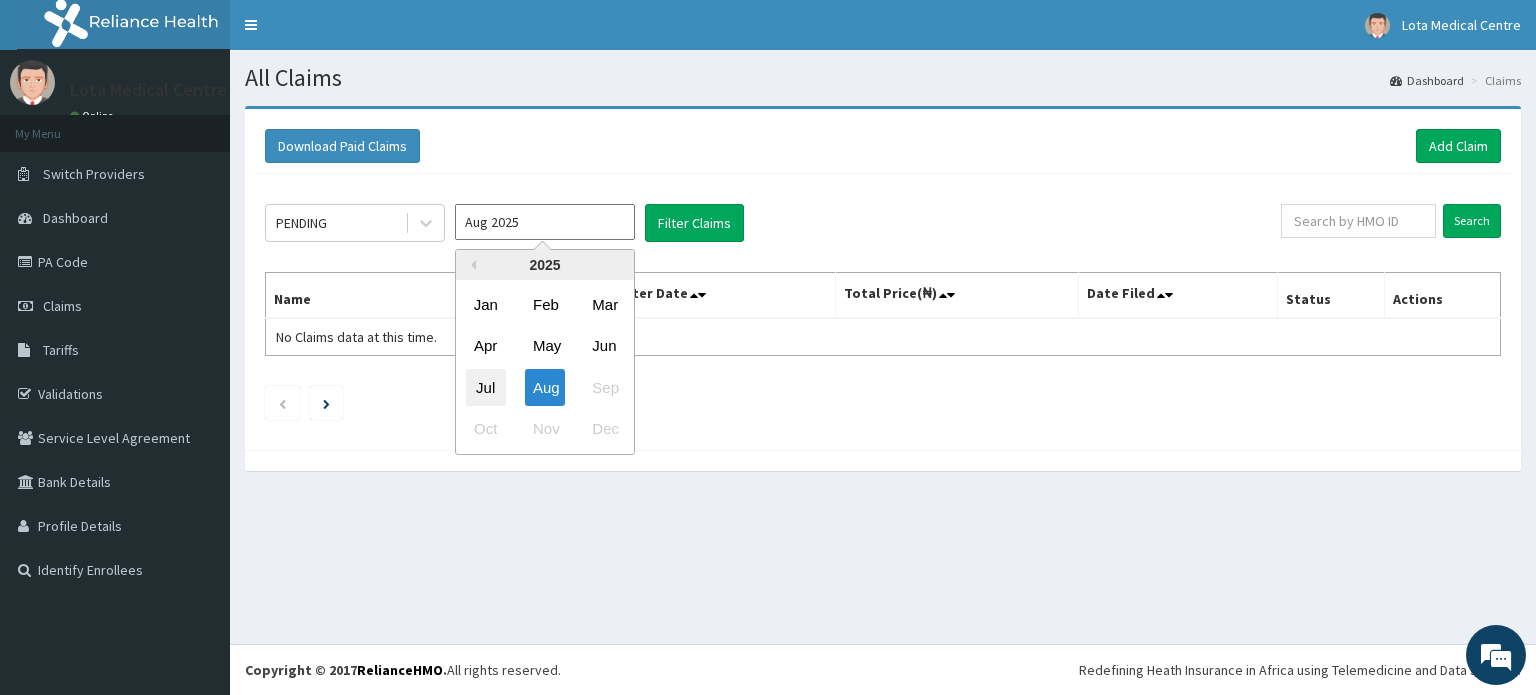 click on "Jul" at bounding box center (486, 387) 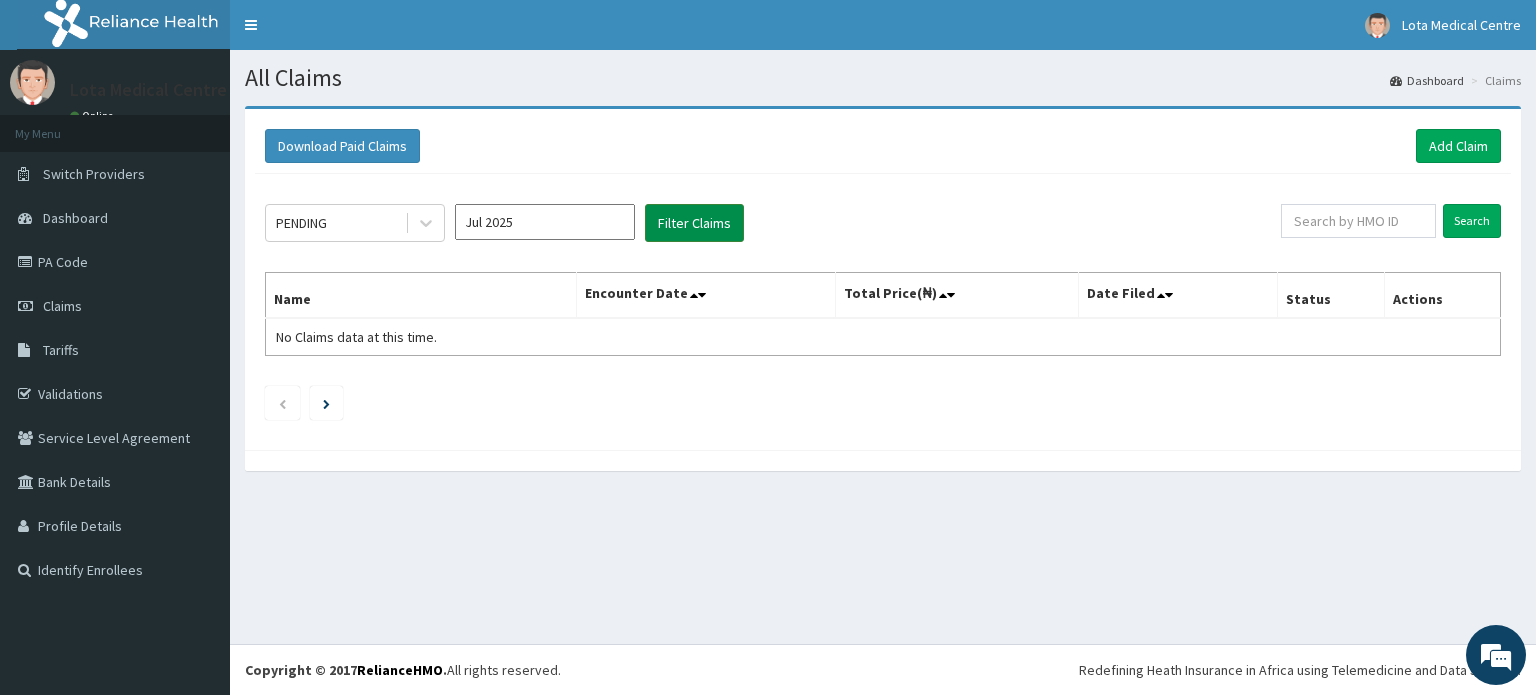 click on "Filter Claims" at bounding box center [694, 223] 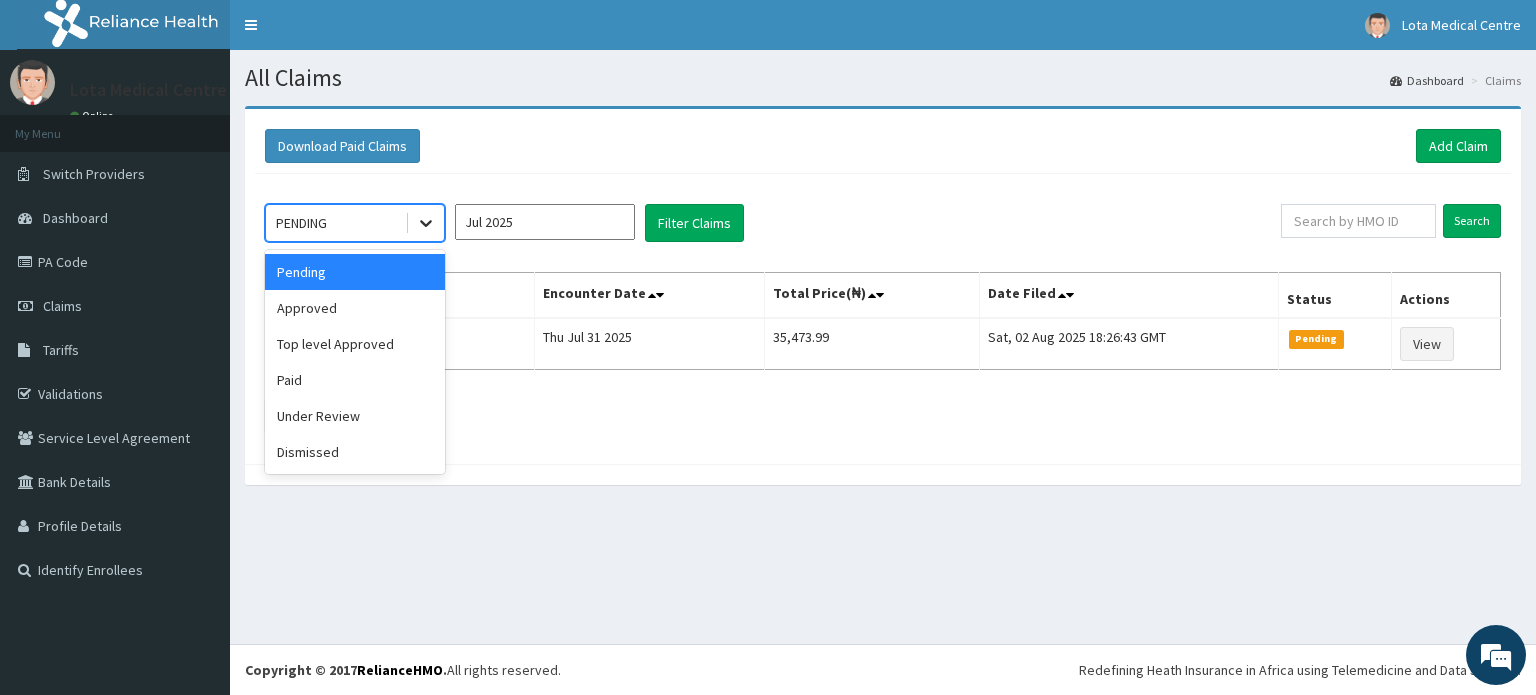 click 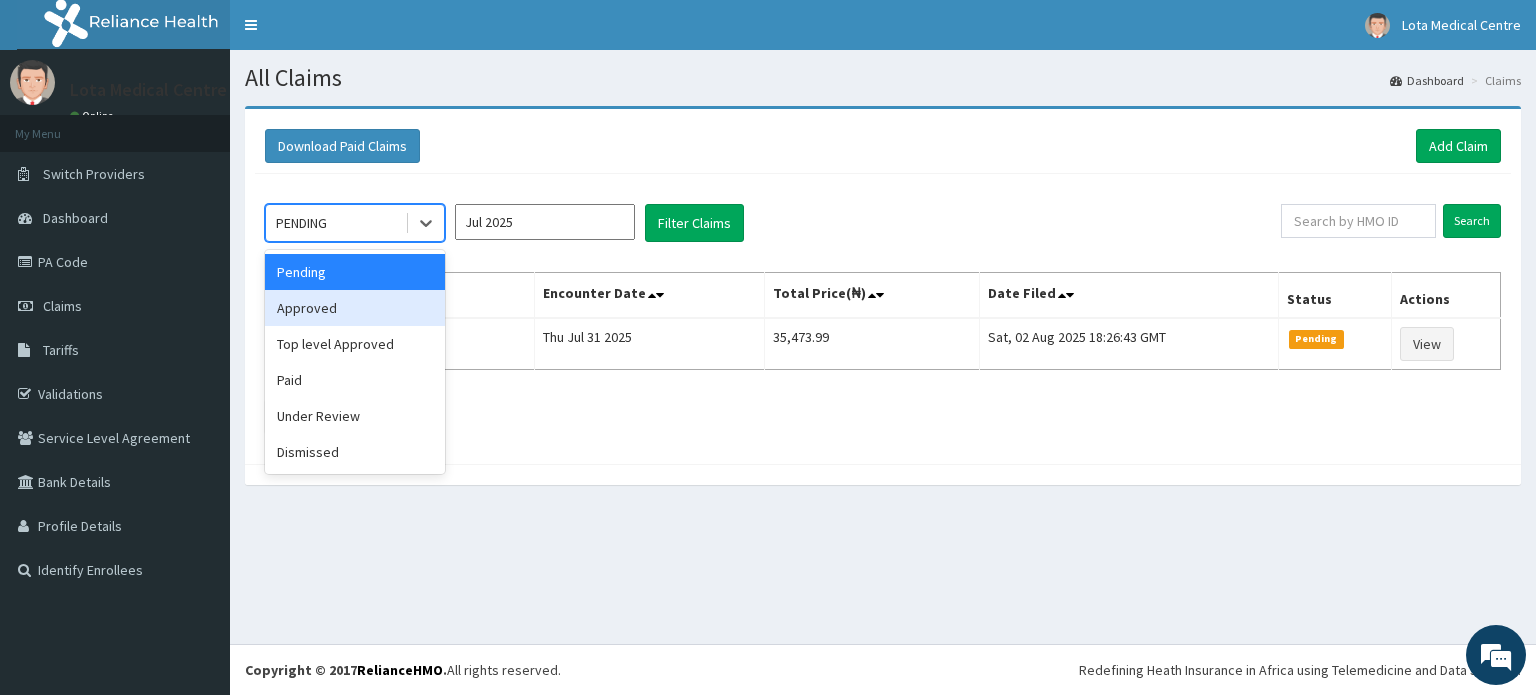 click on "Approved" at bounding box center (355, 308) 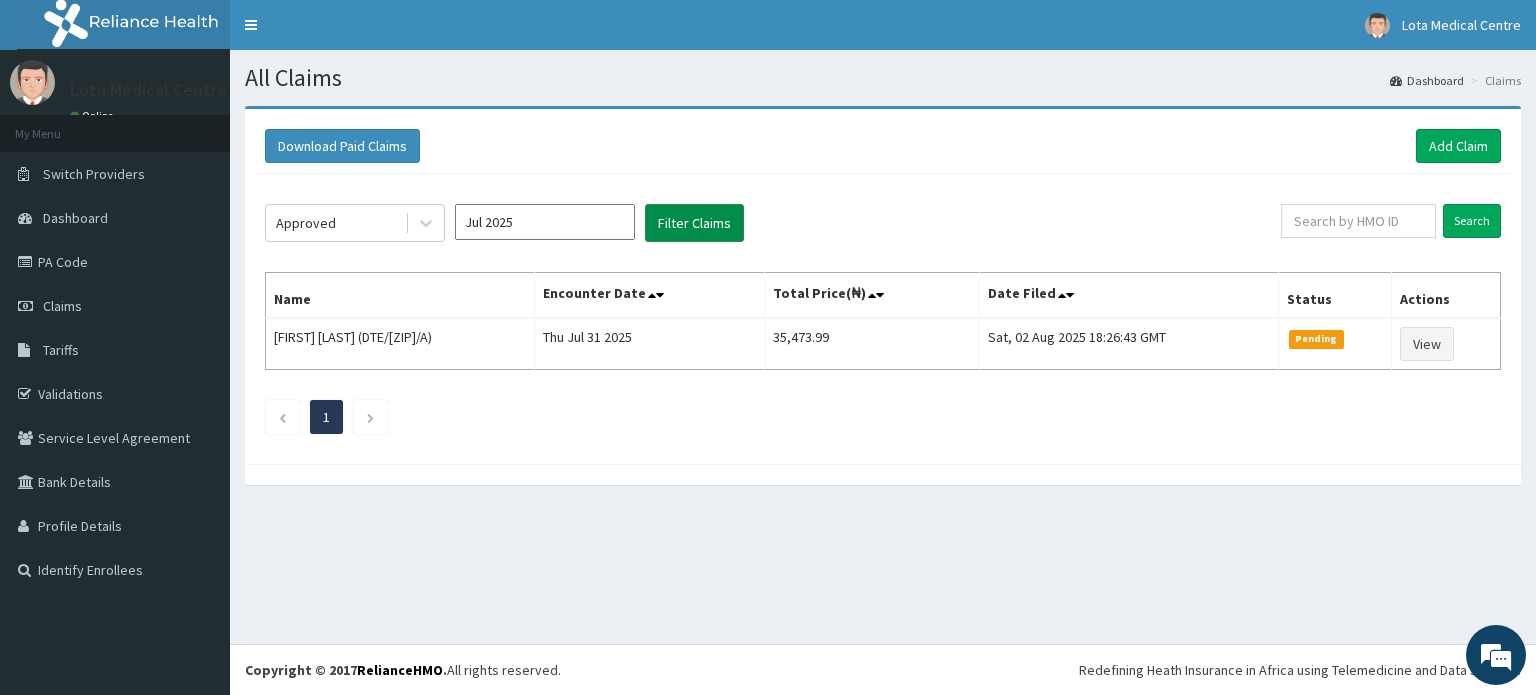 click on "Filter Claims" at bounding box center [694, 223] 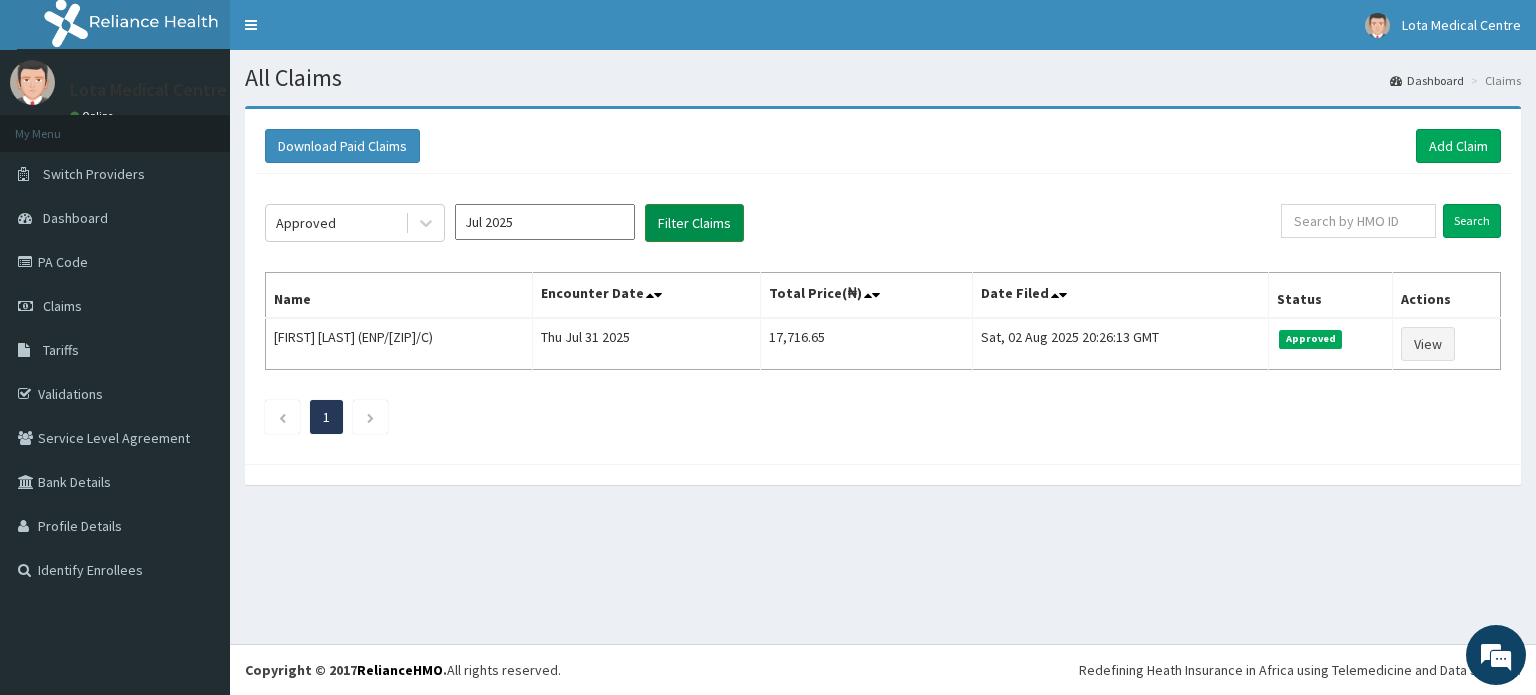 scroll, scrollTop: 0, scrollLeft: 0, axis: both 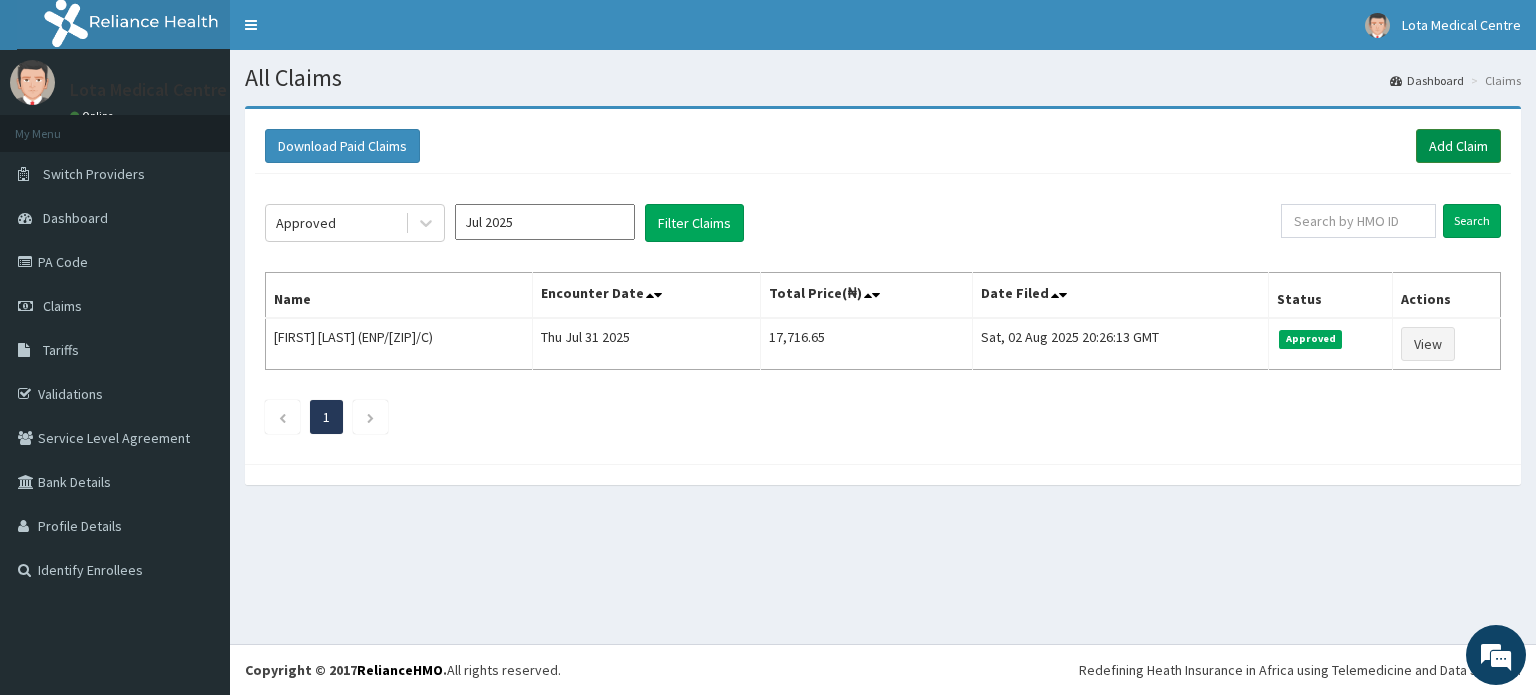 click on "Add Claim" at bounding box center [1458, 146] 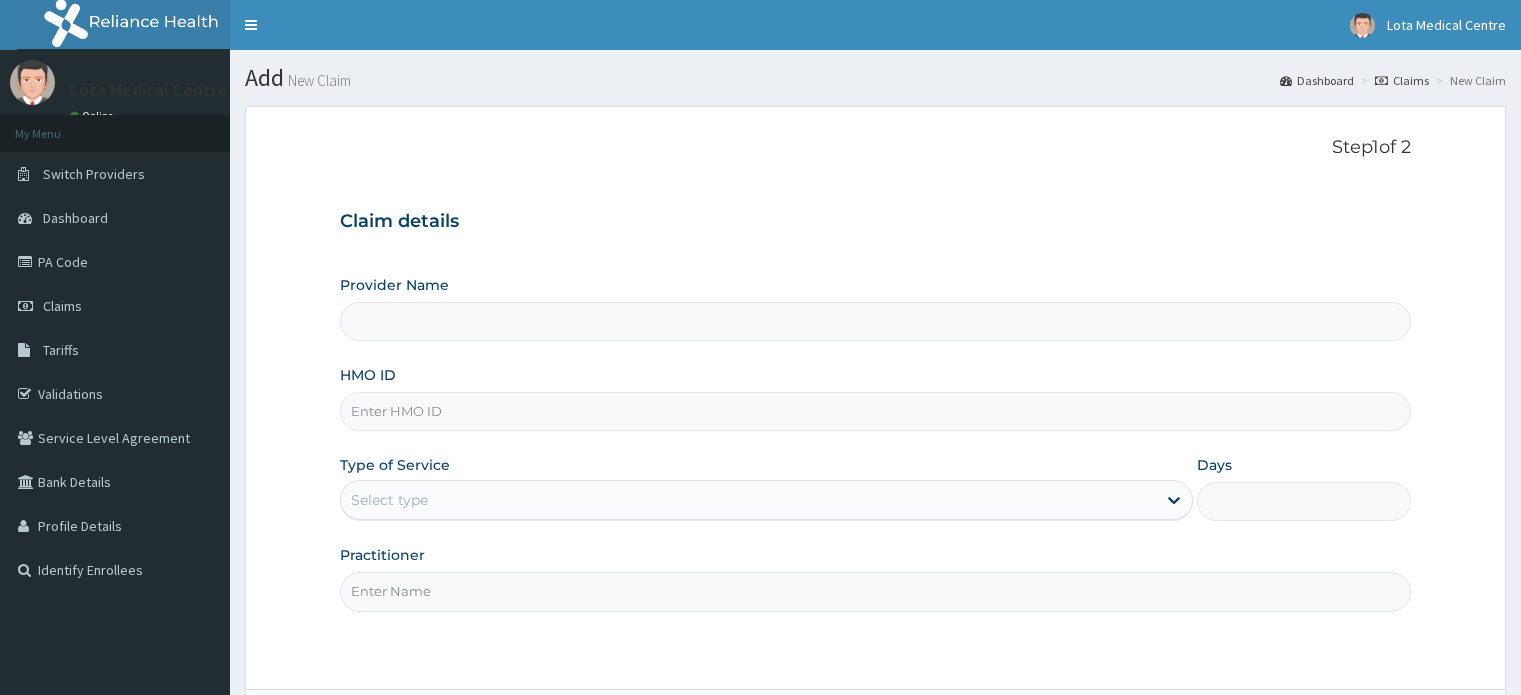 scroll, scrollTop: 0, scrollLeft: 0, axis: both 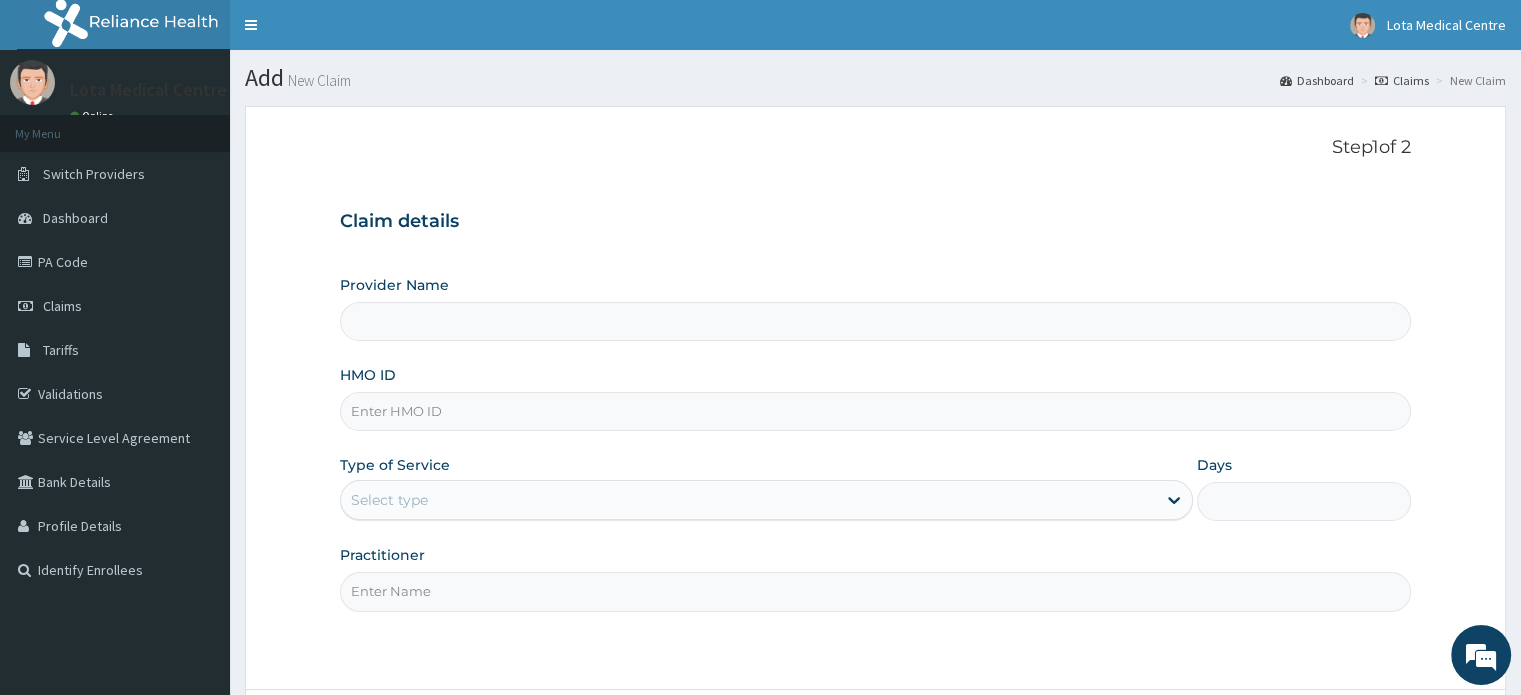 type on "Lota Medical Centre" 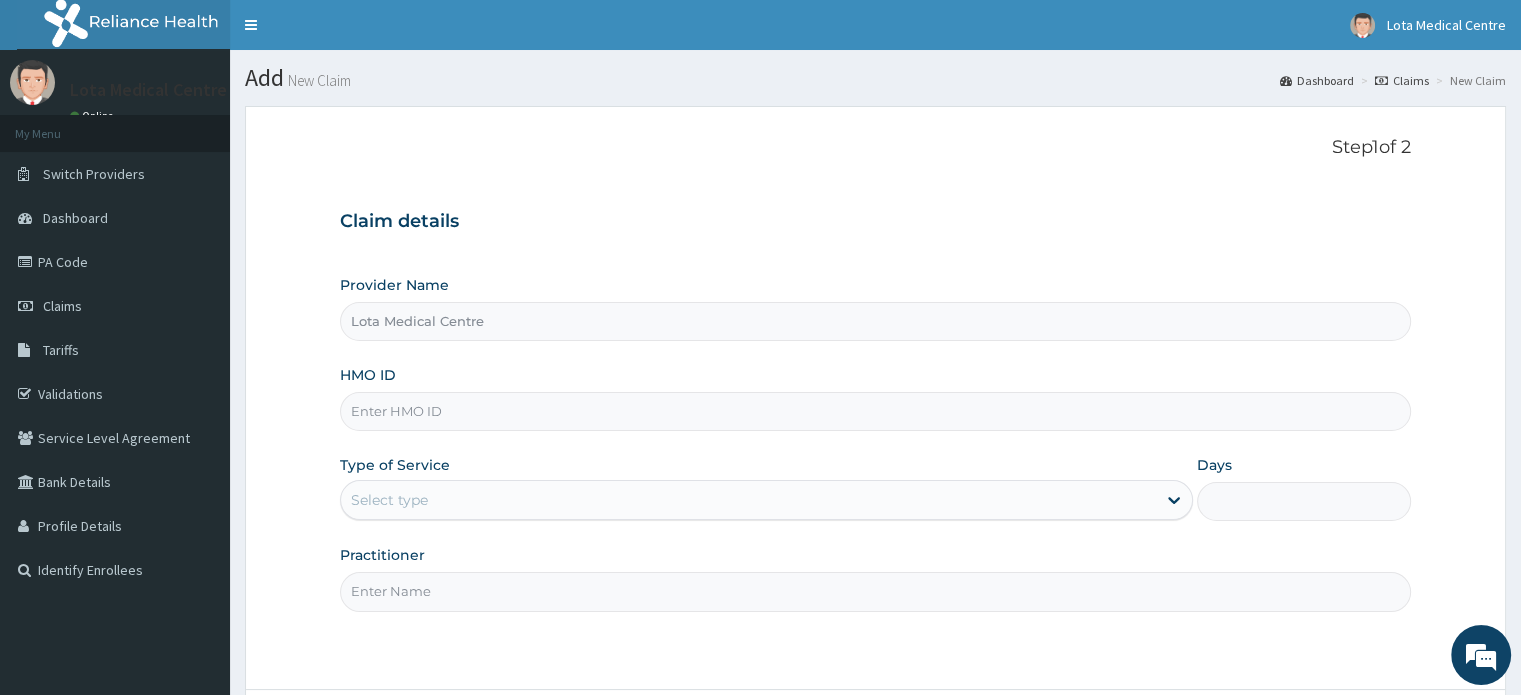 scroll, scrollTop: 0, scrollLeft: 0, axis: both 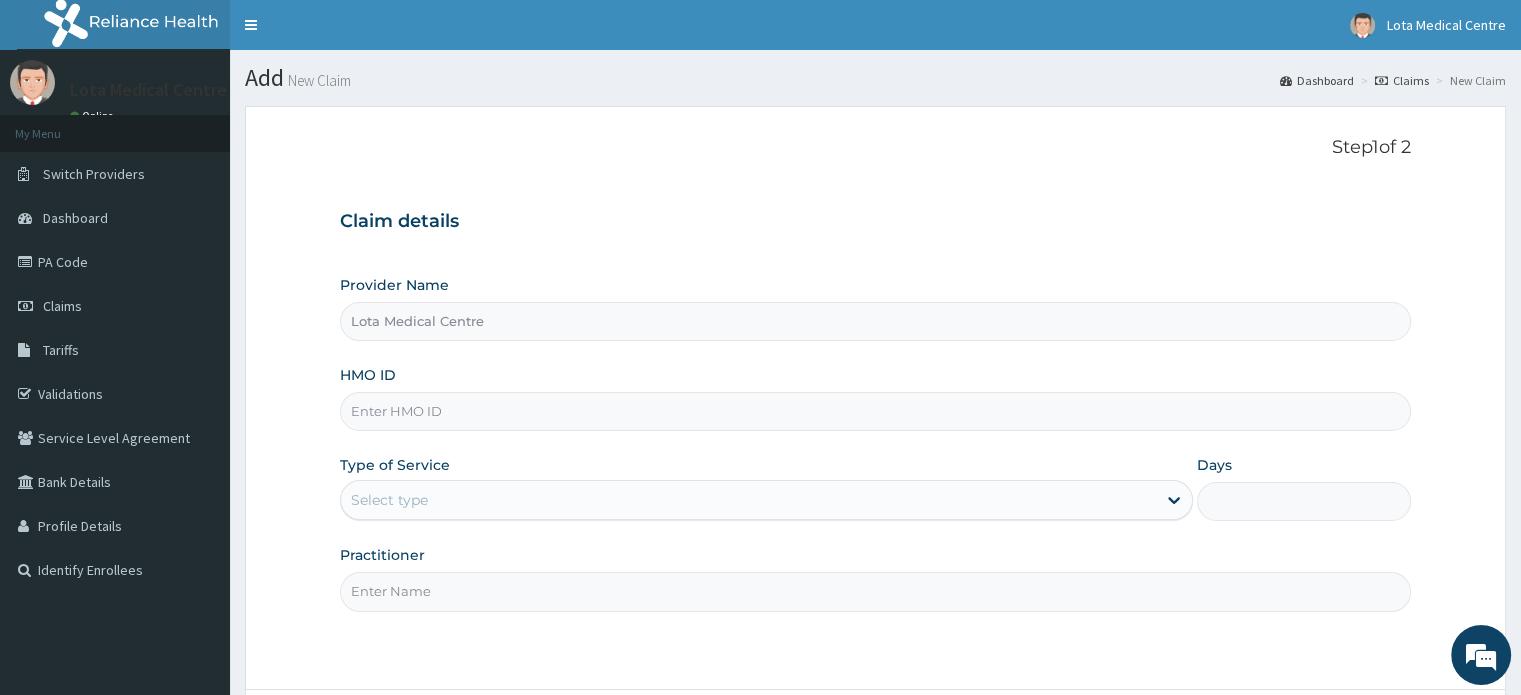 click on "HMO ID" at bounding box center (875, 411) 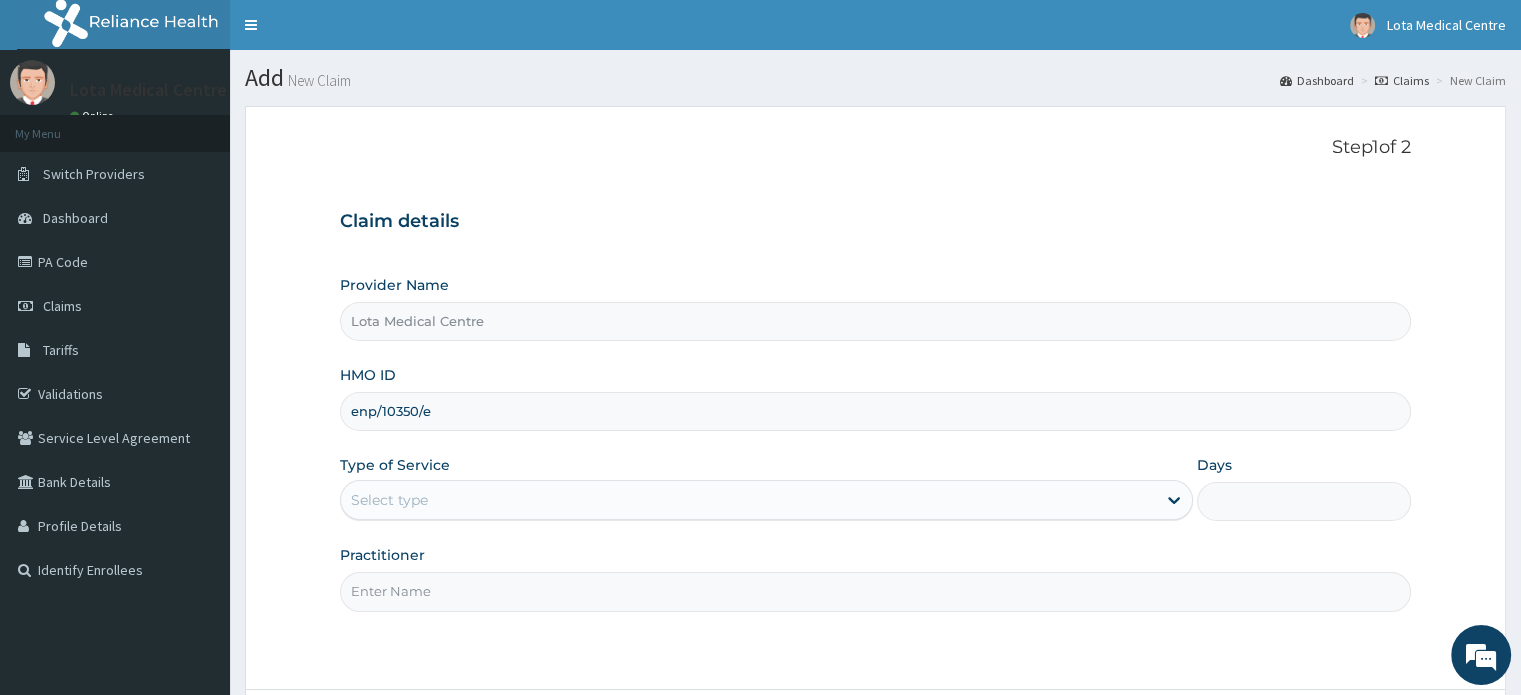 type on "ENP/10350/E" 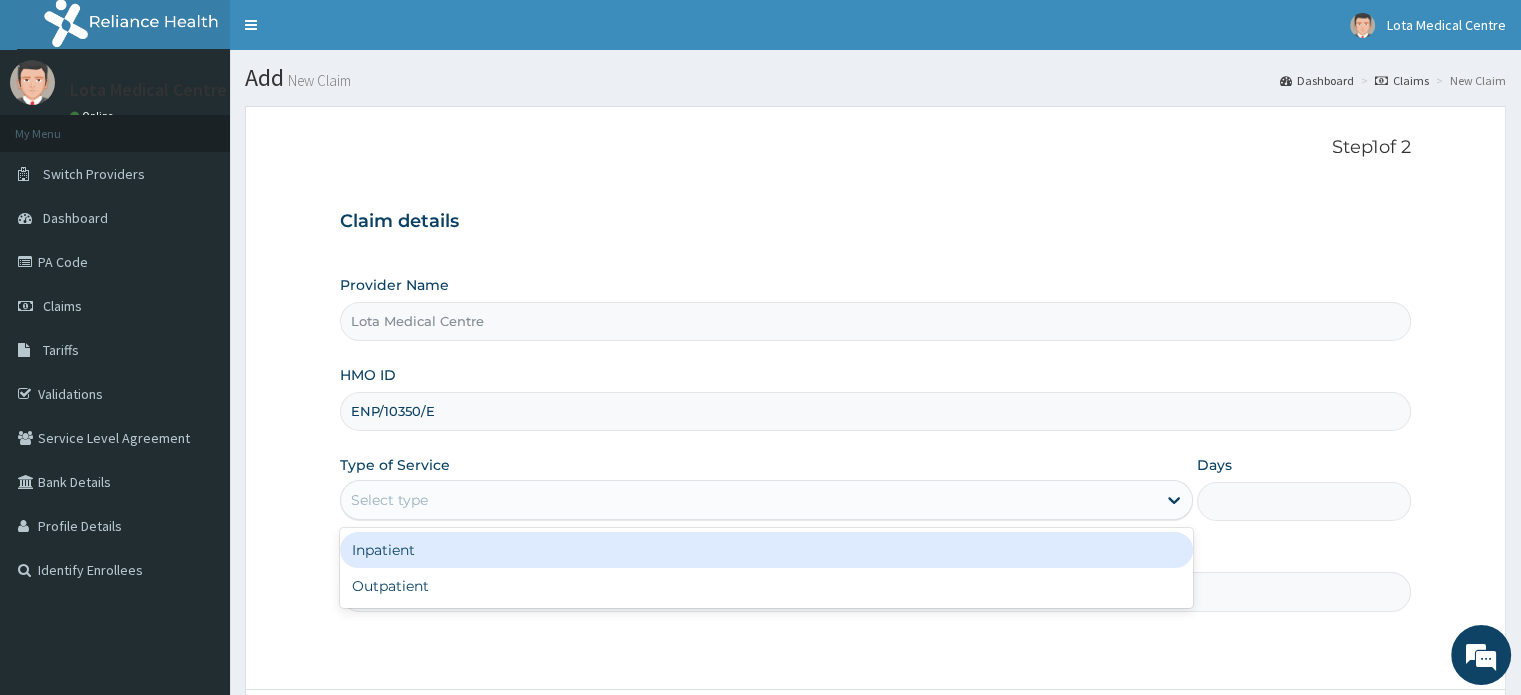 click on "Select type" at bounding box center [748, 500] 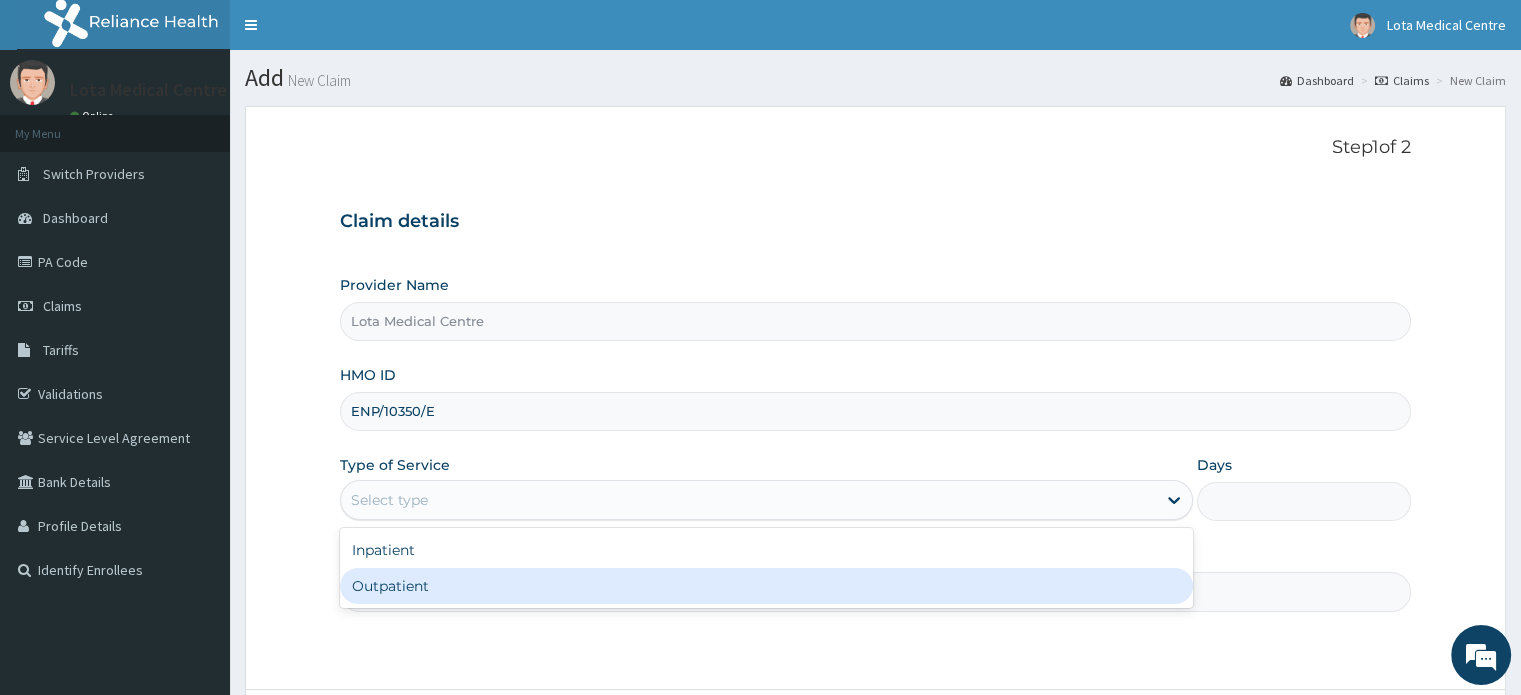 click on "Outpatient" at bounding box center [766, 586] 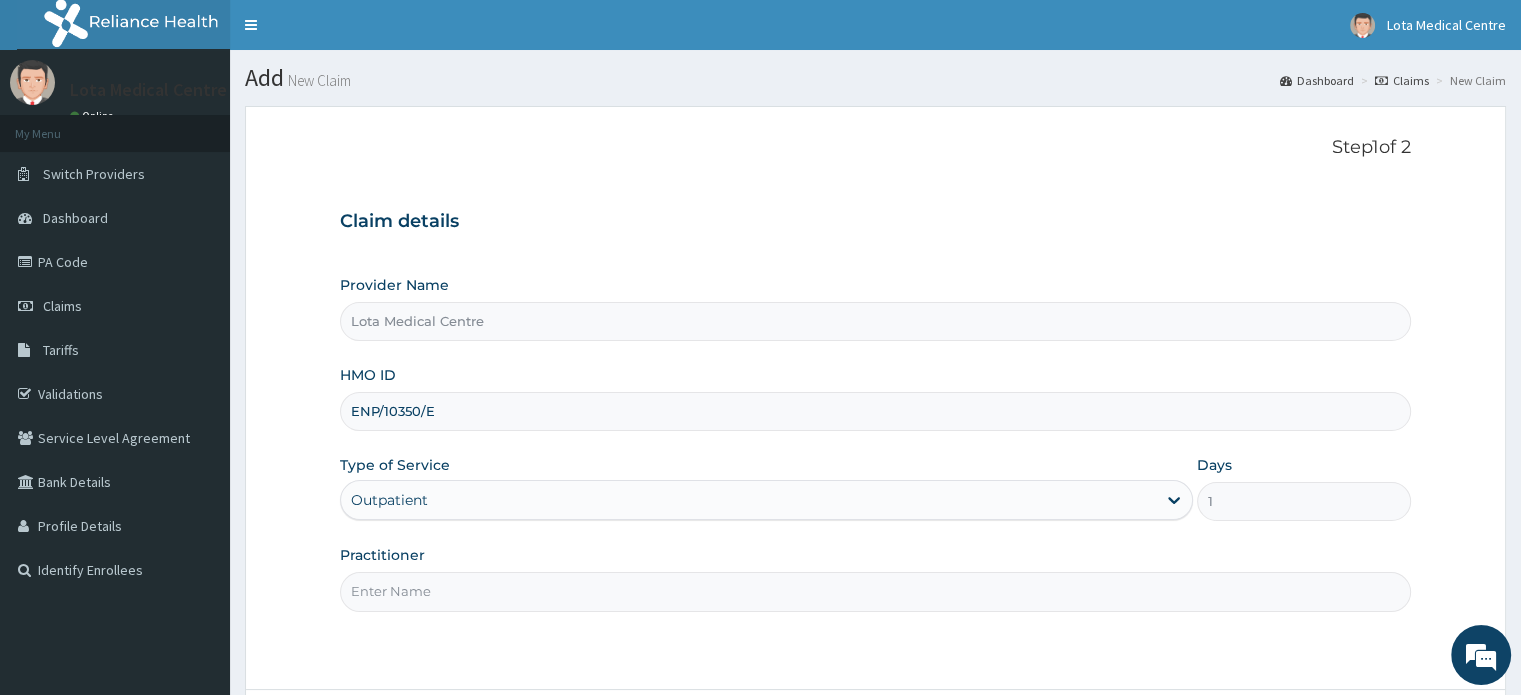 click on "Practitioner" at bounding box center [875, 591] 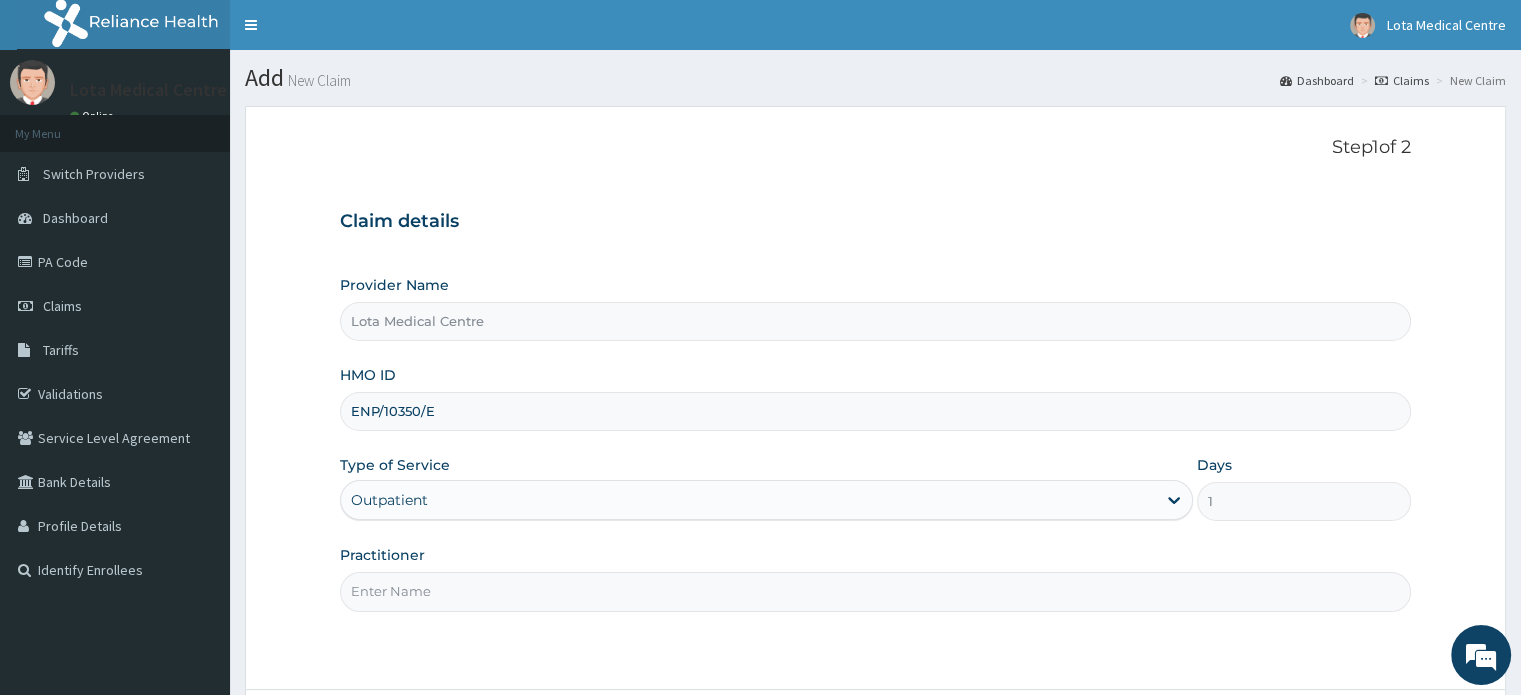 type on "DR ERIYE" 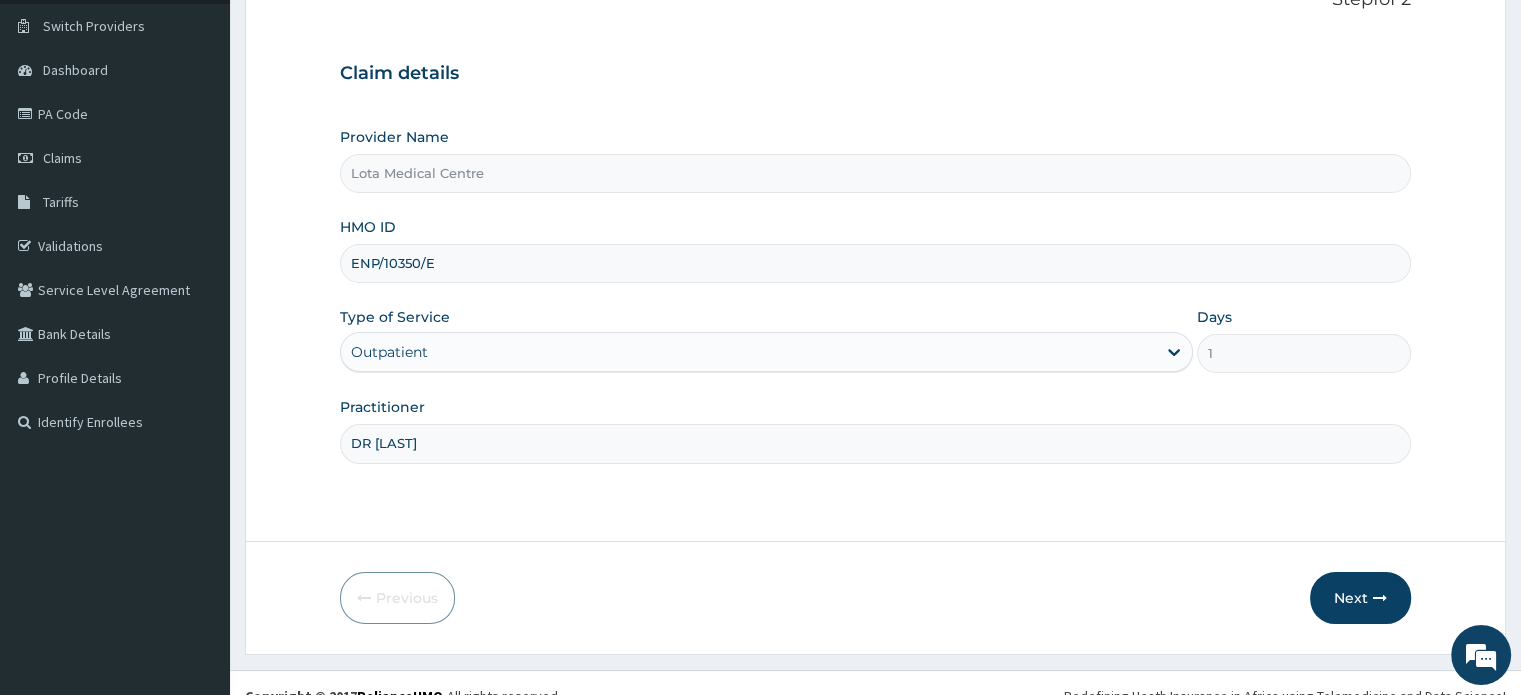 scroll, scrollTop: 148, scrollLeft: 0, axis: vertical 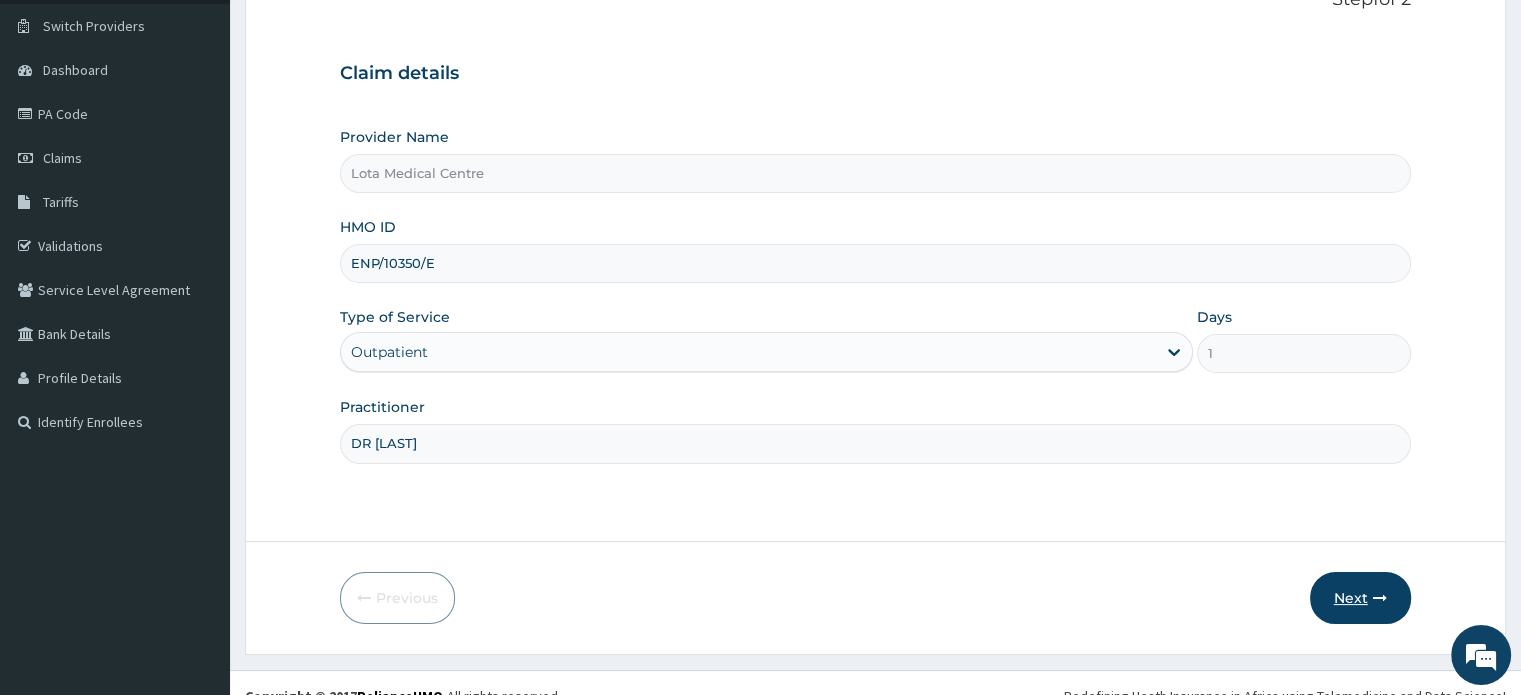 click on "Next" at bounding box center [1360, 598] 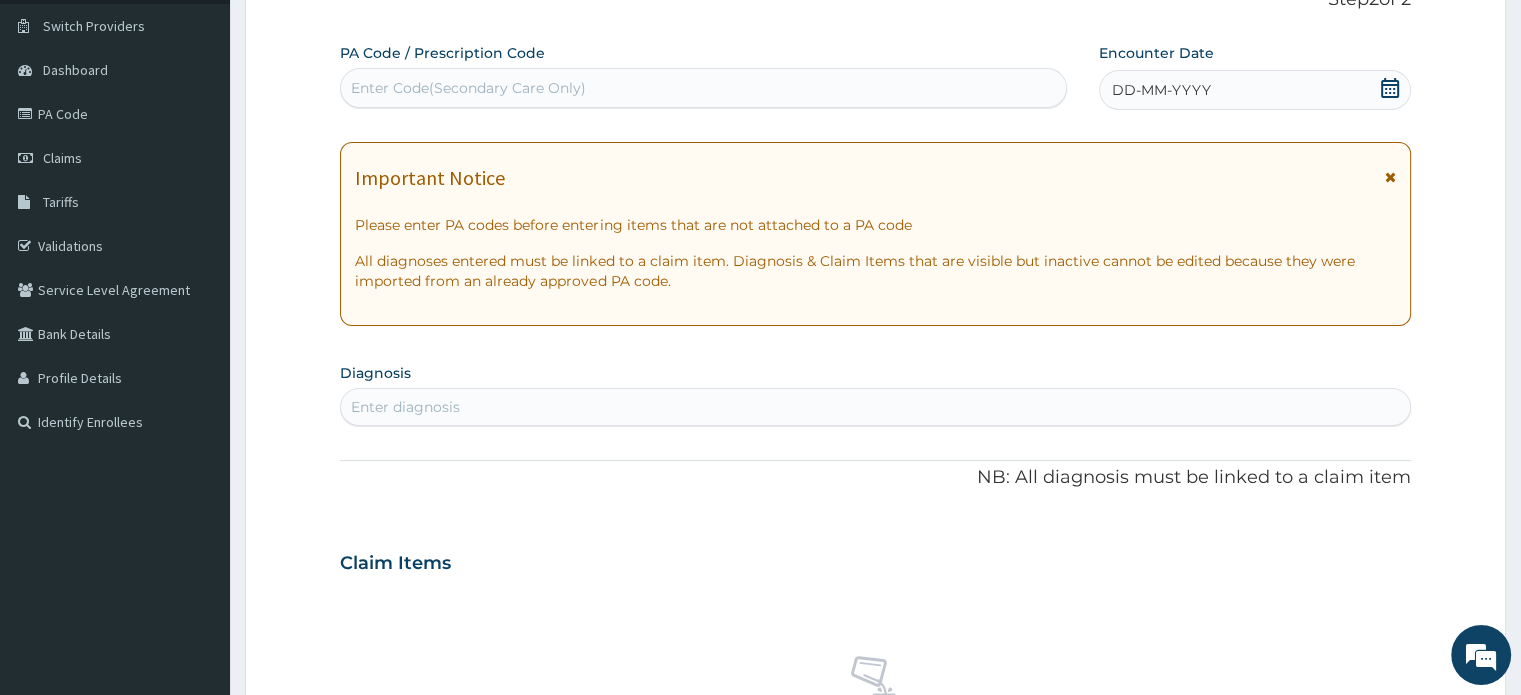 click on "Enter diagnosis" at bounding box center [875, 407] 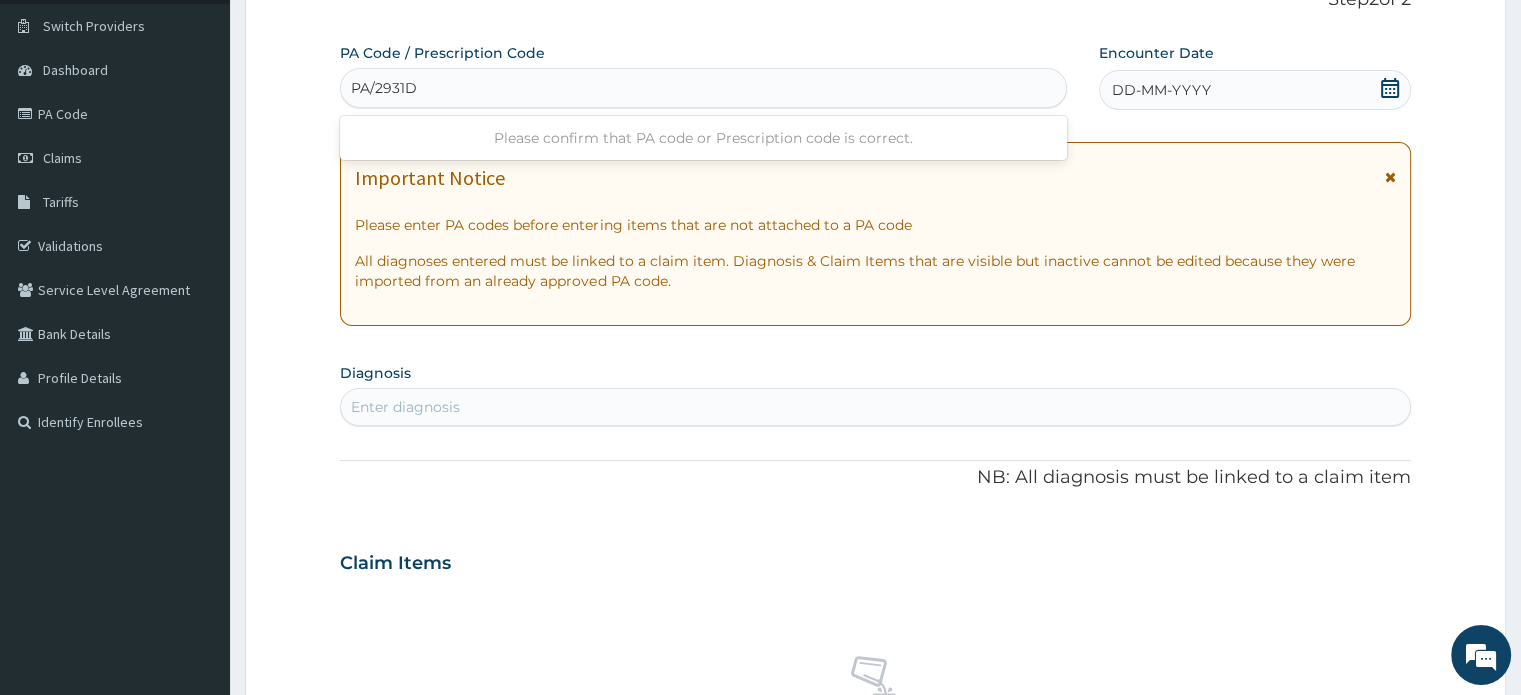type on "PA/2931D7" 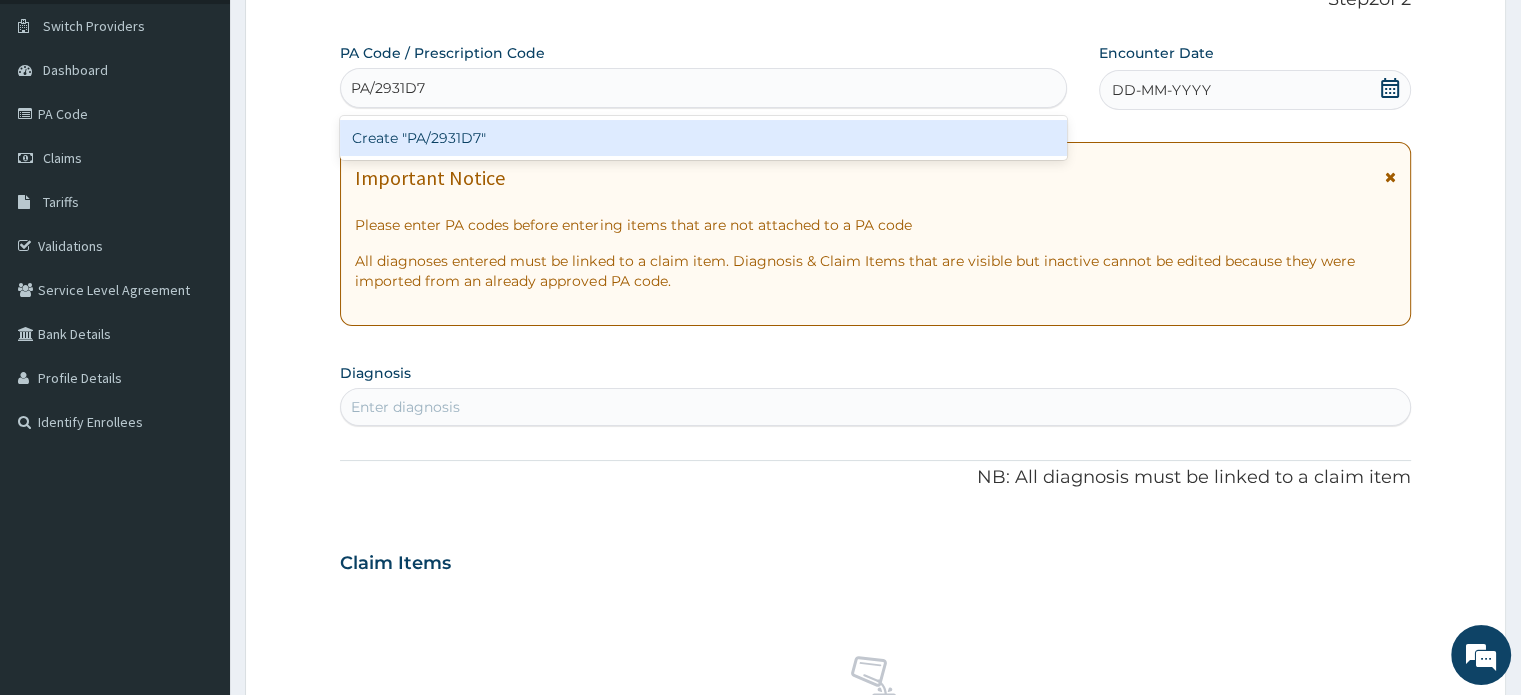 click on "Create "PA/2931D7"" at bounding box center [703, 138] 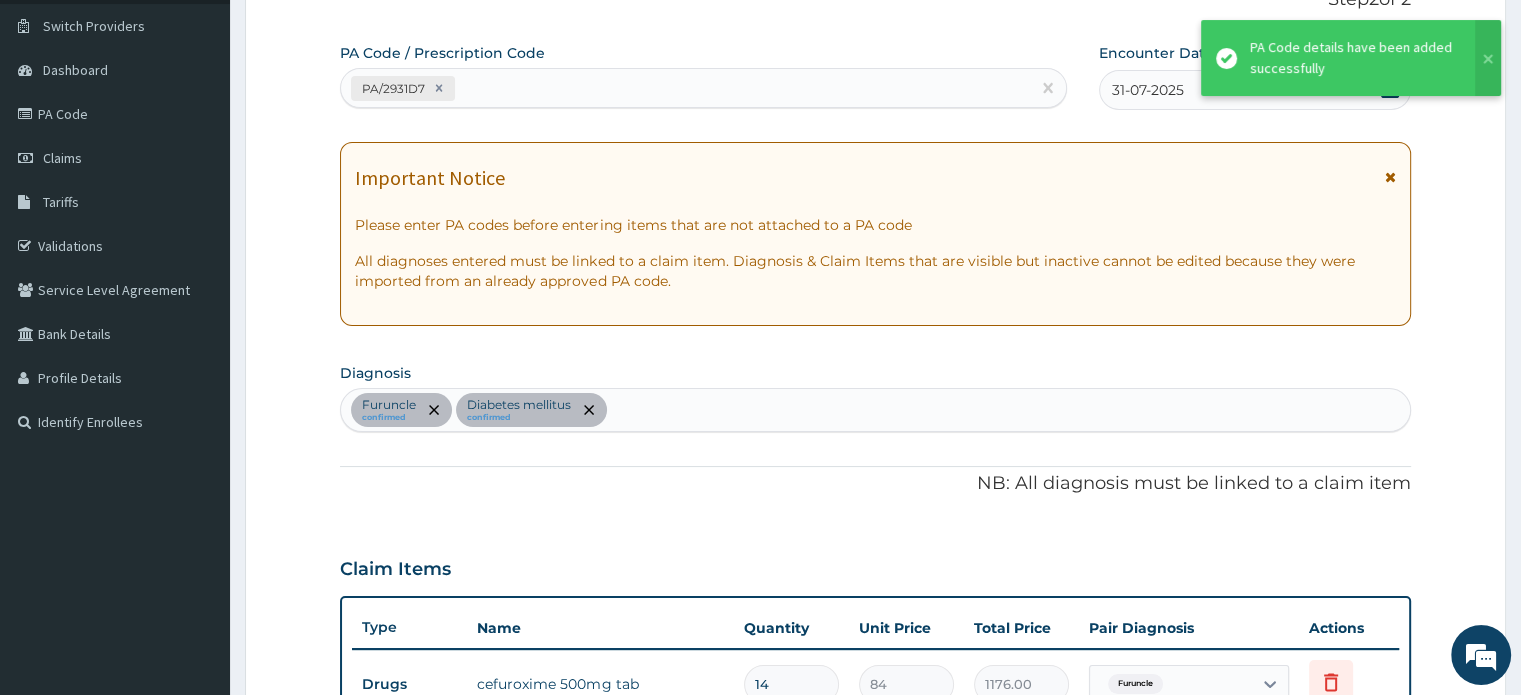 scroll, scrollTop: 551, scrollLeft: 0, axis: vertical 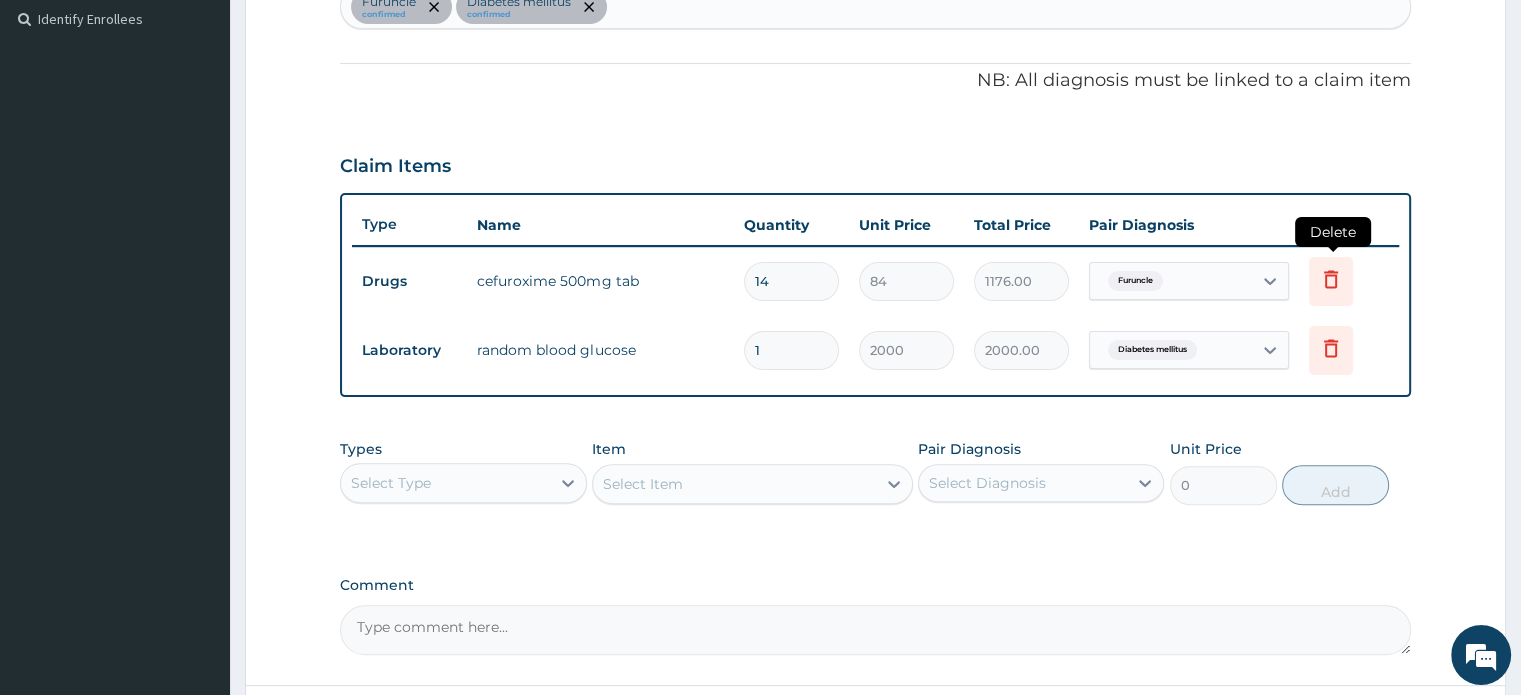 click 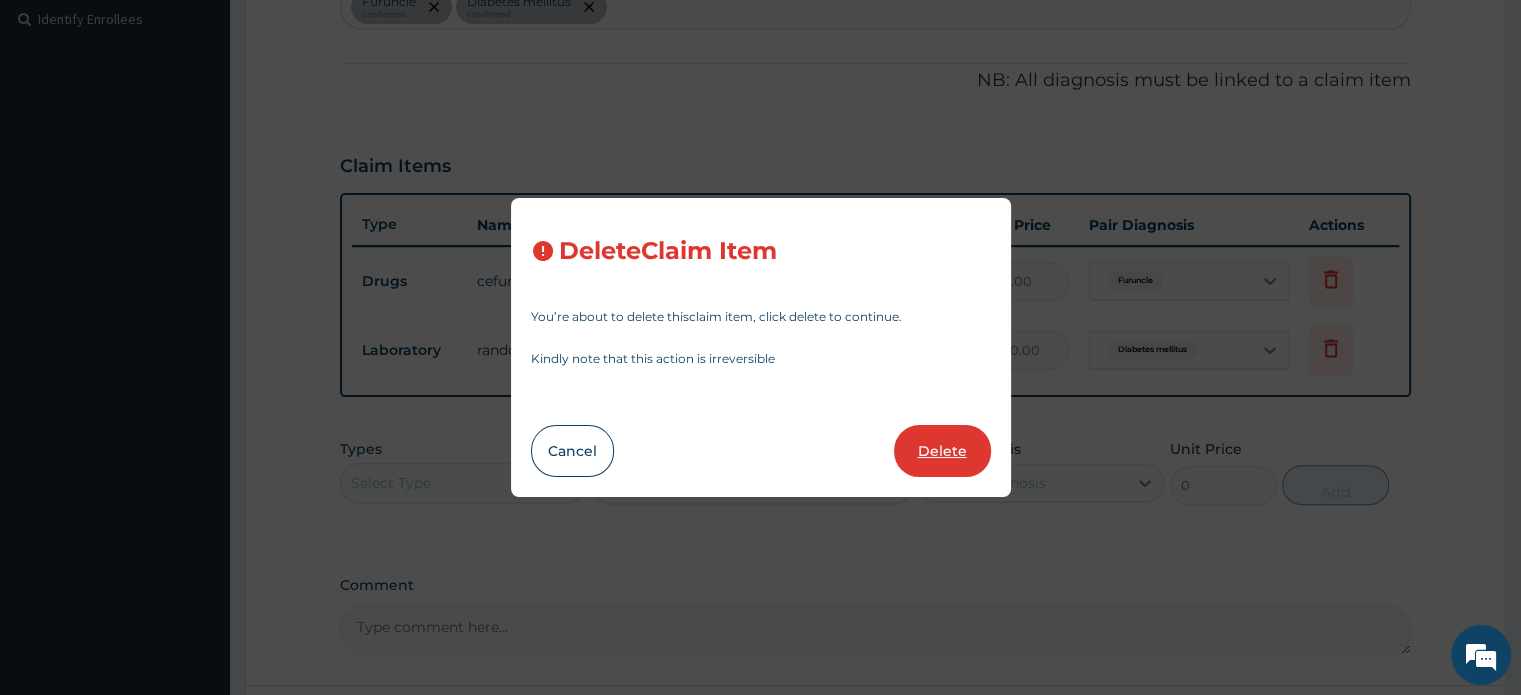 click on "Delete" at bounding box center (942, 451) 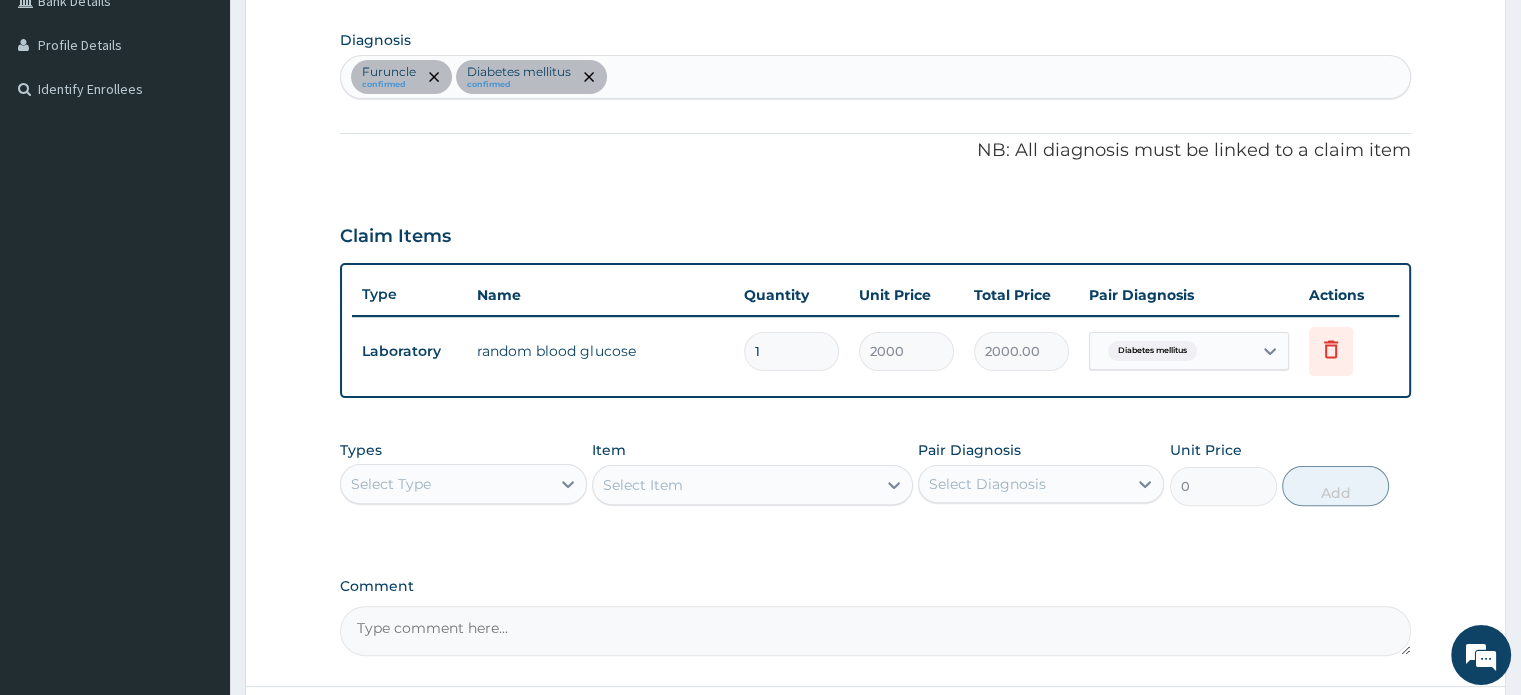 scroll, scrollTop: 483, scrollLeft: 0, axis: vertical 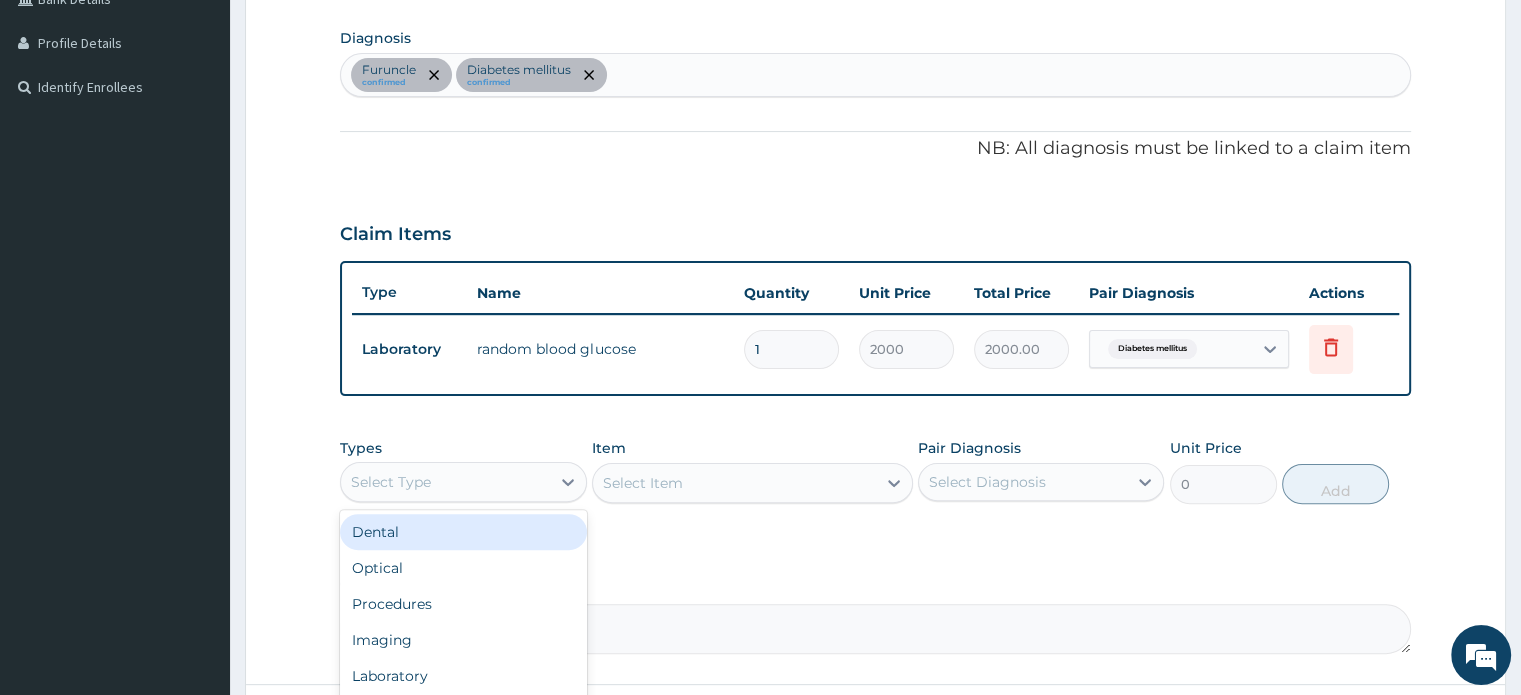 click on "Select Type" at bounding box center (445, 482) 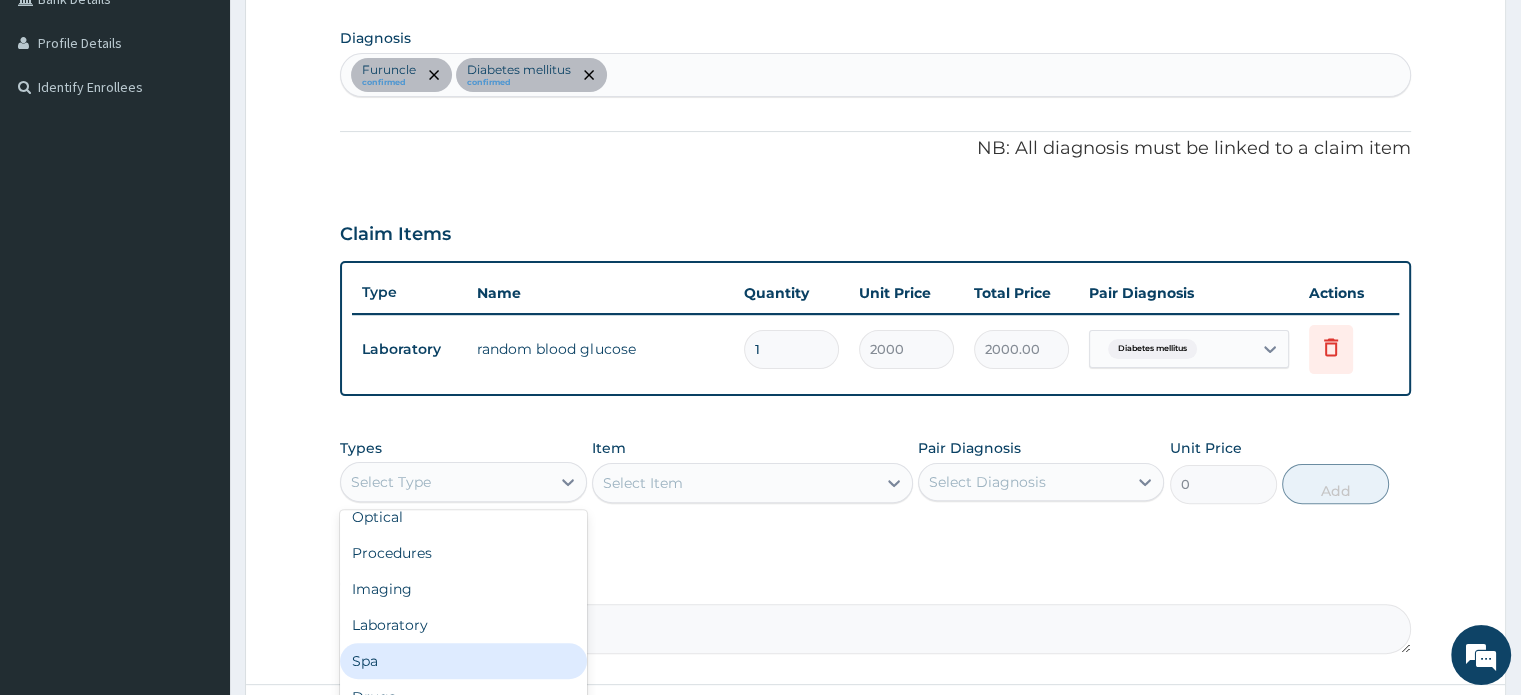 scroll, scrollTop: 68, scrollLeft: 0, axis: vertical 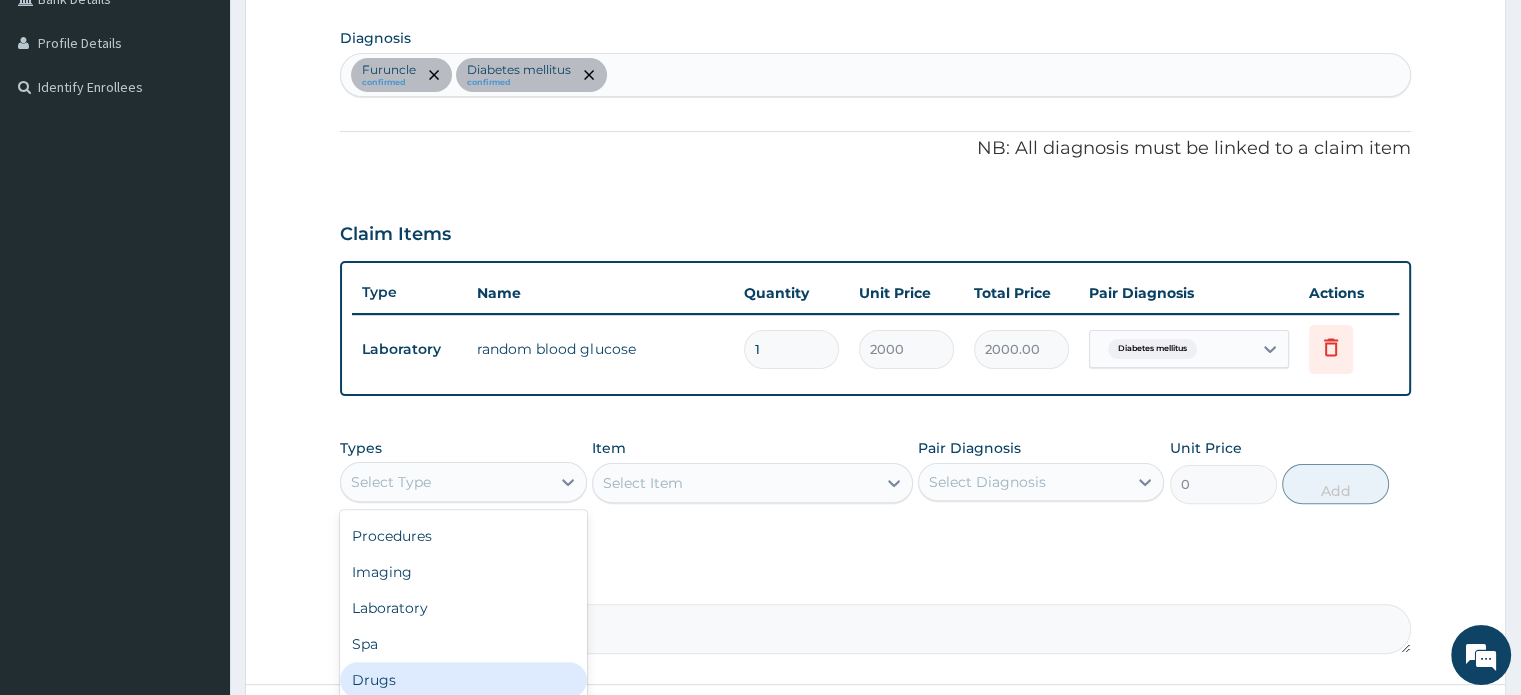 click on "Drugs" at bounding box center (463, 680) 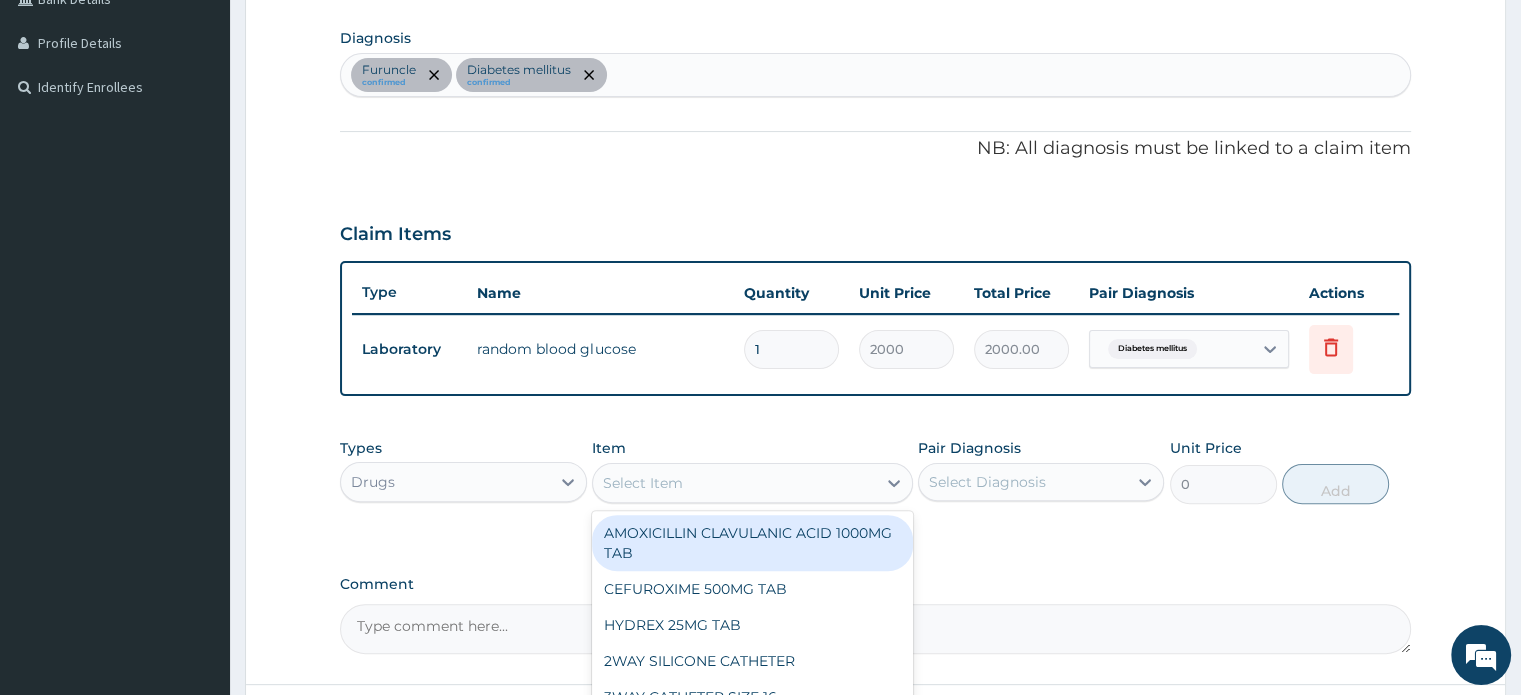 click on "Select Item" at bounding box center (734, 483) 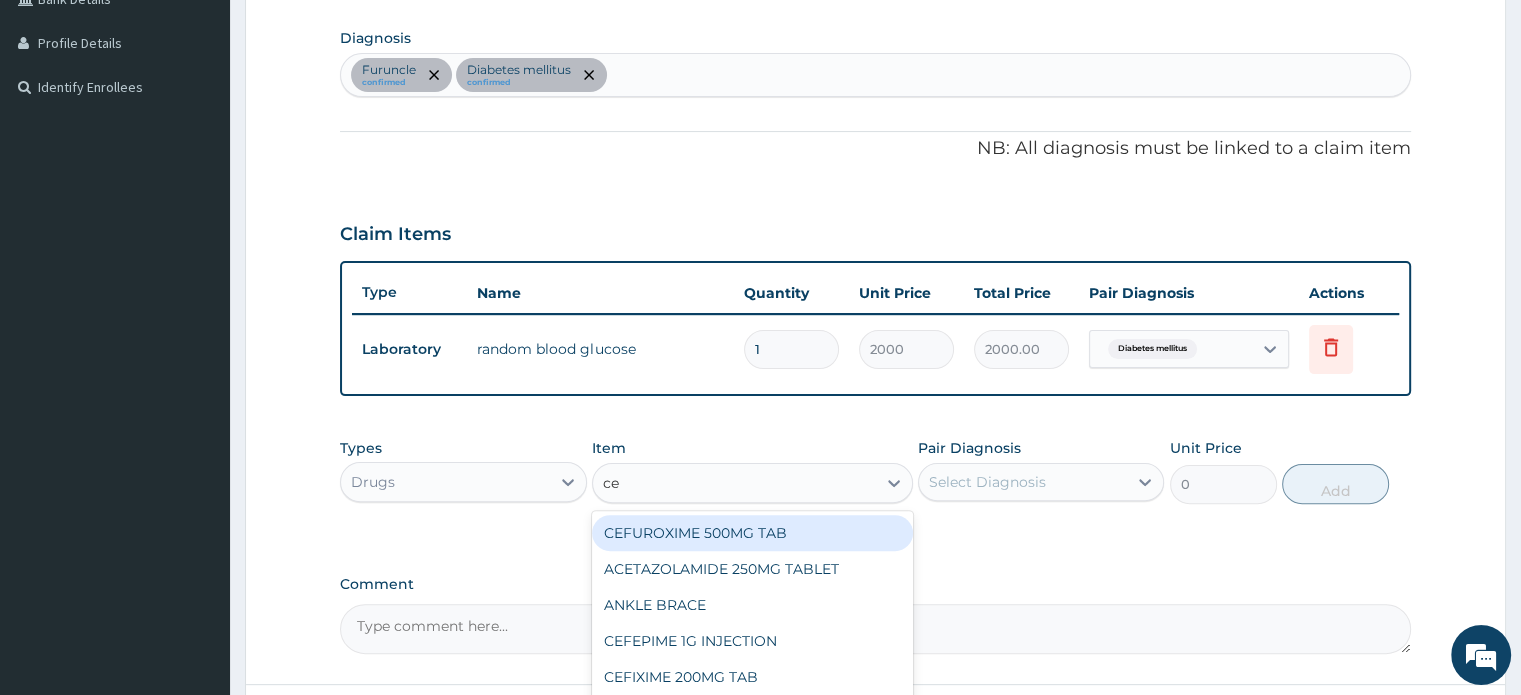 type on "cef" 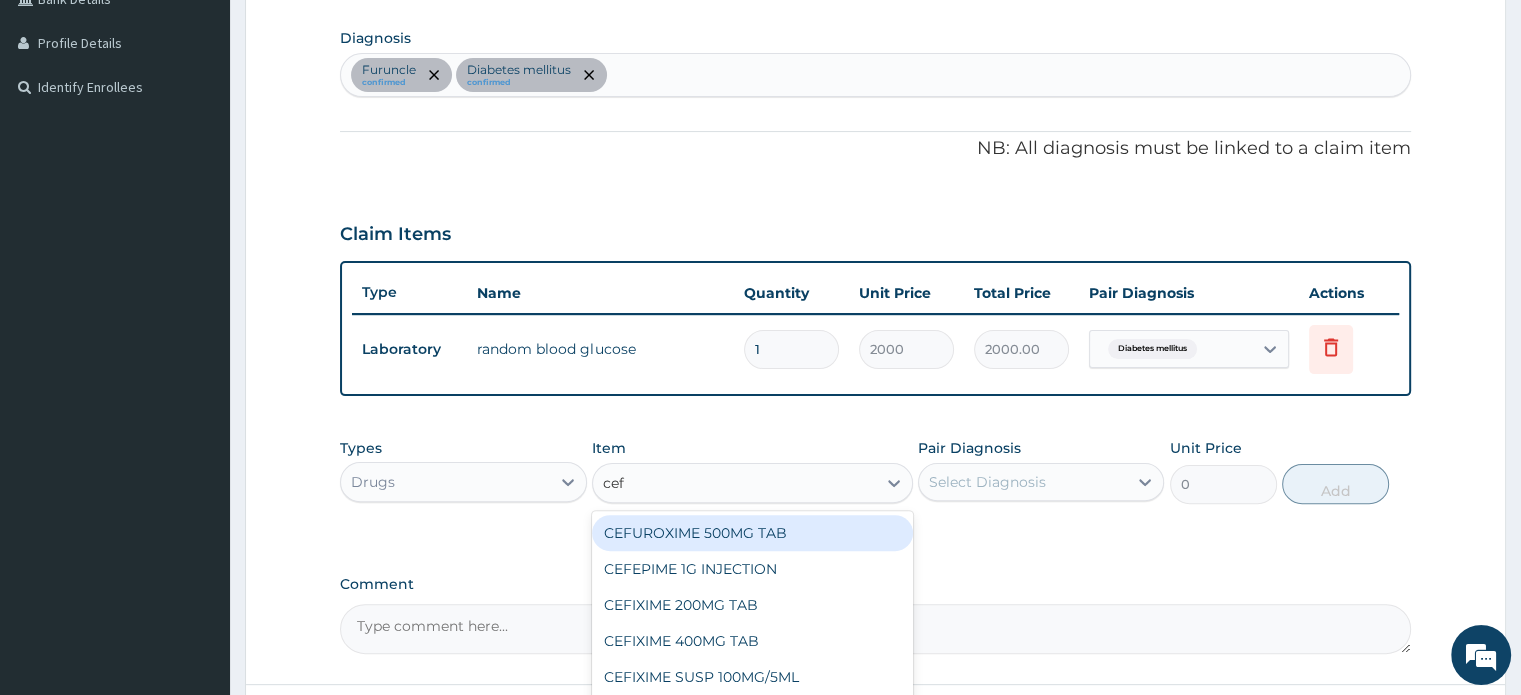 scroll, scrollTop: 648, scrollLeft: 0, axis: vertical 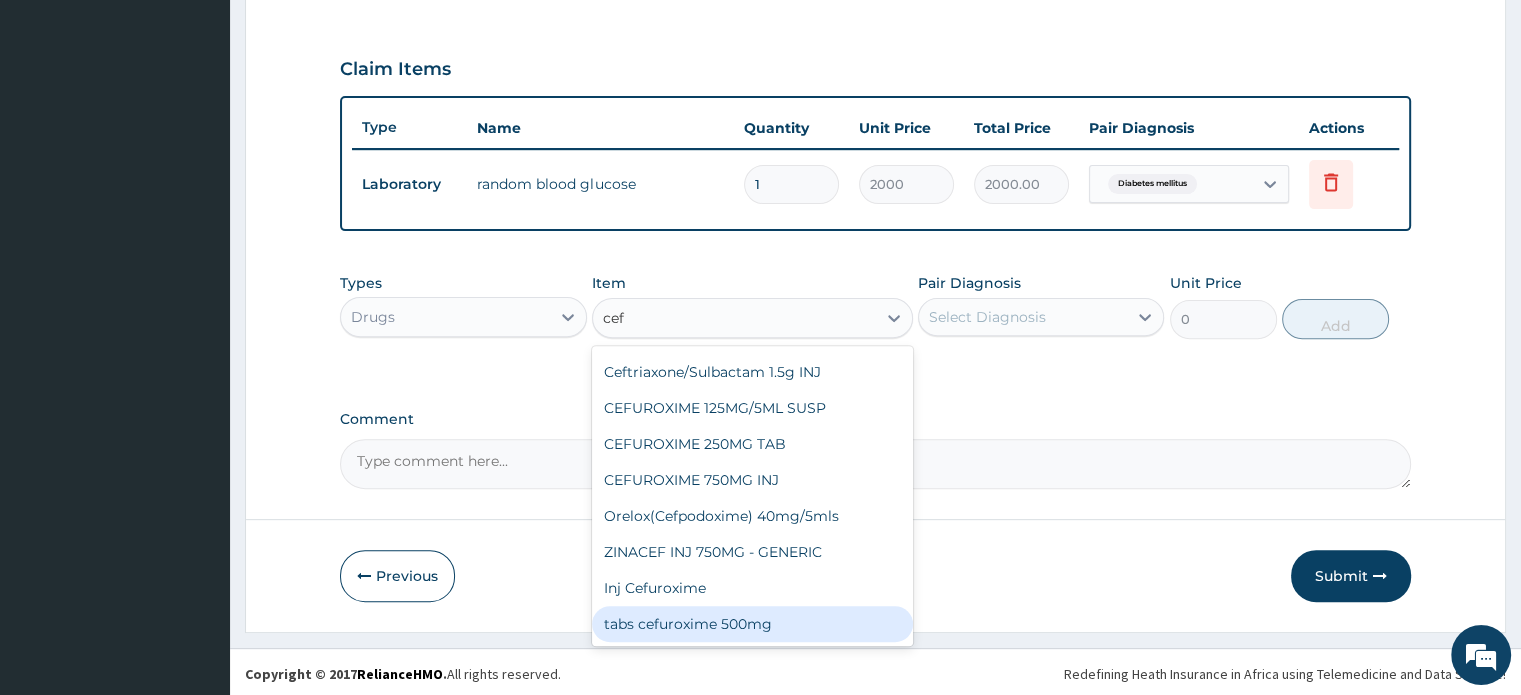 click on "tabs cefuroxime 500mg" at bounding box center (752, 624) 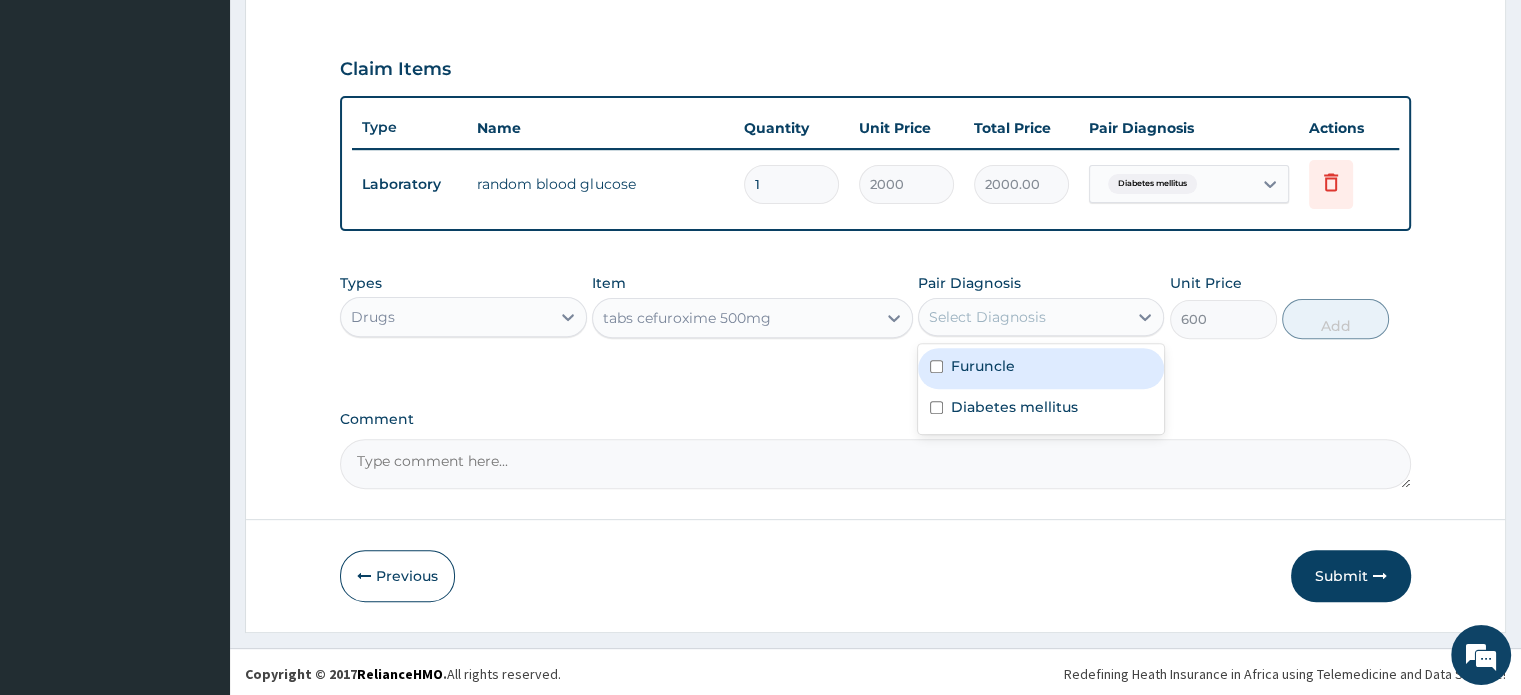 click on "Select Diagnosis" at bounding box center (987, 317) 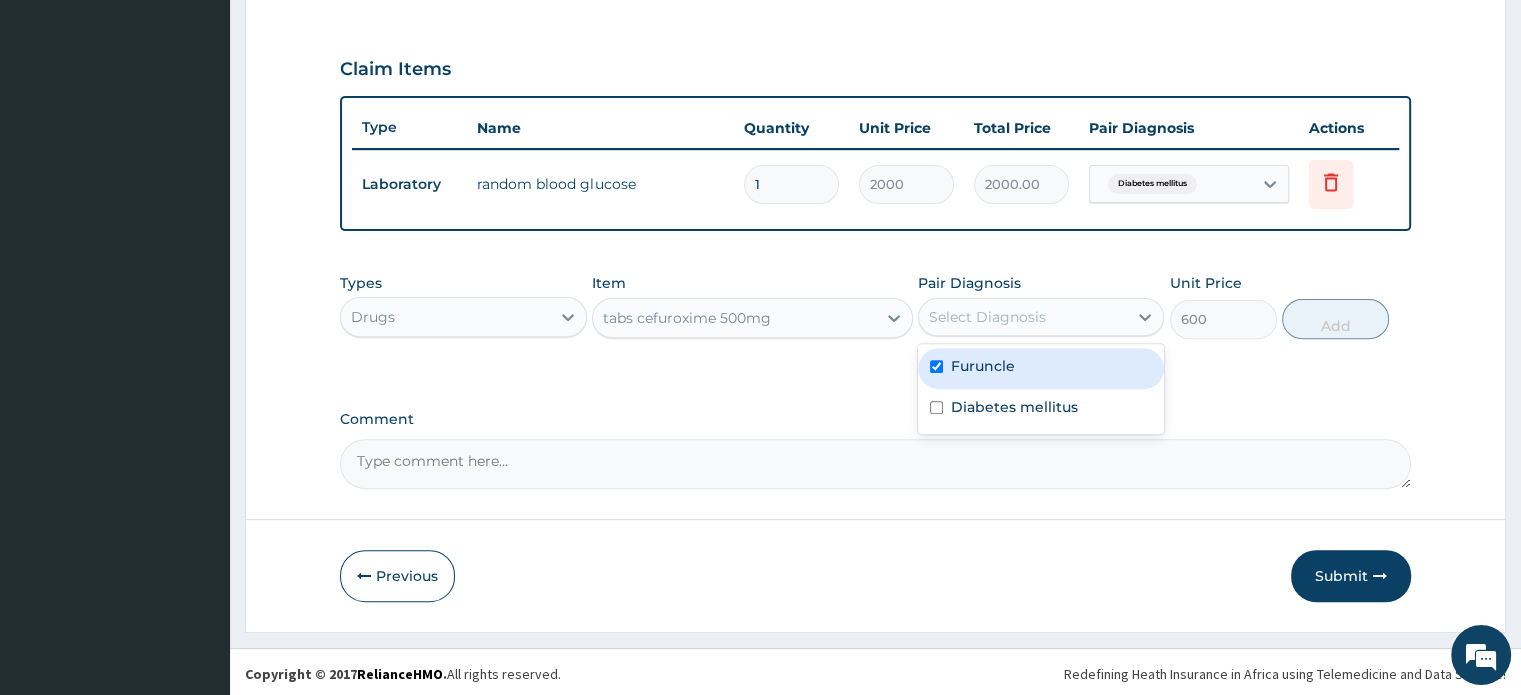 checkbox on "true" 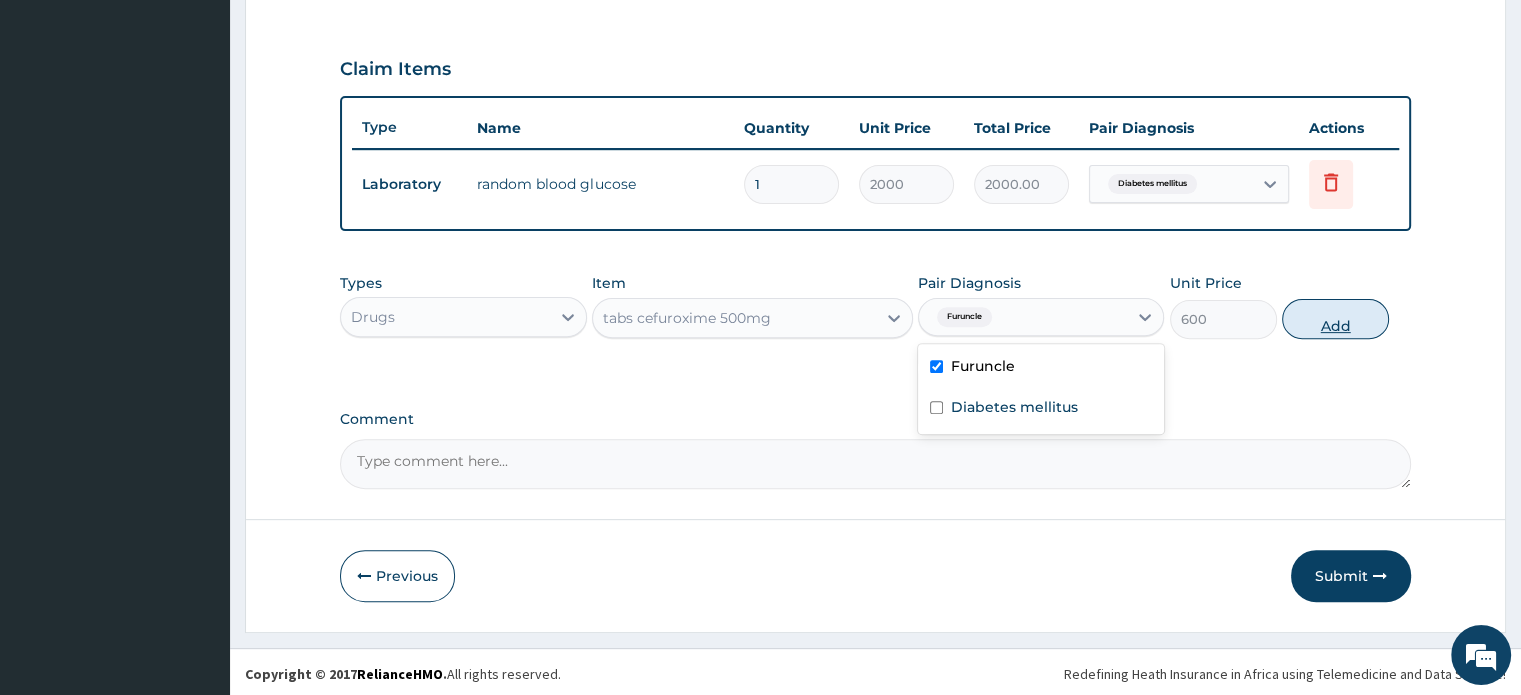 click on "Add" at bounding box center [1335, 319] 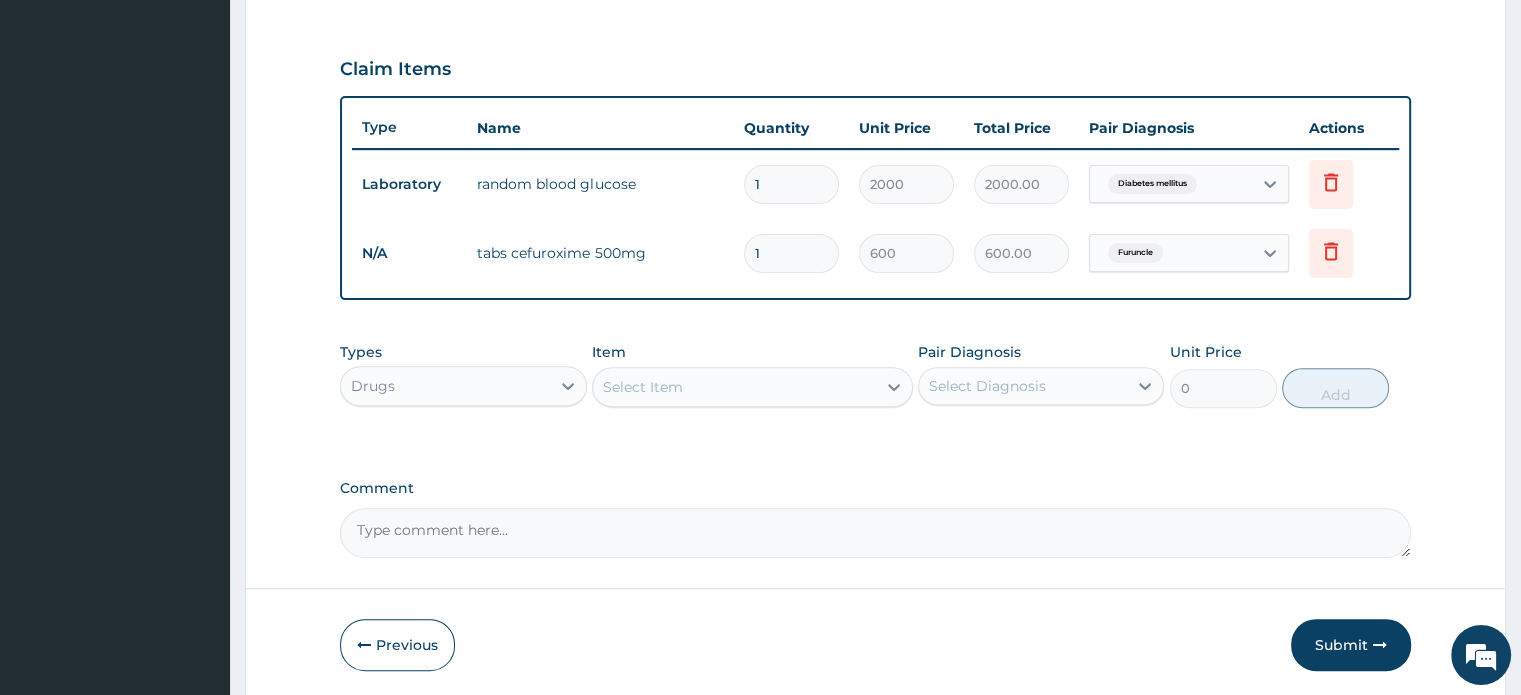 type on "14" 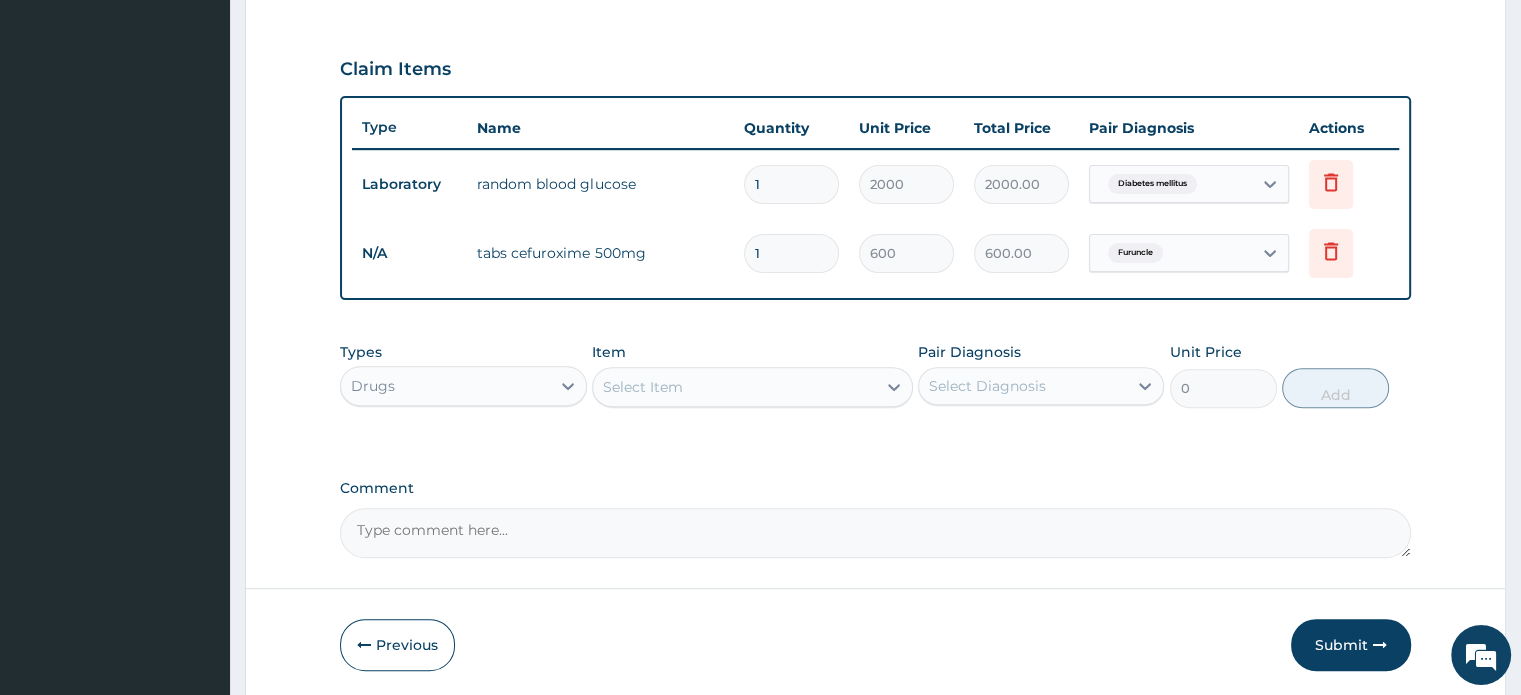 type on "8400.00" 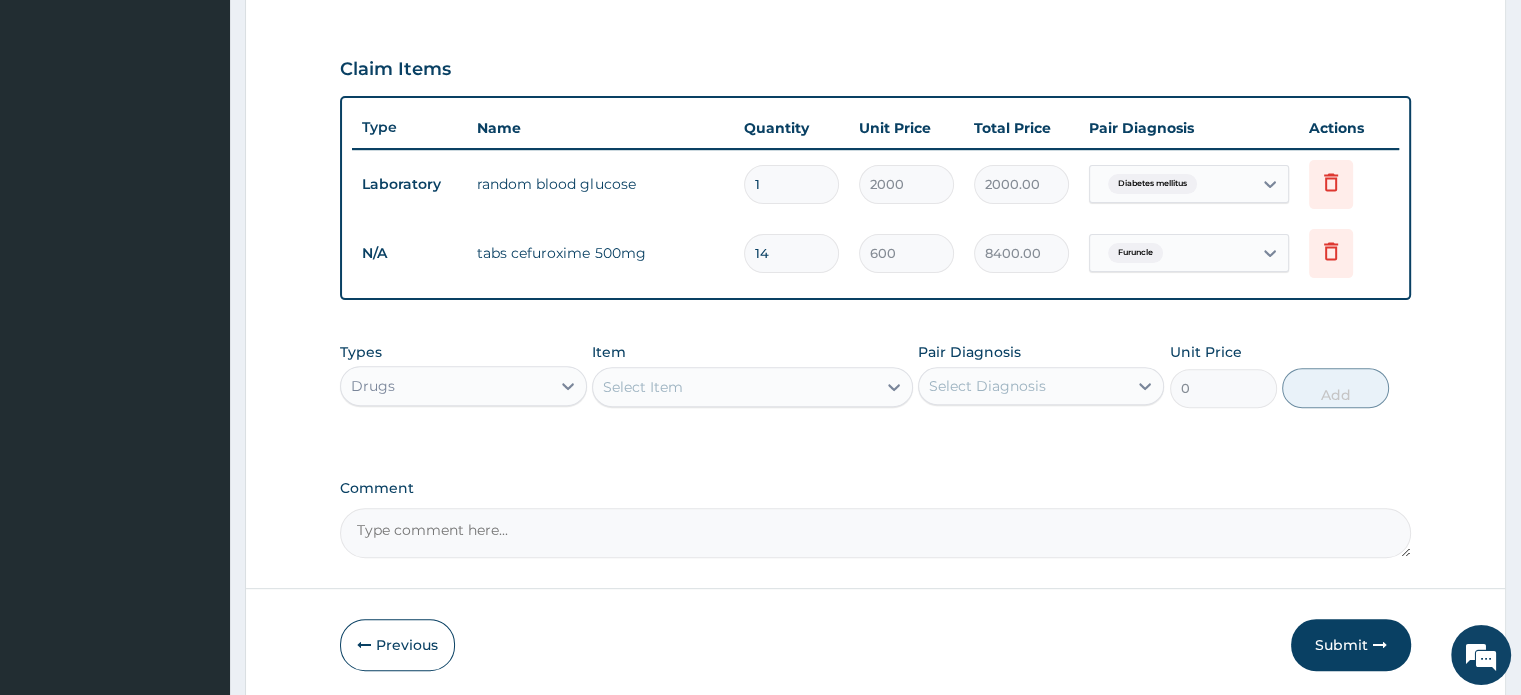 type on "14" 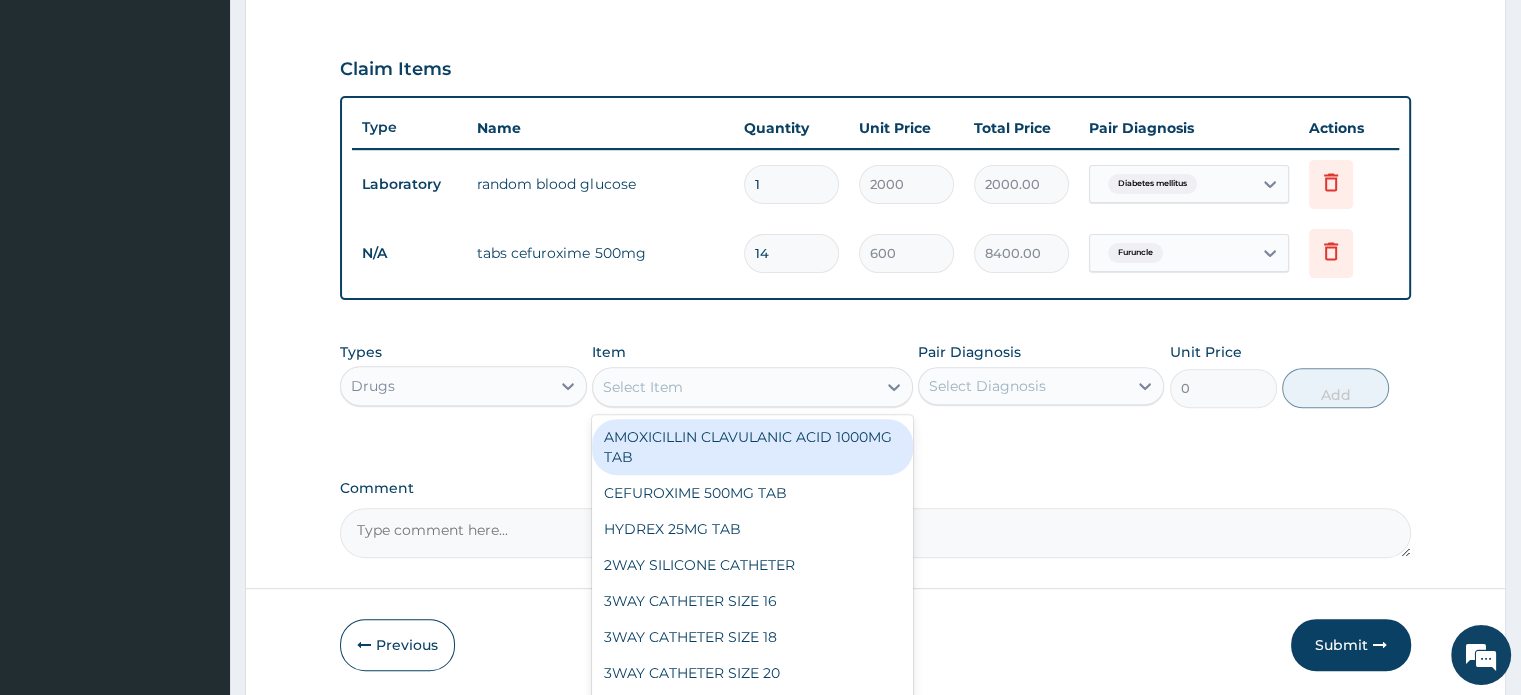 click on "Select Item" at bounding box center (643, 387) 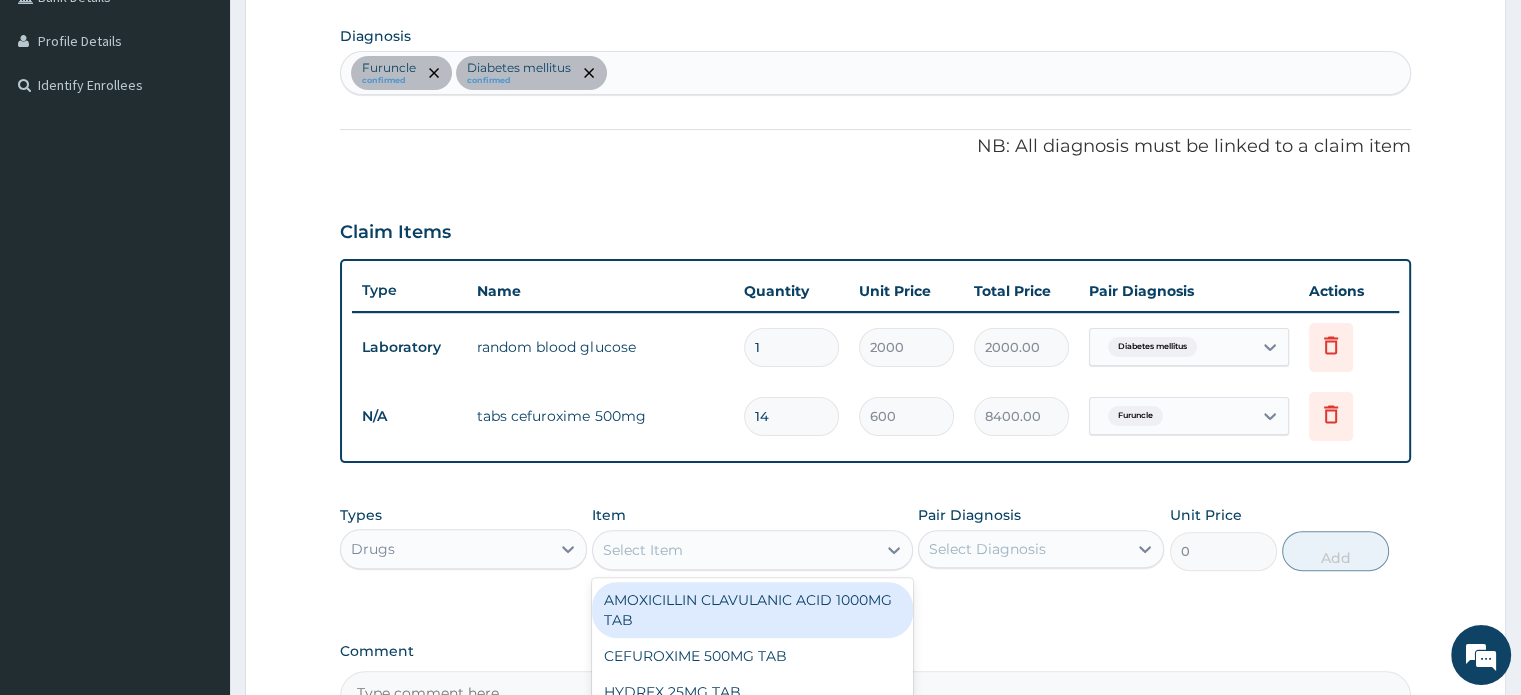 scroll, scrollTop: 481, scrollLeft: 0, axis: vertical 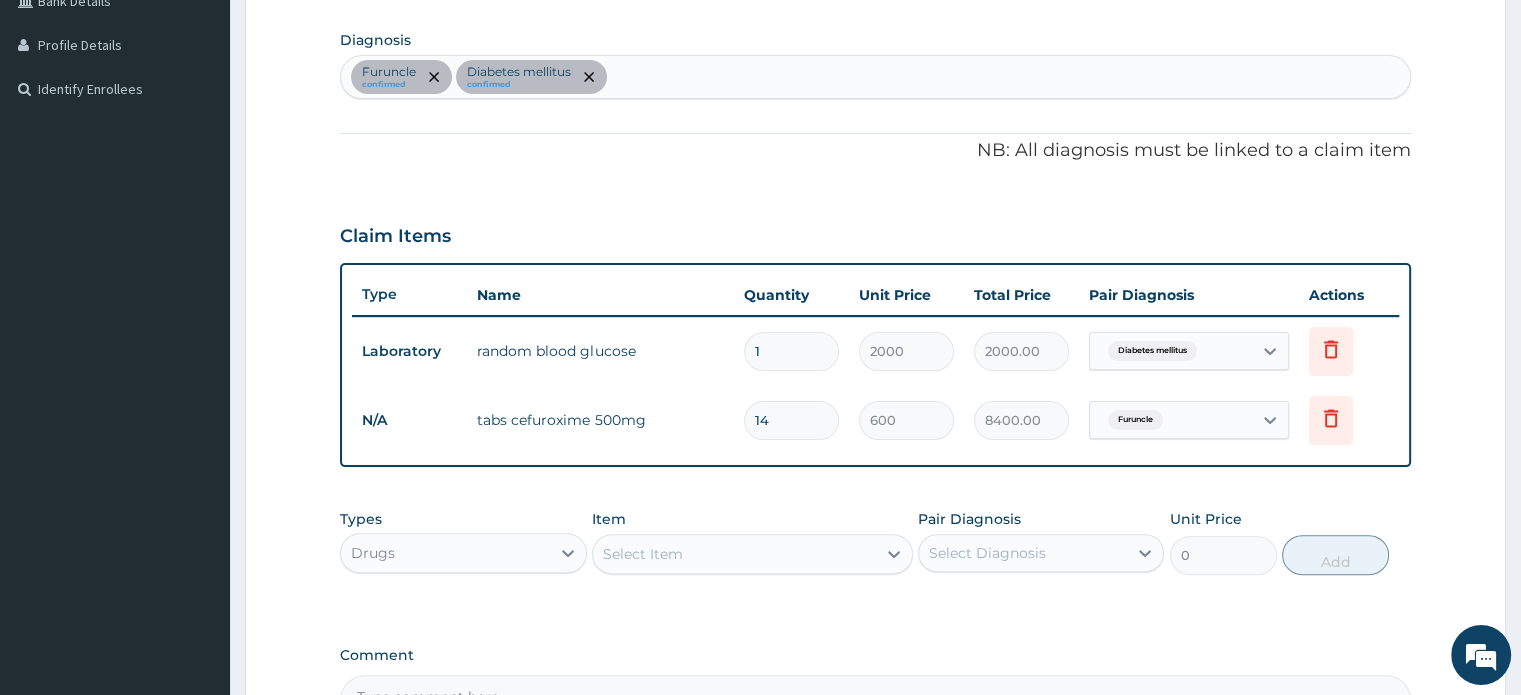 click on "Furuncle confirmed Diabetes mellitus confirmed" at bounding box center (875, 77) 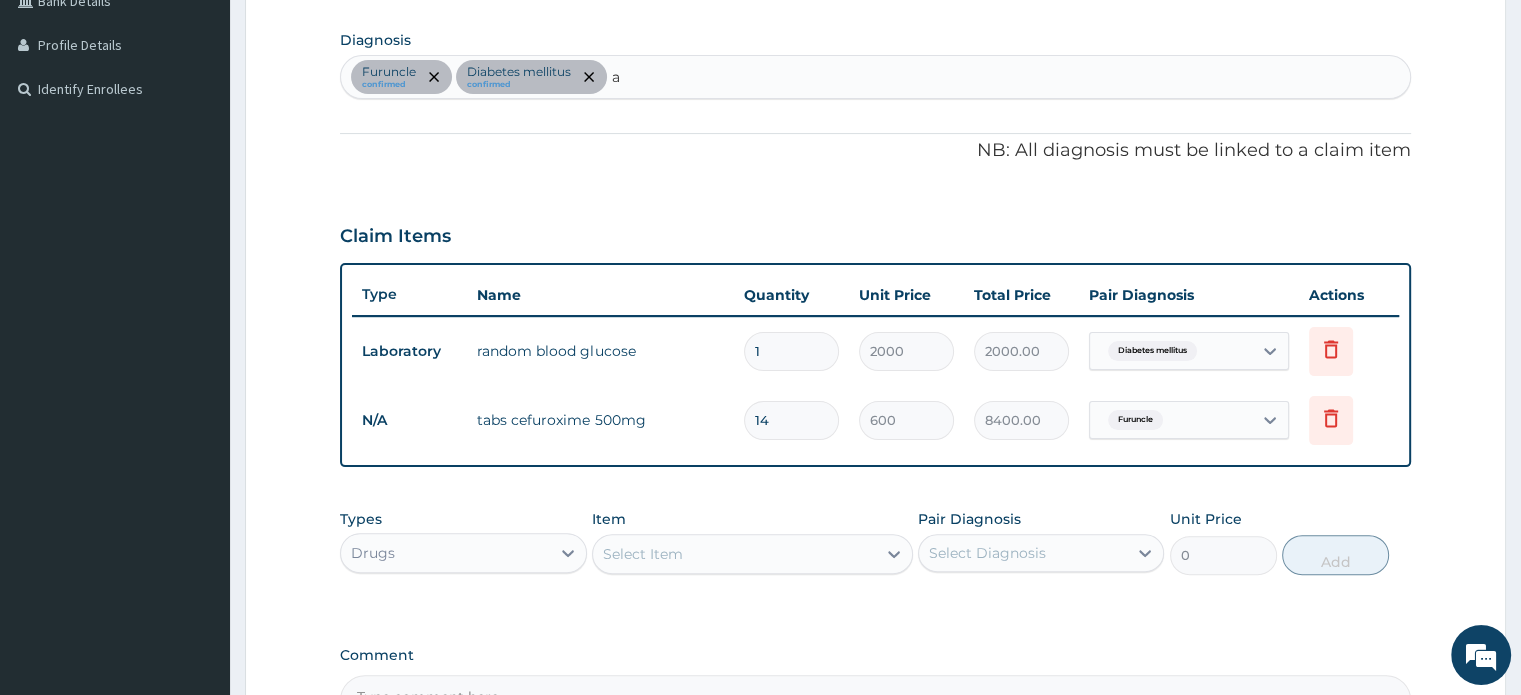 type on "a" 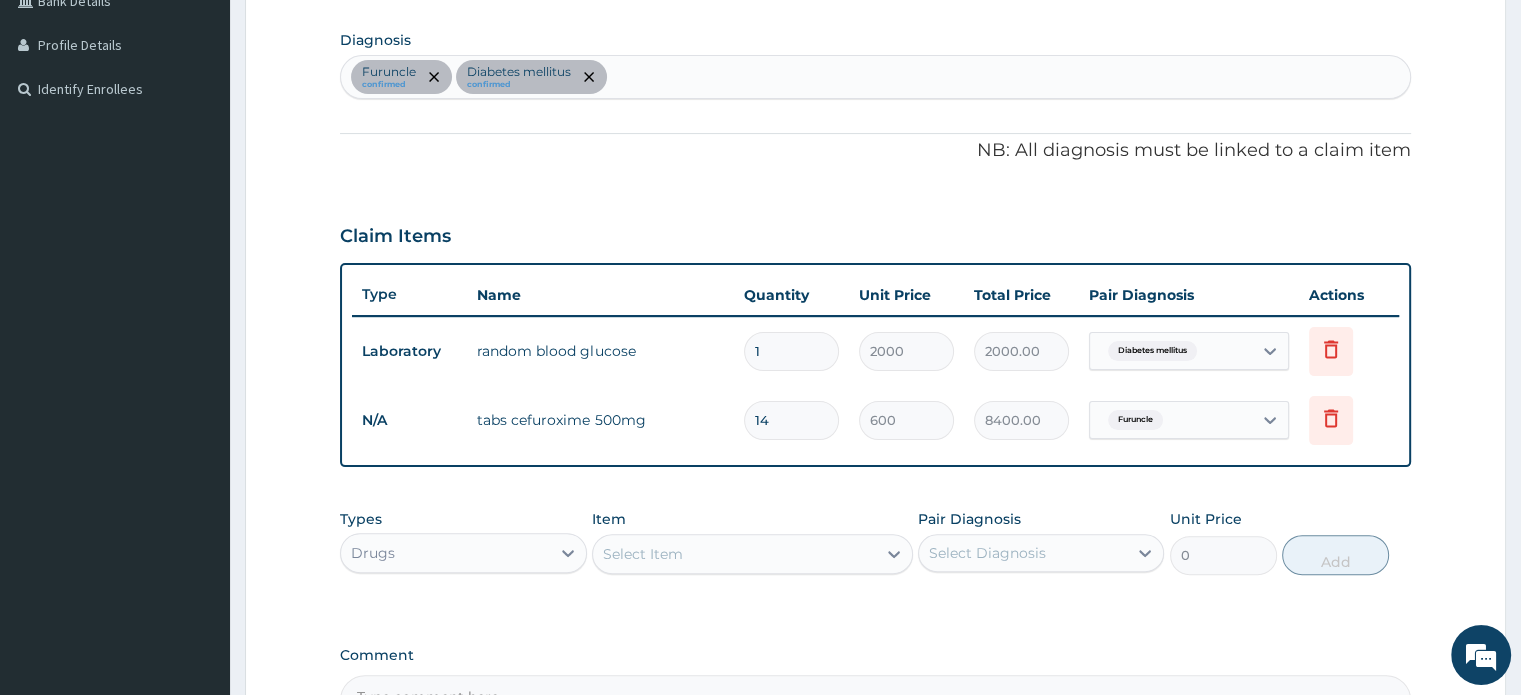 type on "," 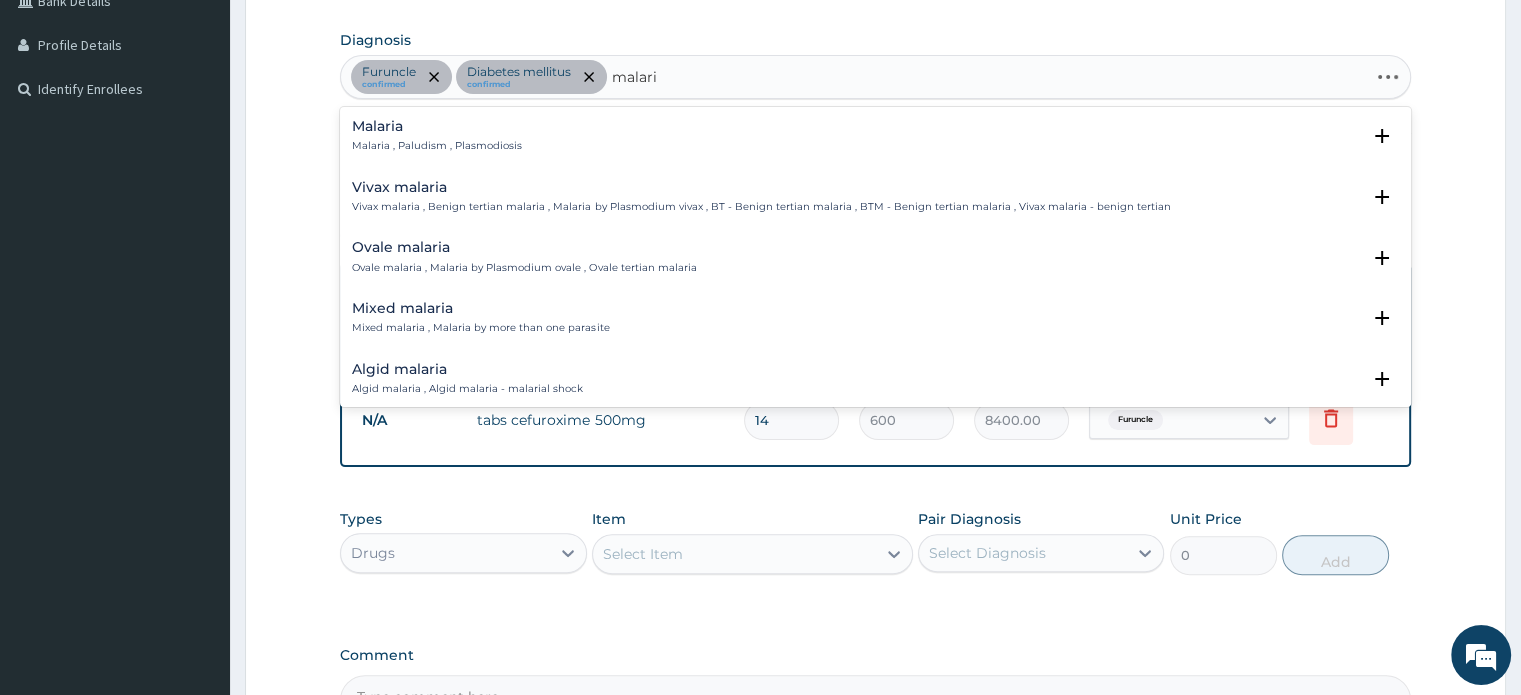type on "malaria" 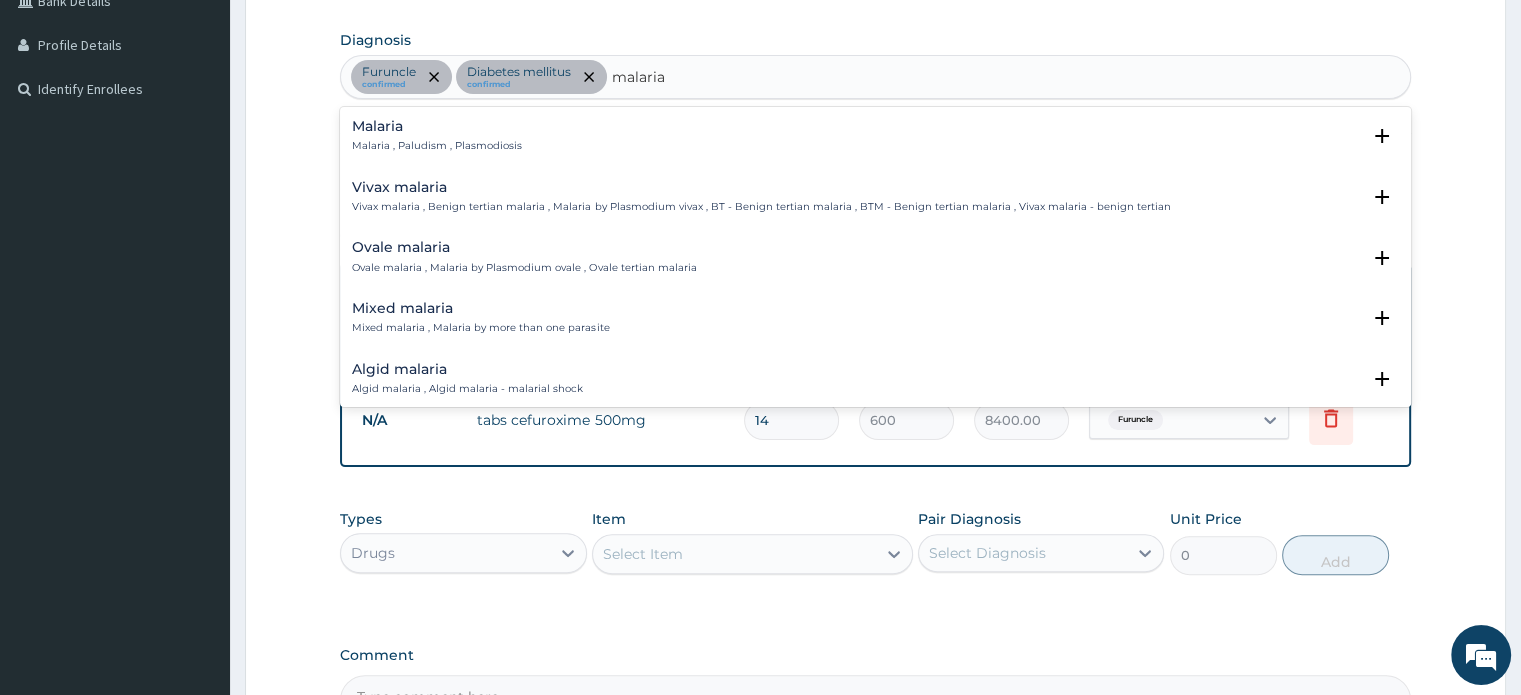 click on "Malaria , Paludism , Plasmodiosis" at bounding box center [437, 146] 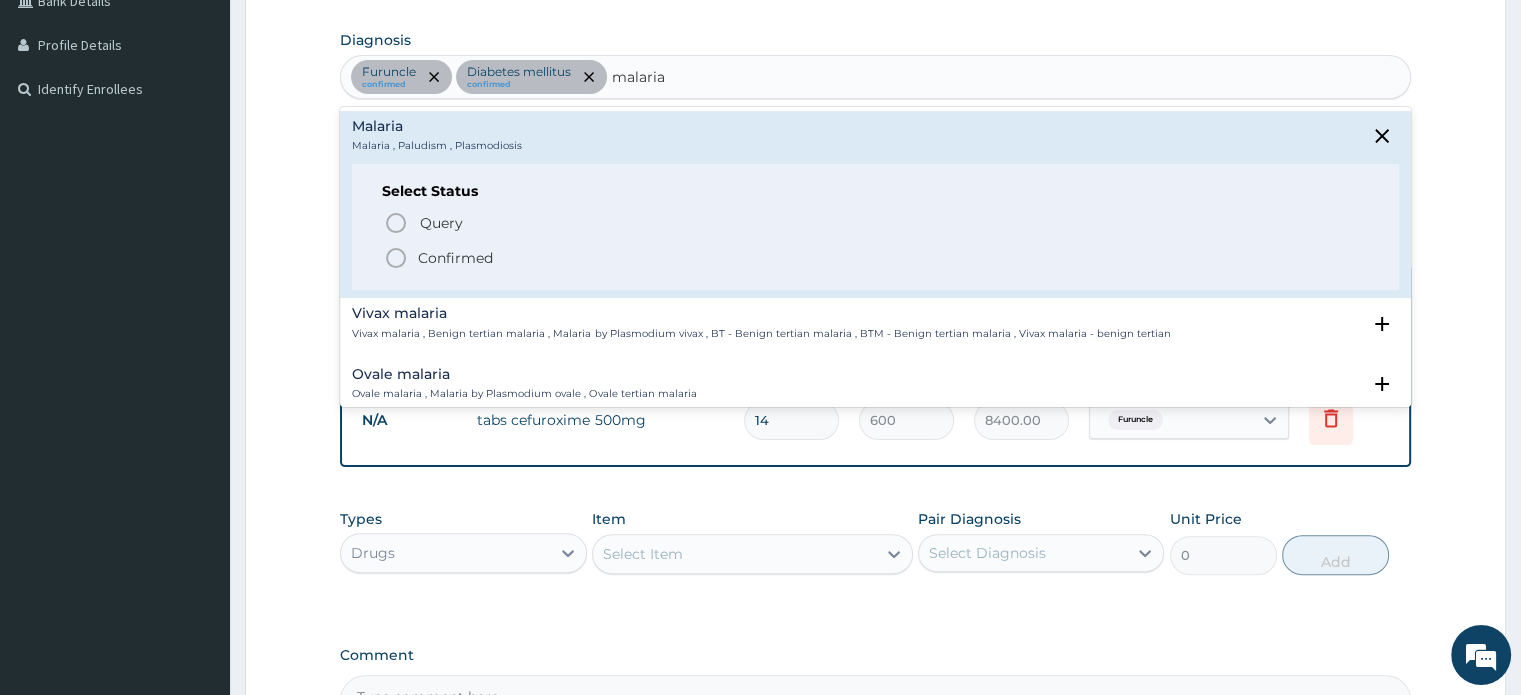 click 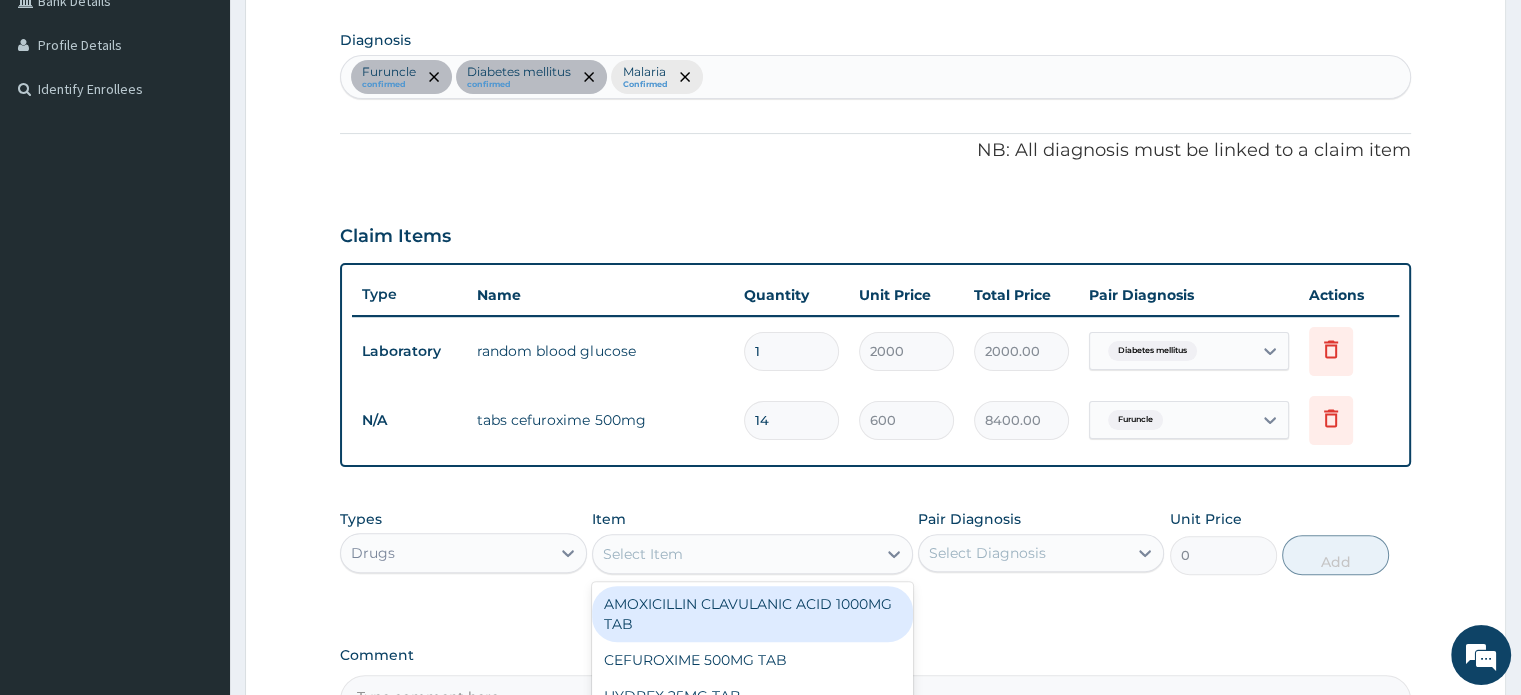 click on "Select Item" at bounding box center [734, 554] 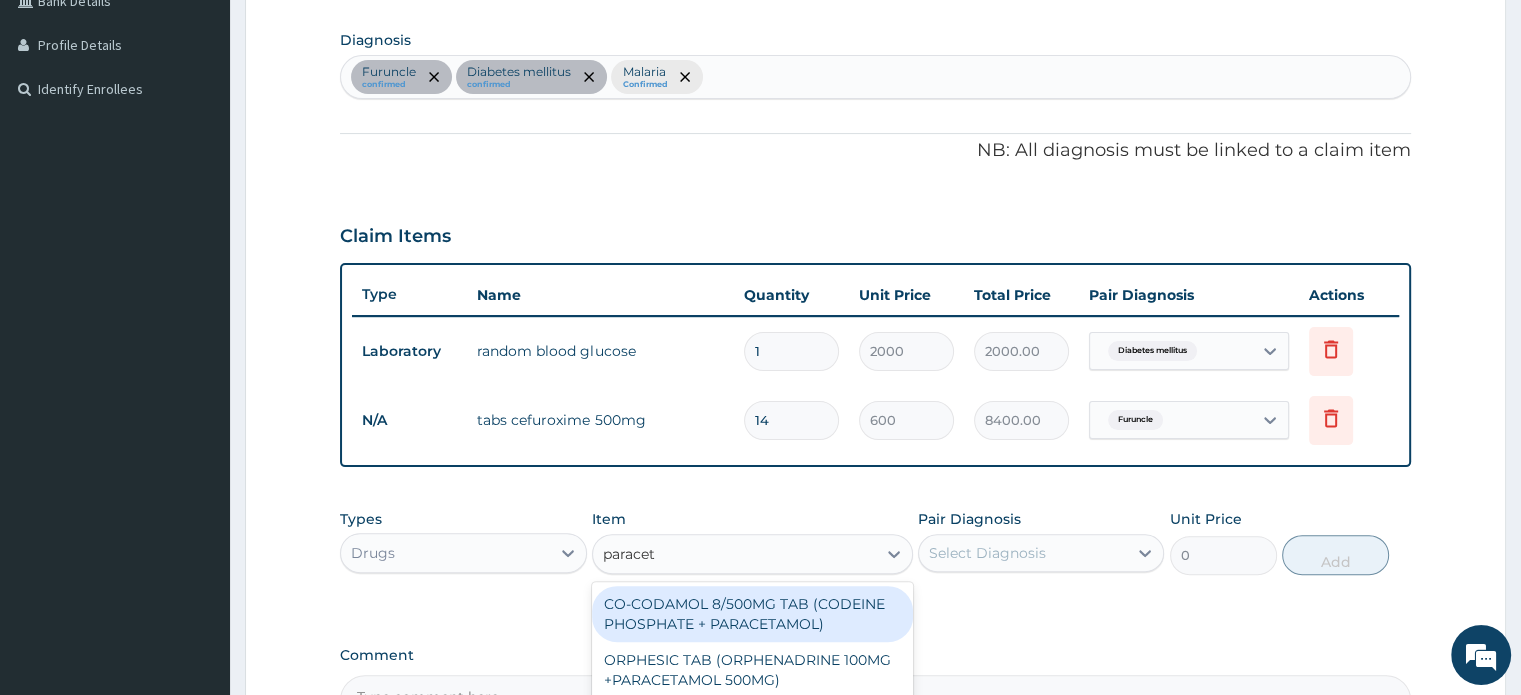 type on "paraceta" 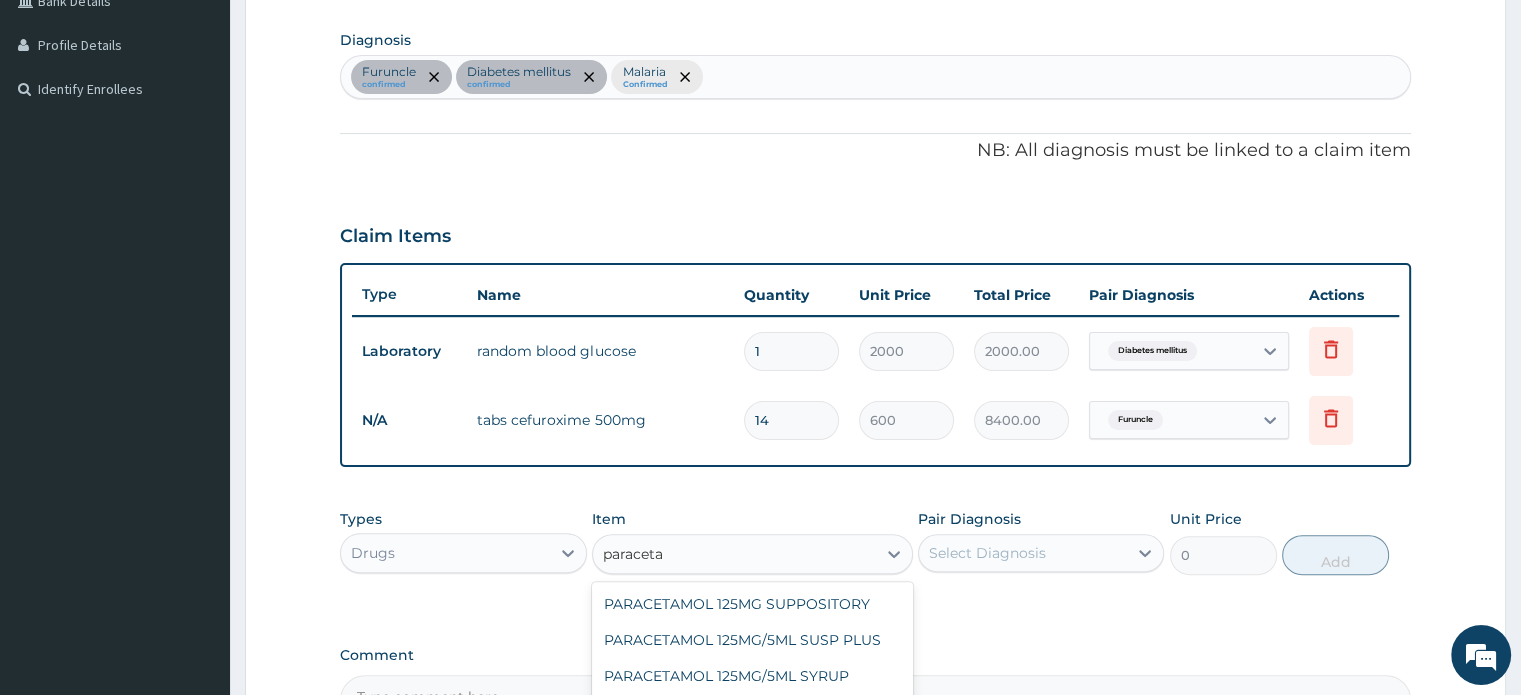 scroll, scrollTop: 150, scrollLeft: 0, axis: vertical 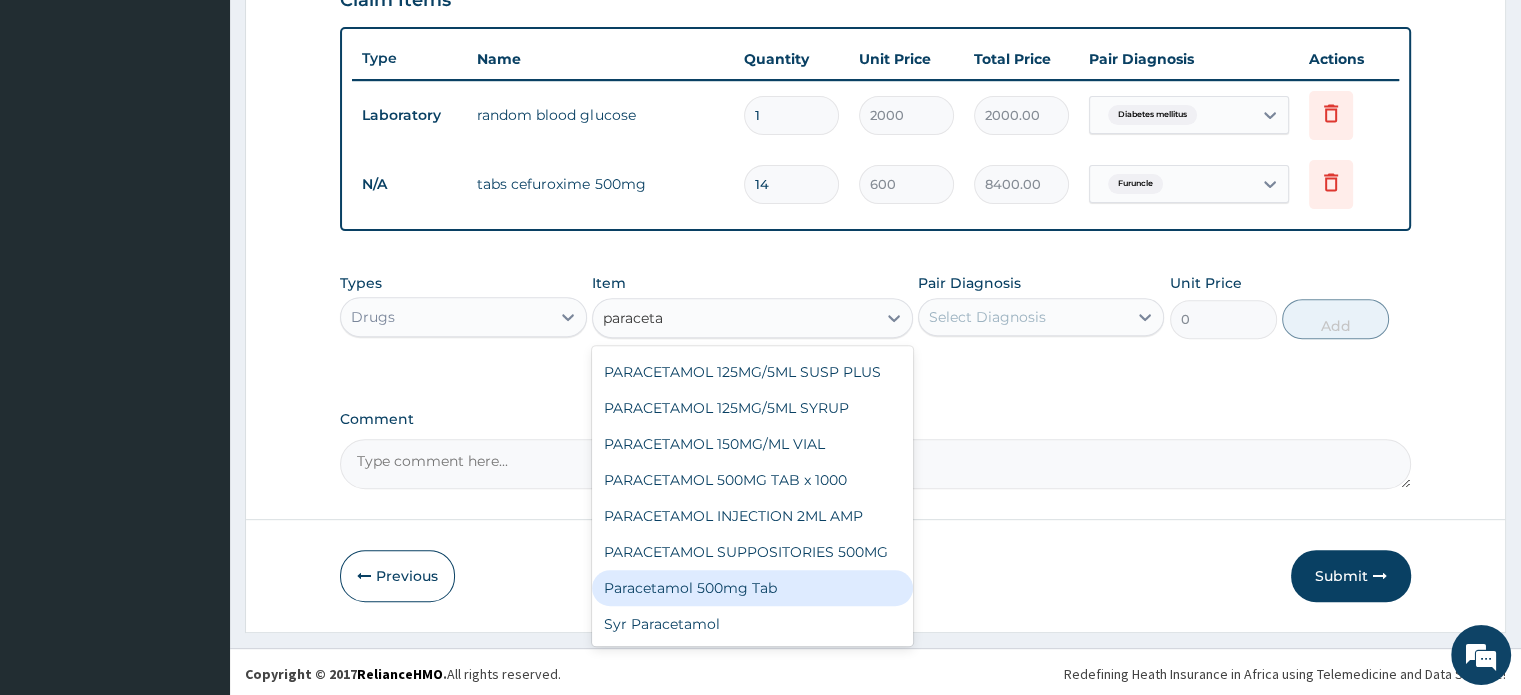 click on "Paracetamol  500mg Tab" at bounding box center (752, 588) 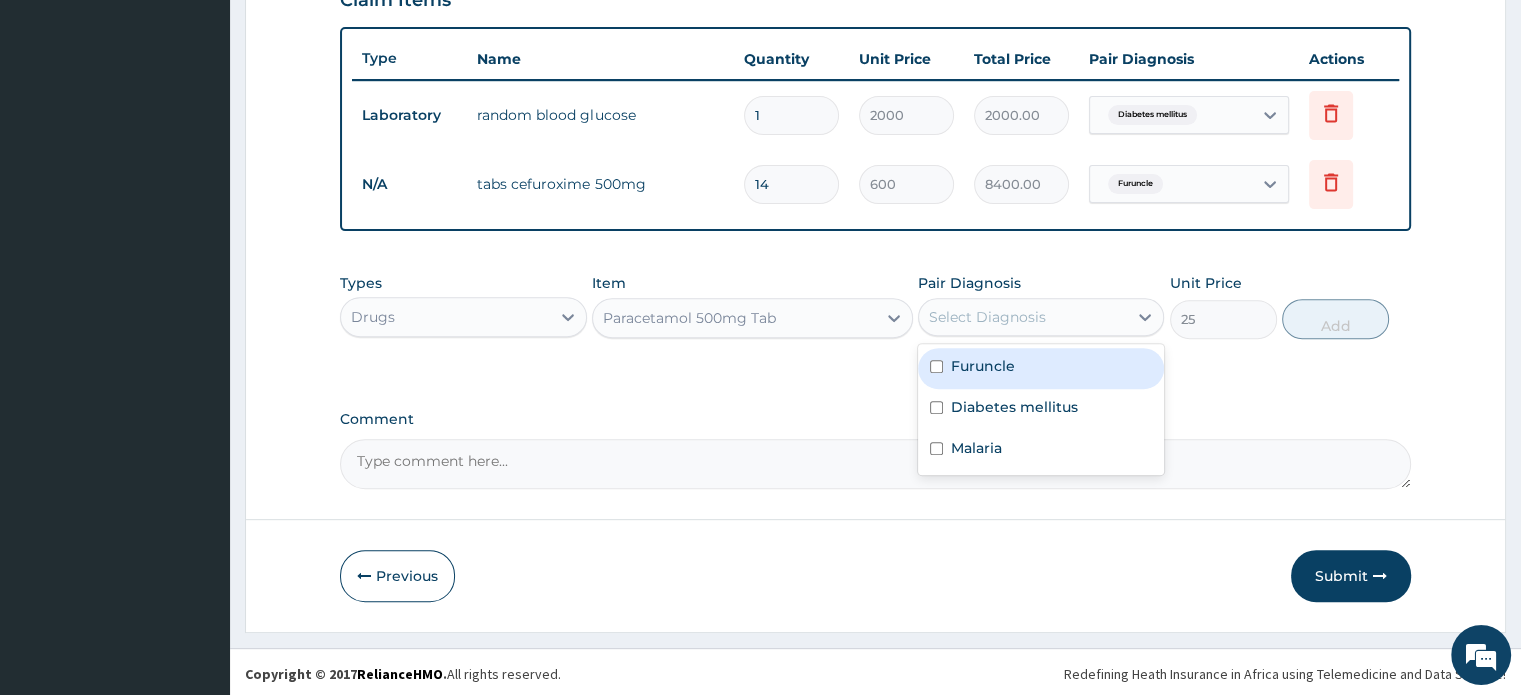 click on "Select Diagnosis" at bounding box center (987, 317) 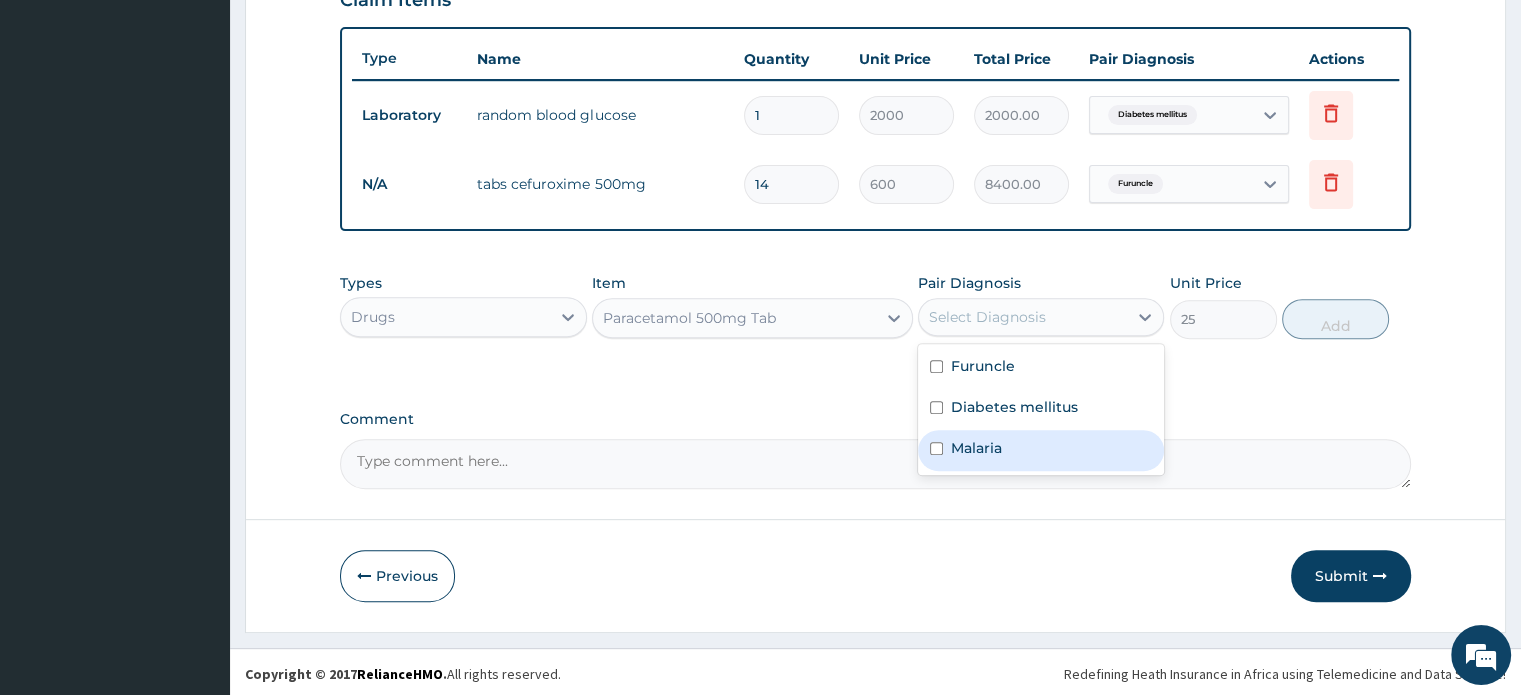 click on "Malaria" at bounding box center [976, 448] 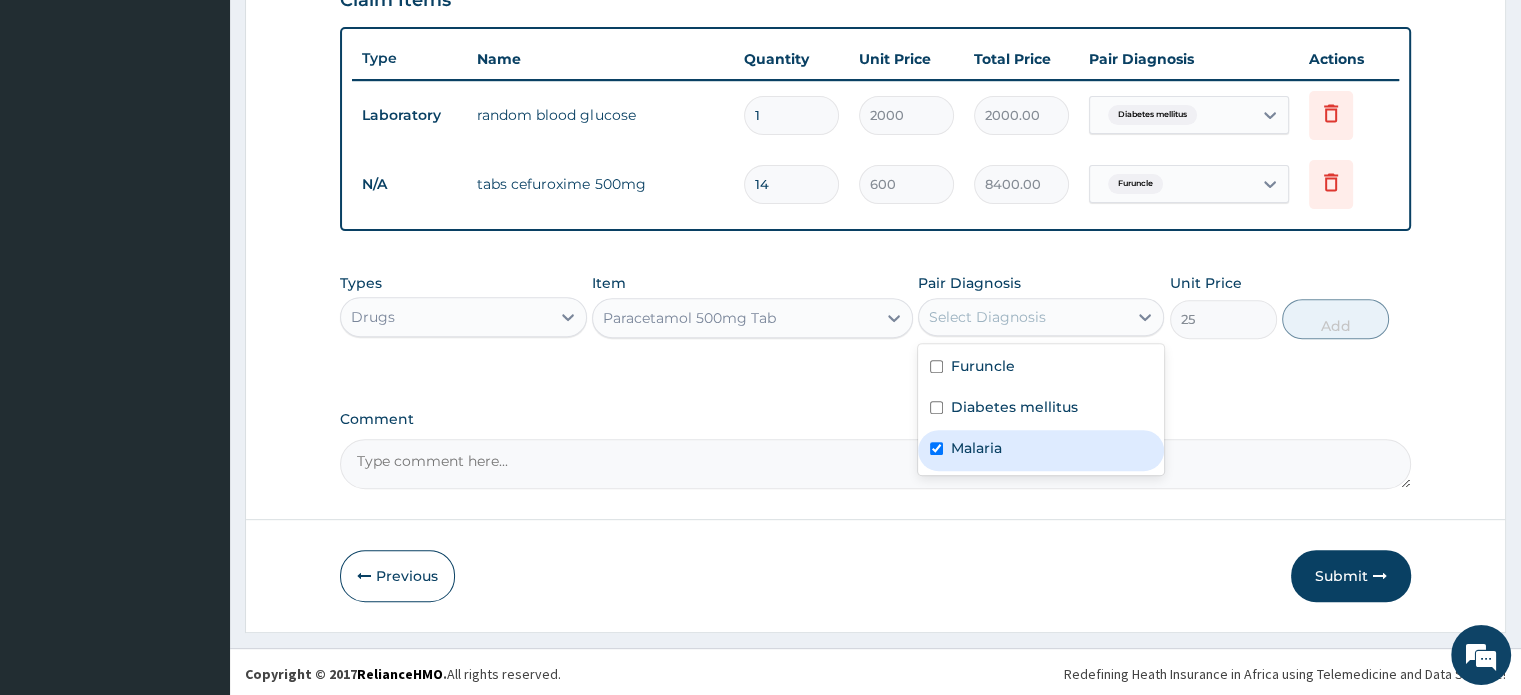 checkbox on "true" 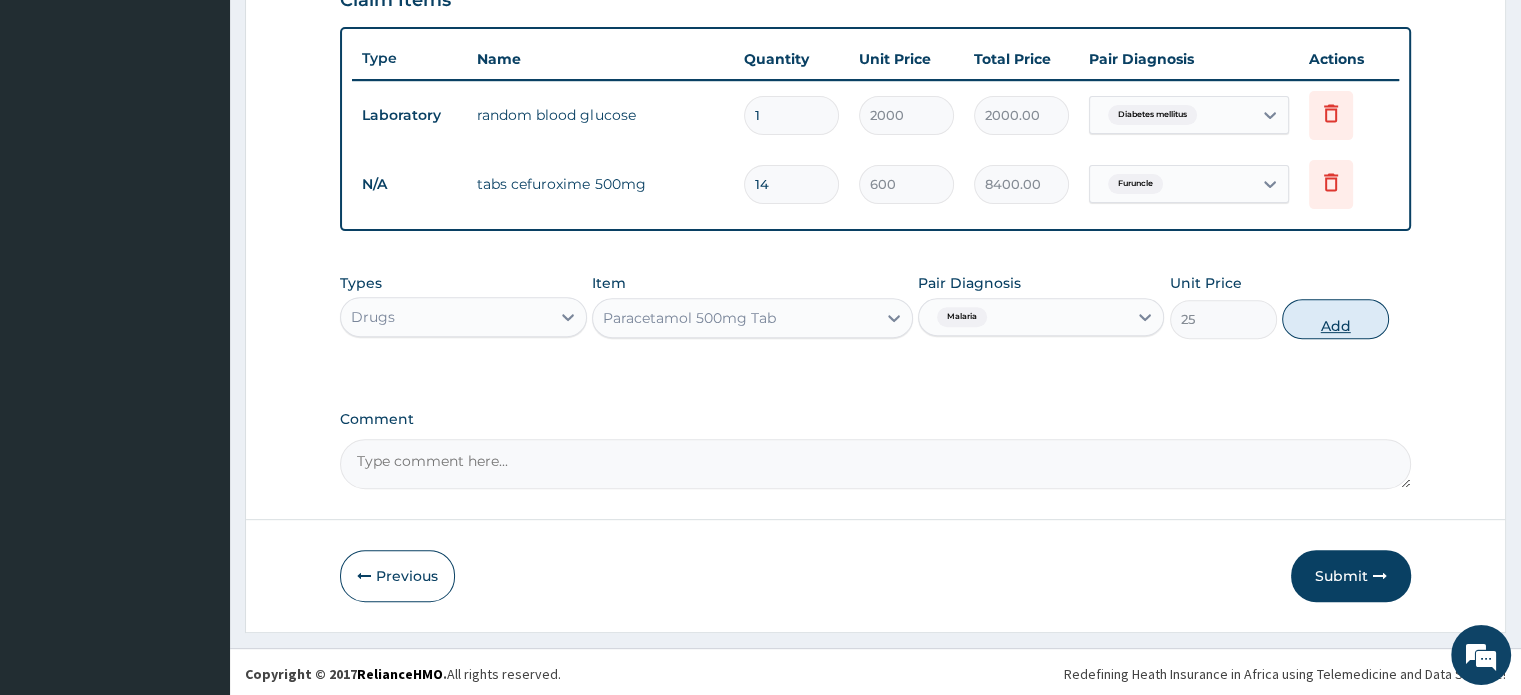 click on "Add" at bounding box center [1335, 319] 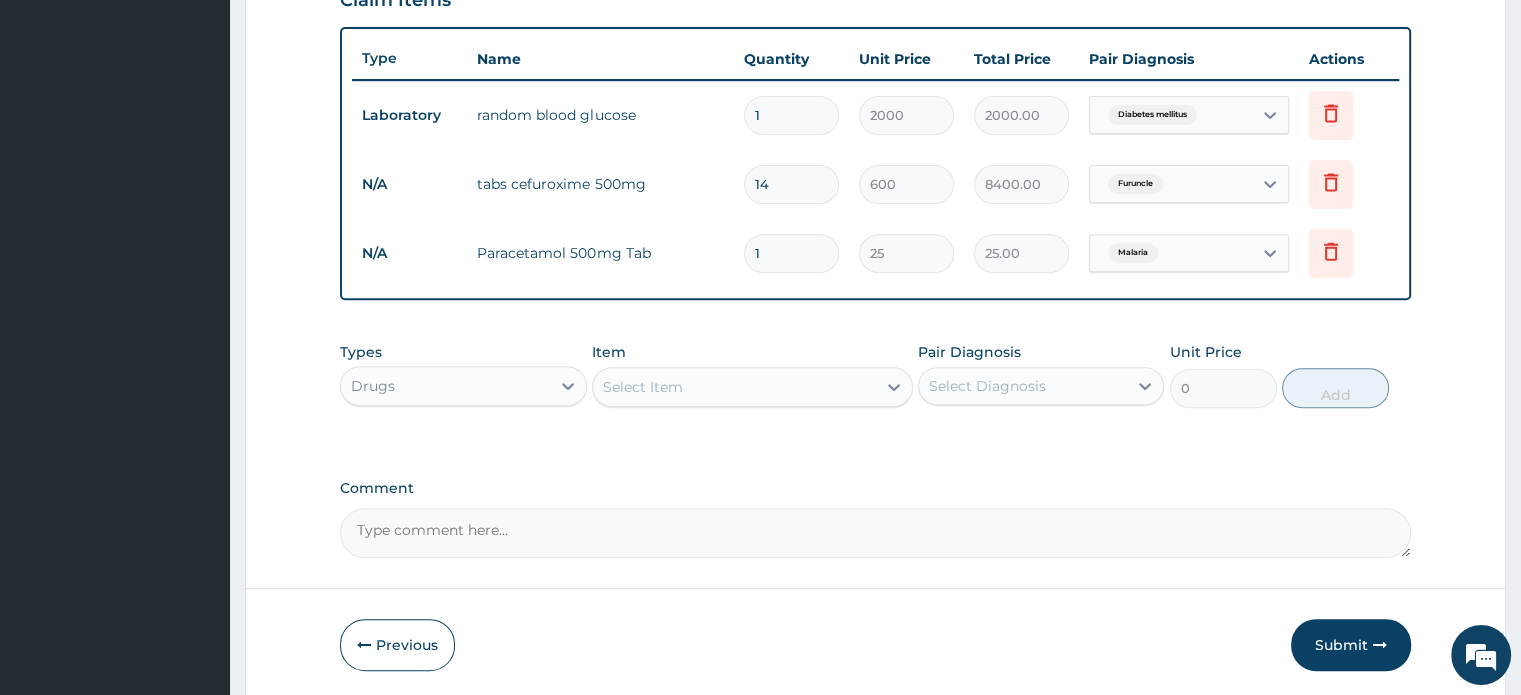 type on "18" 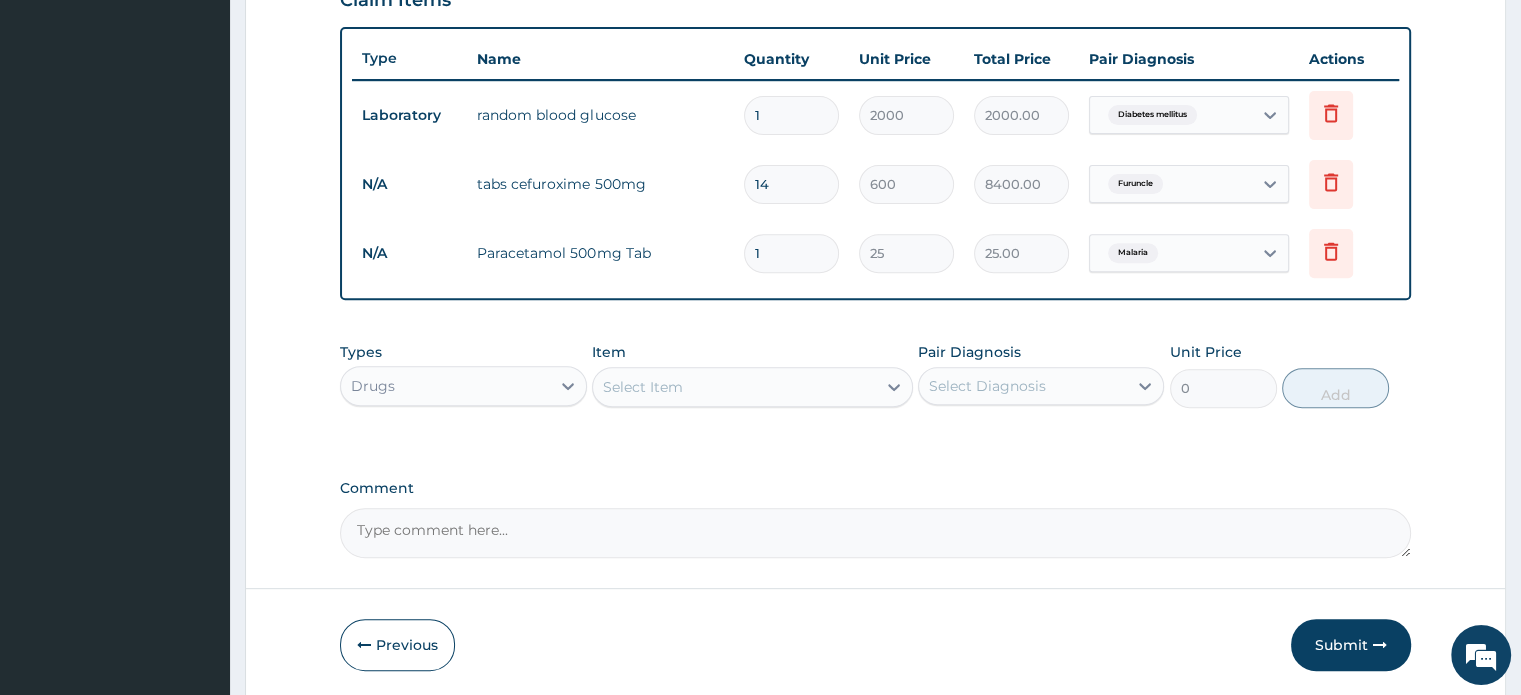 type on "450.00" 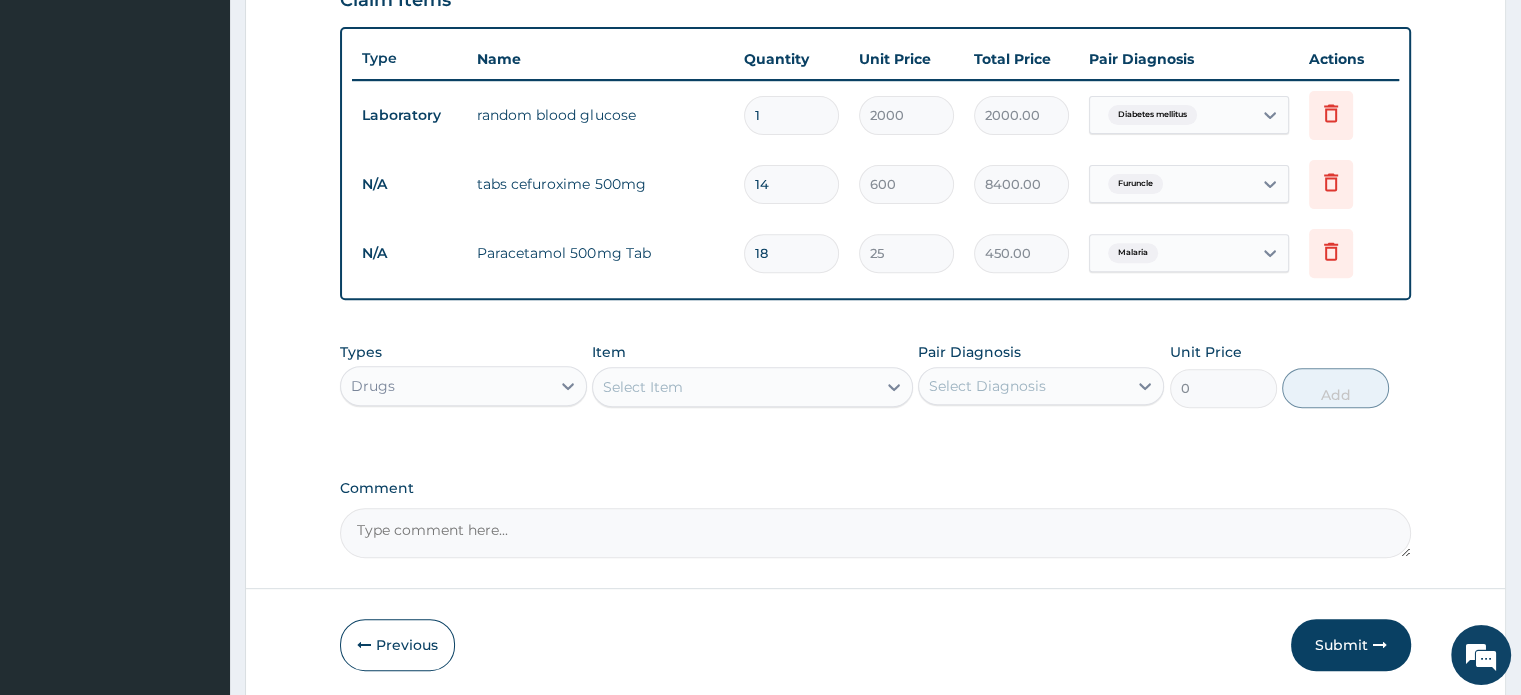 type on "18" 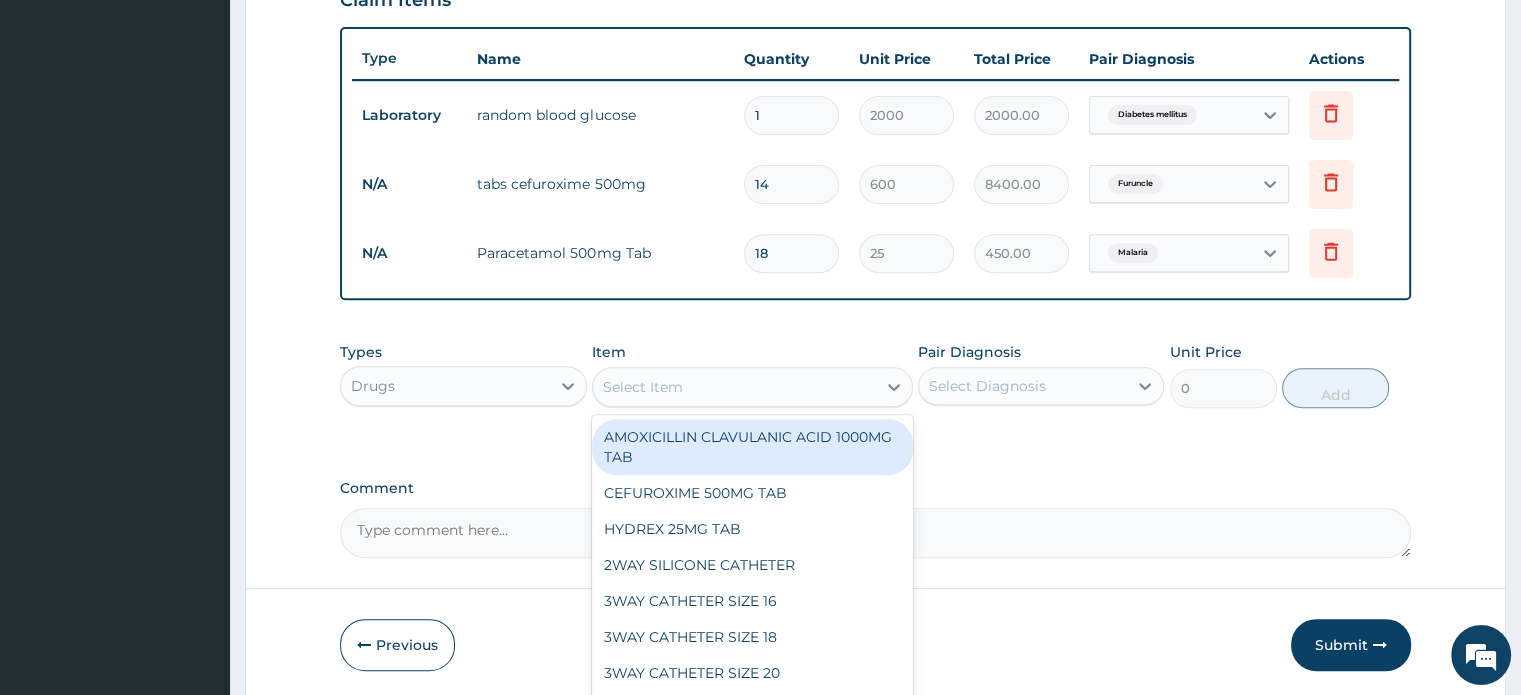click on "Select Item" at bounding box center [734, 387] 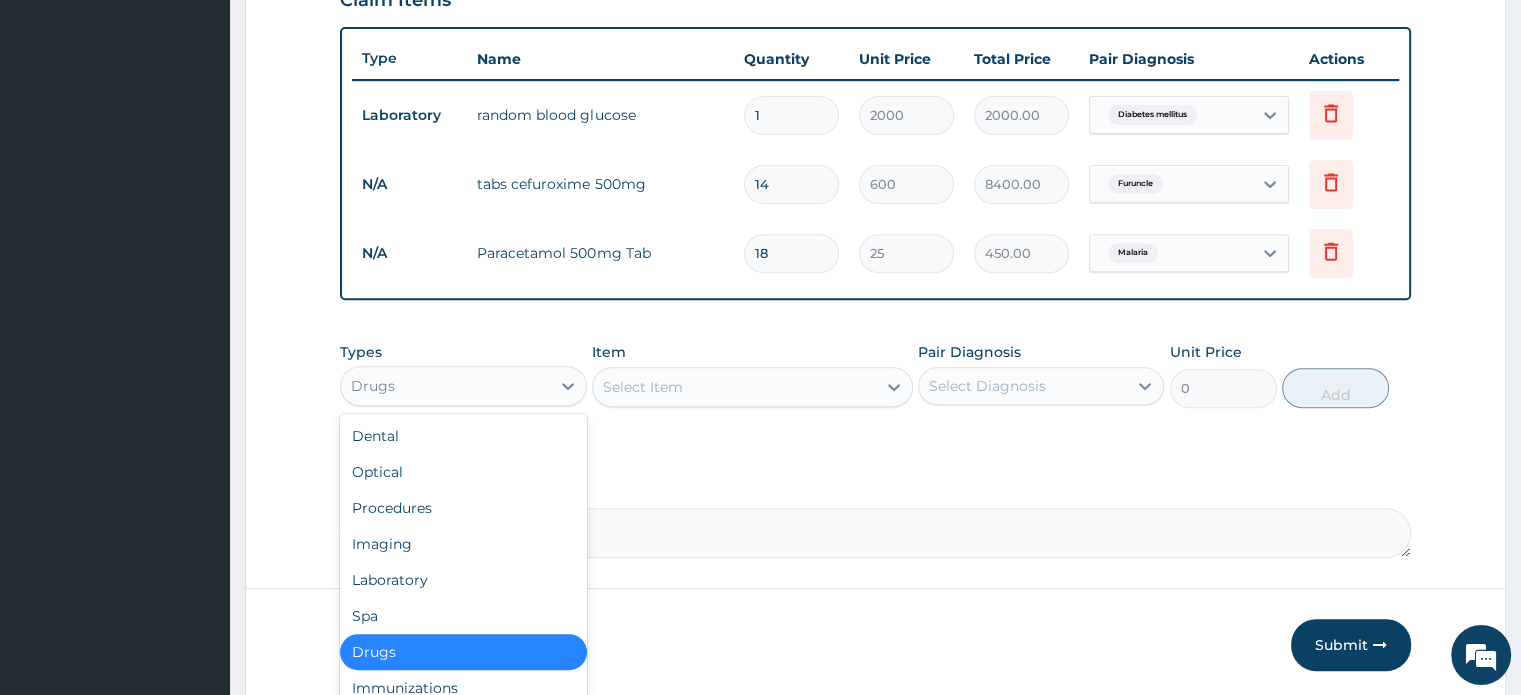 click on "Drugs" at bounding box center (445, 386) 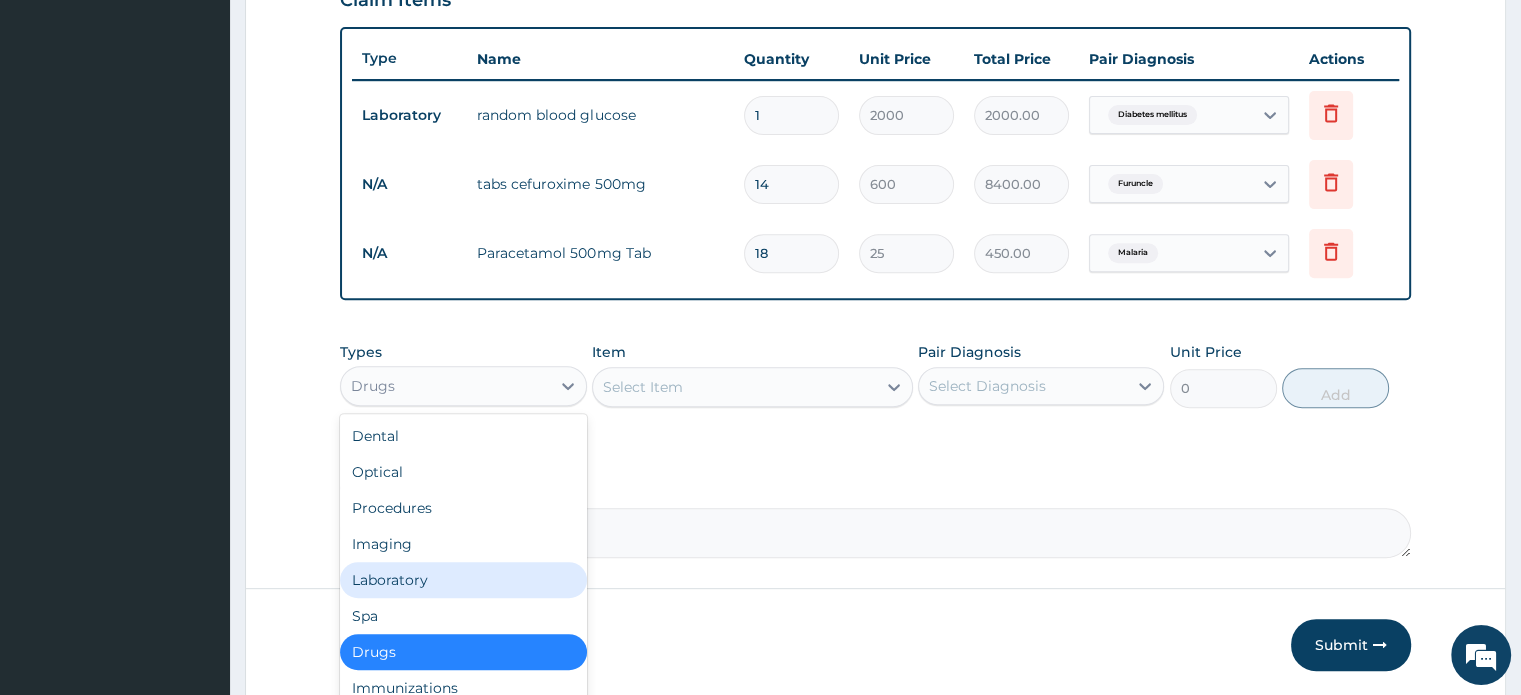 click on "Laboratory" at bounding box center (463, 580) 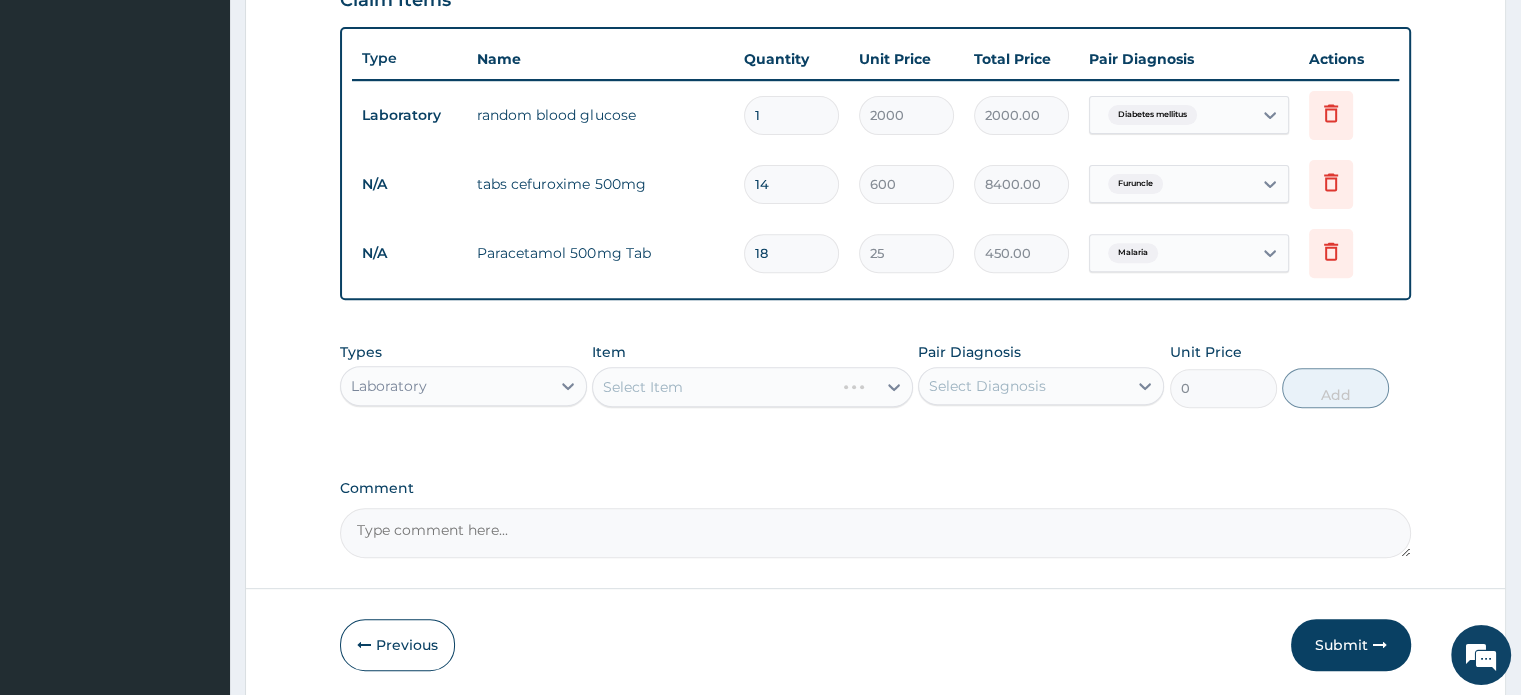 click on "Select Item" at bounding box center [752, 387] 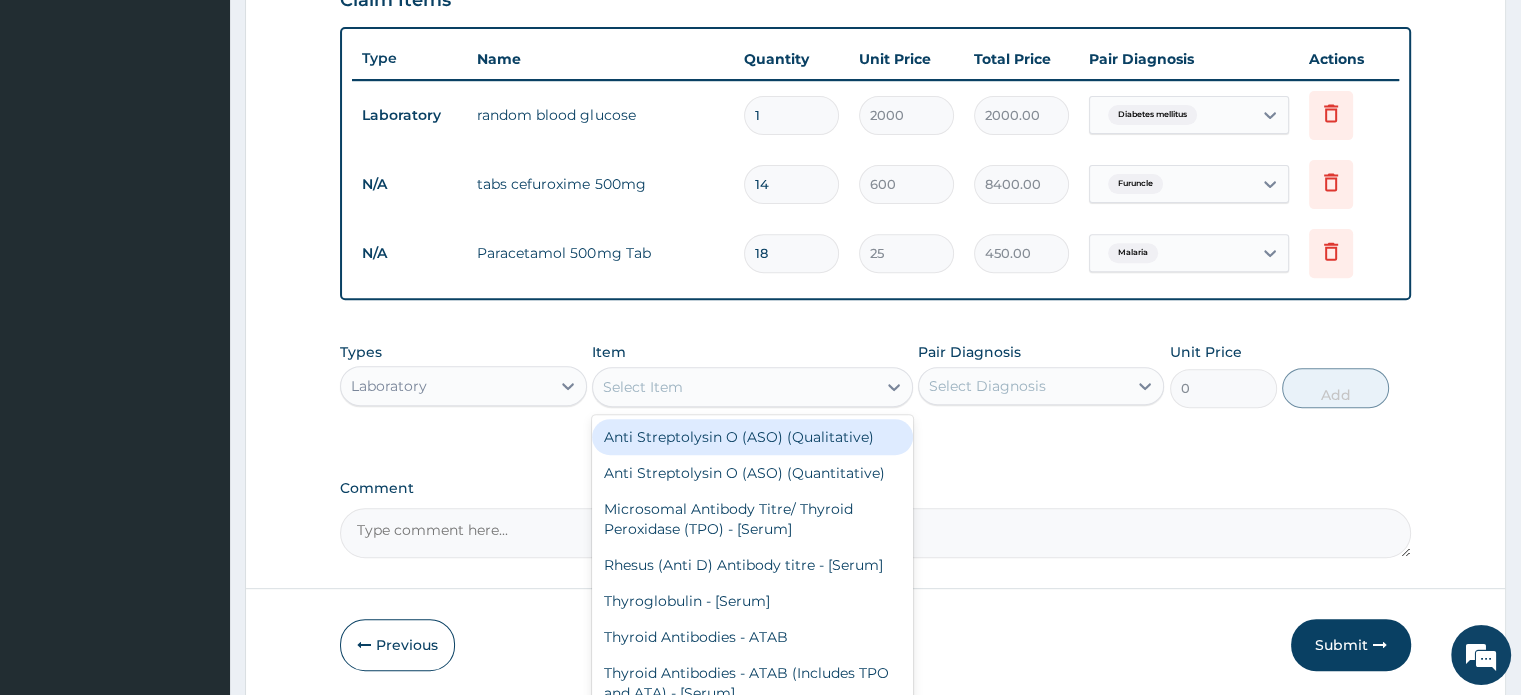 click on "Select Item" at bounding box center [734, 387] 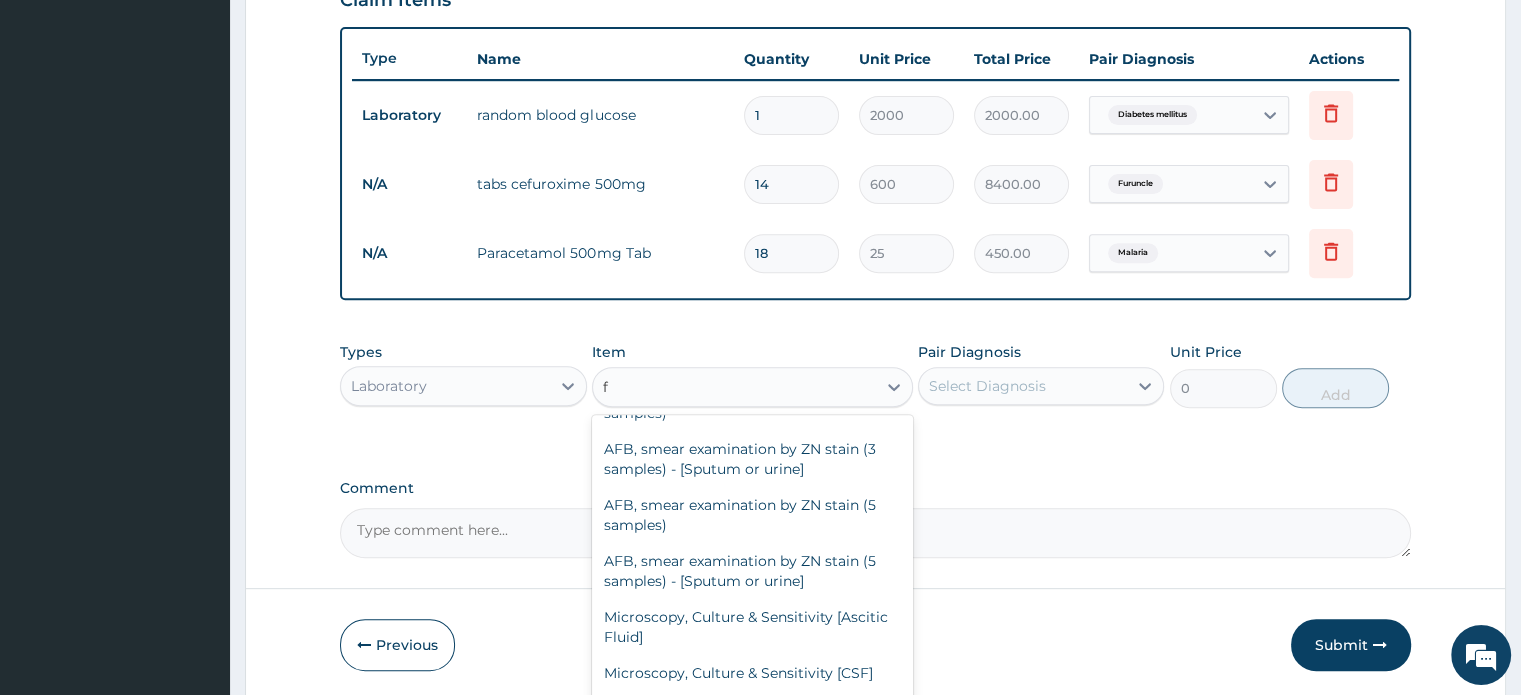 scroll, scrollTop: 0, scrollLeft: 0, axis: both 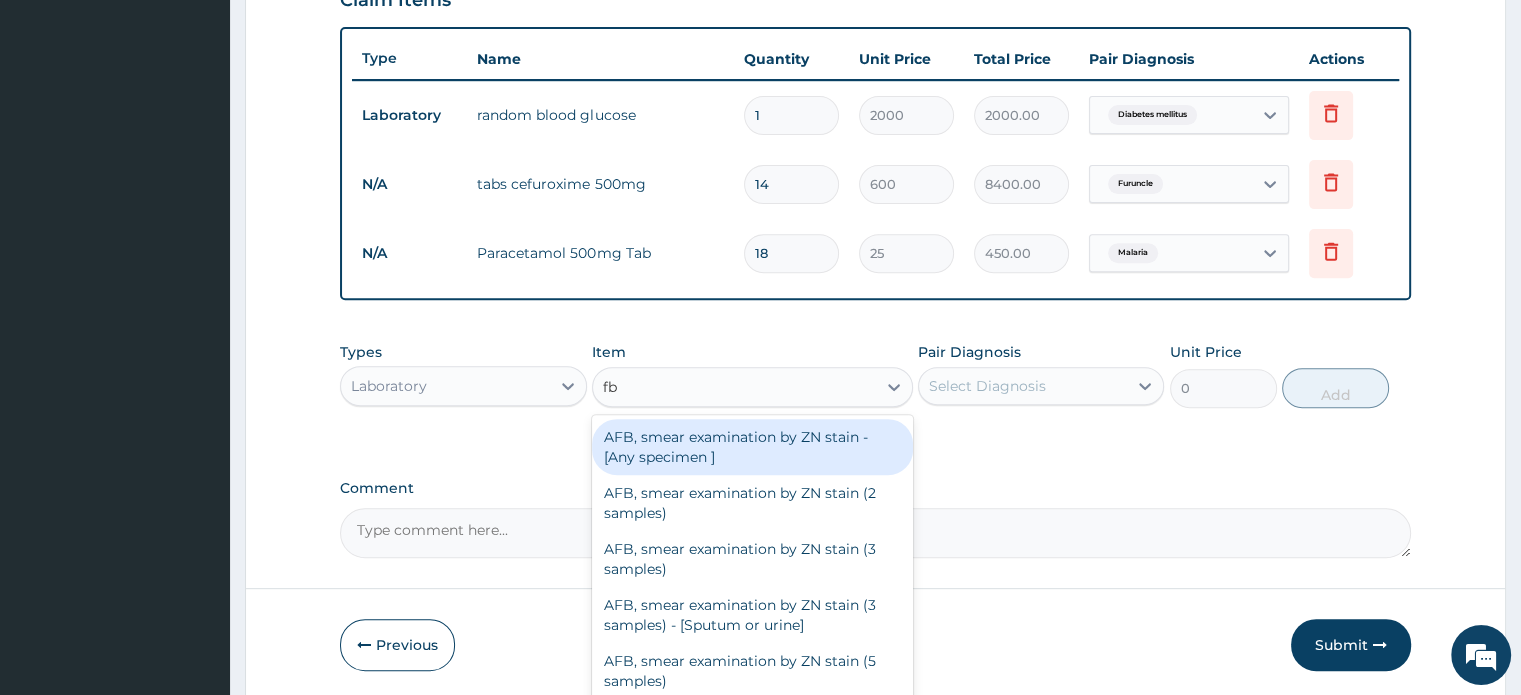 type on "fbc" 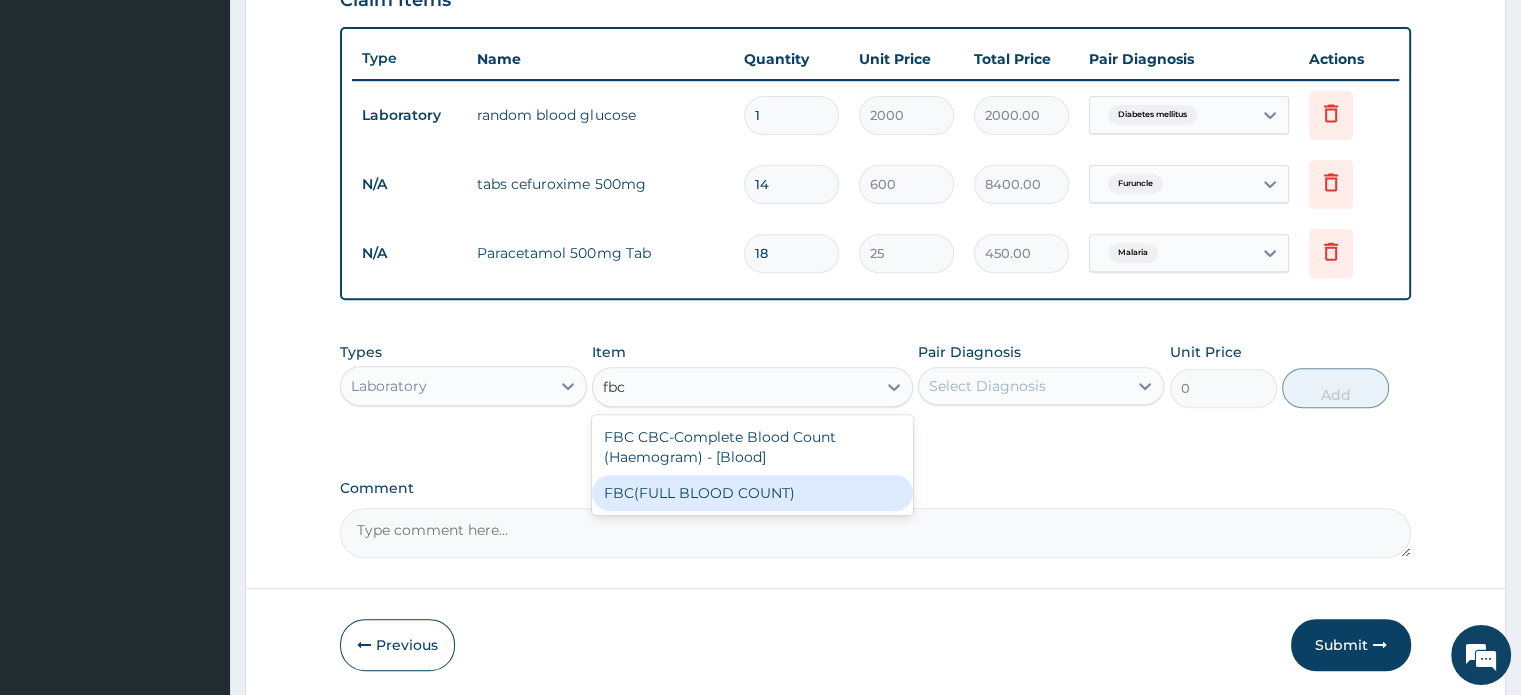 click on "FBC(FULL BLOOD COUNT)" at bounding box center (752, 493) 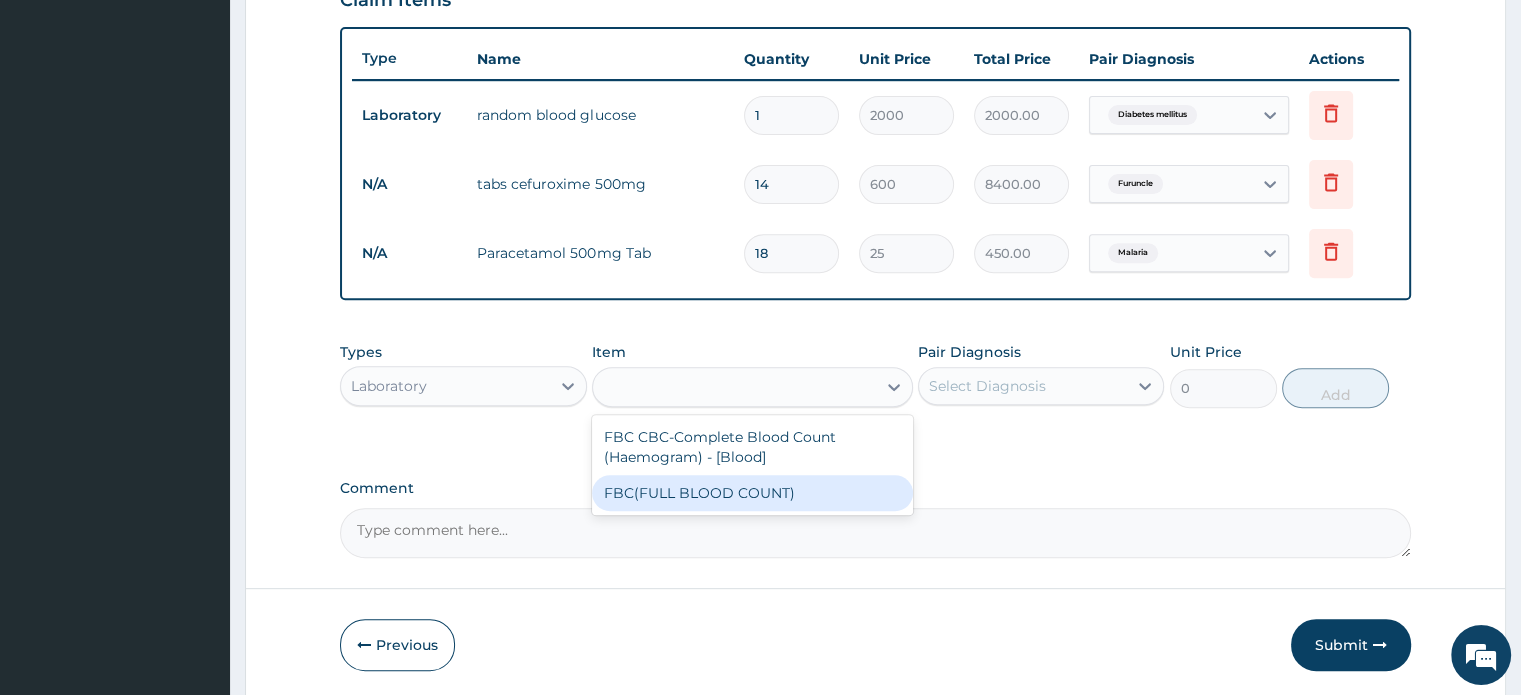 type on "3500" 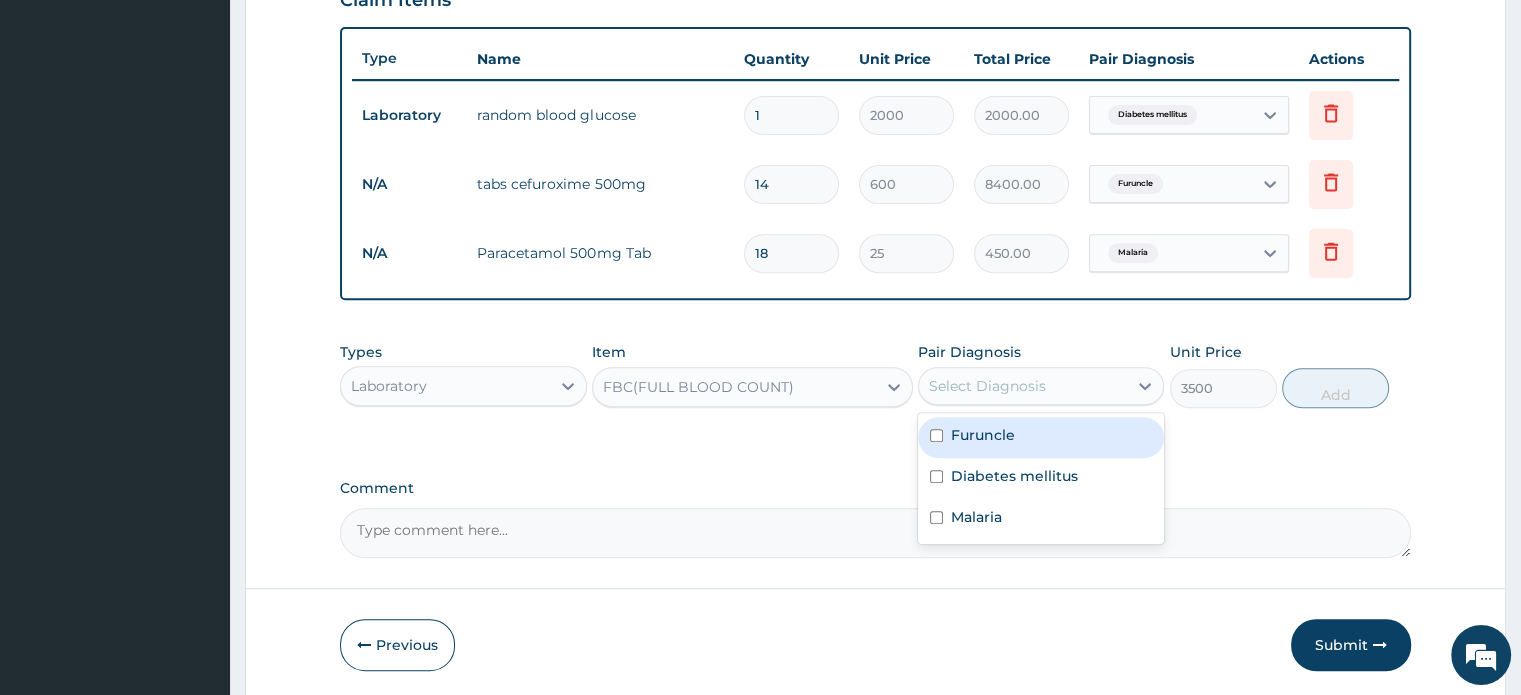 click on "Select Diagnosis" at bounding box center [987, 386] 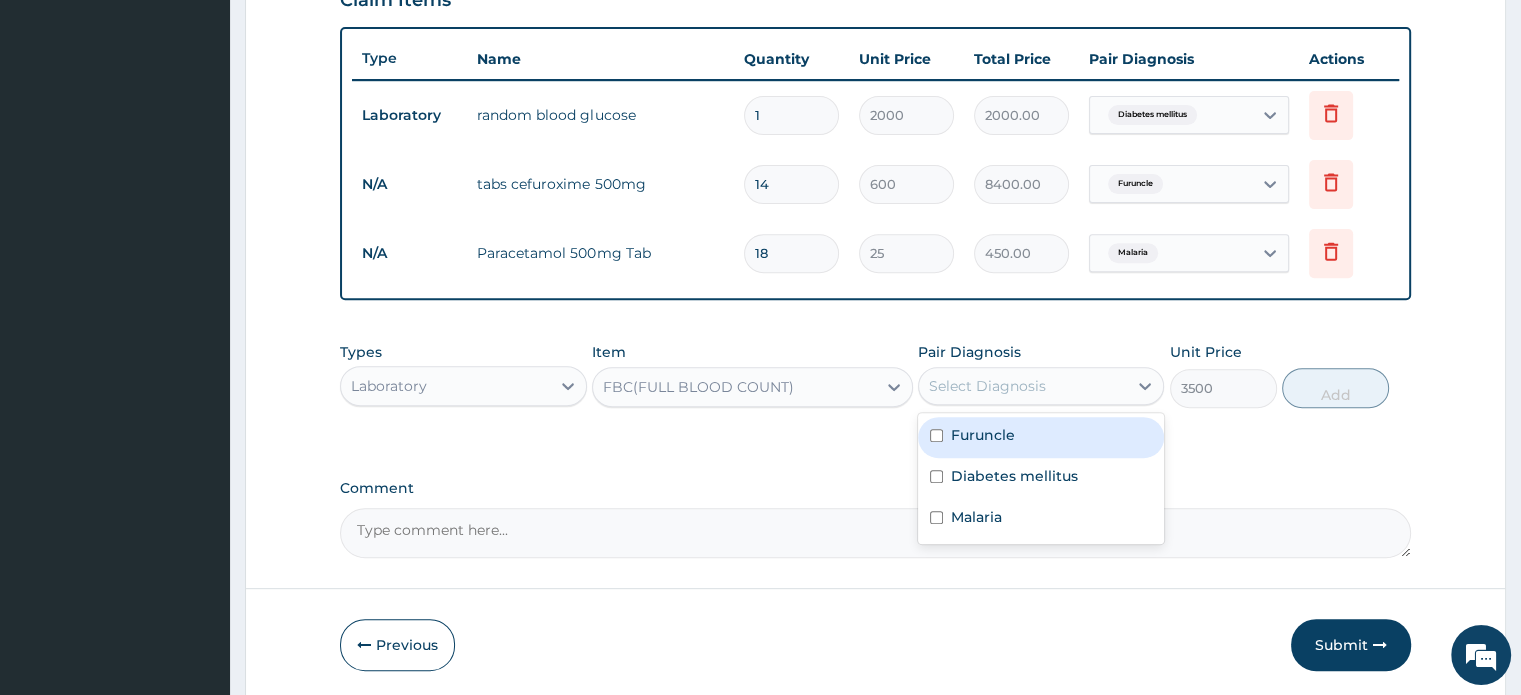 click on "Furuncle" at bounding box center [983, 435] 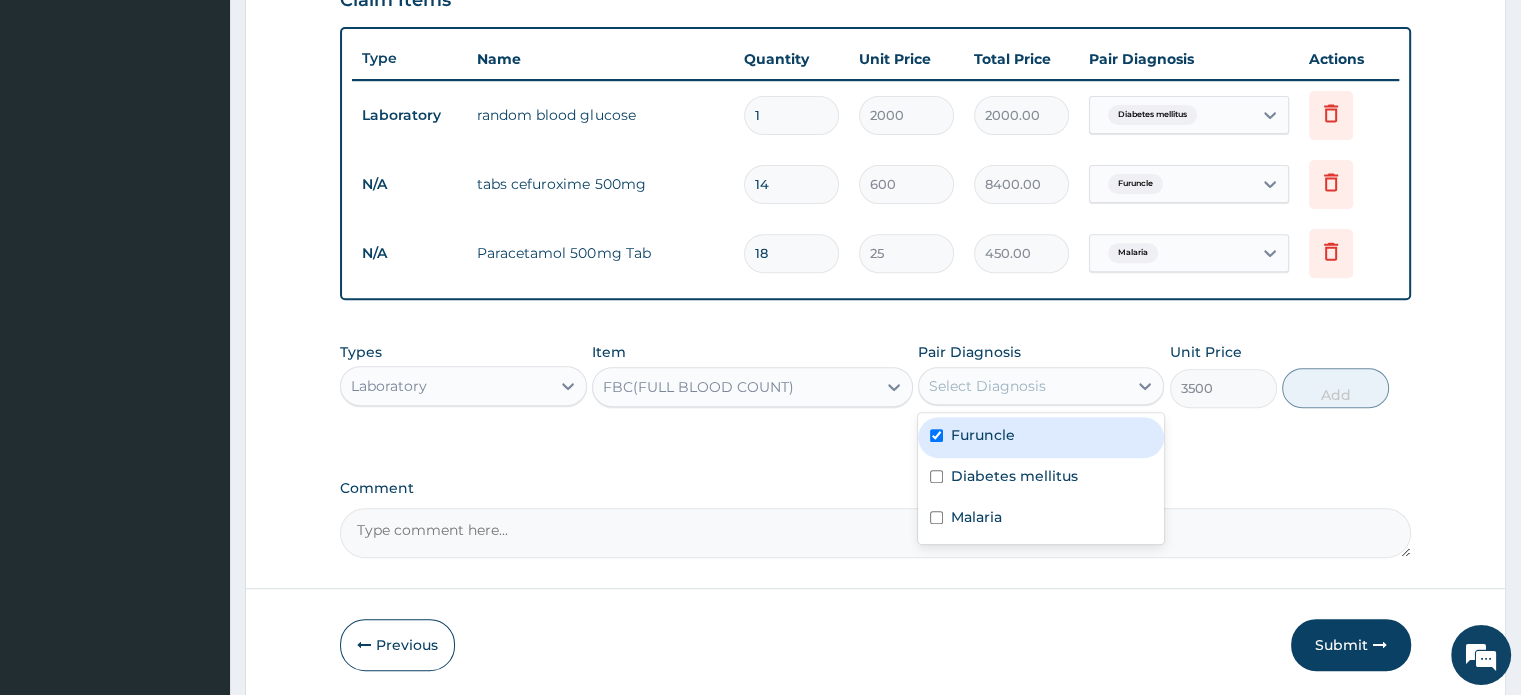 checkbox on "true" 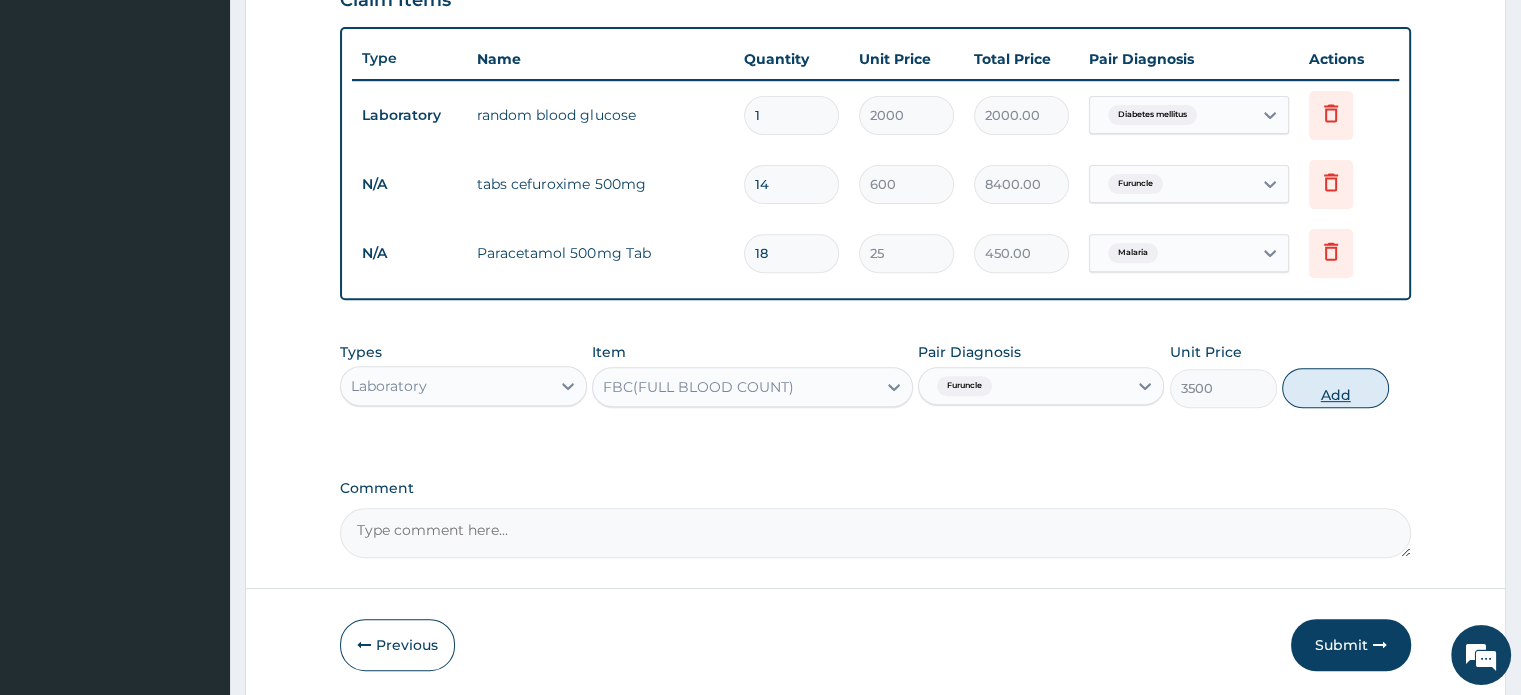 click on "Add" at bounding box center [1335, 388] 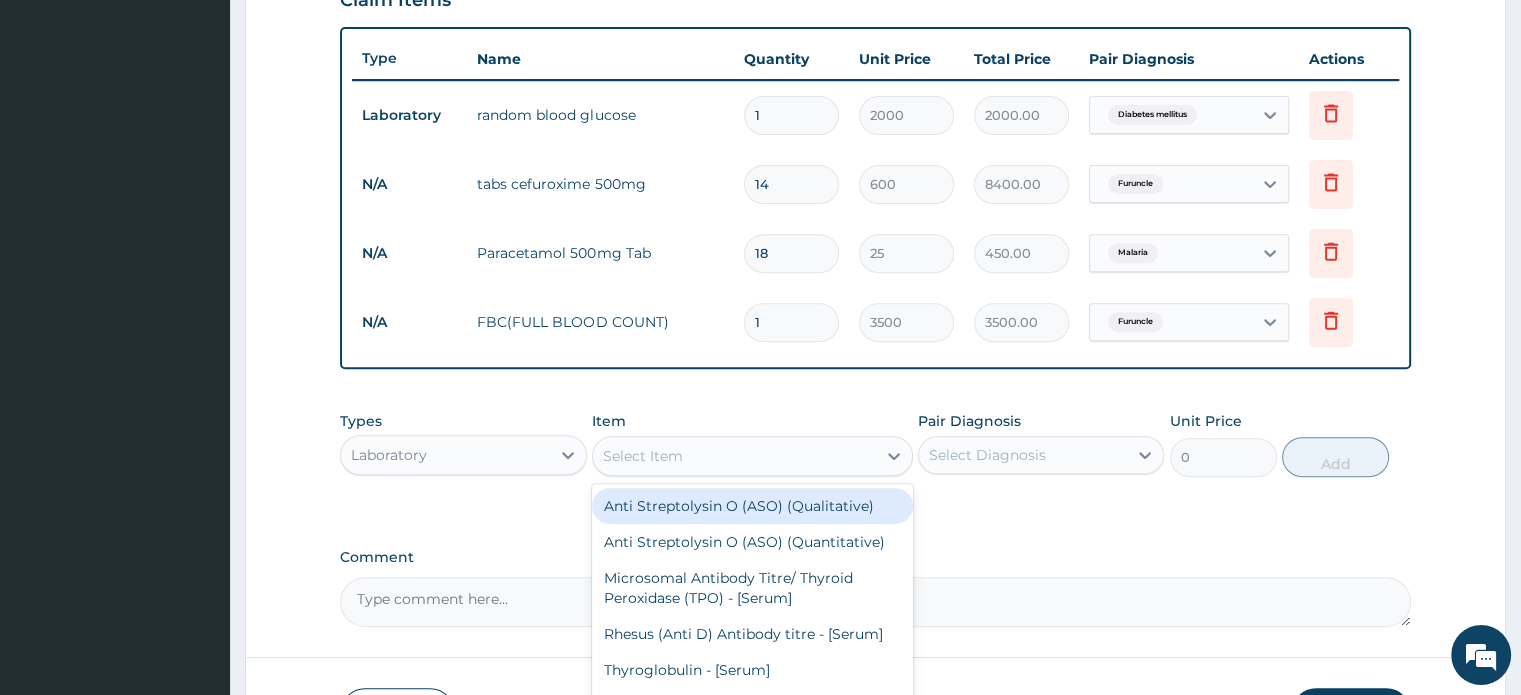 click on "Select Item" at bounding box center [643, 456] 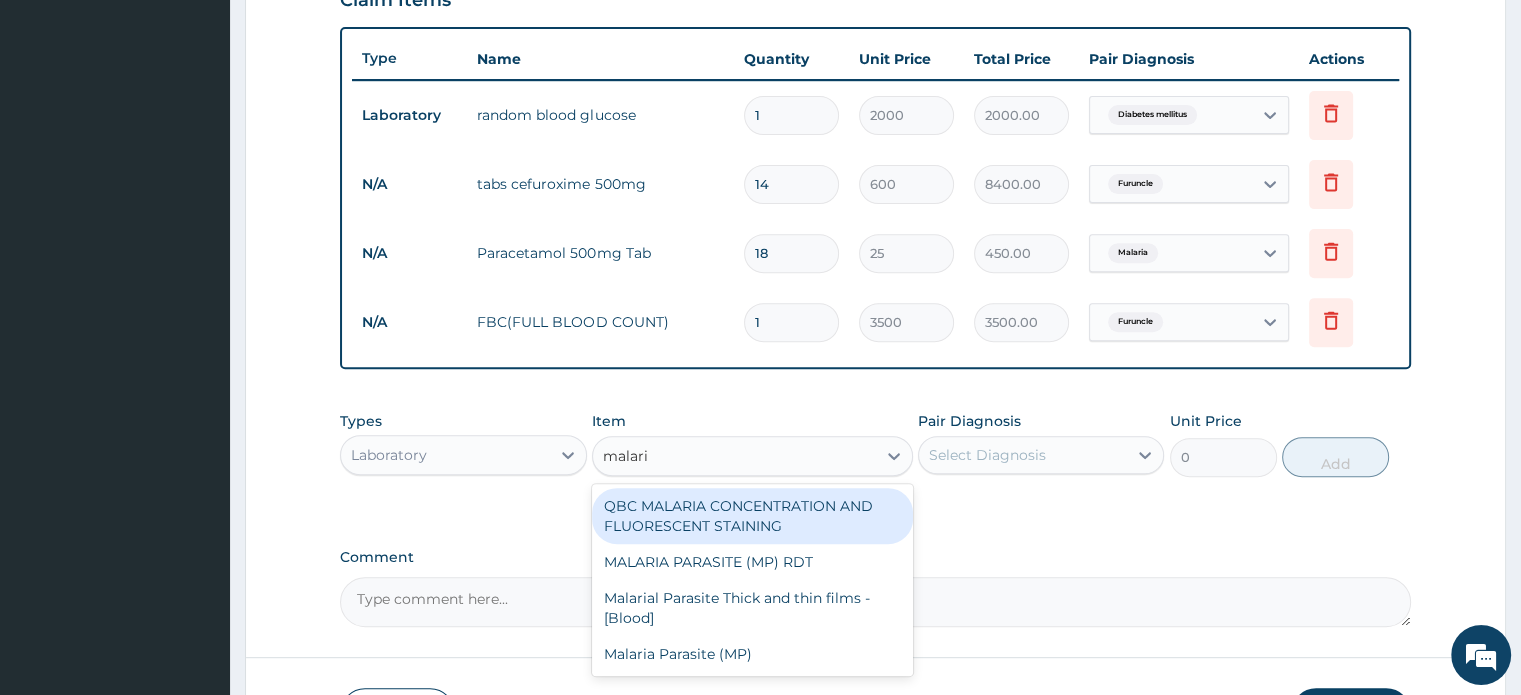 type on "malaria" 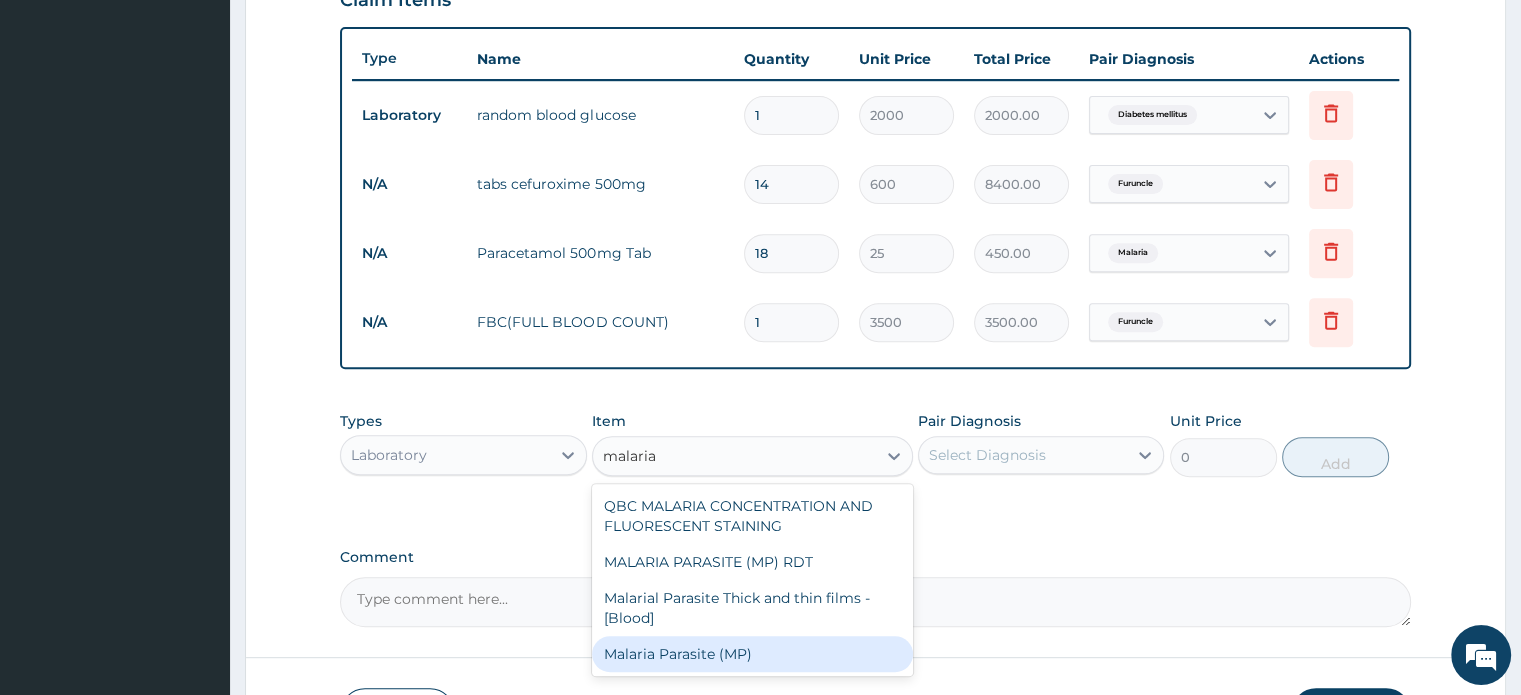 click on "Malaria Parasite (MP)" at bounding box center (752, 654) 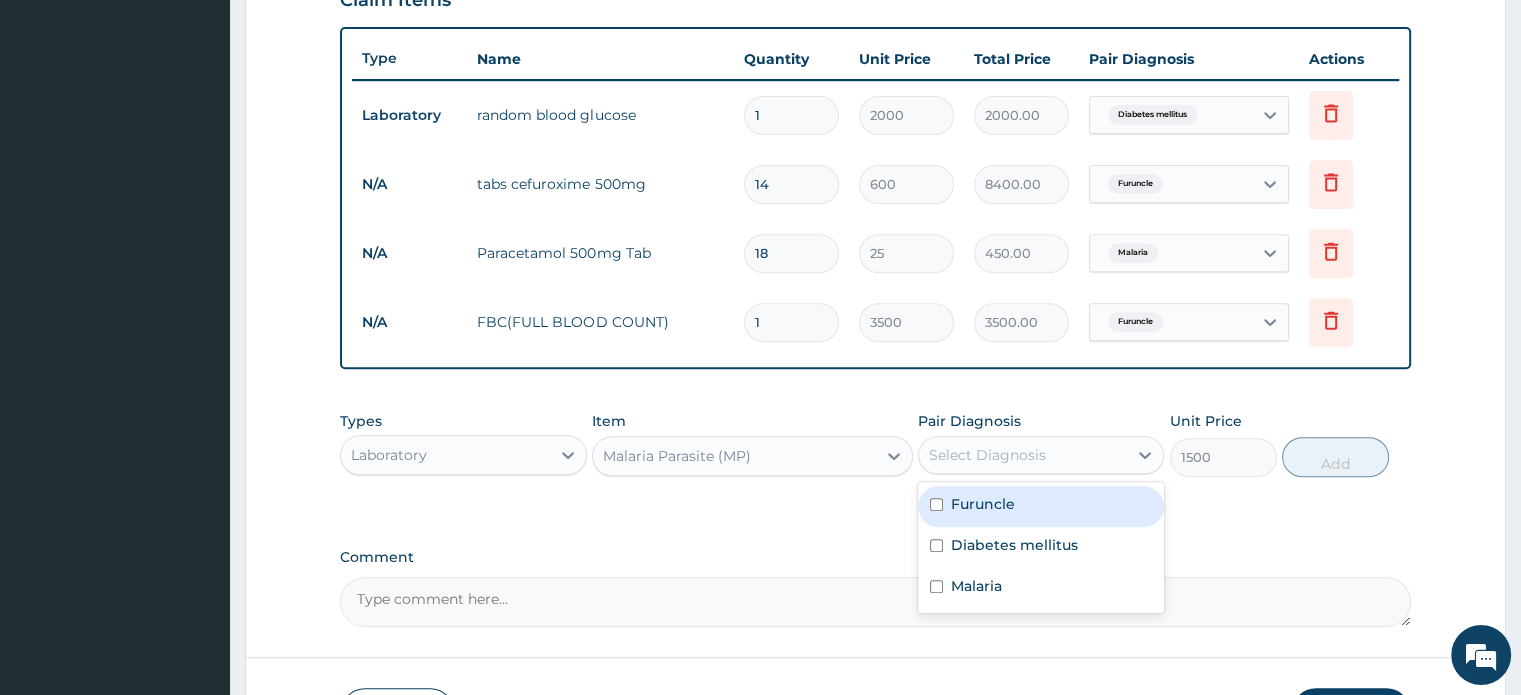 click on "Select Diagnosis" at bounding box center [987, 455] 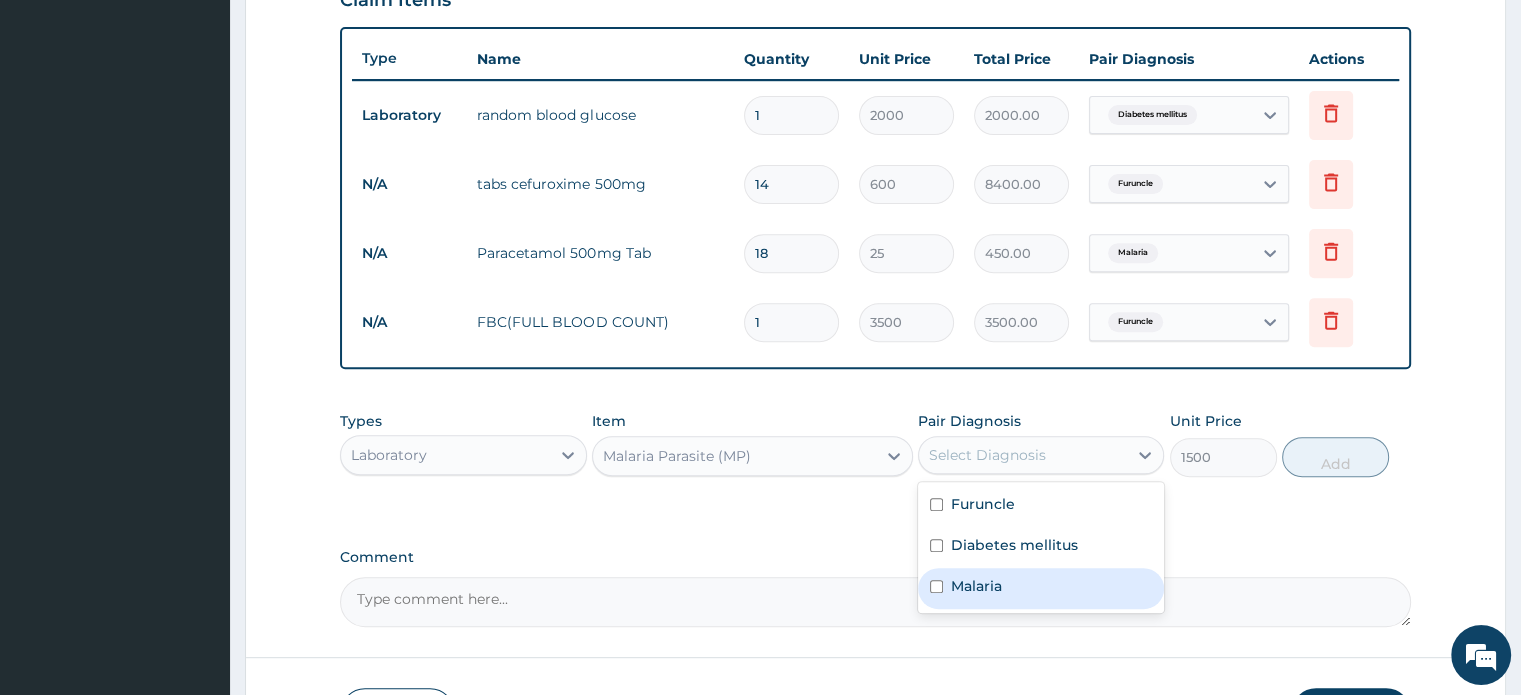 click on "Malaria" at bounding box center [1041, 588] 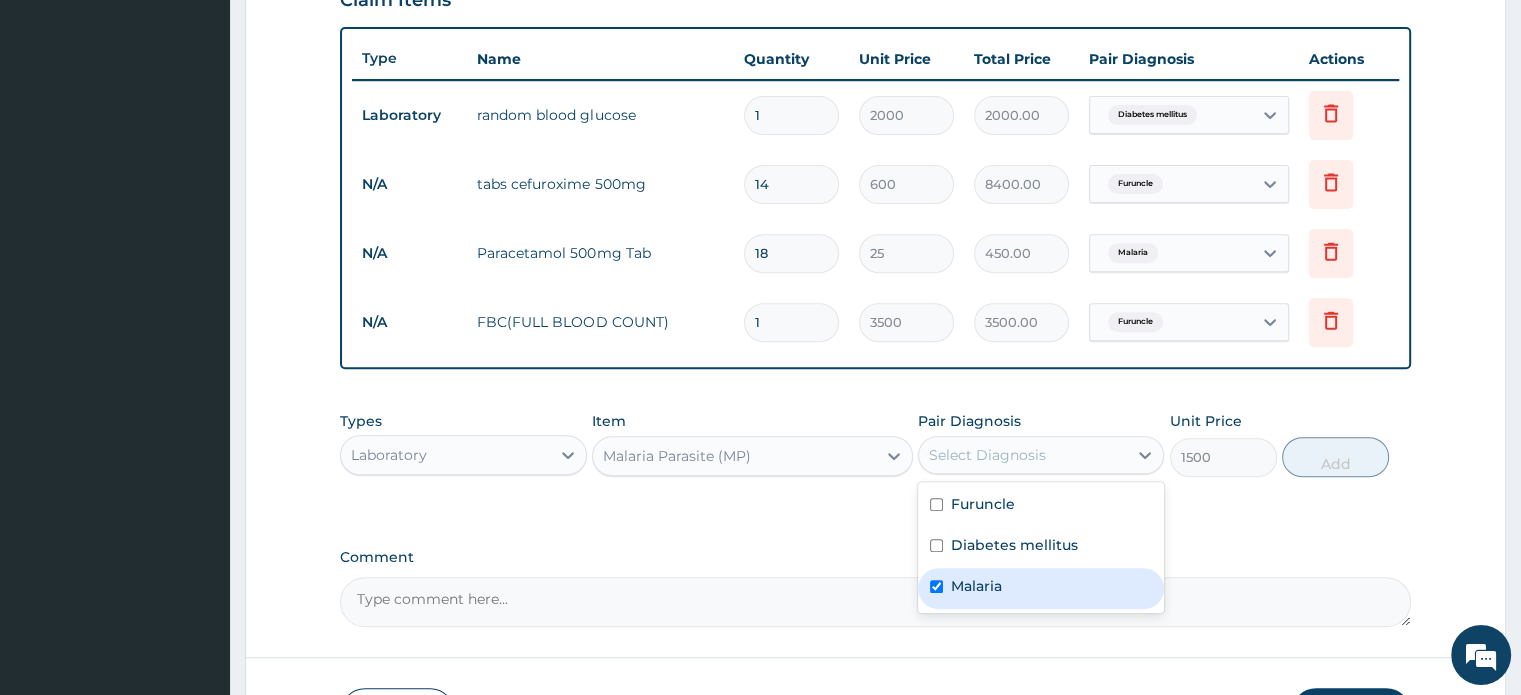 checkbox on "true" 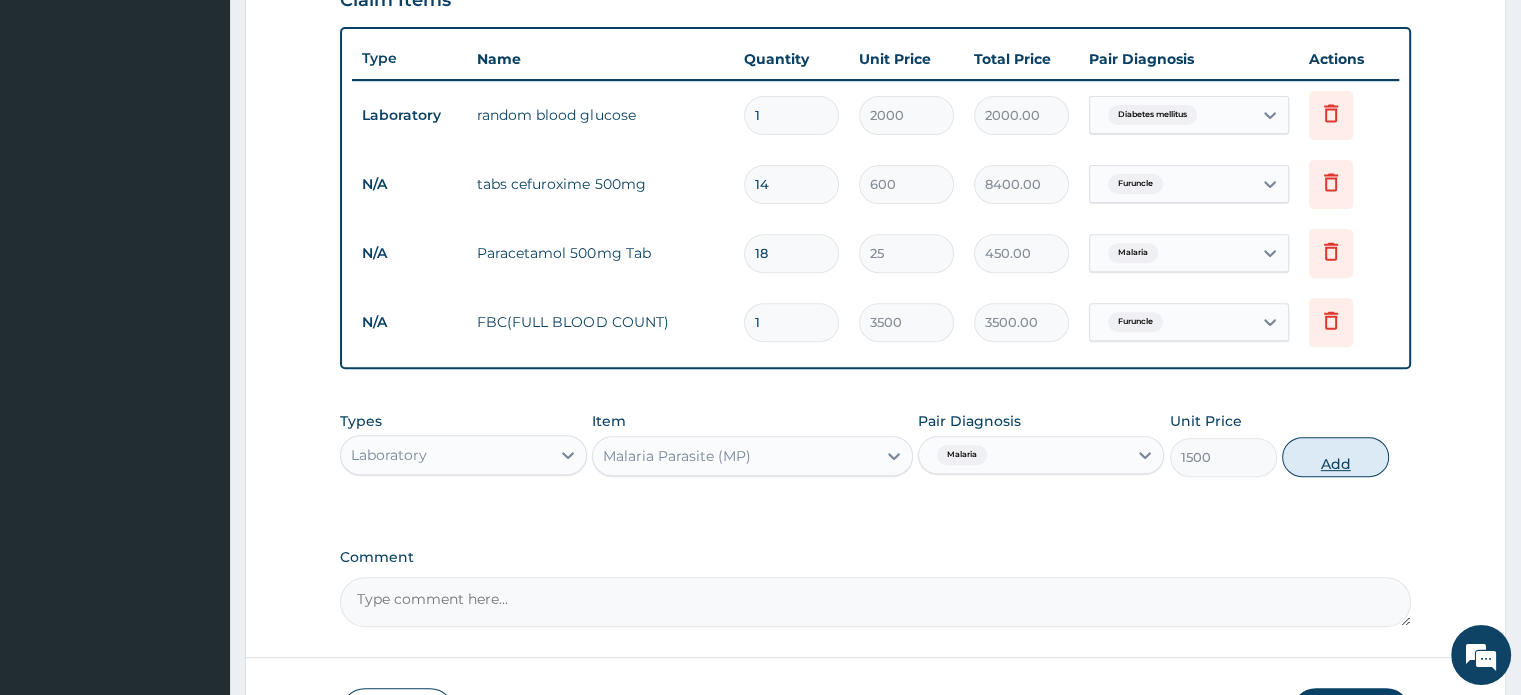 click on "Add" at bounding box center [1335, 457] 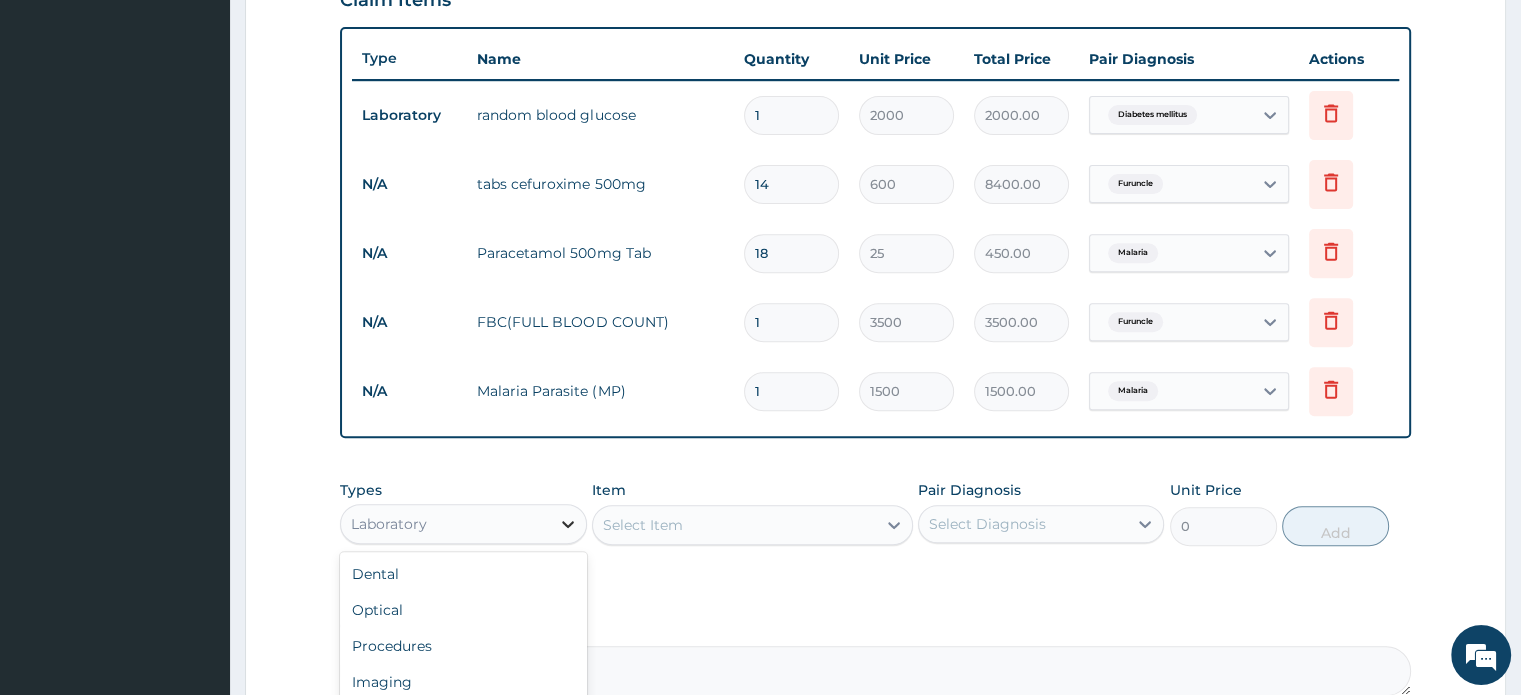click at bounding box center (568, 524) 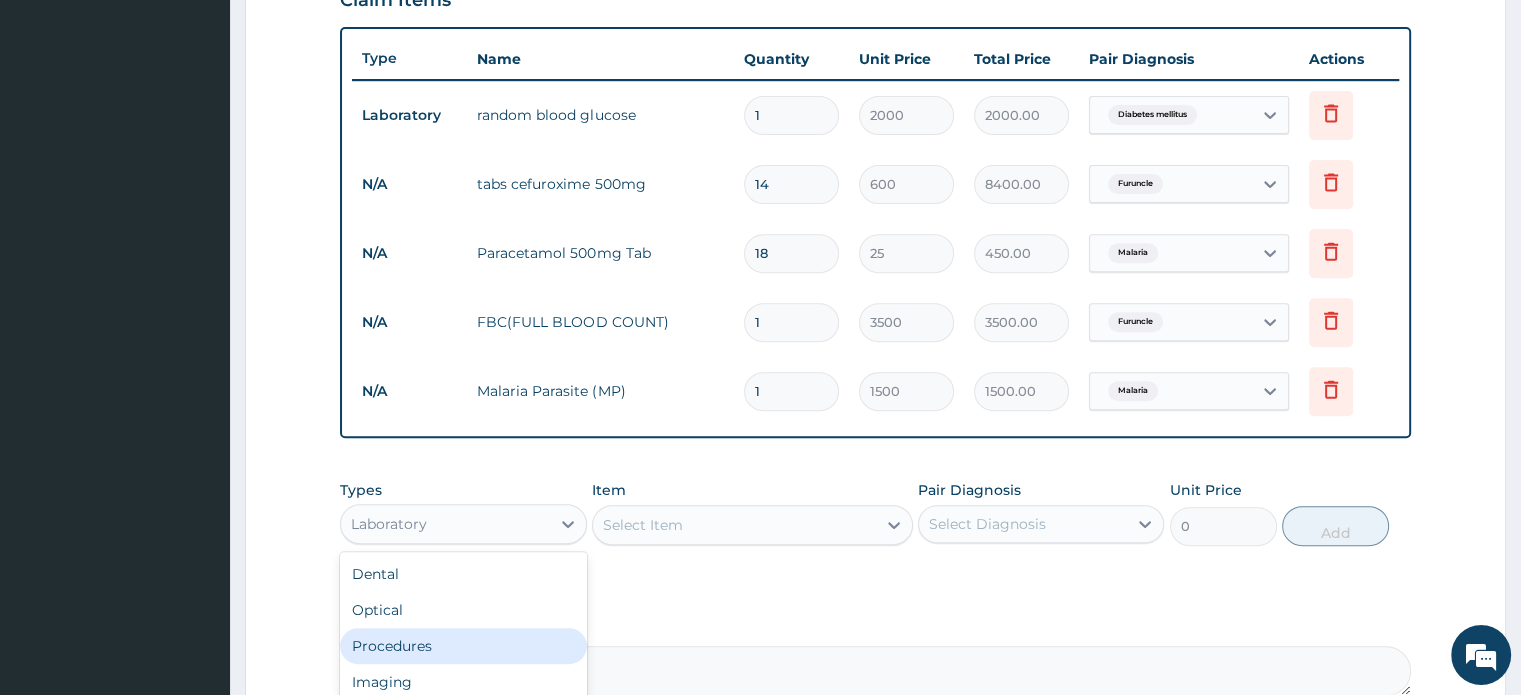 click on "Procedures" at bounding box center (463, 646) 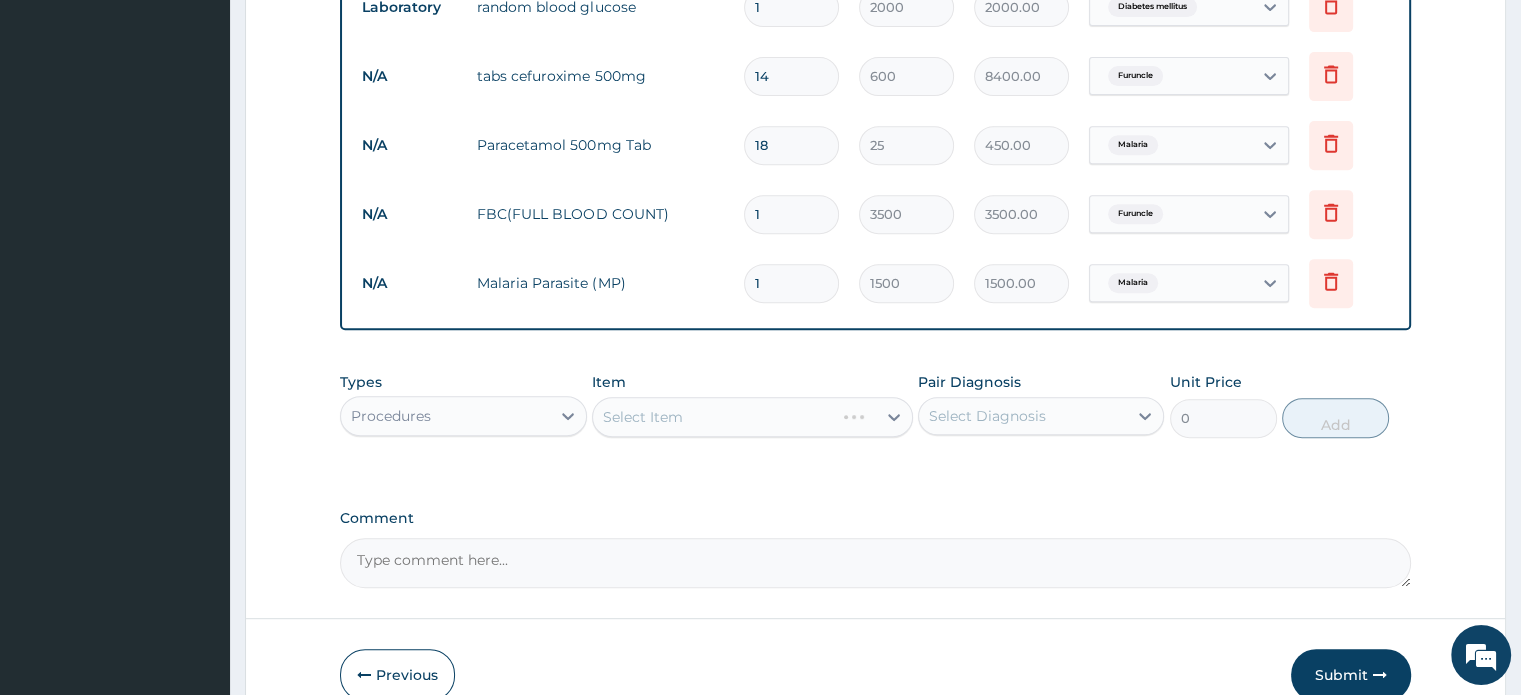 scroll, scrollTop: 873, scrollLeft: 0, axis: vertical 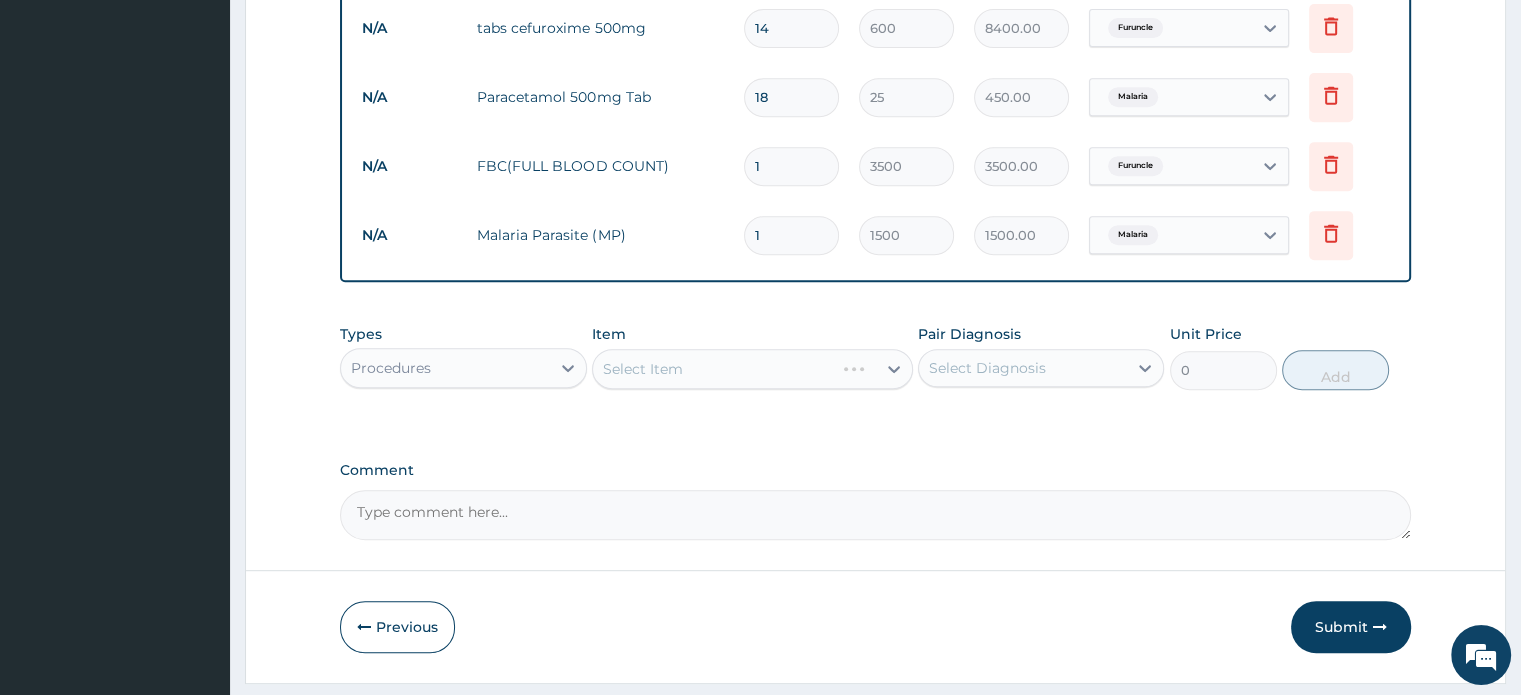 click on "Select Item" at bounding box center (752, 369) 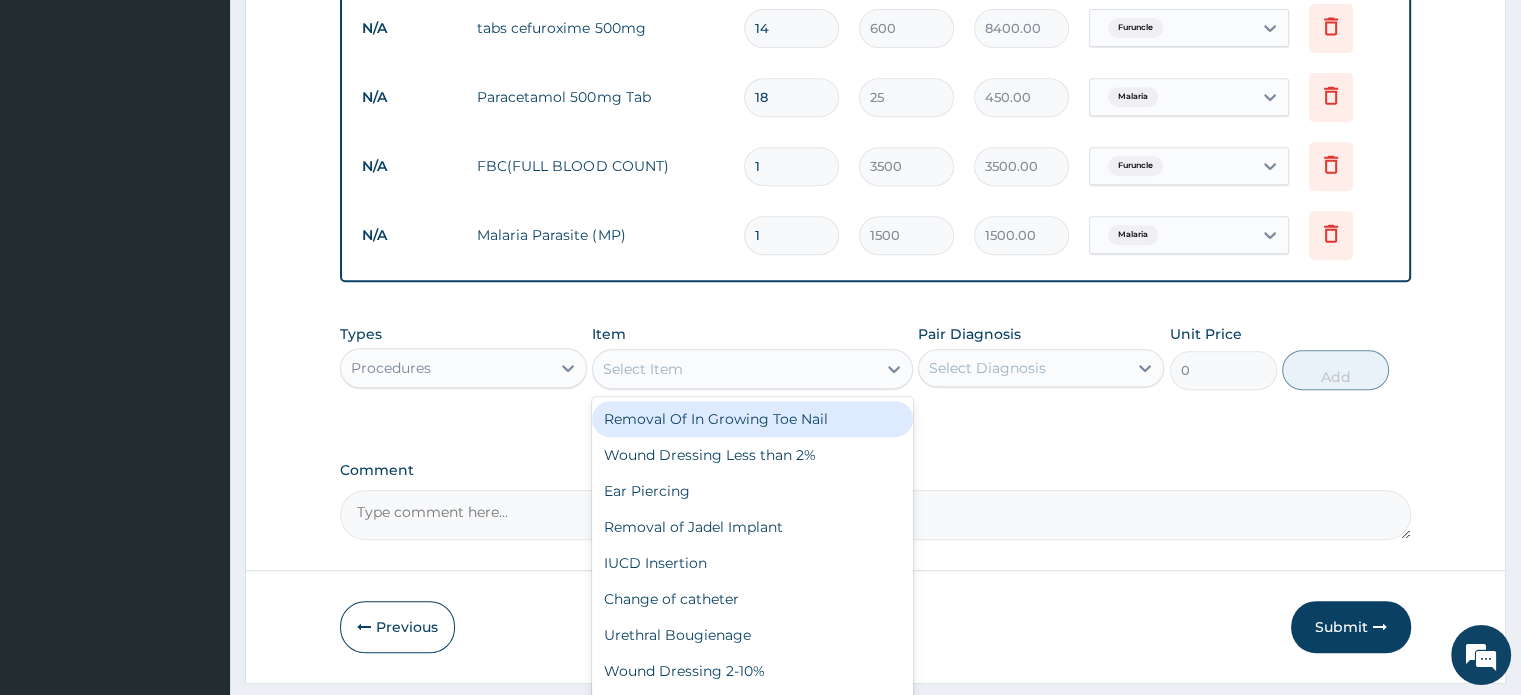 click on "Select Item" at bounding box center (734, 369) 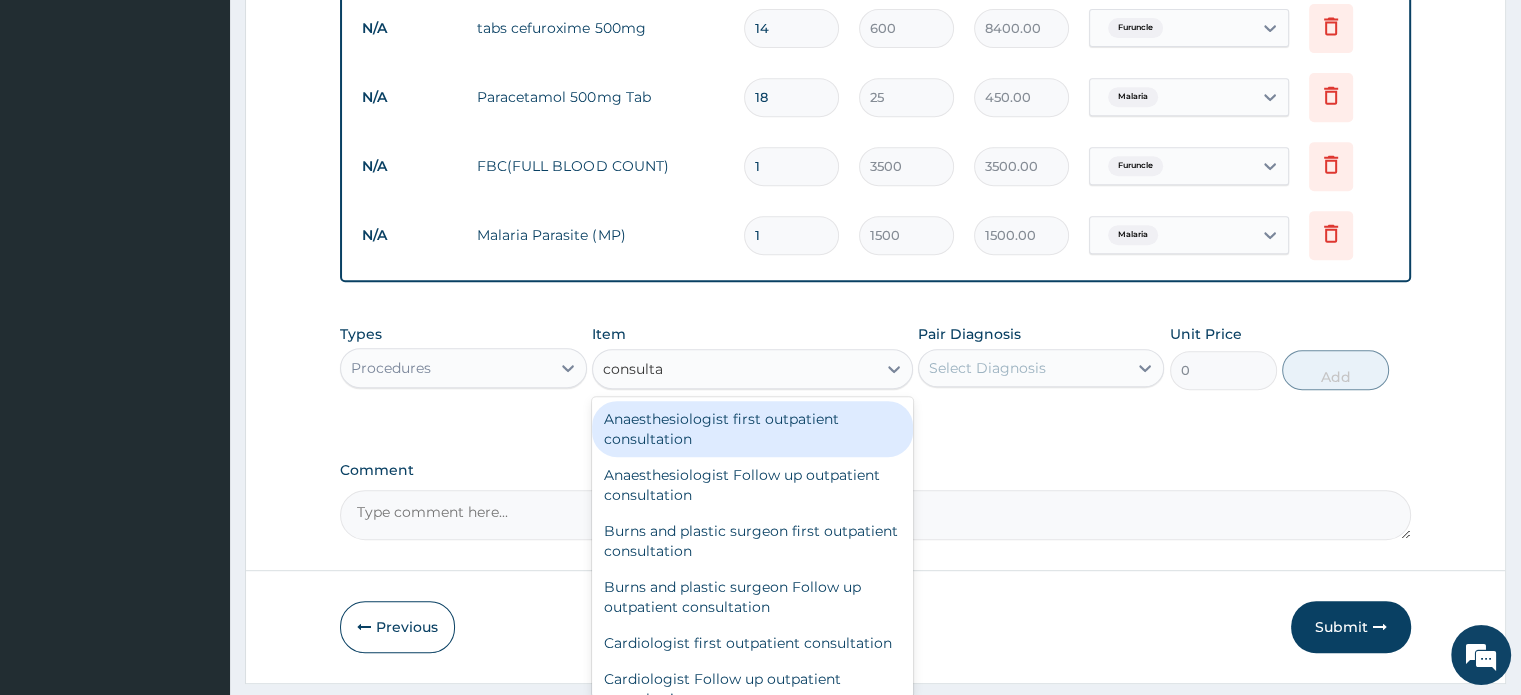 type on "consultat" 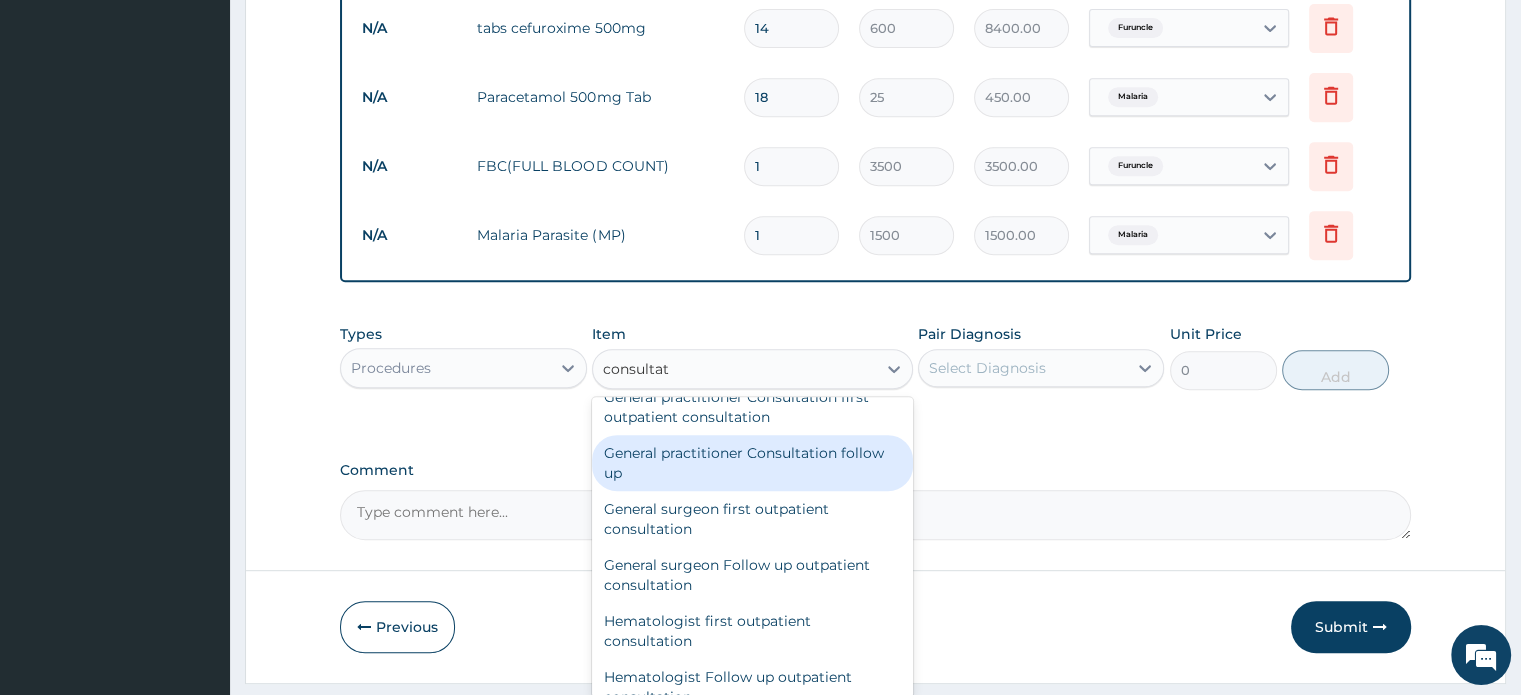 scroll, scrollTop: 1040, scrollLeft: 0, axis: vertical 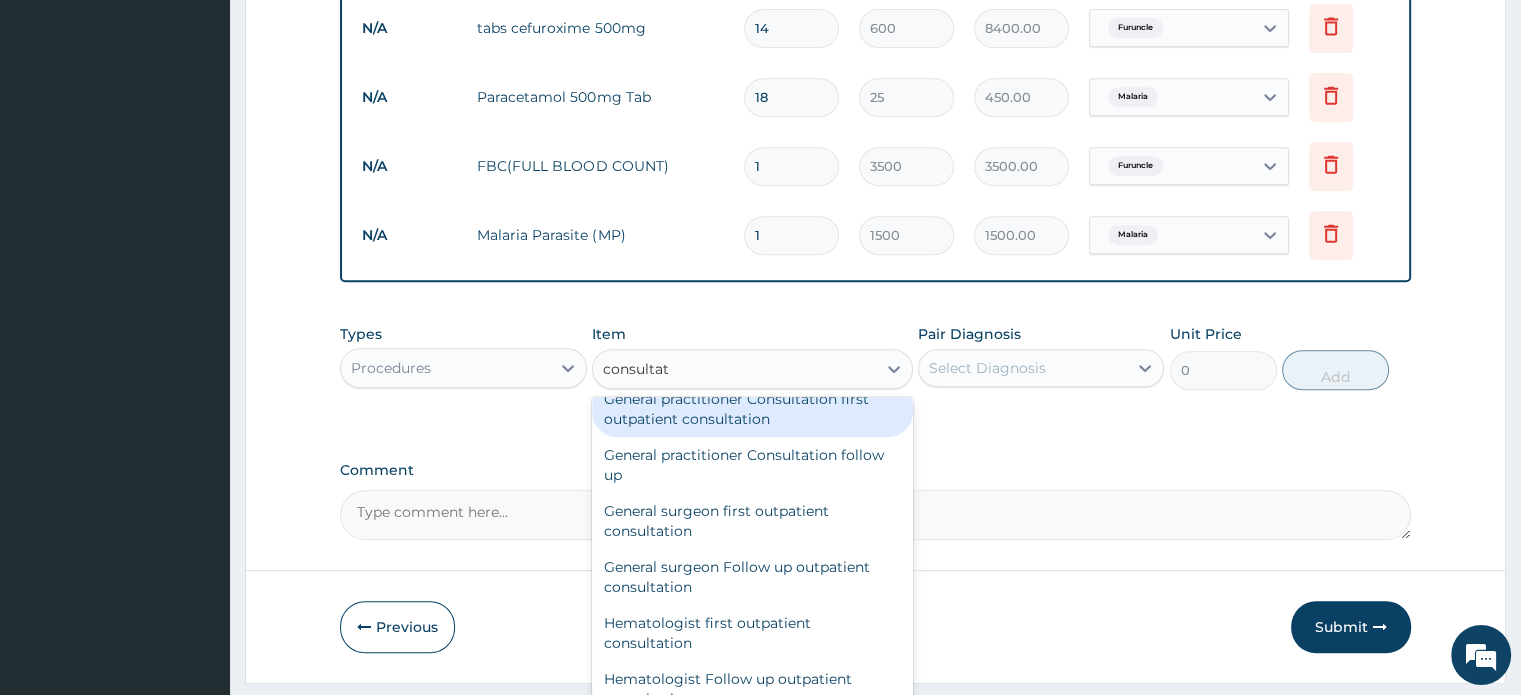 click on "General practitioner Consultation first outpatient consultation" at bounding box center [752, 409] 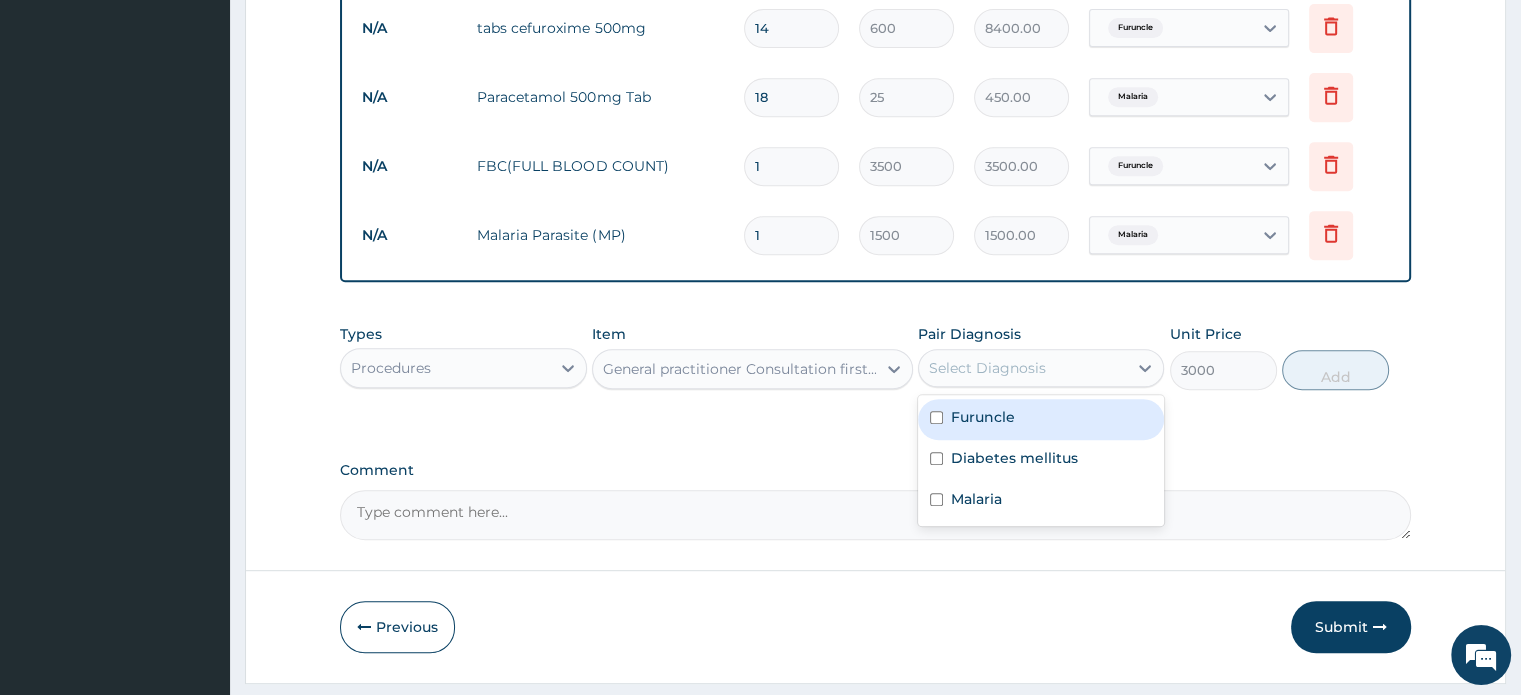 click on "Select Diagnosis" at bounding box center (987, 368) 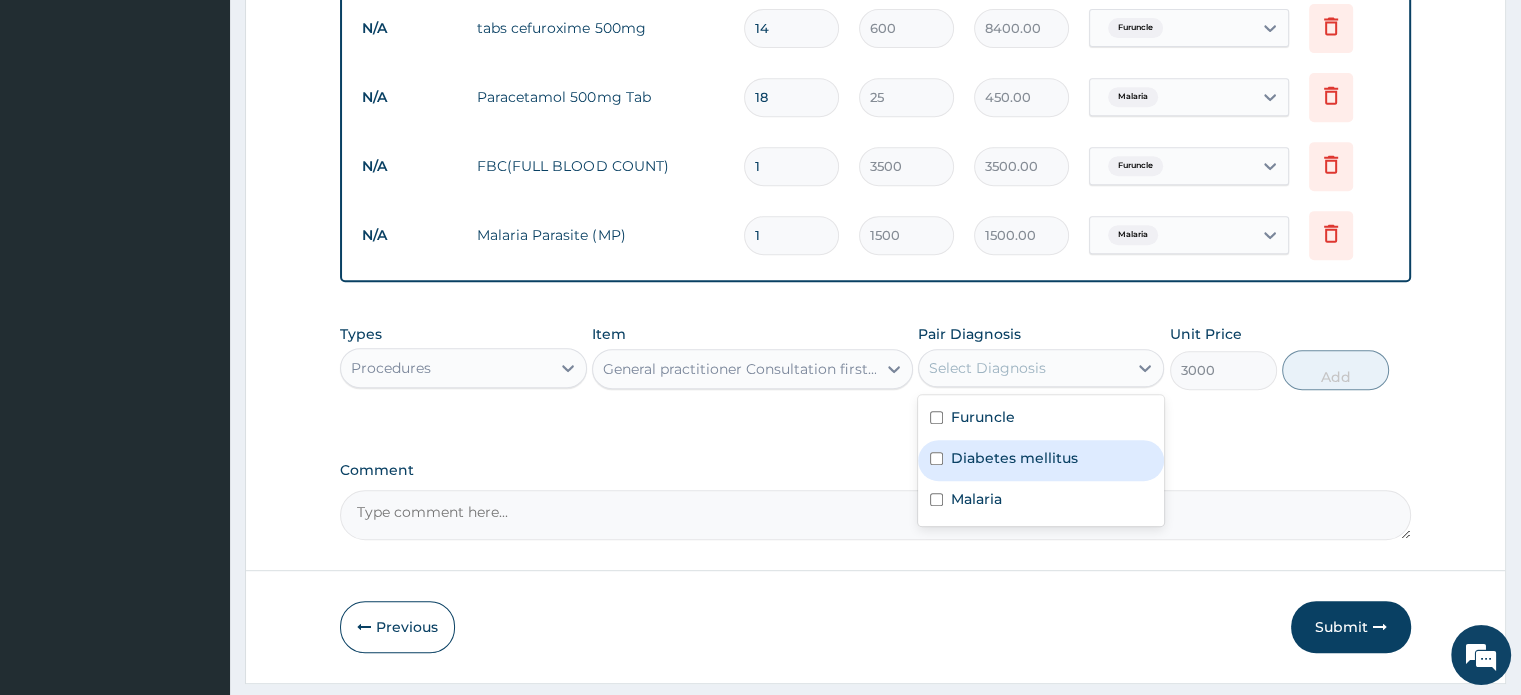 click on "Diabetes mellitus" at bounding box center (1041, 460) 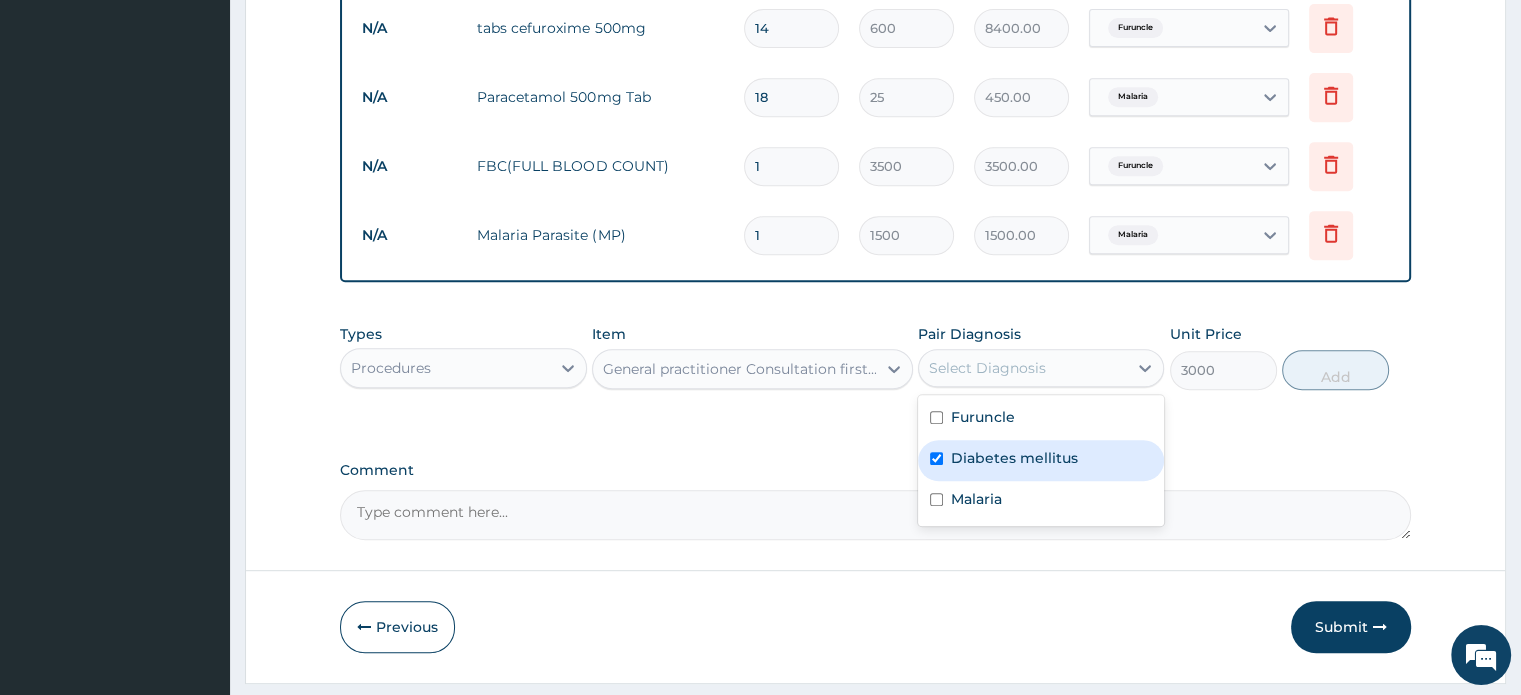 checkbox on "true" 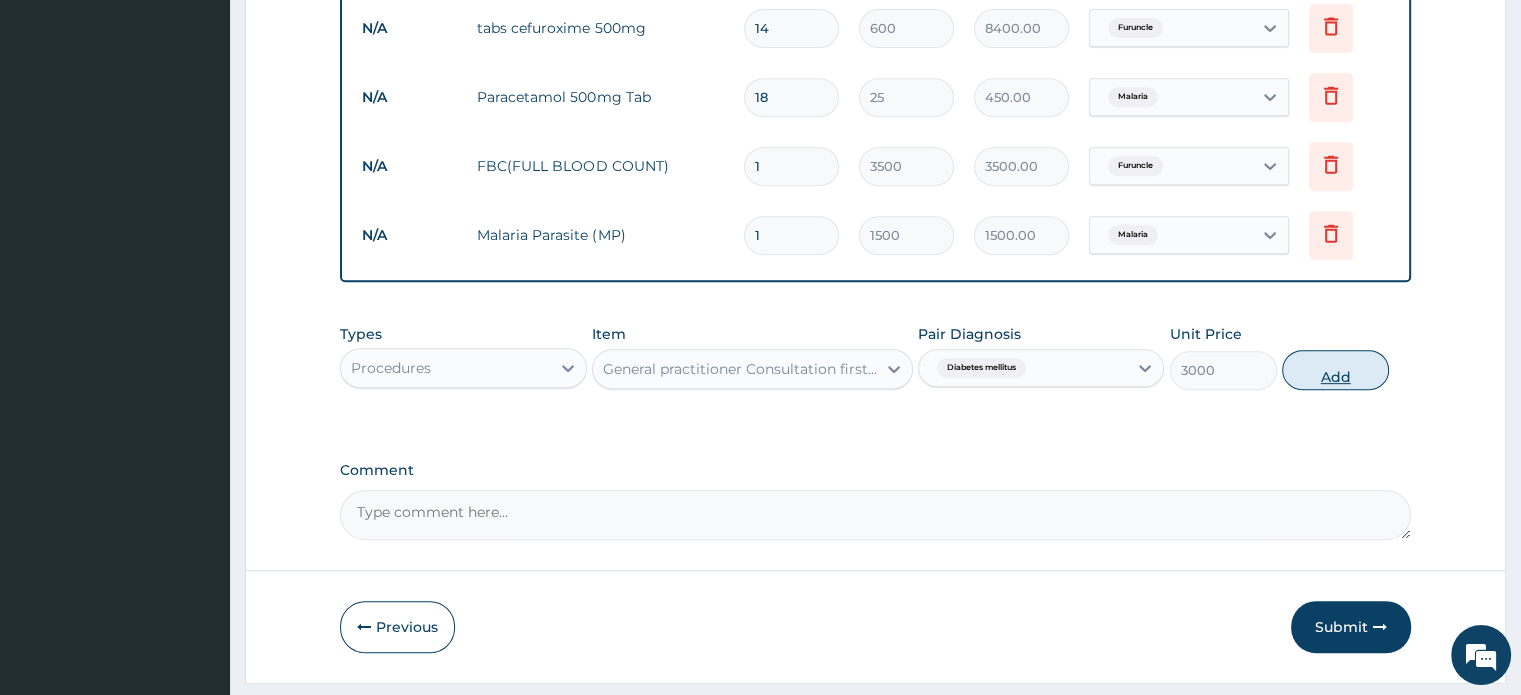 click on "Add" at bounding box center (1335, 370) 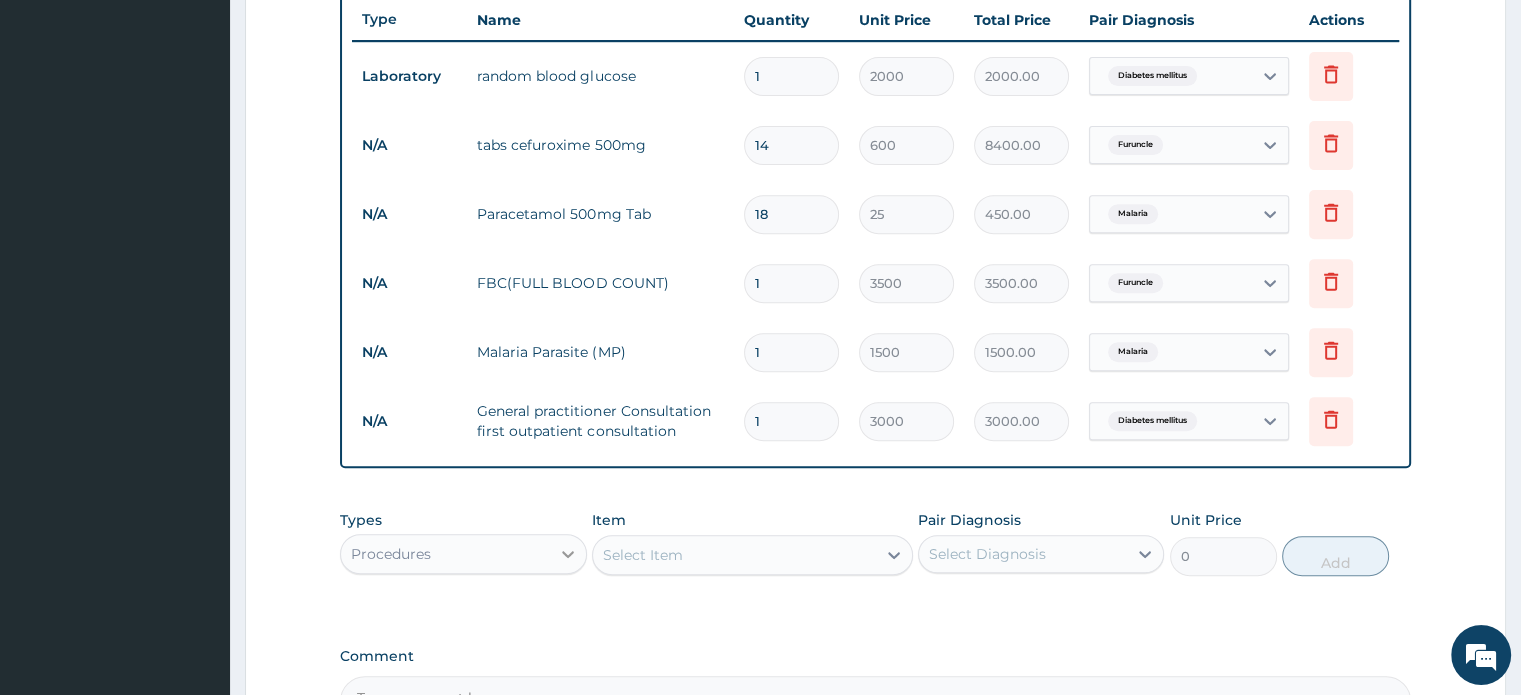 scroll, scrollTop: 761, scrollLeft: 0, axis: vertical 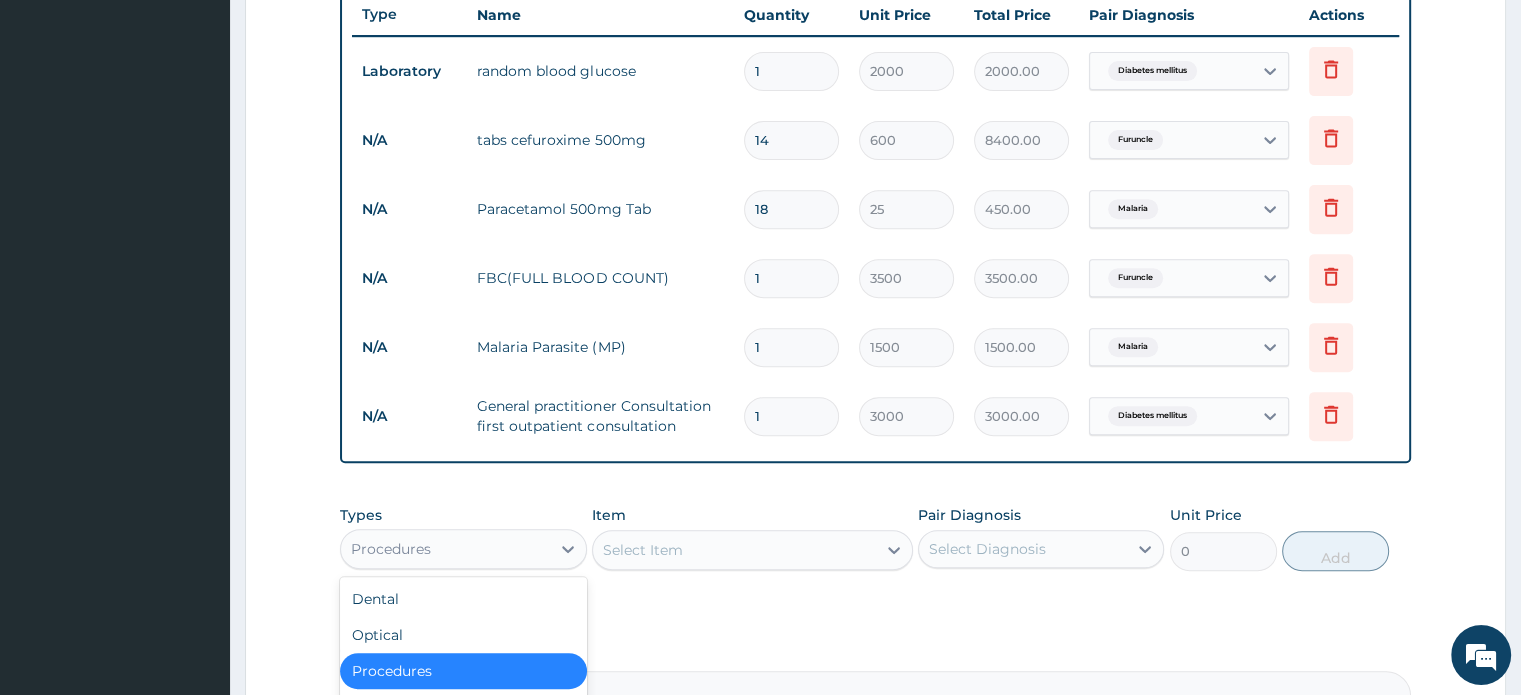 click on "Procedures" at bounding box center [445, 549] 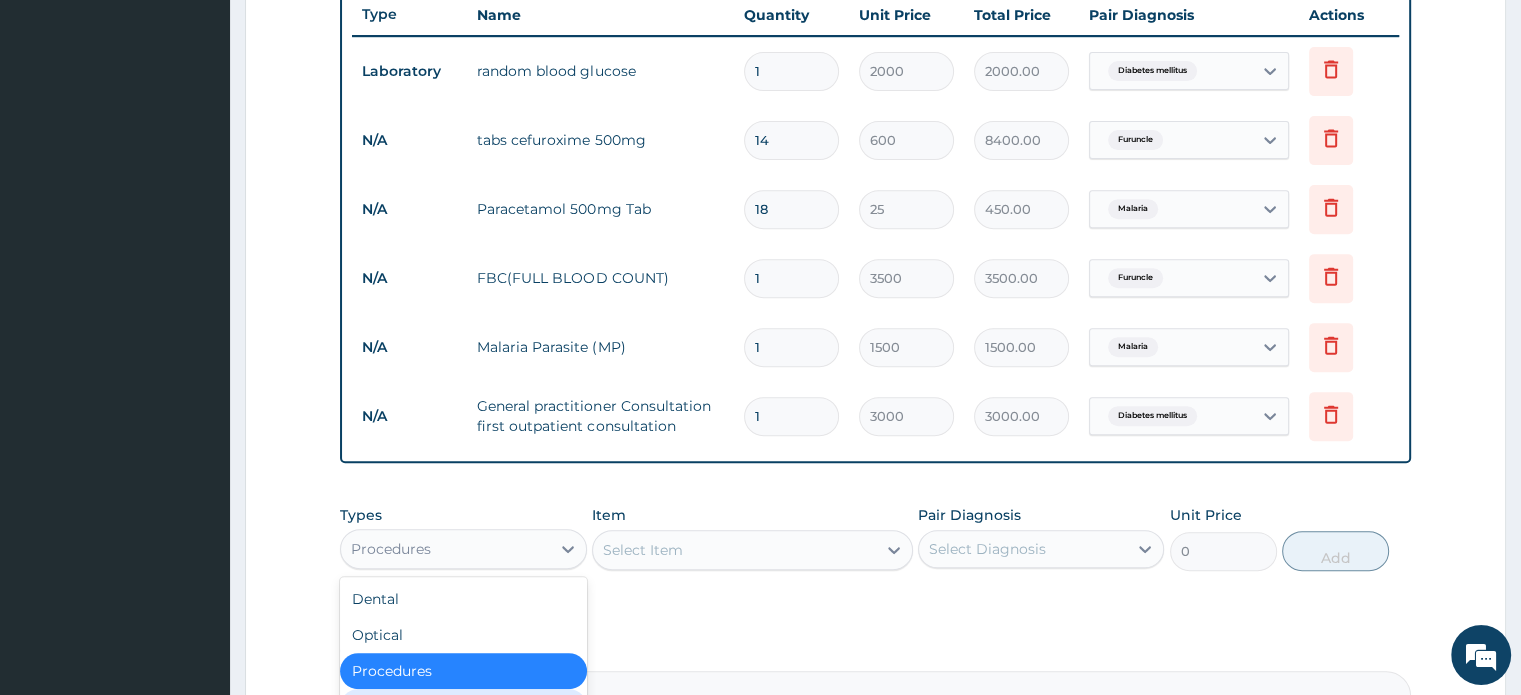scroll, scrollTop: 68, scrollLeft: 0, axis: vertical 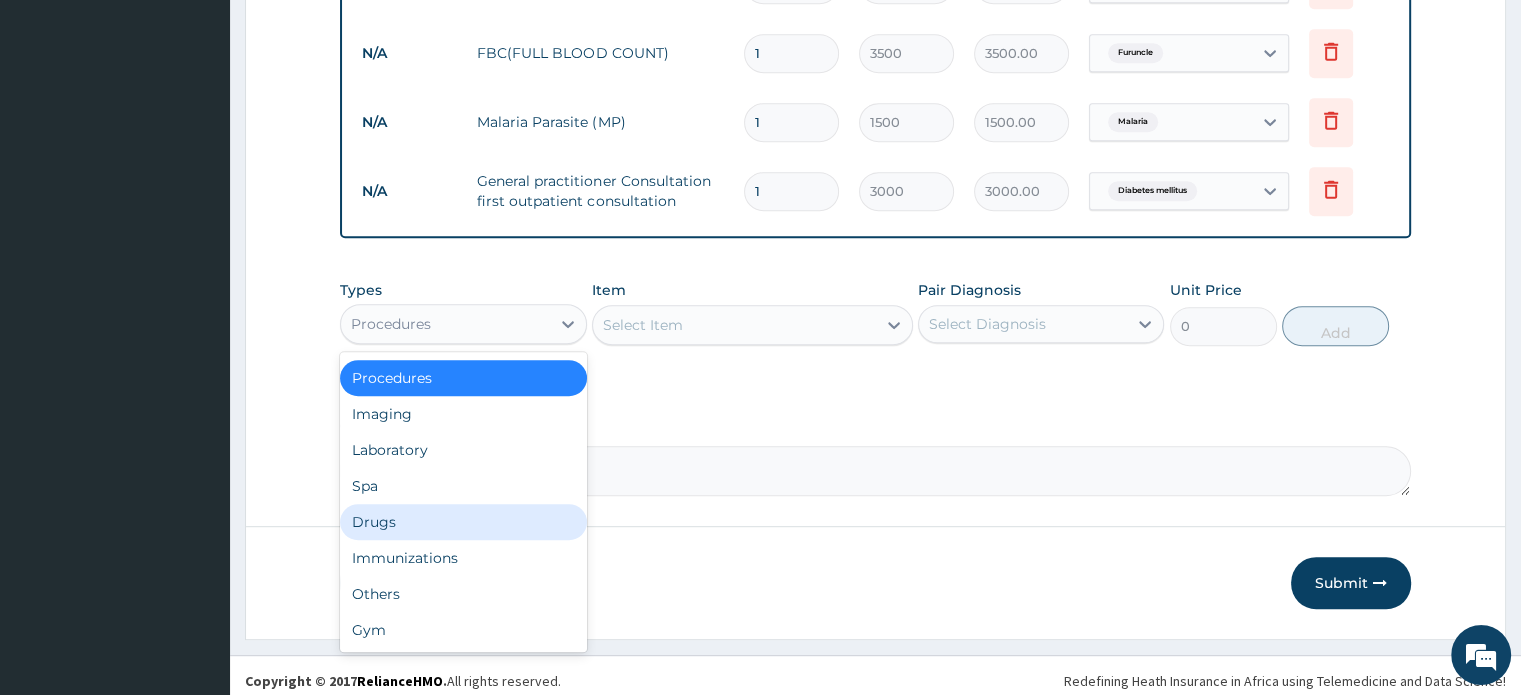 click on "Drugs" at bounding box center (463, 522) 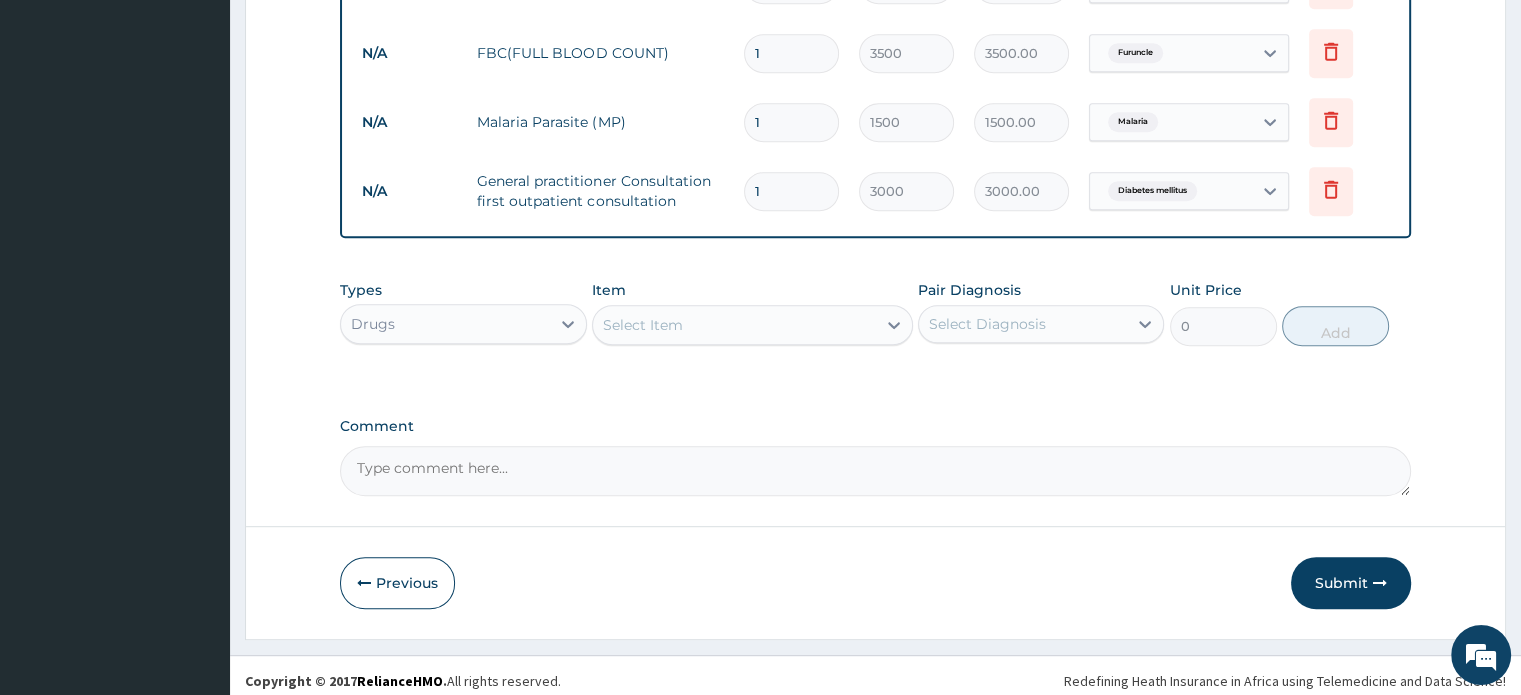 click on "Select Item" at bounding box center (734, 325) 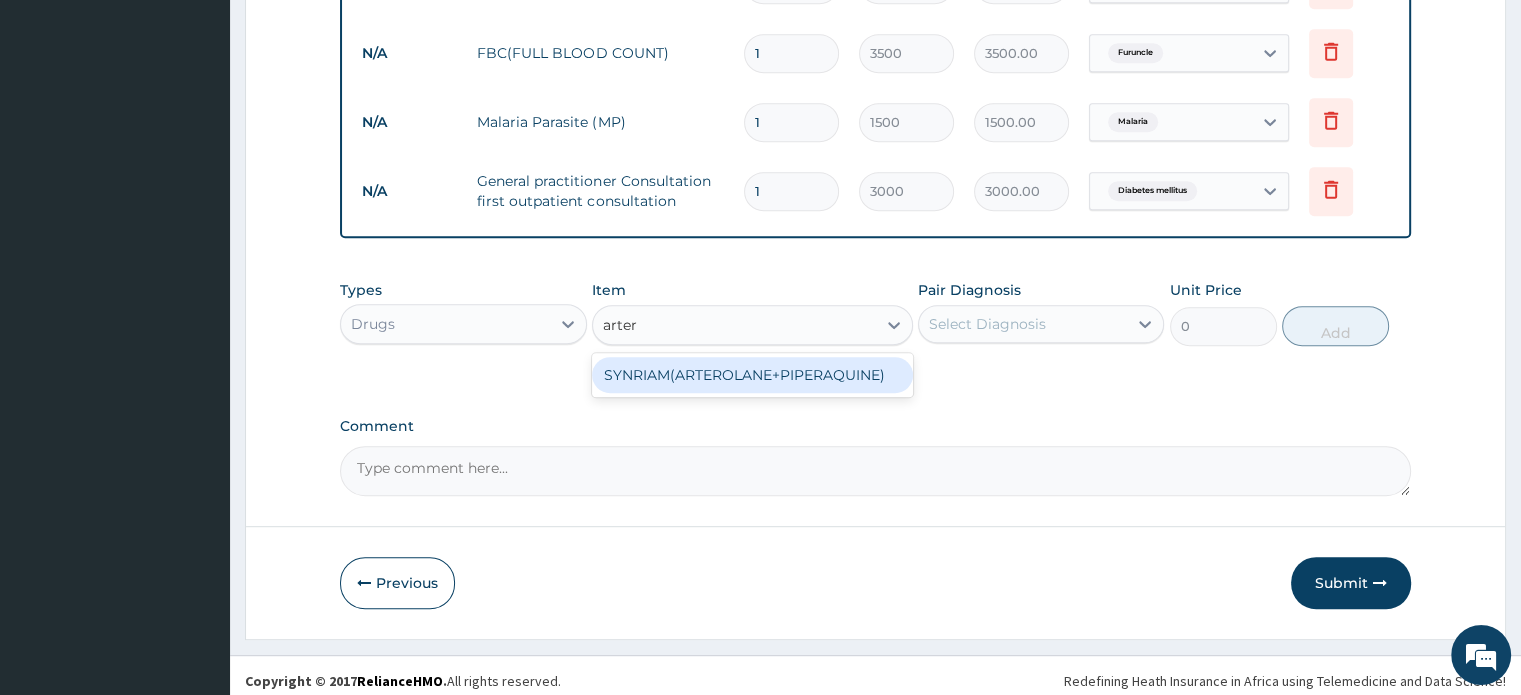 type on "arte" 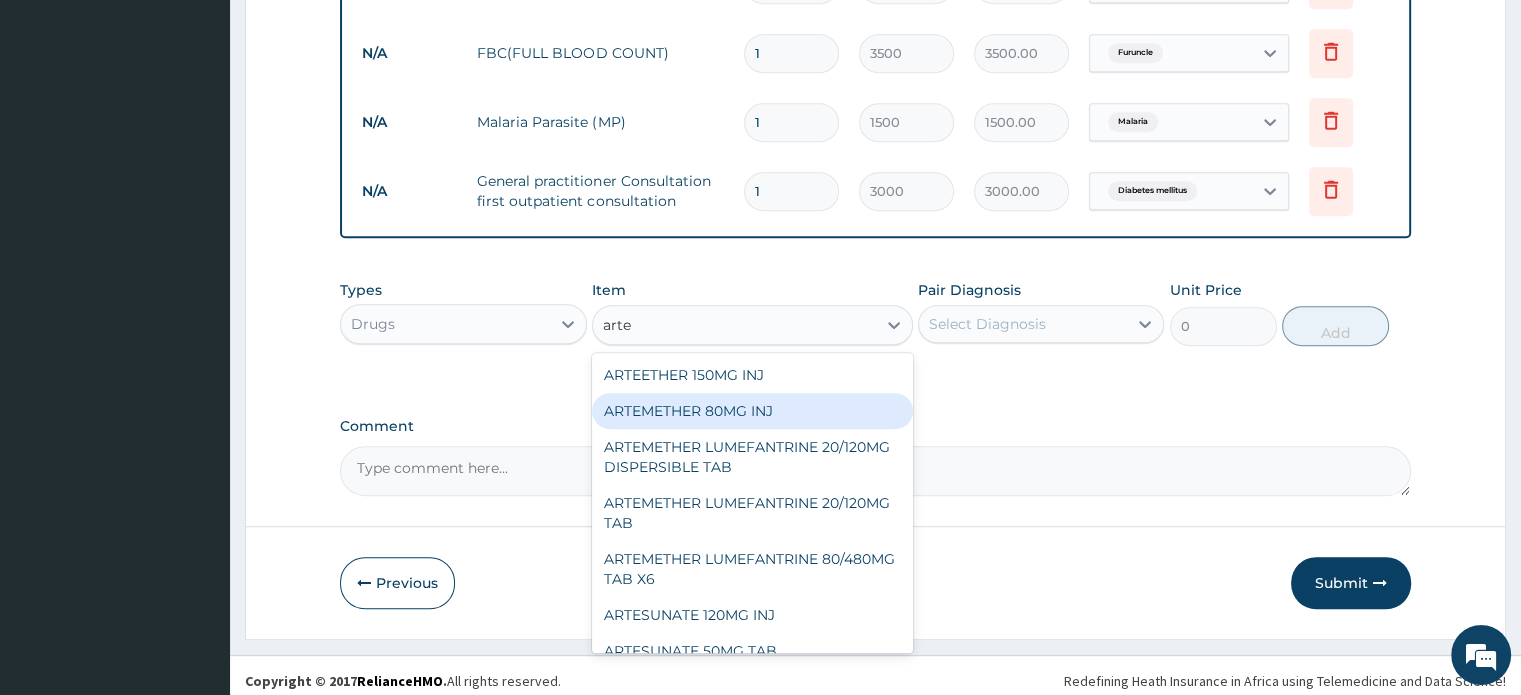click on "ARTEMETHER 80MG INJ" at bounding box center [752, 411] 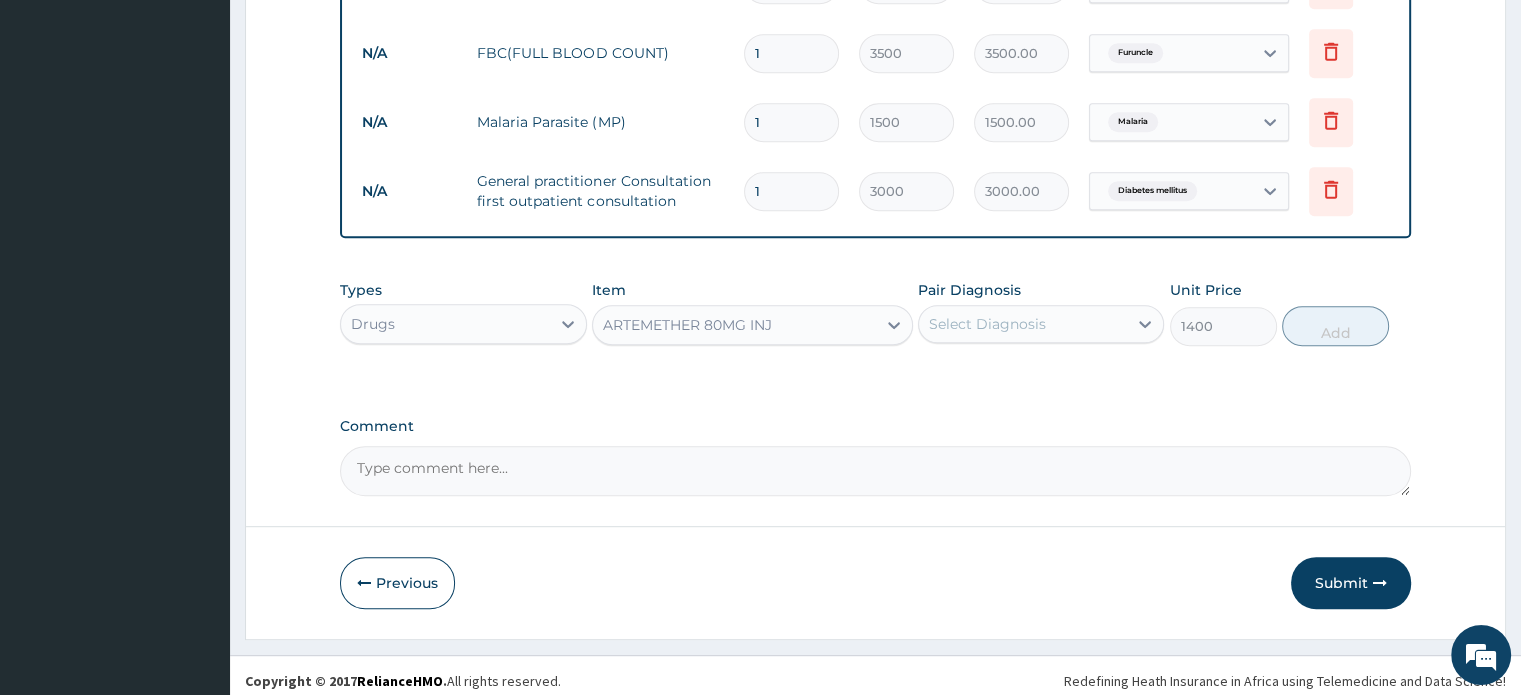 click on "Select Diagnosis" at bounding box center (1023, 324) 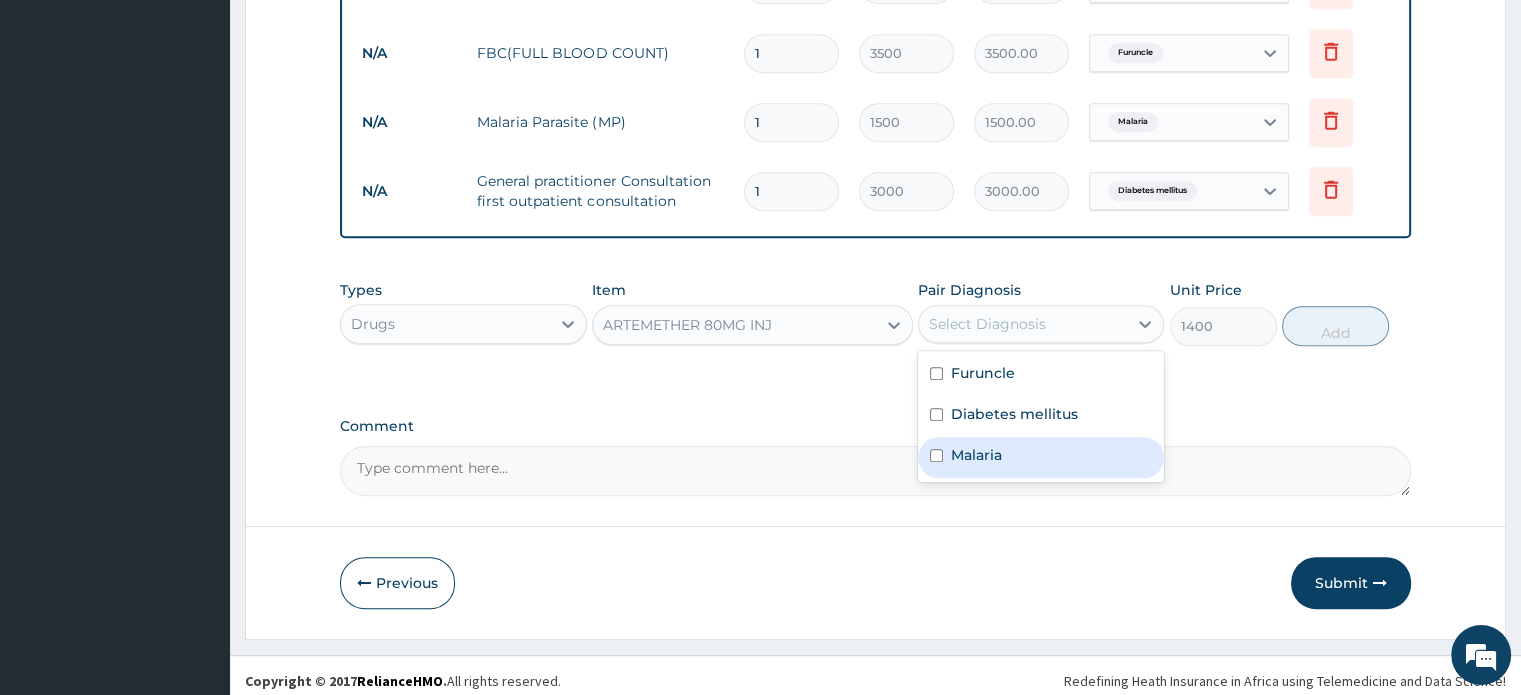 click on "Malaria" at bounding box center (976, 455) 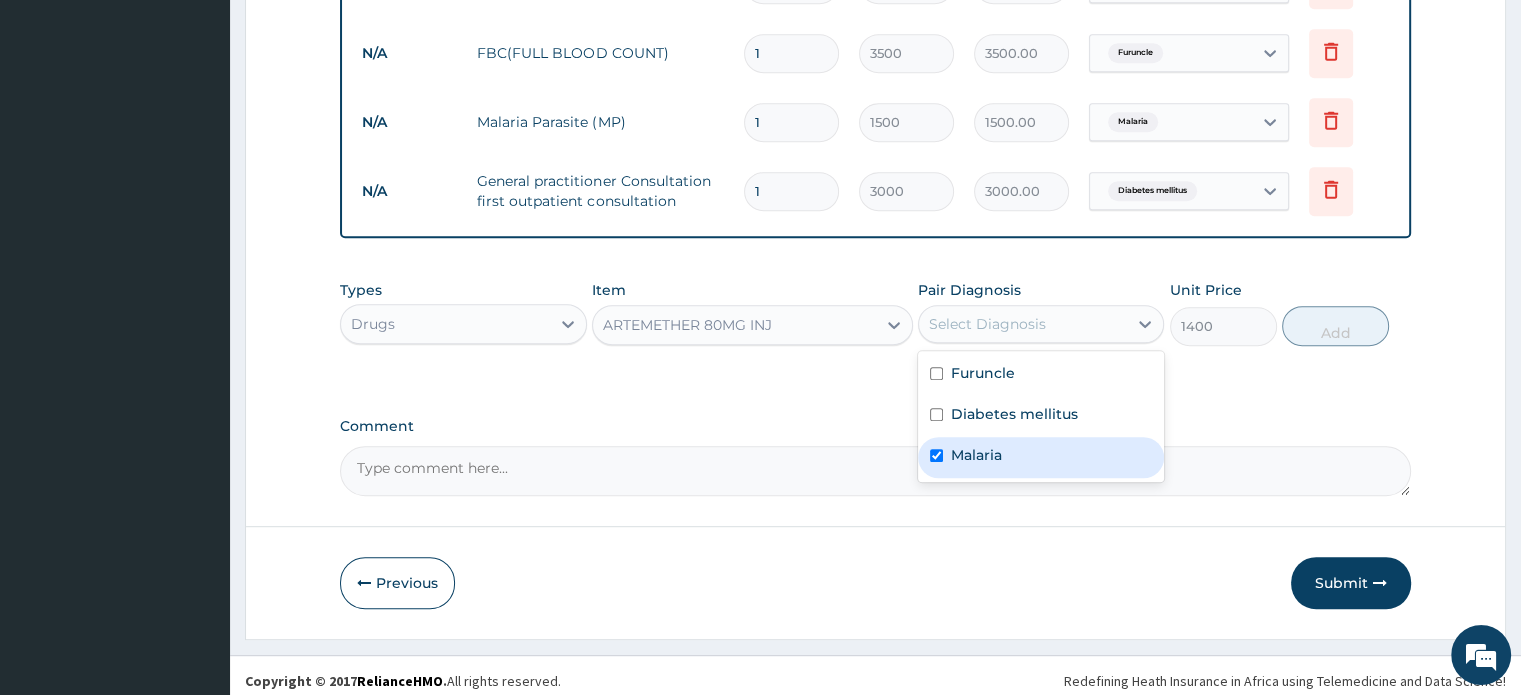 checkbox on "true" 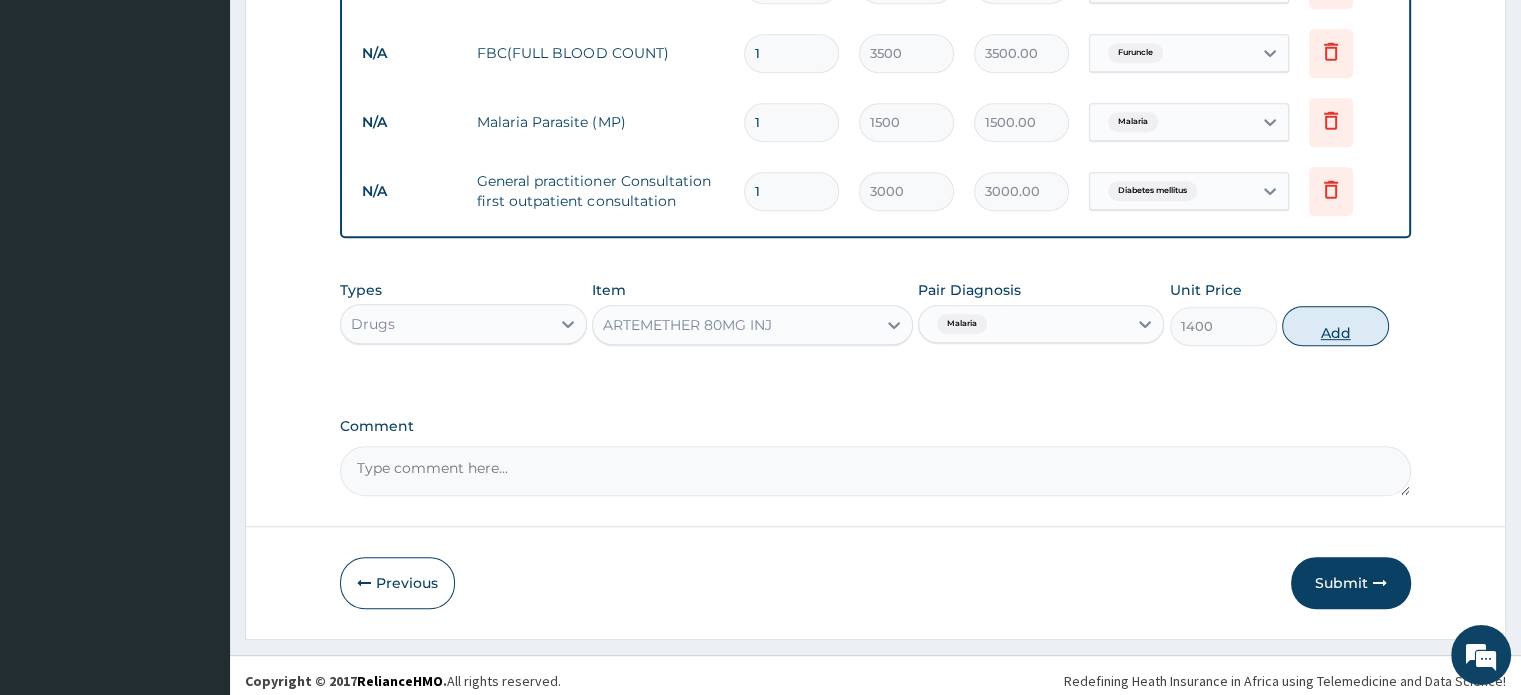 click on "Add" at bounding box center (1335, 326) 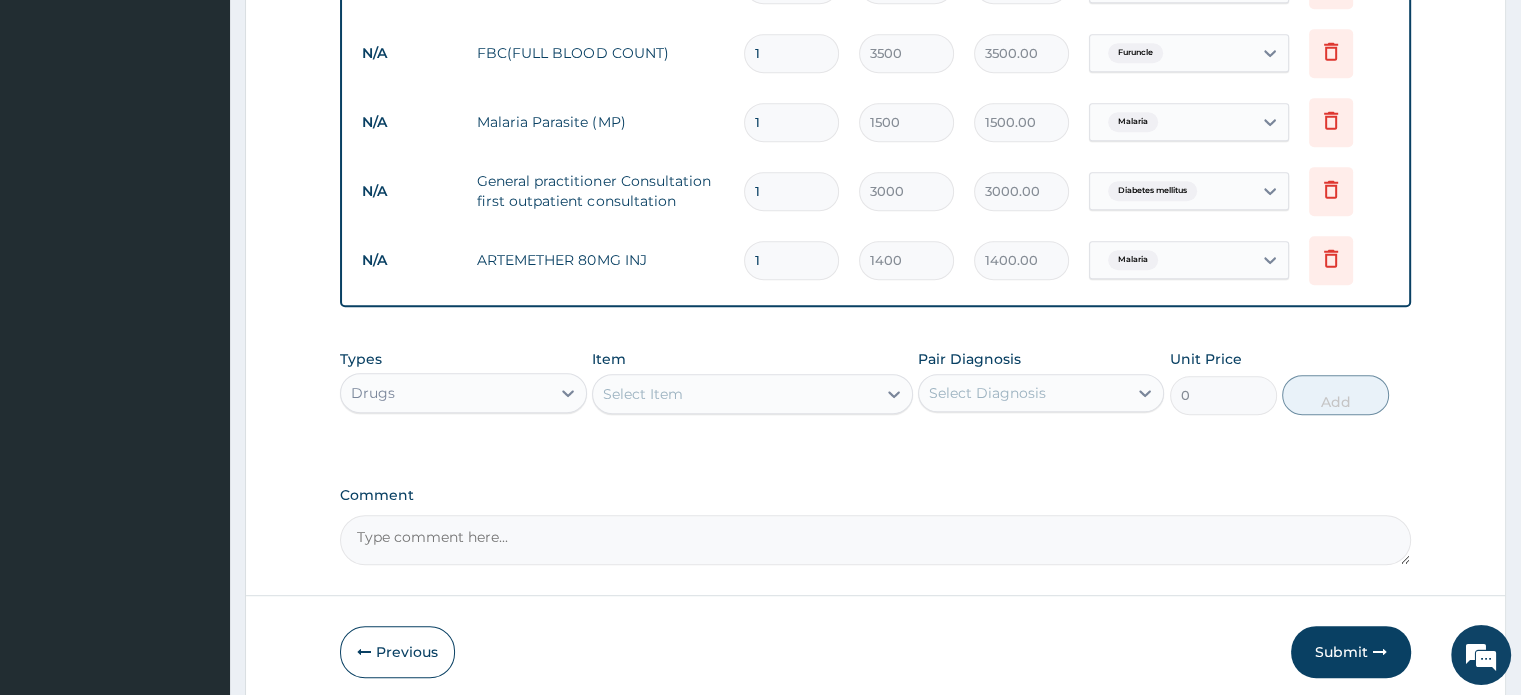 type 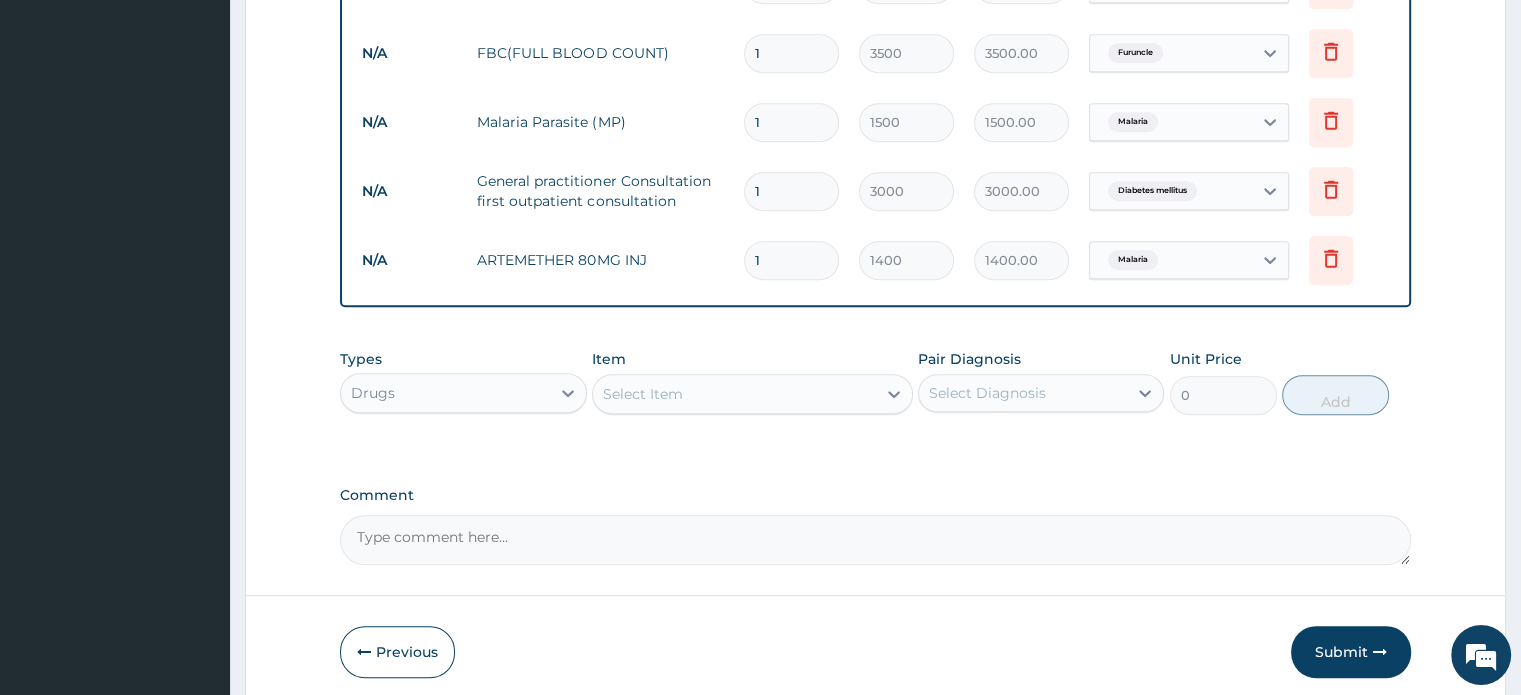 type on "0.00" 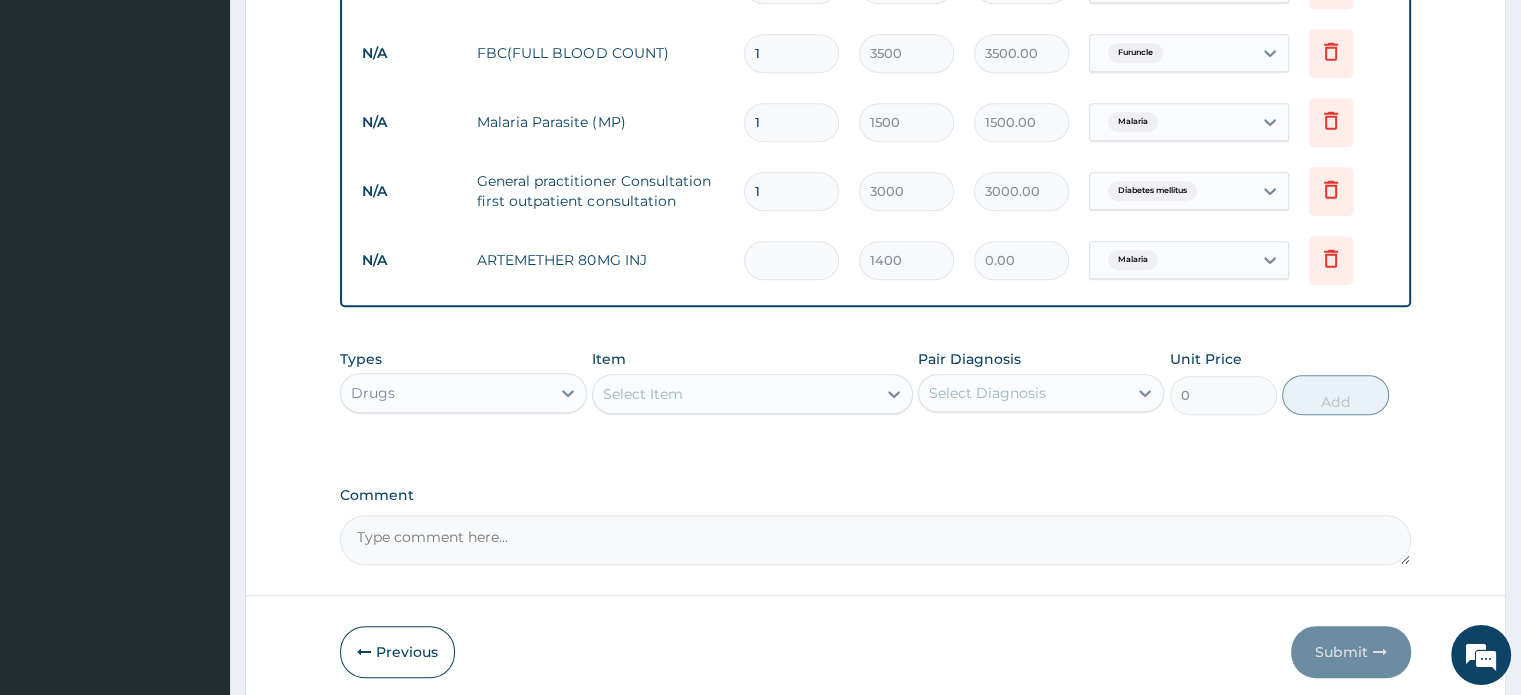 type on "6" 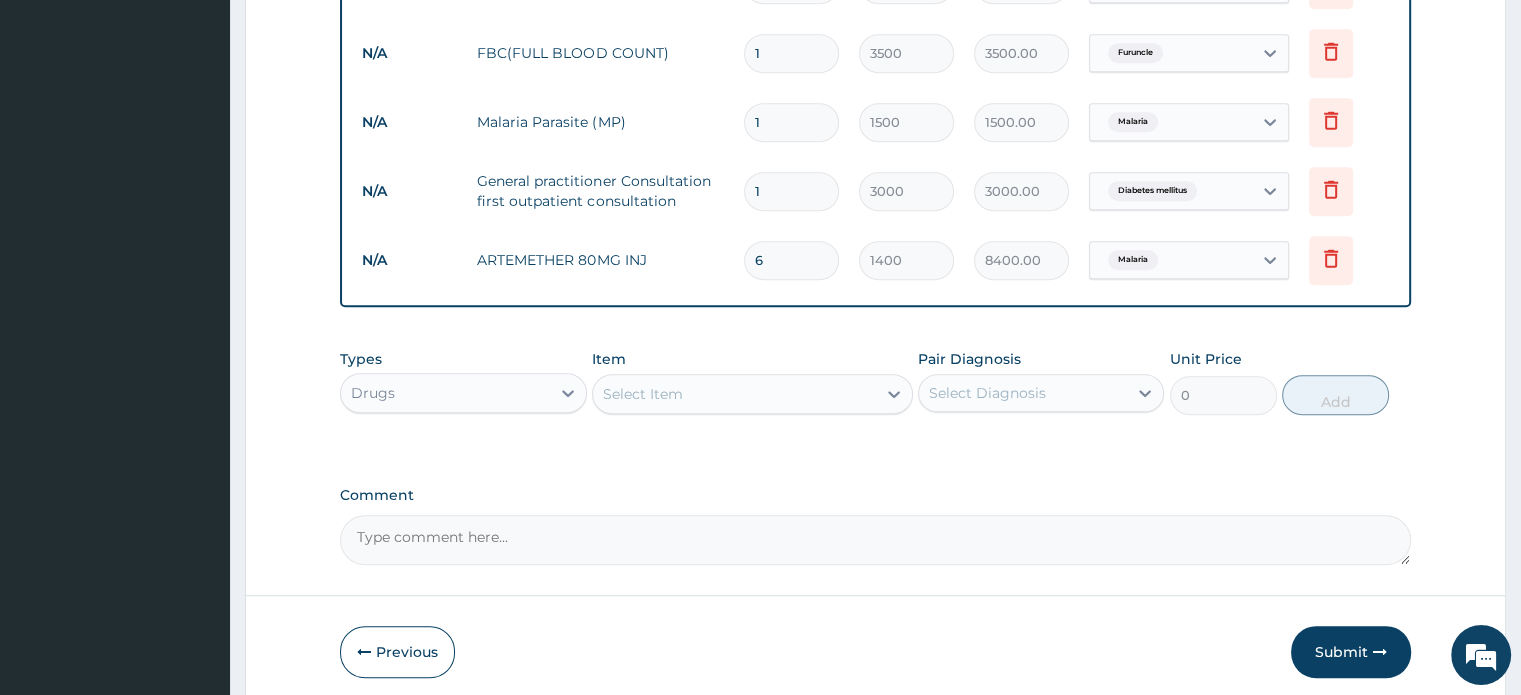 type on "8" 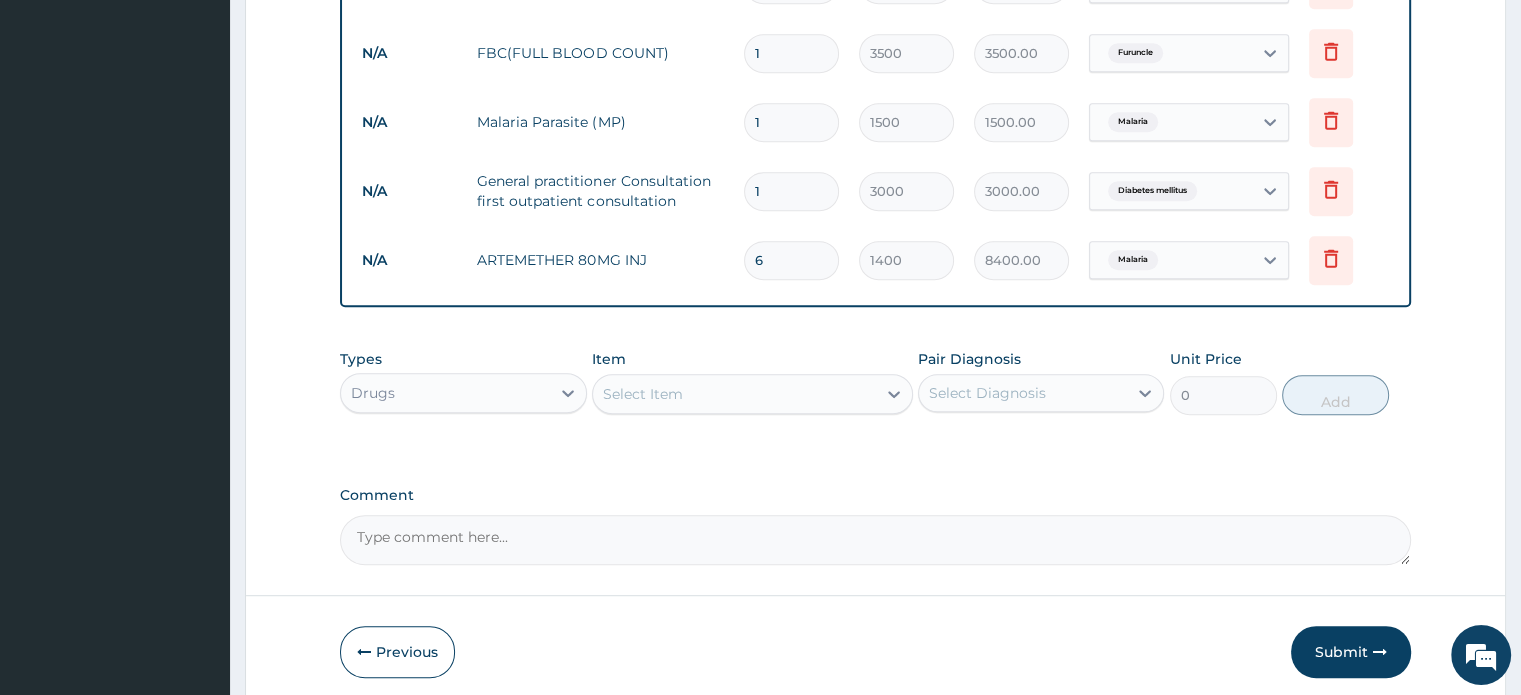 type on "11200.00" 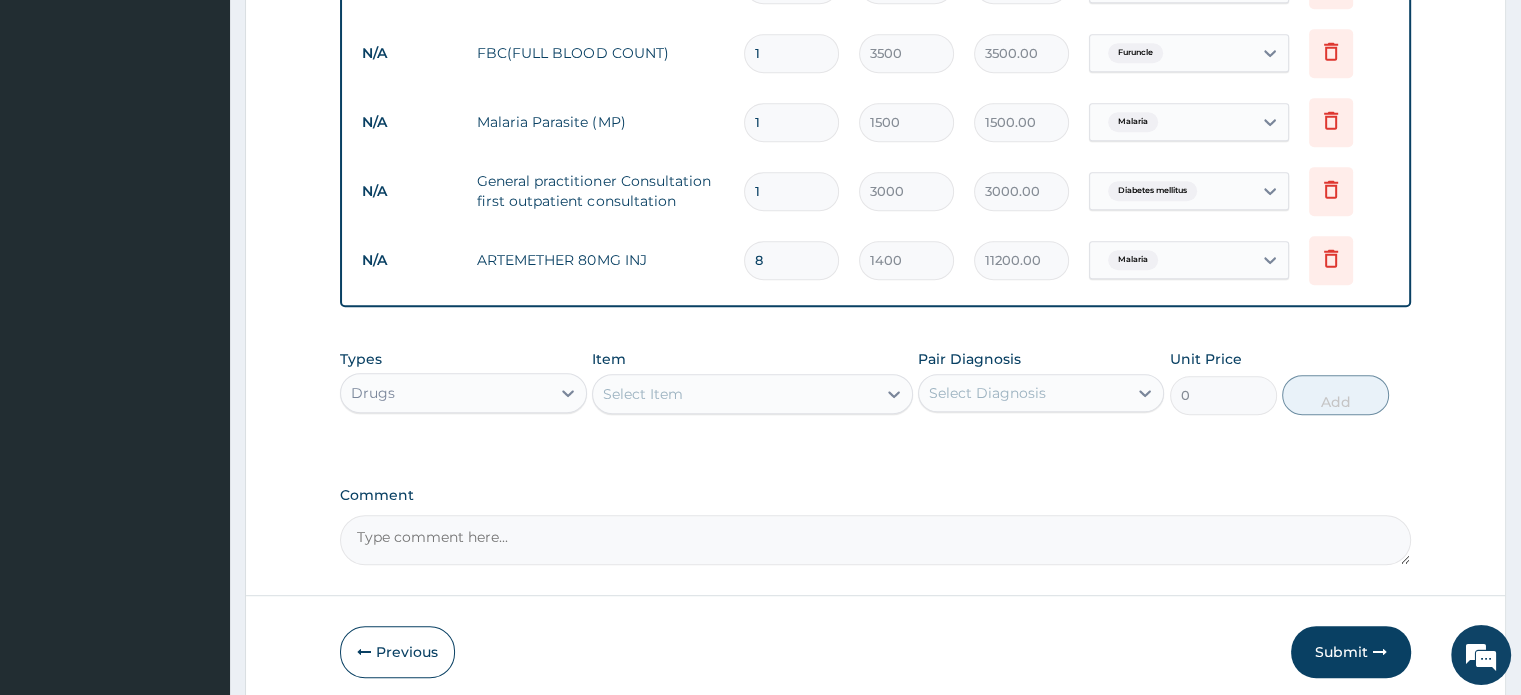 type on "9" 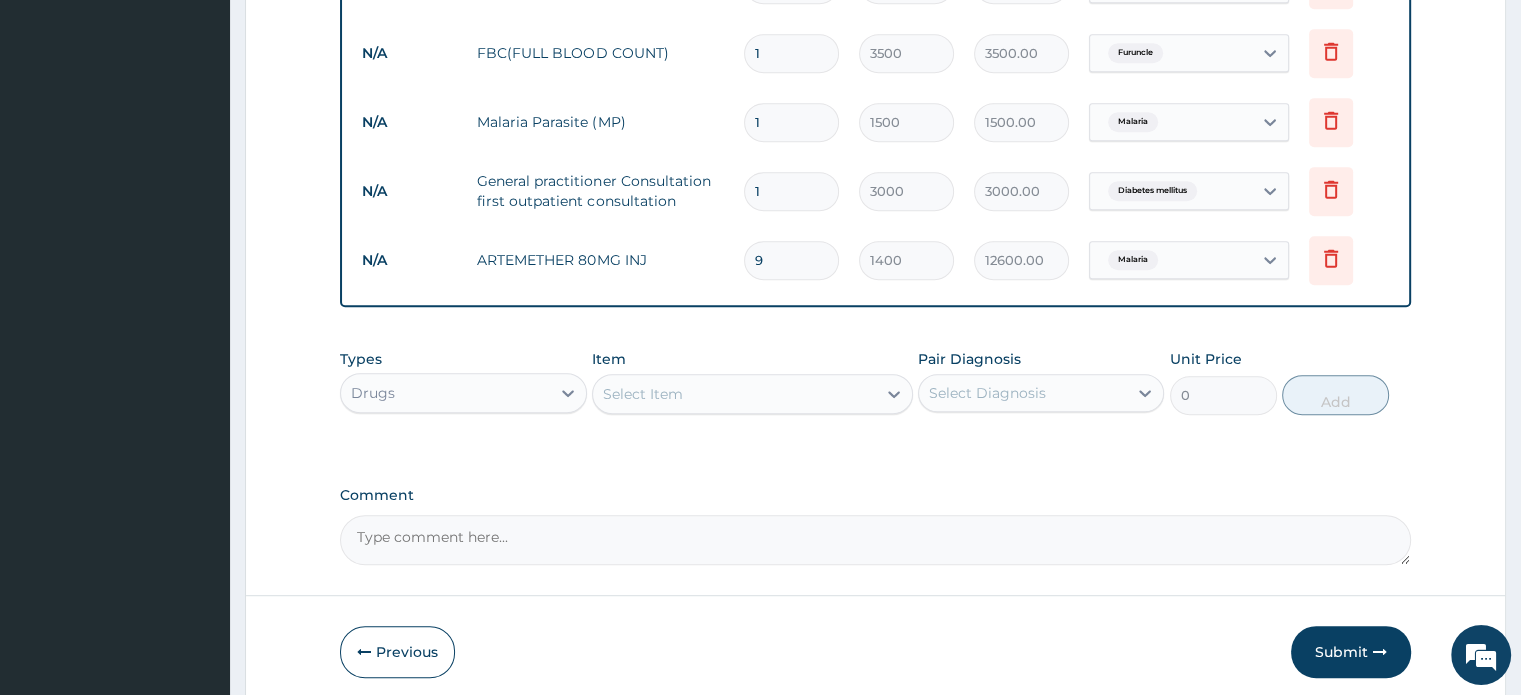 type on "10" 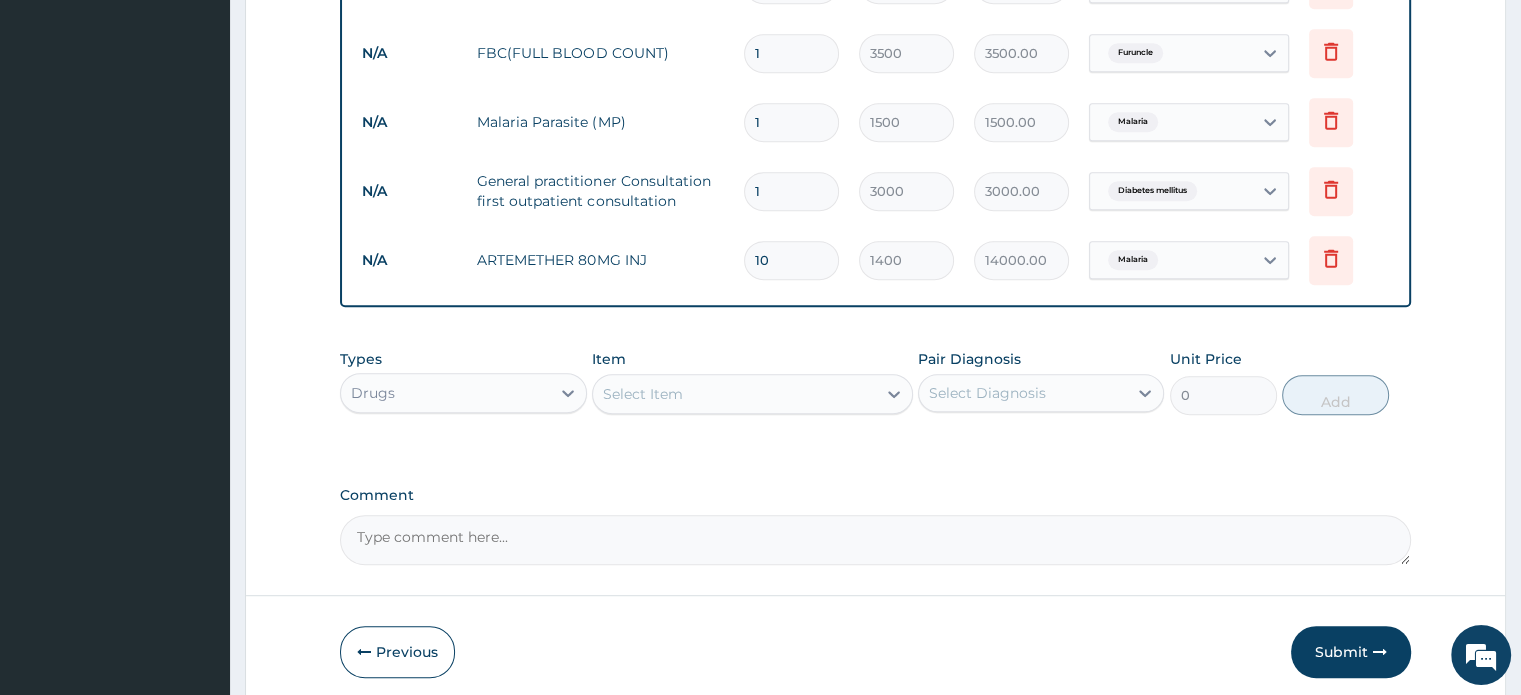type on "11" 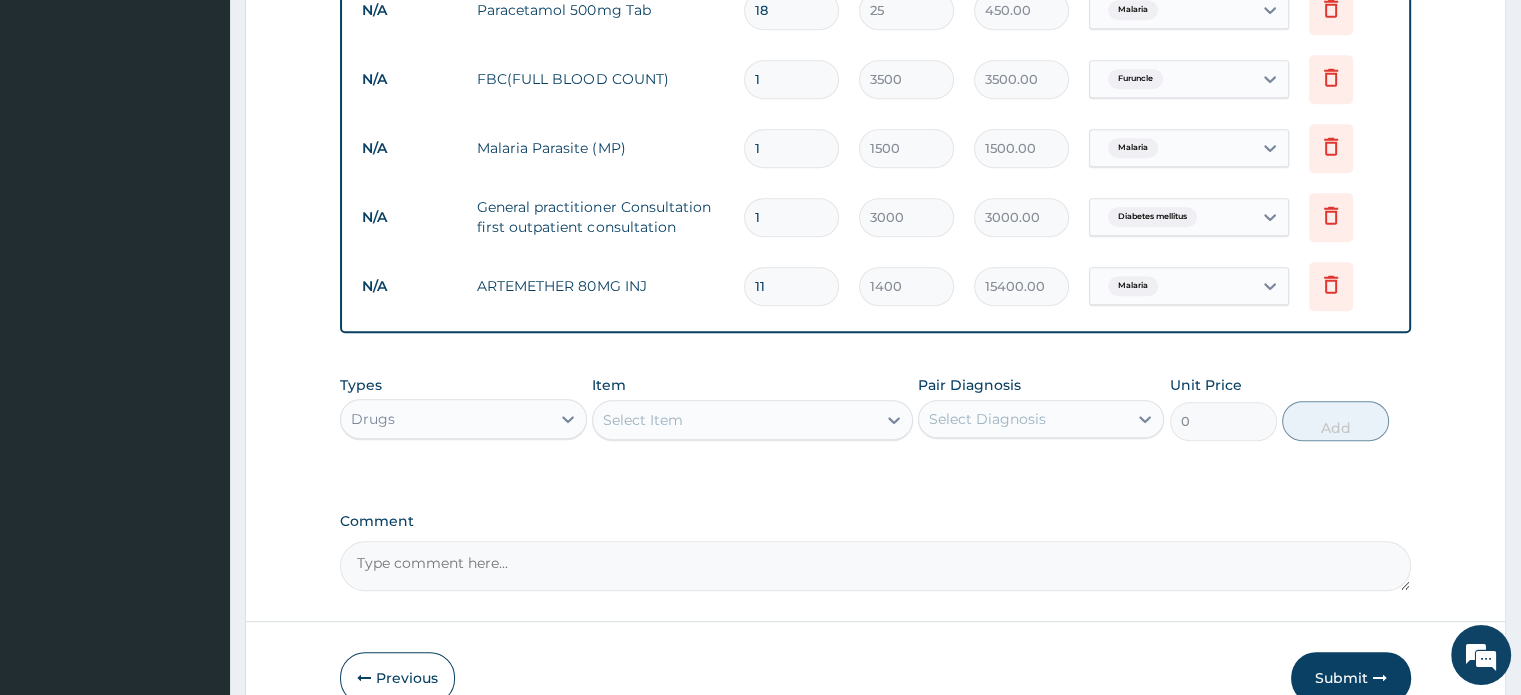 type on "12" 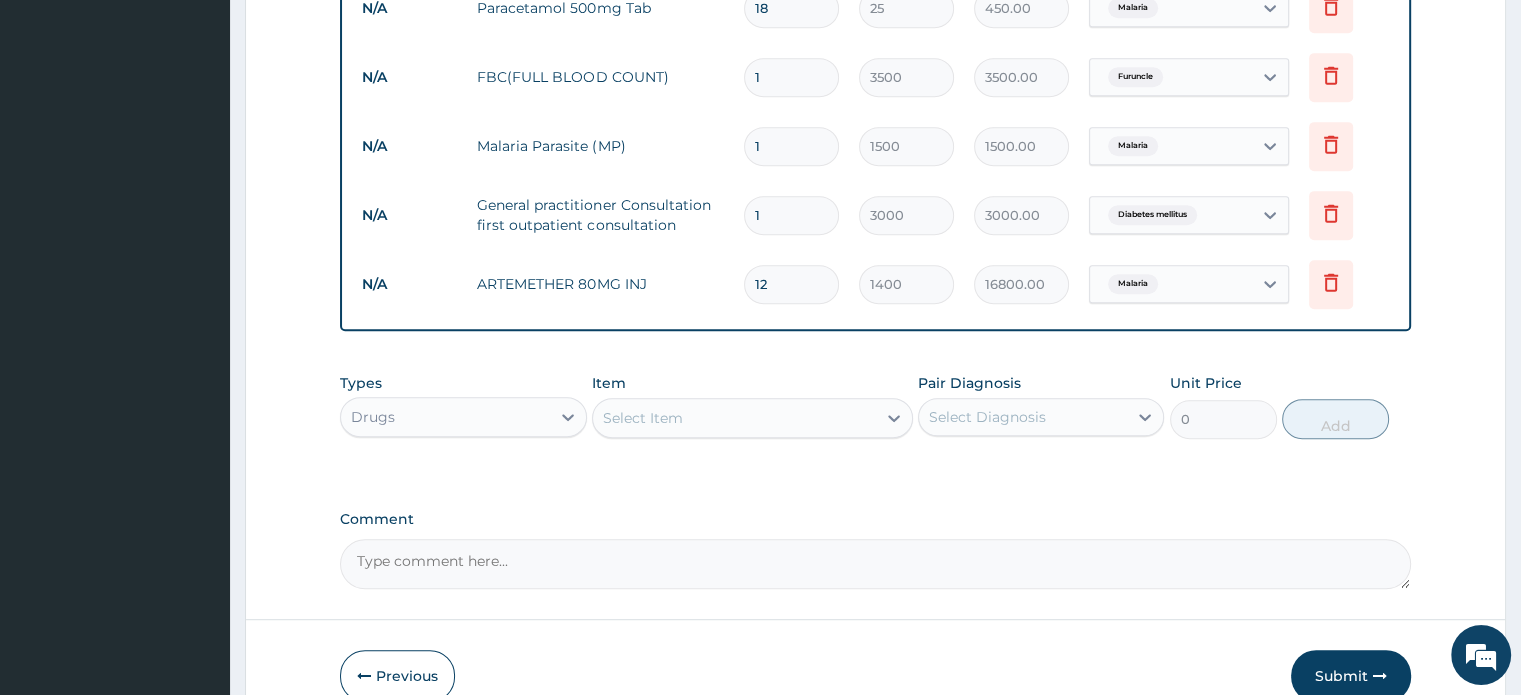 scroll, scrollTop: 1061, scrollLeft: 0, axis: vertical 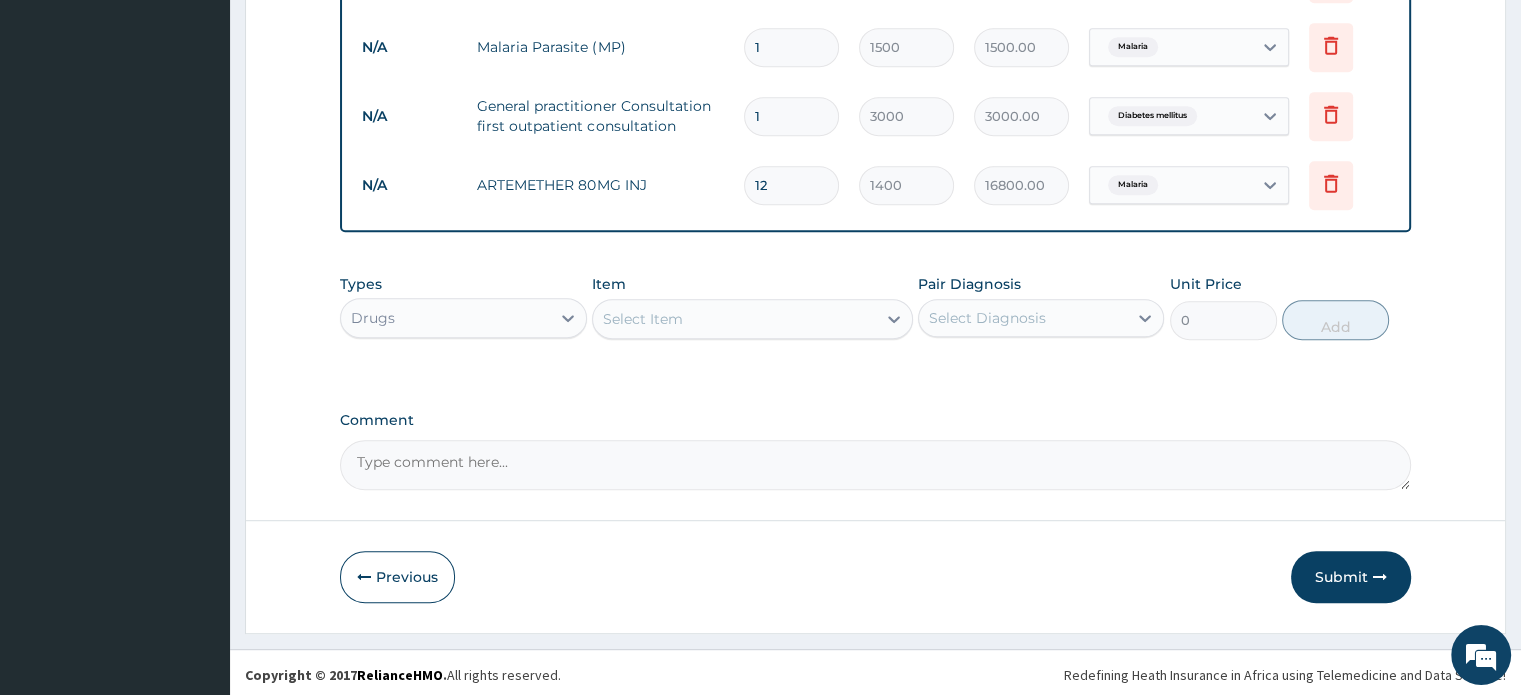 type on "1" 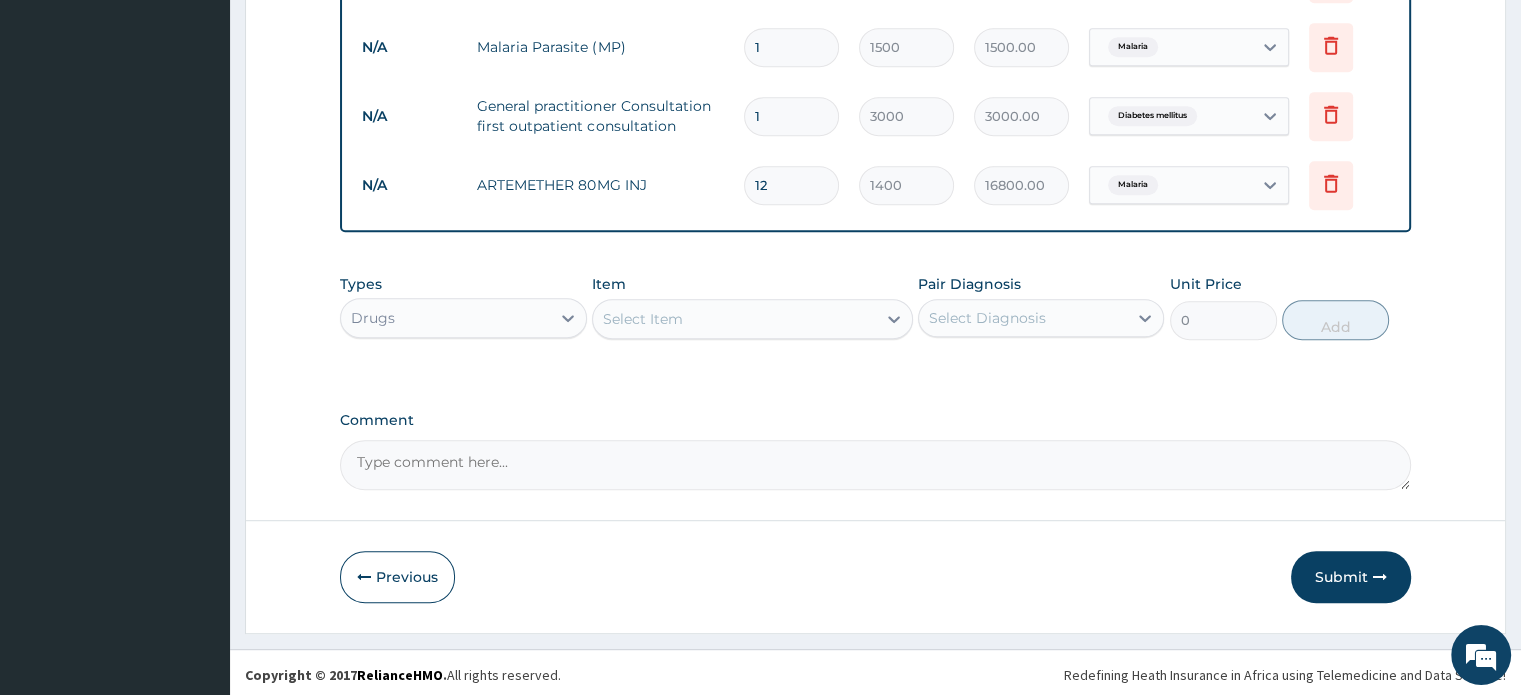 type on "1400.00" 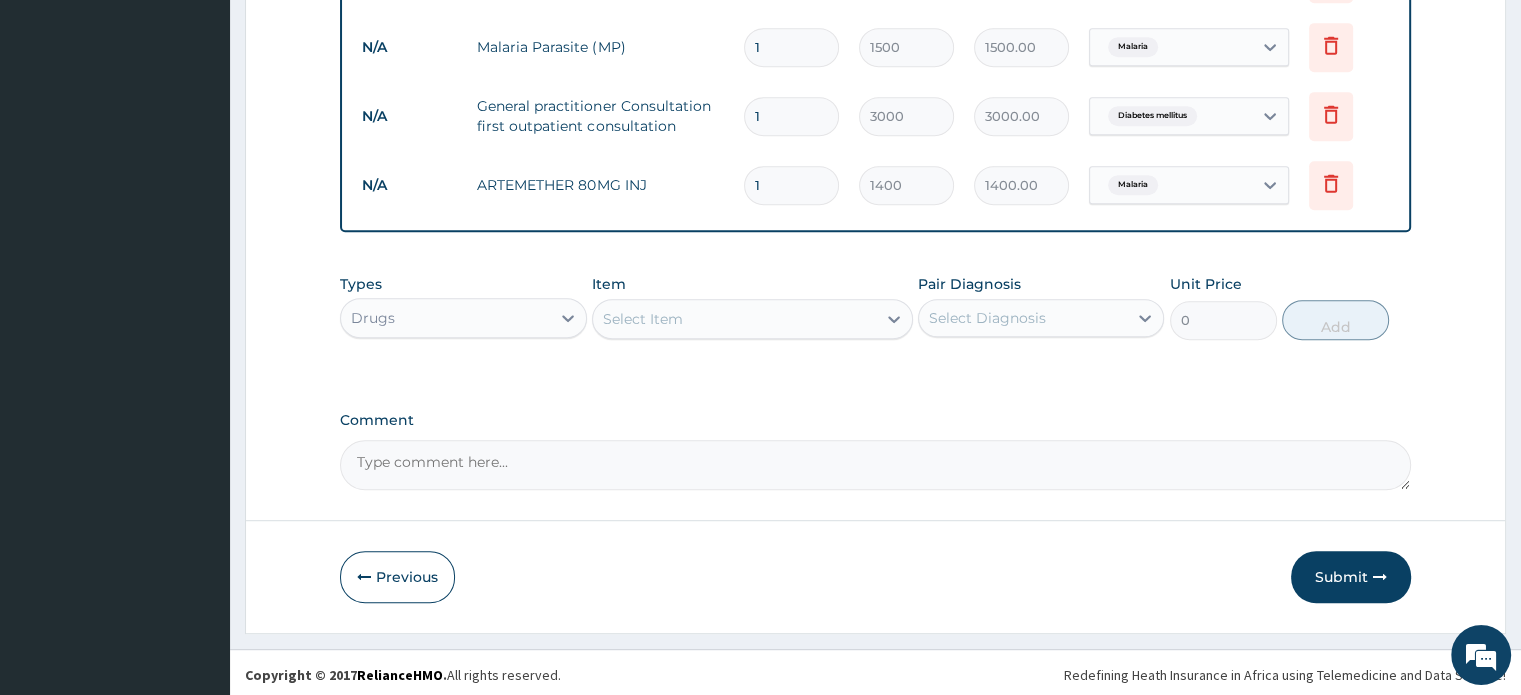 type 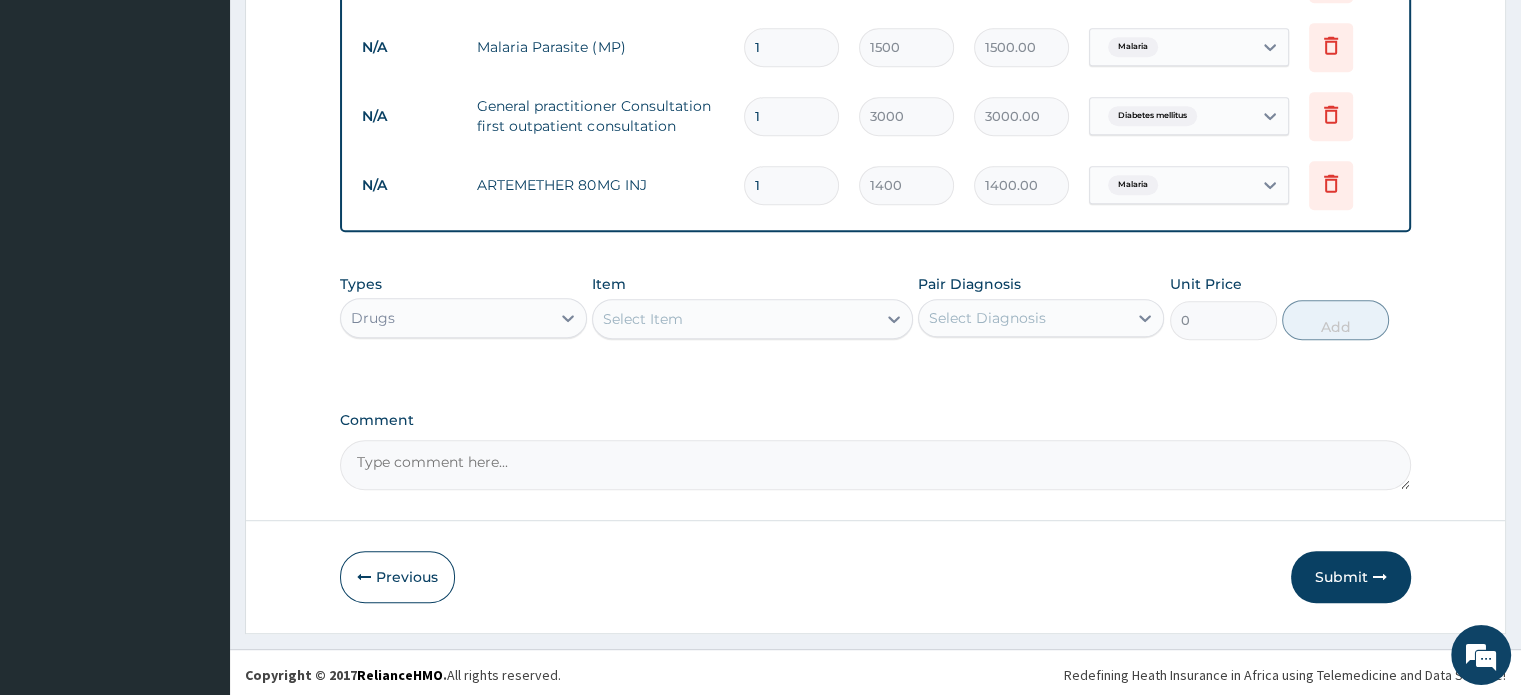 type on "0.00" 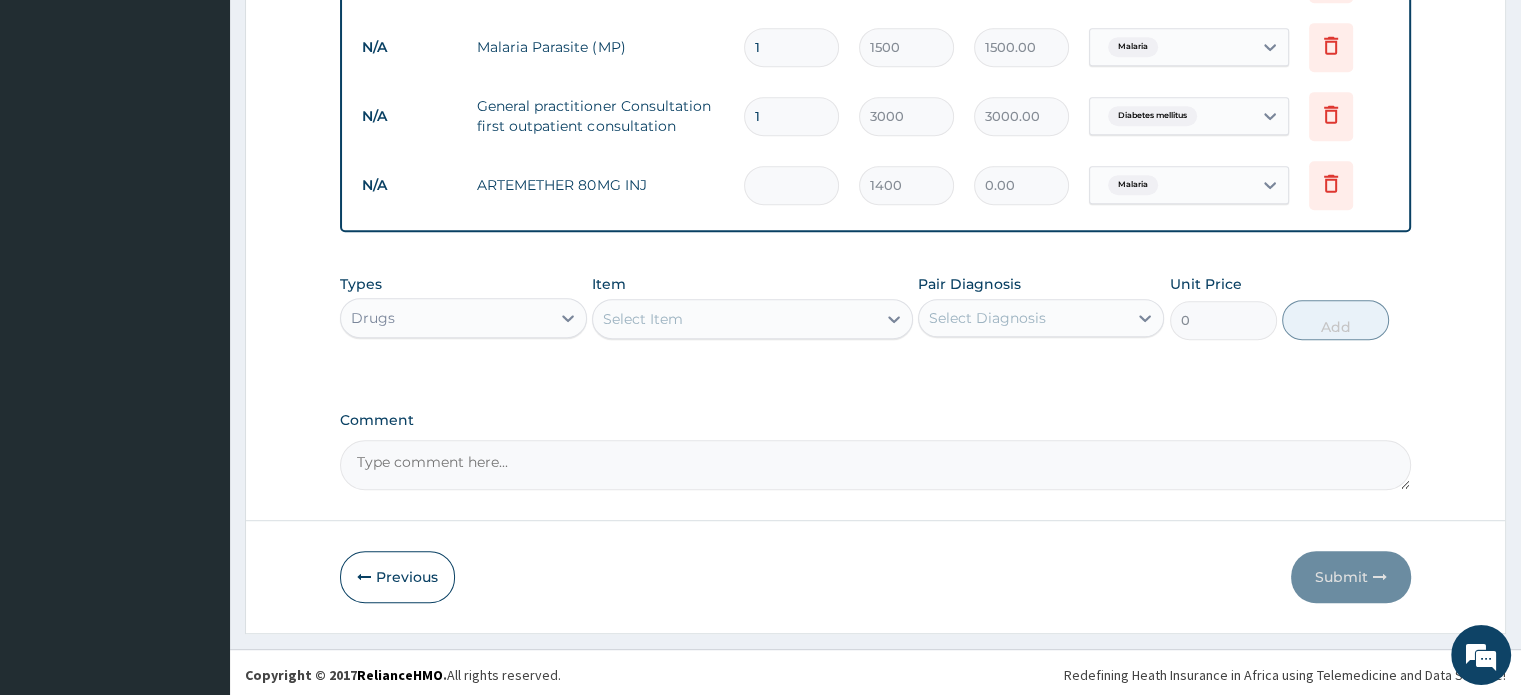 type on "6" 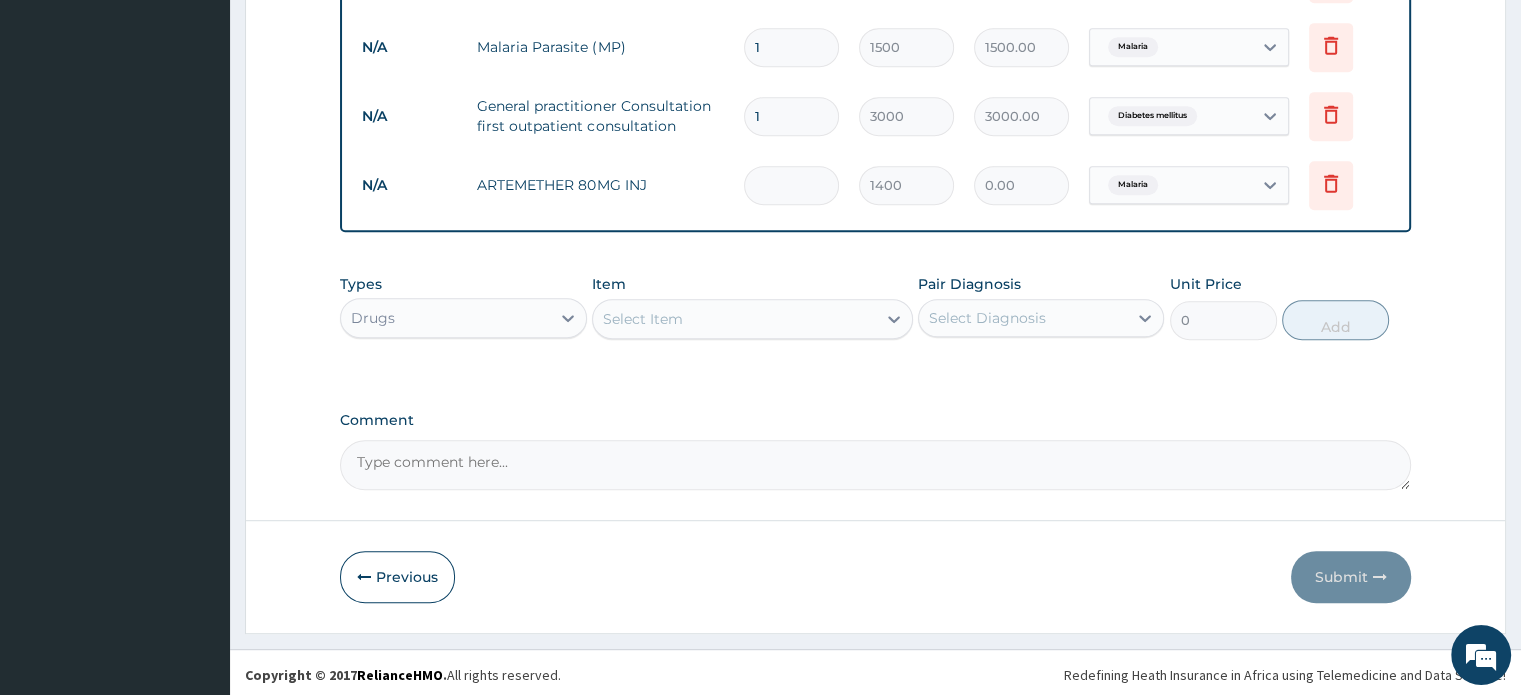 type on "8400.00" 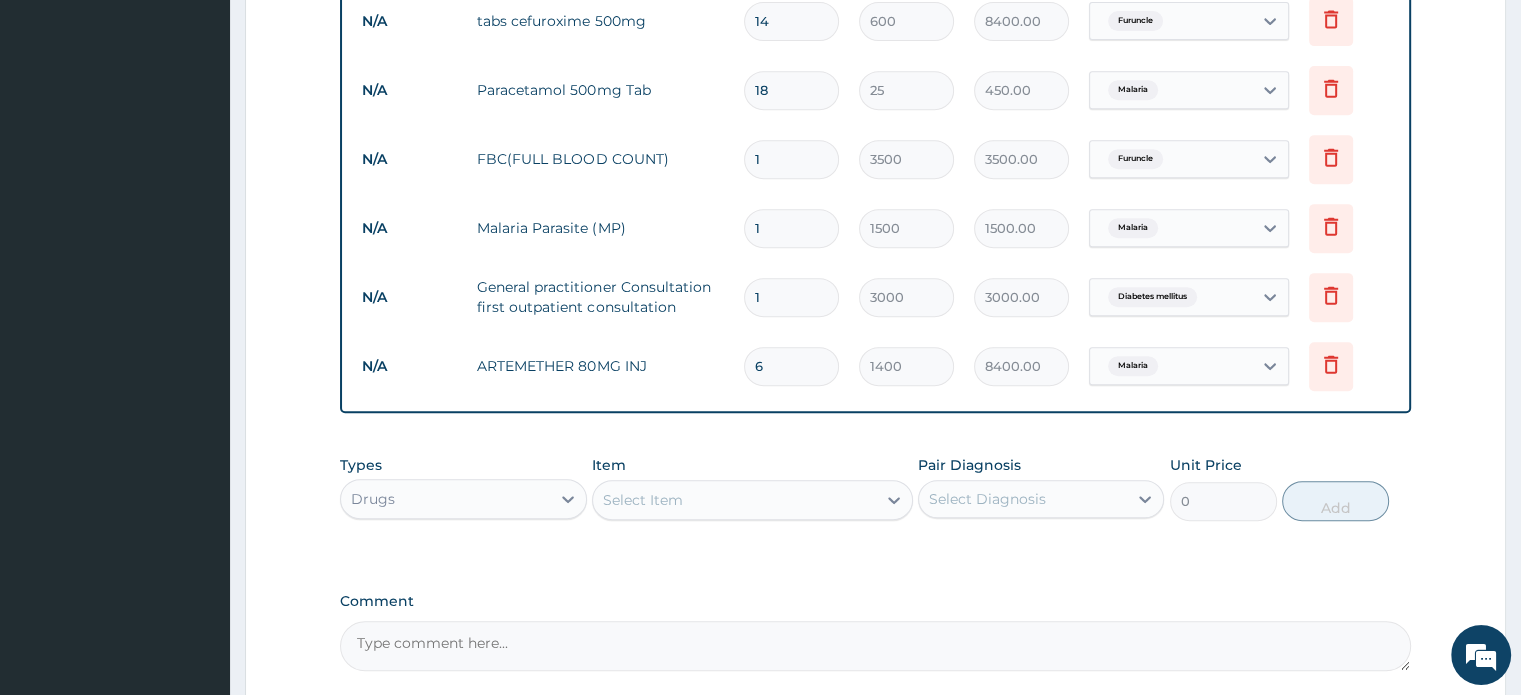 scroll, scrollTop: 1061, scrollLeft: 0, axis: vertical 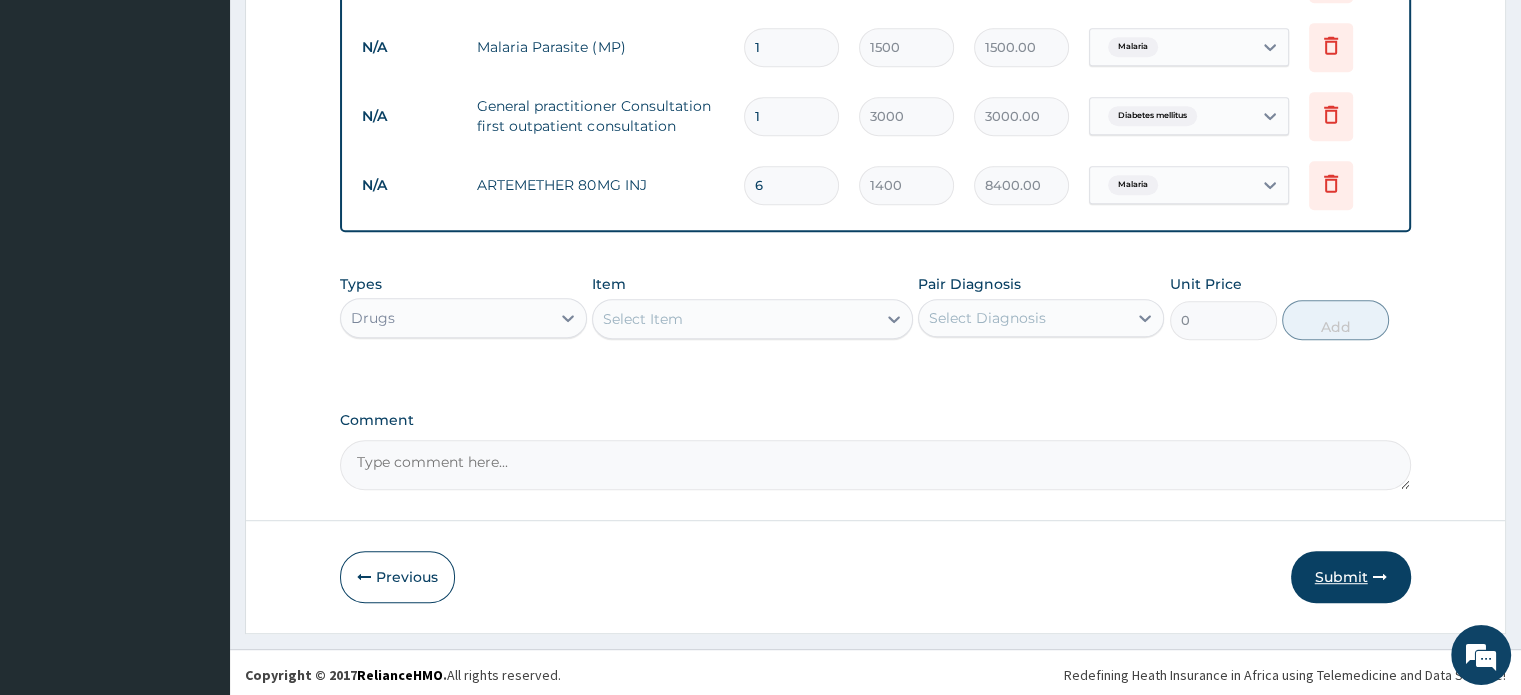 type on "6" 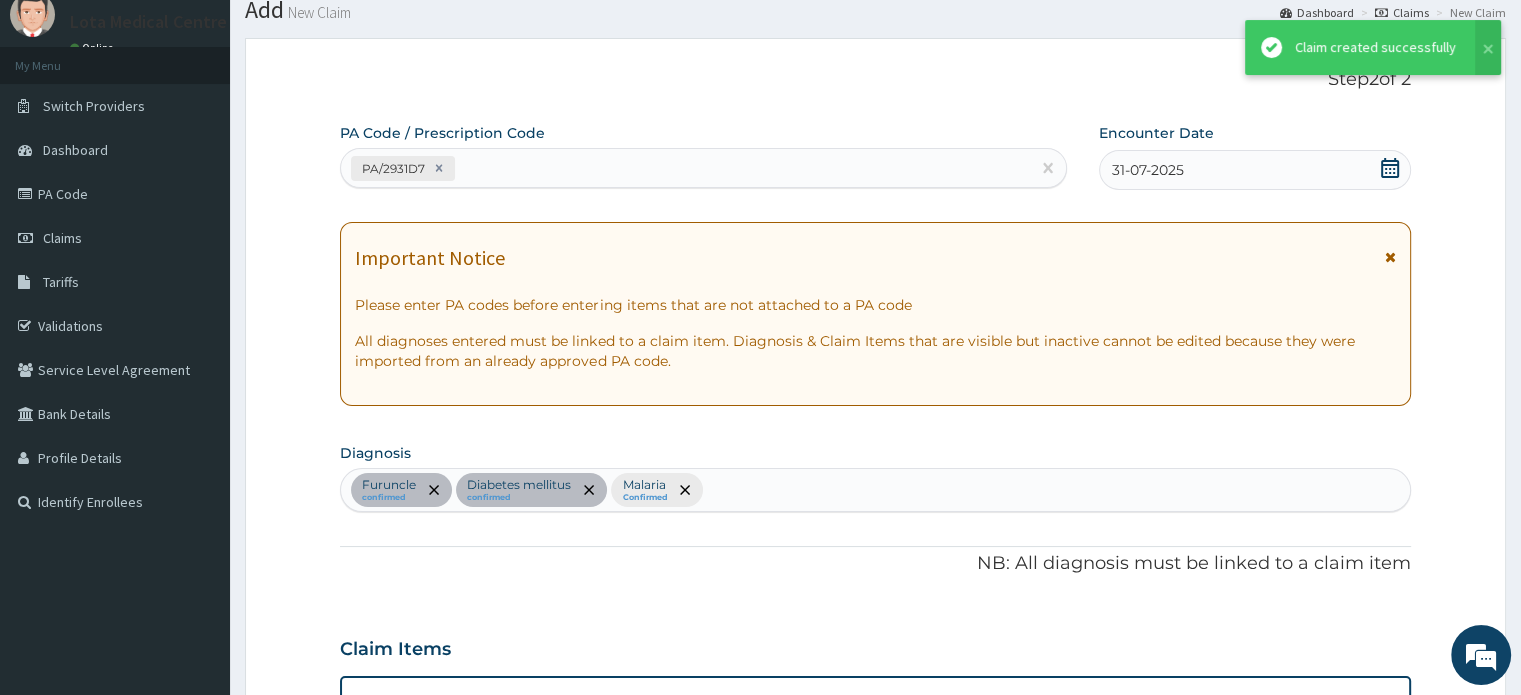 scroll, scrollTop: 1061, scrollLeft: 0, axis: vertical 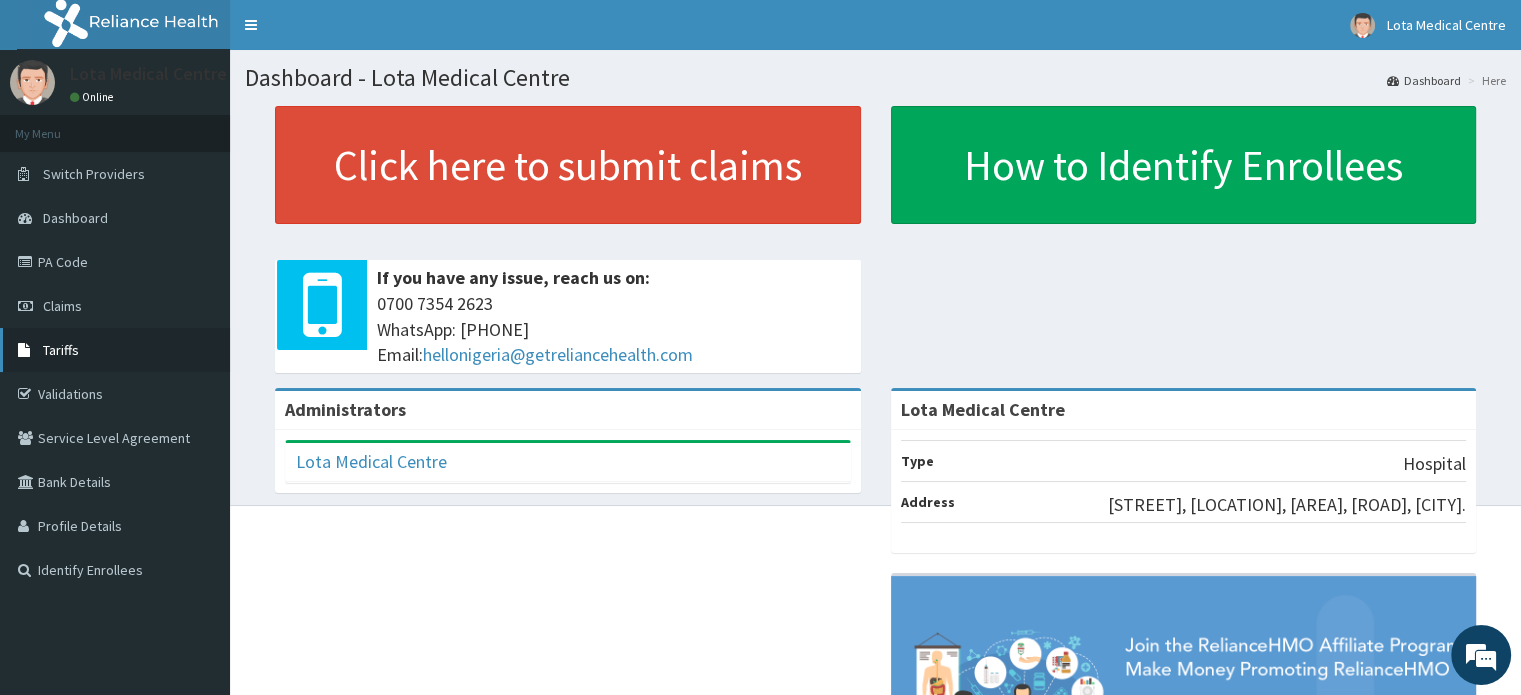 click on "Tariffs" at bounding box center (115, 350) 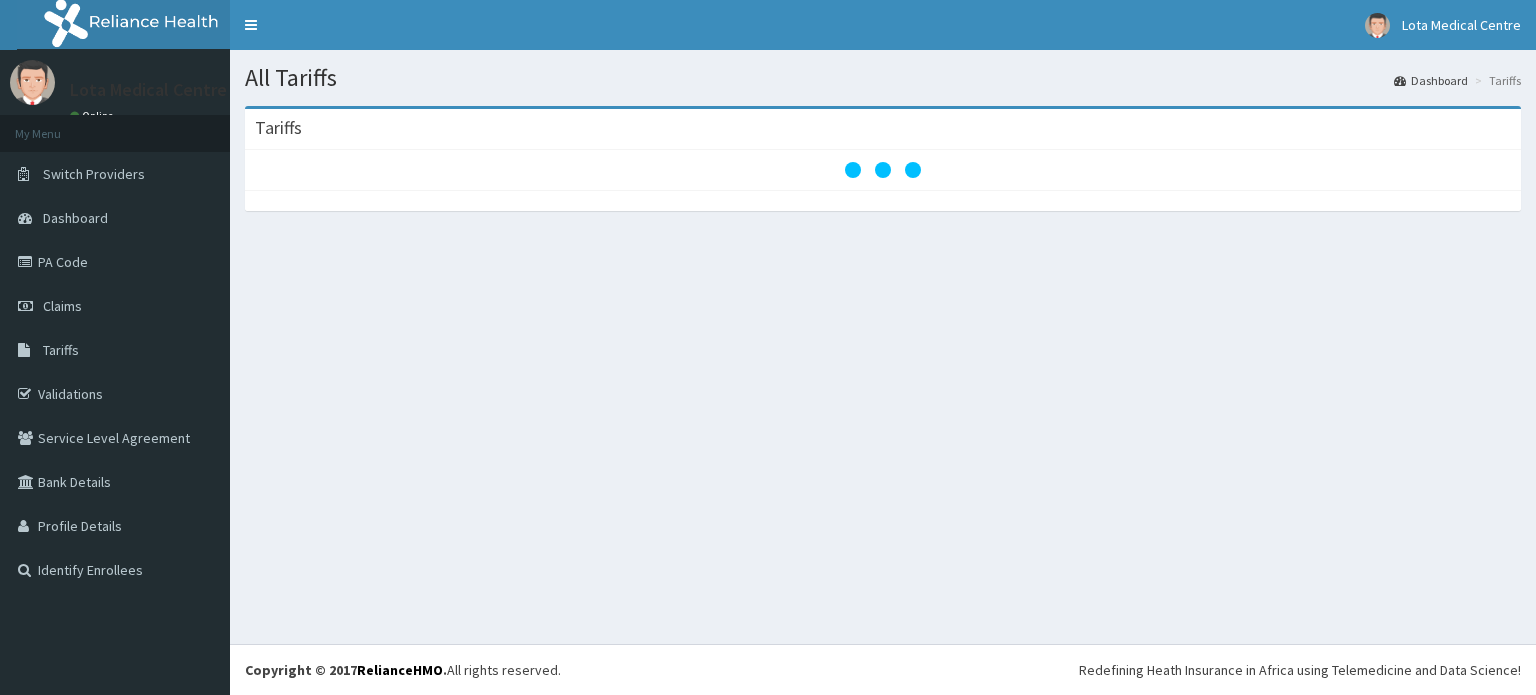 scroll, scrollTop: 0, scrollLeft: 0, axis: both 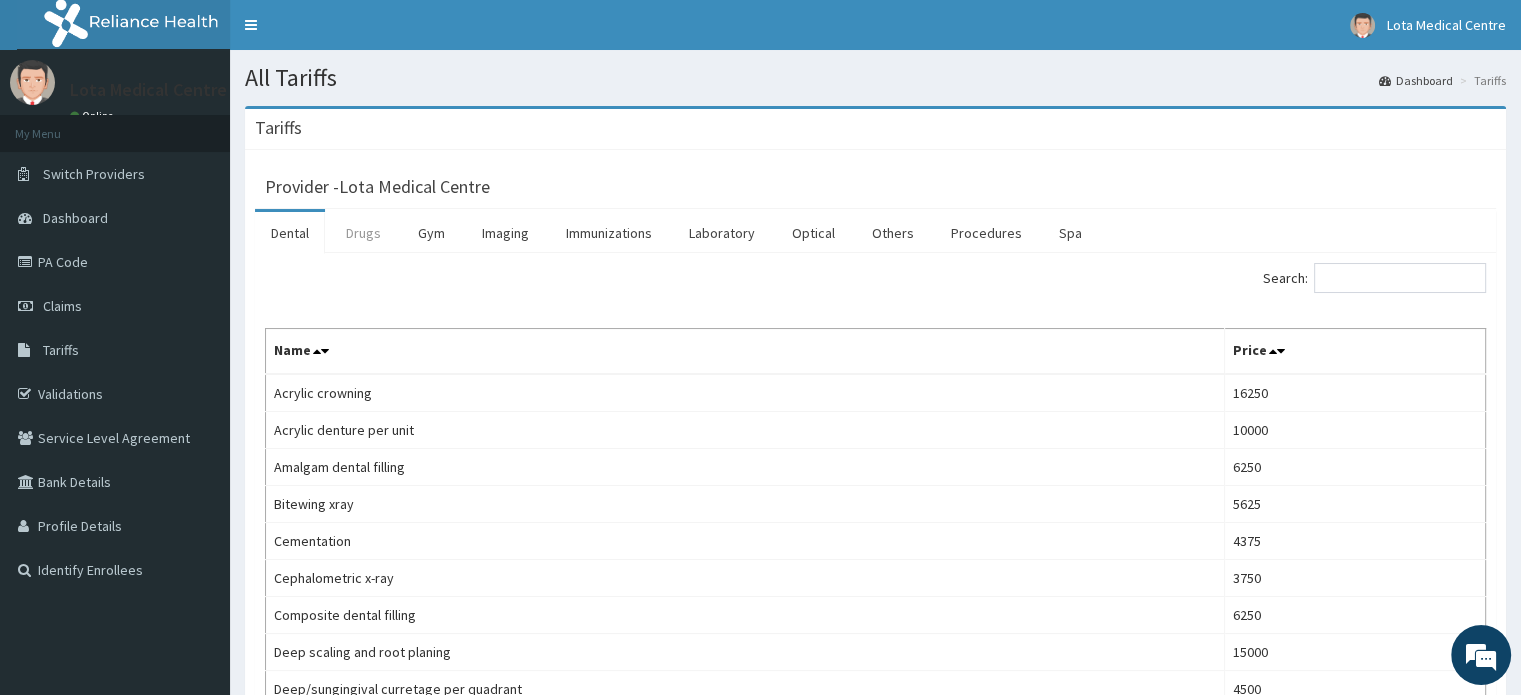 click on "Drugs" at bounding box center [363, 233] 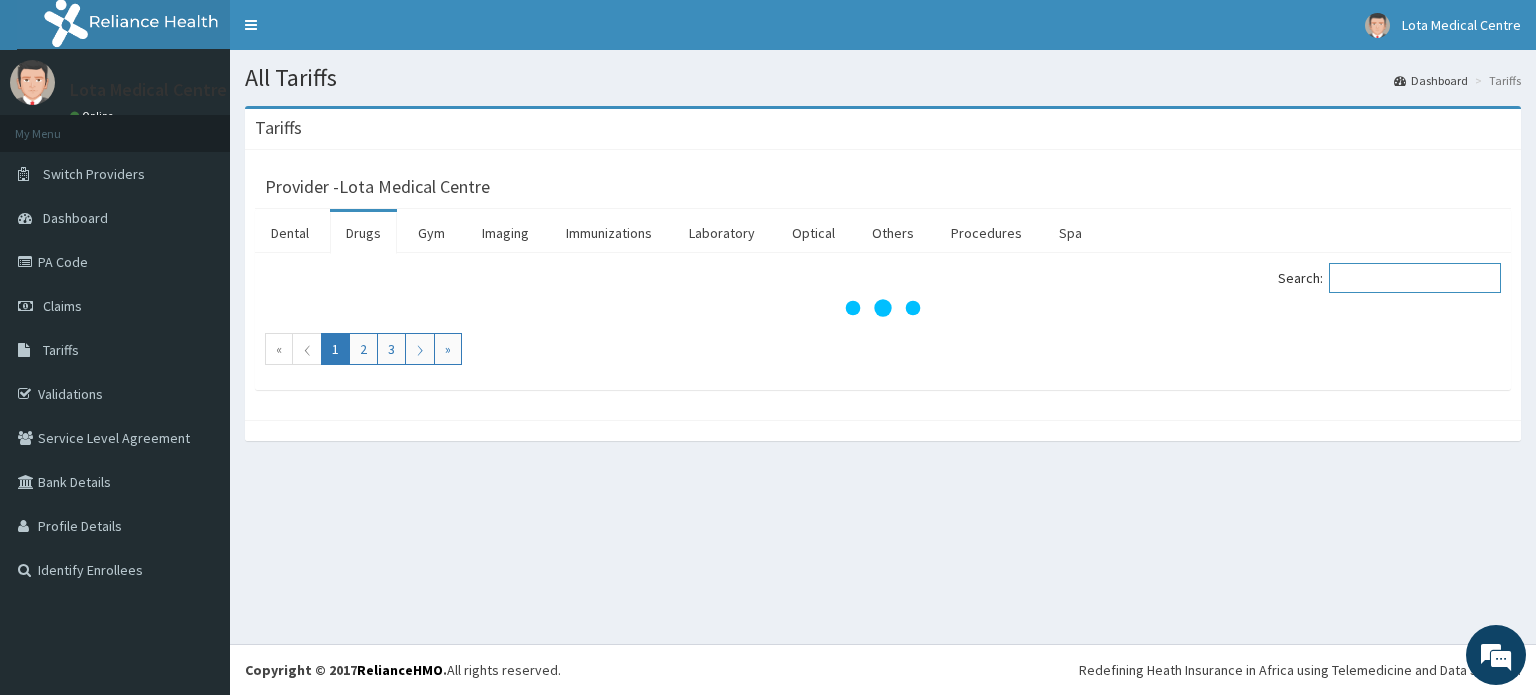 click on "Search:" at bounding box center (1415, 278) 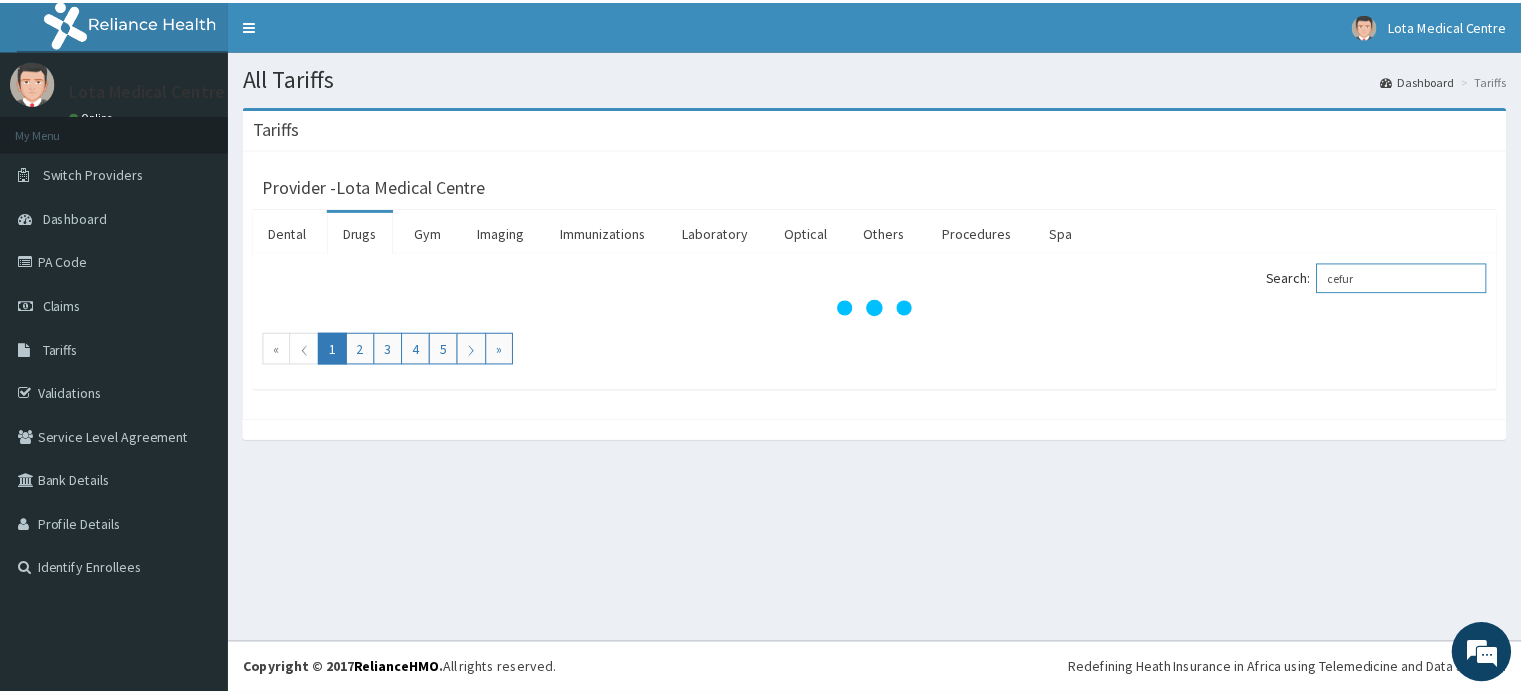 scroll, scrollTop: 0, scrollLeft: 0, axis: both 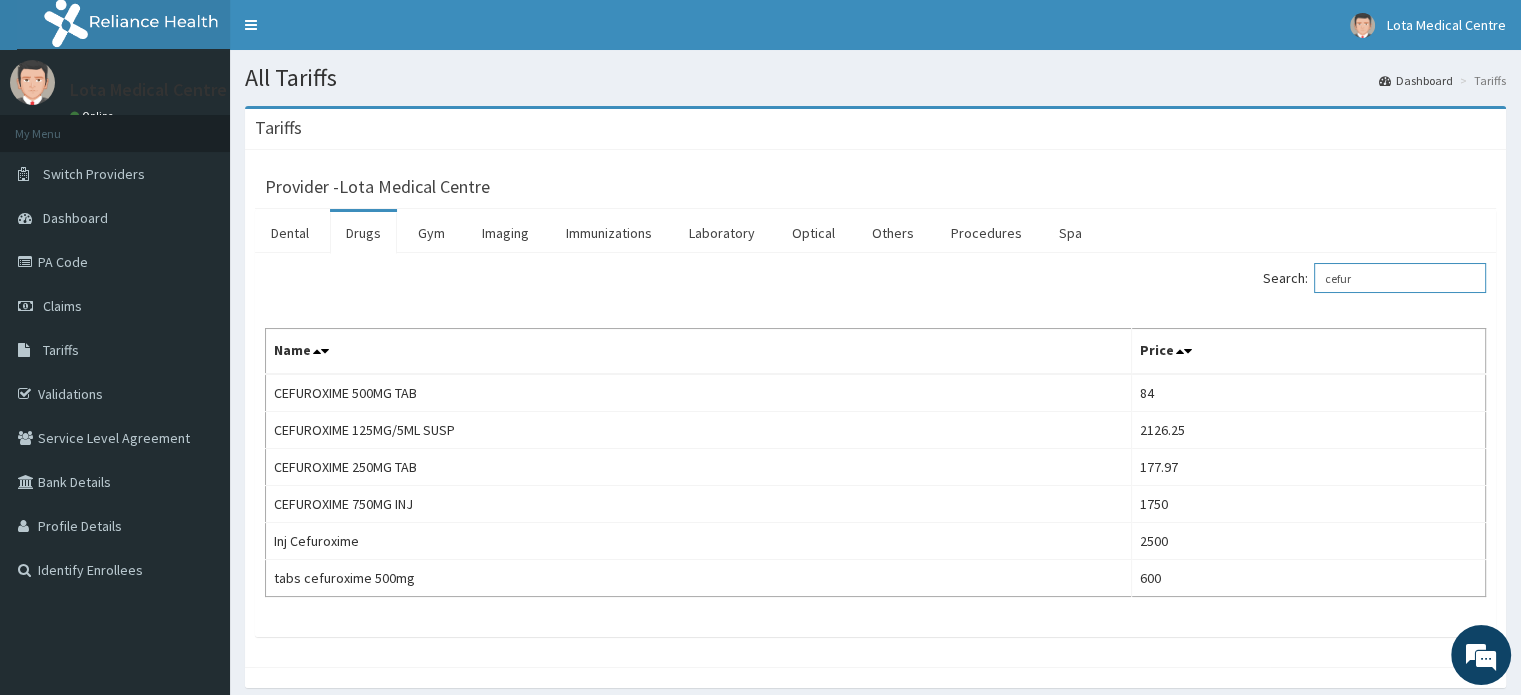 type on "cefur" 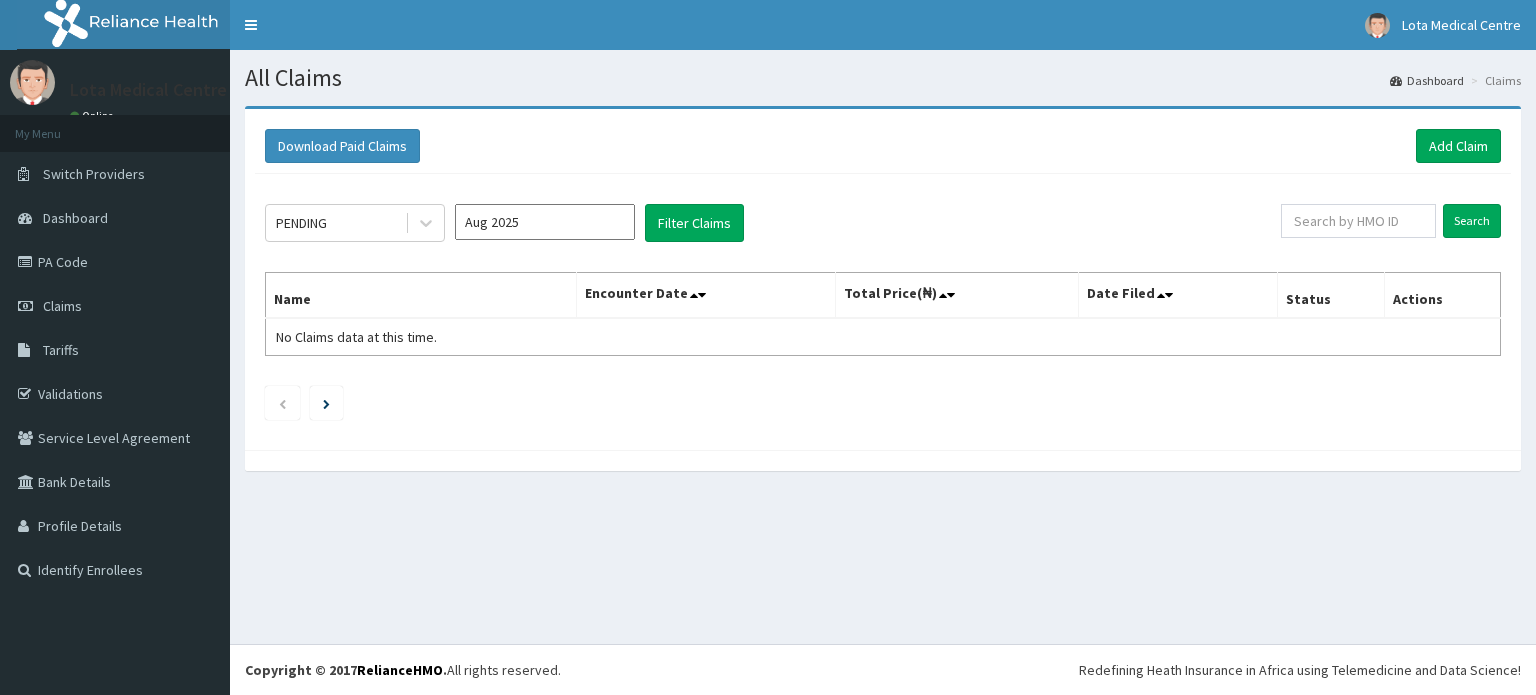 scroll, scrollTop: 0, scrollLeft: 0, axis: both 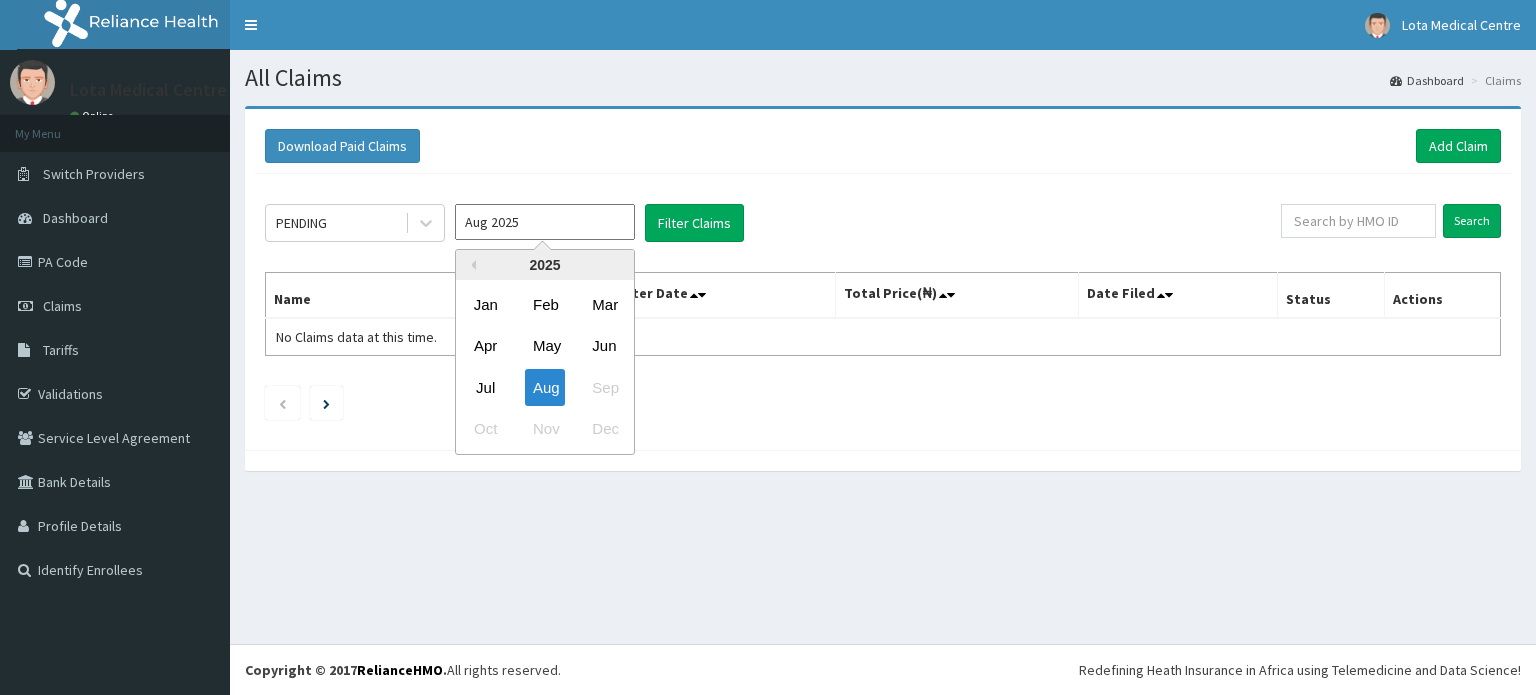 click on "Aug 2025" at bounding box center [545, 222] 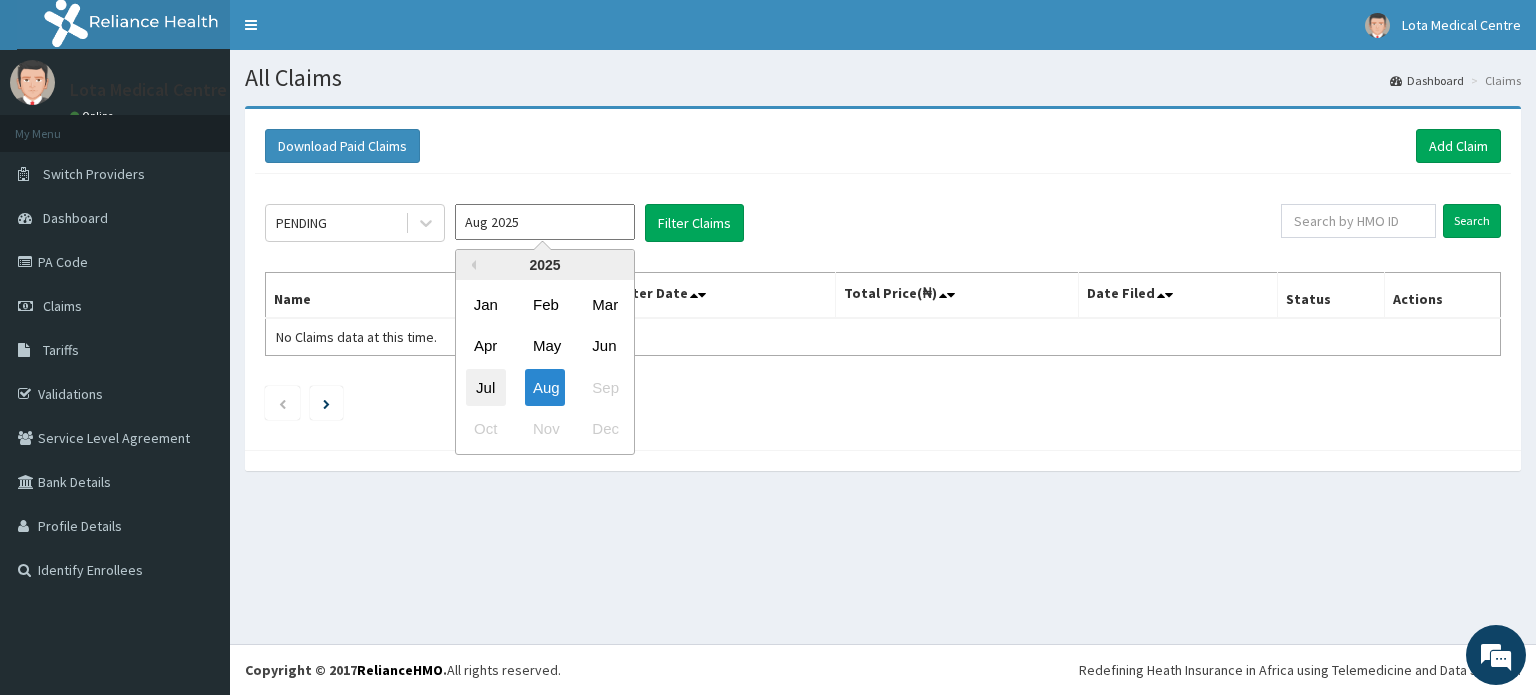 click on "Jul" at bounding box center [486, 387] 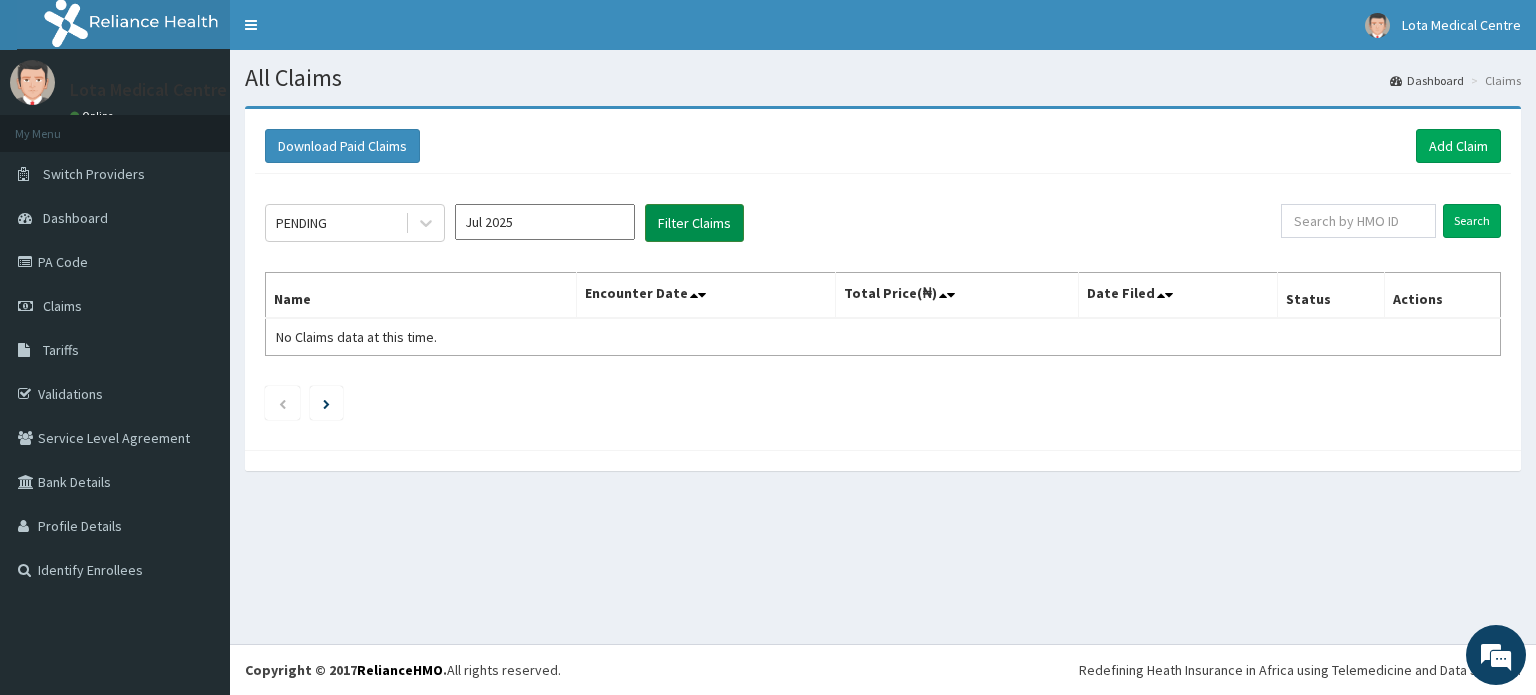 click on "Filter Claims" at bounding box center (694, 223) 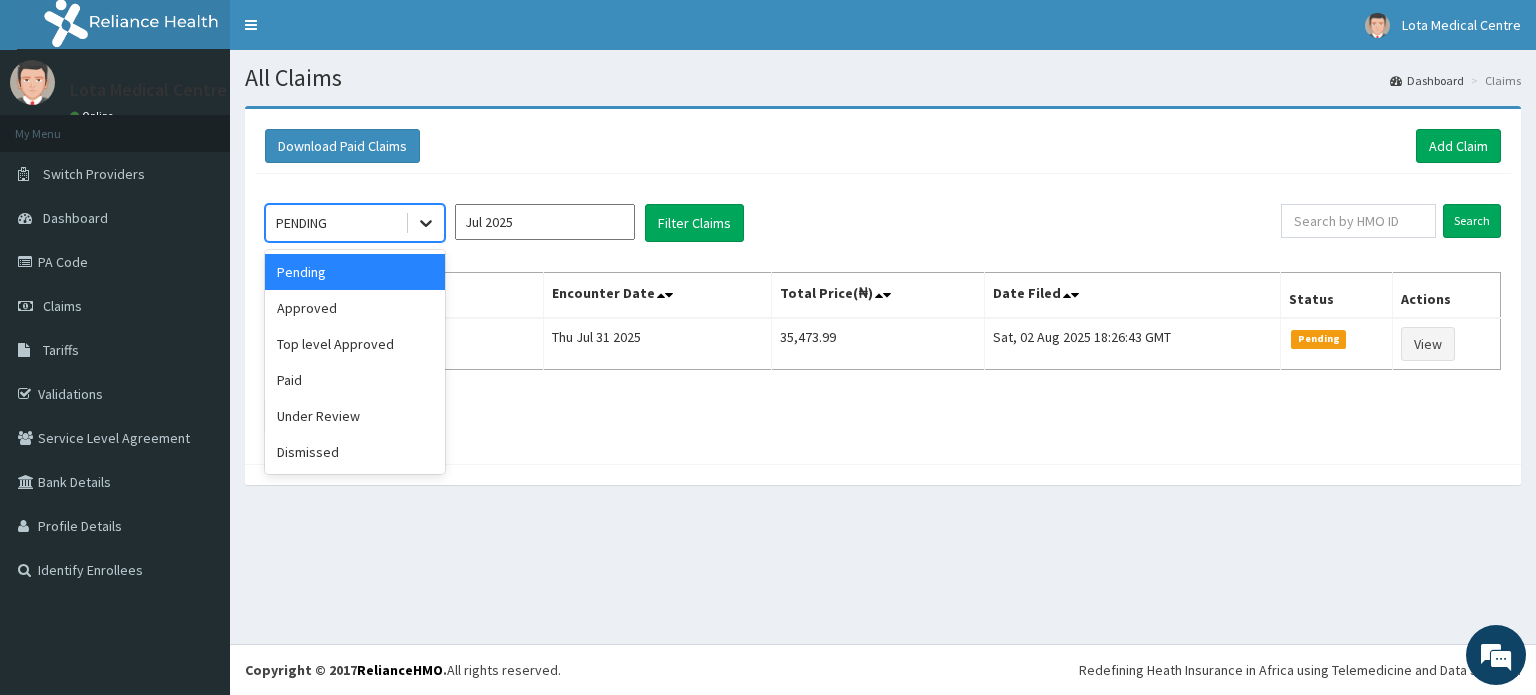 click 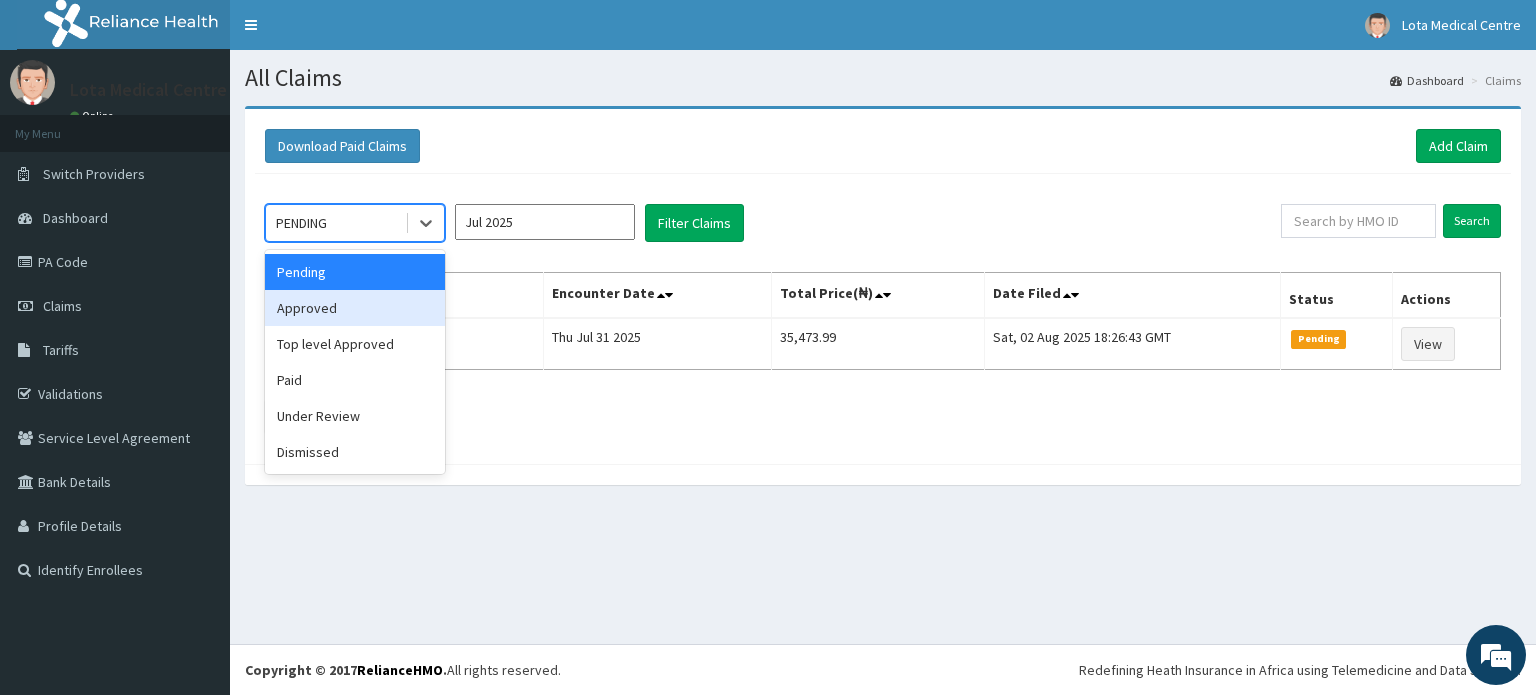 click on "Approved" at bounding box center [355, 308] 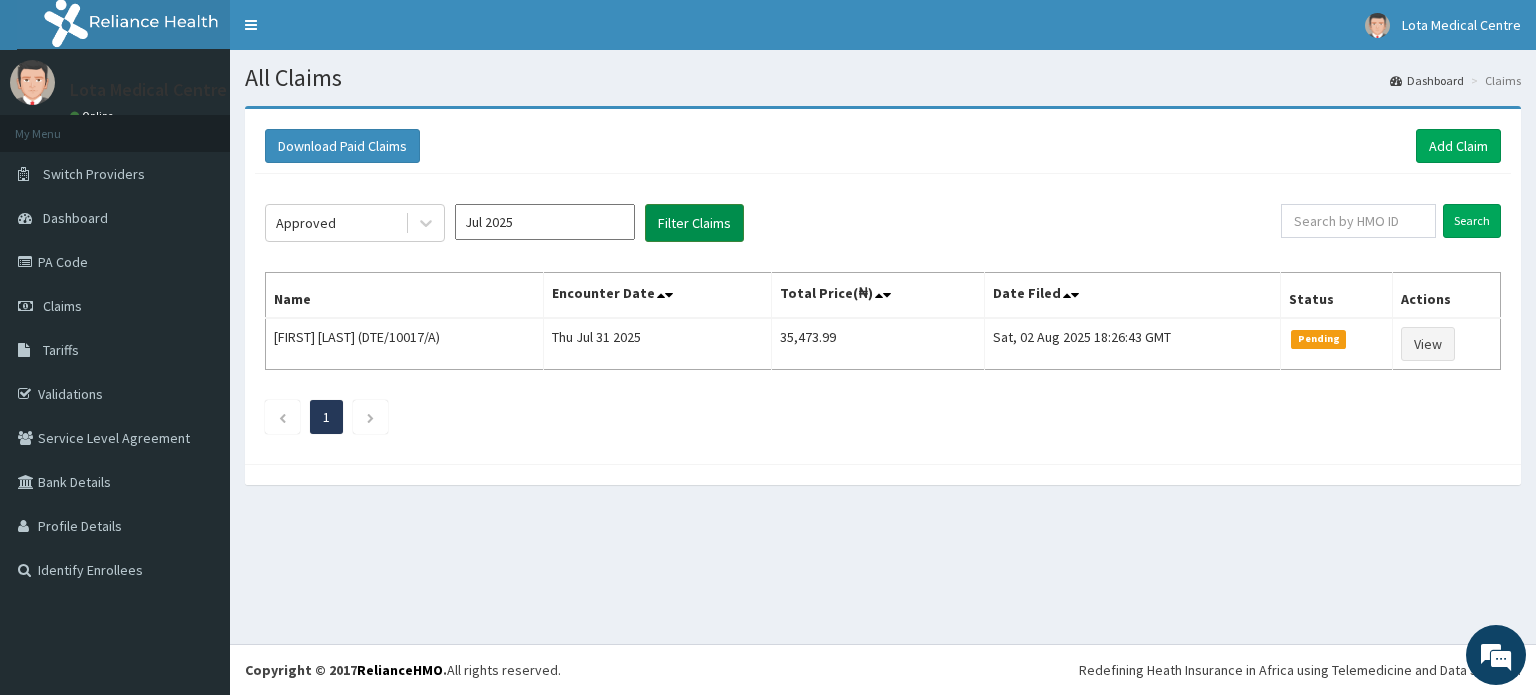 click on "Filter Claims" at bounding box center (694, 223) 